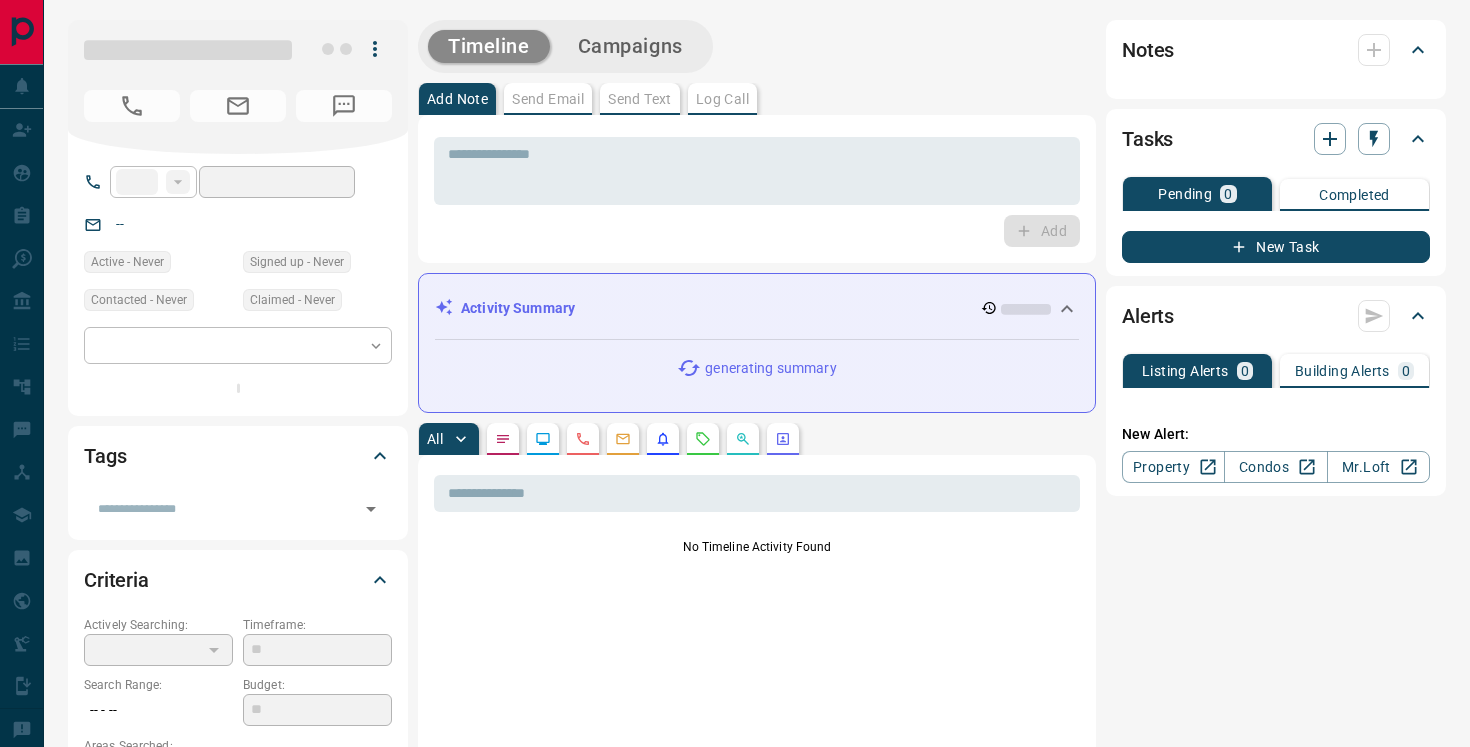 scroll, scrollTop: 0, scrollLeft: 0, axis: both 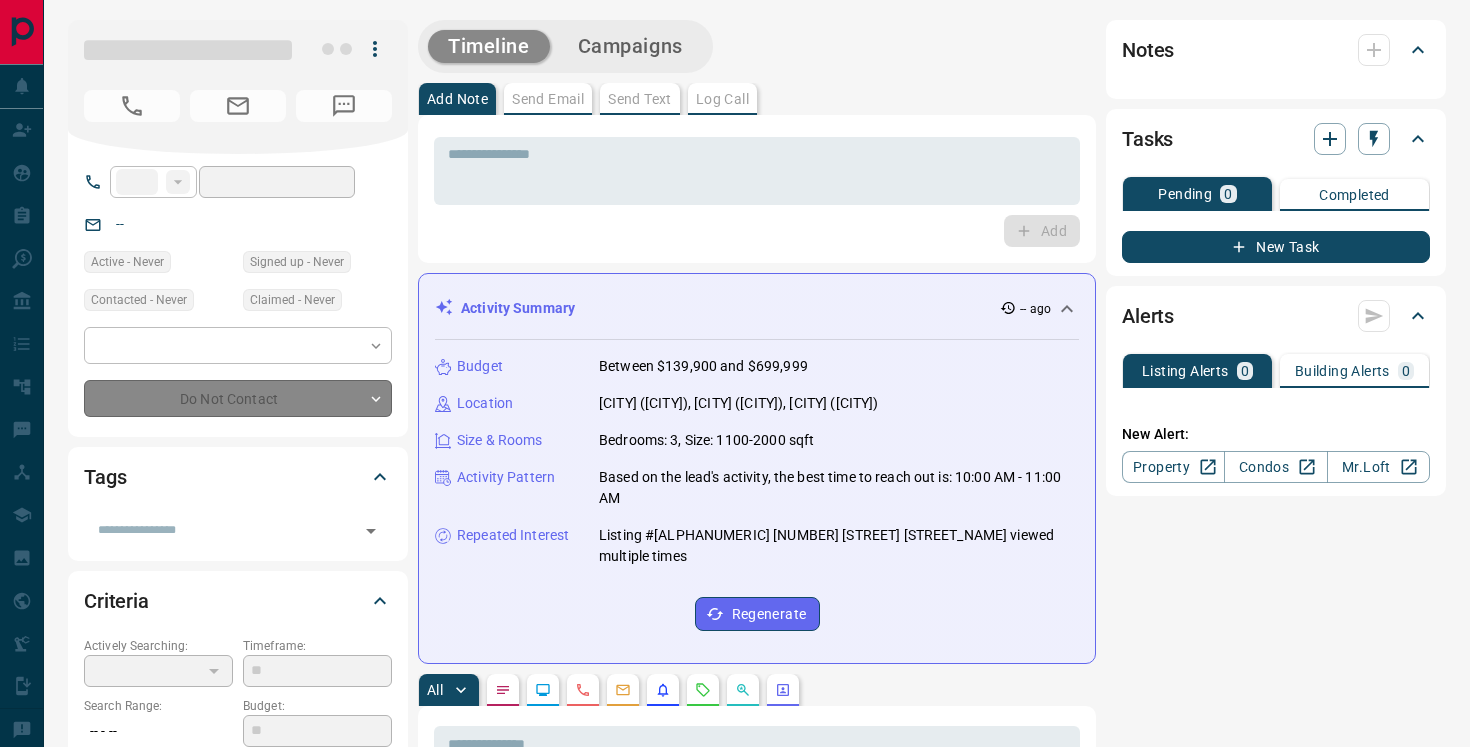 type on "**" 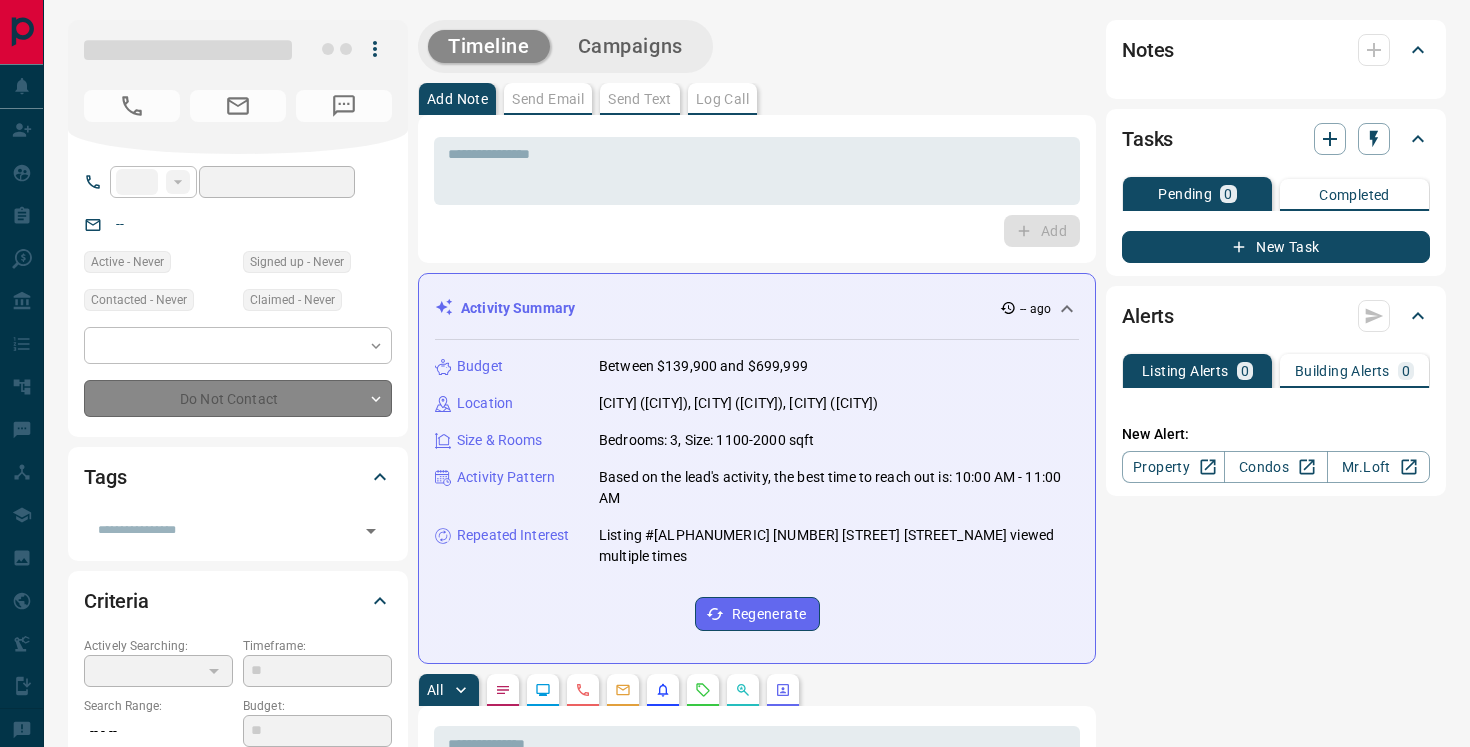 type on "**********" 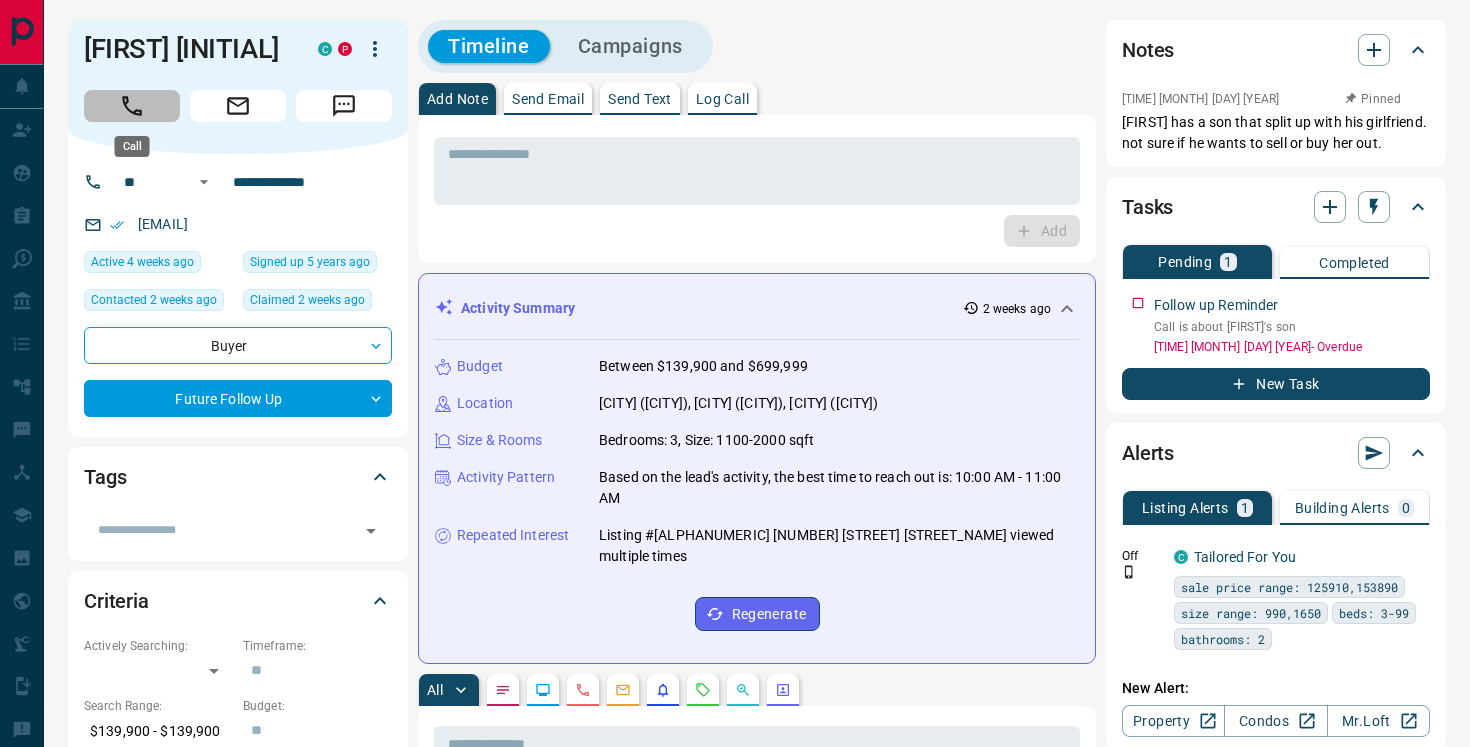 click 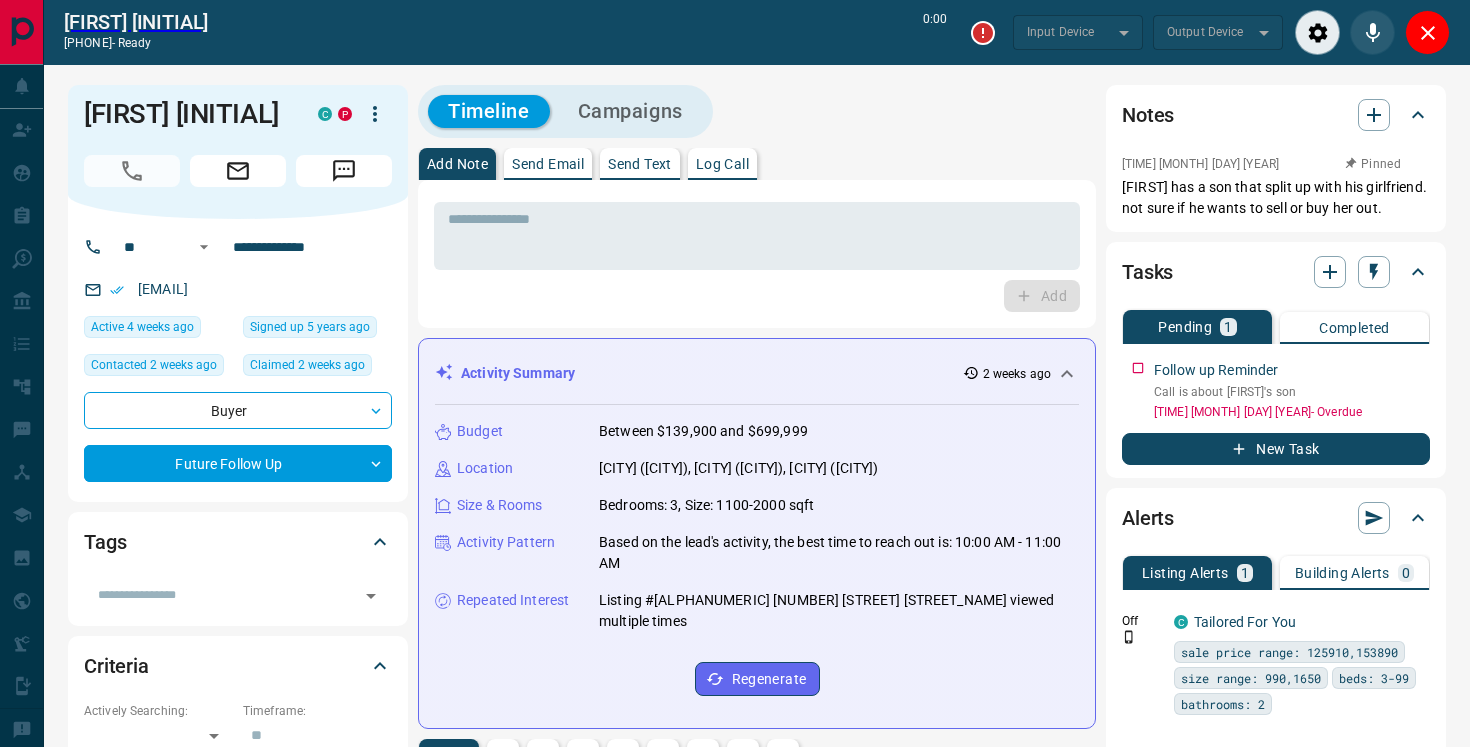 type on "*******" 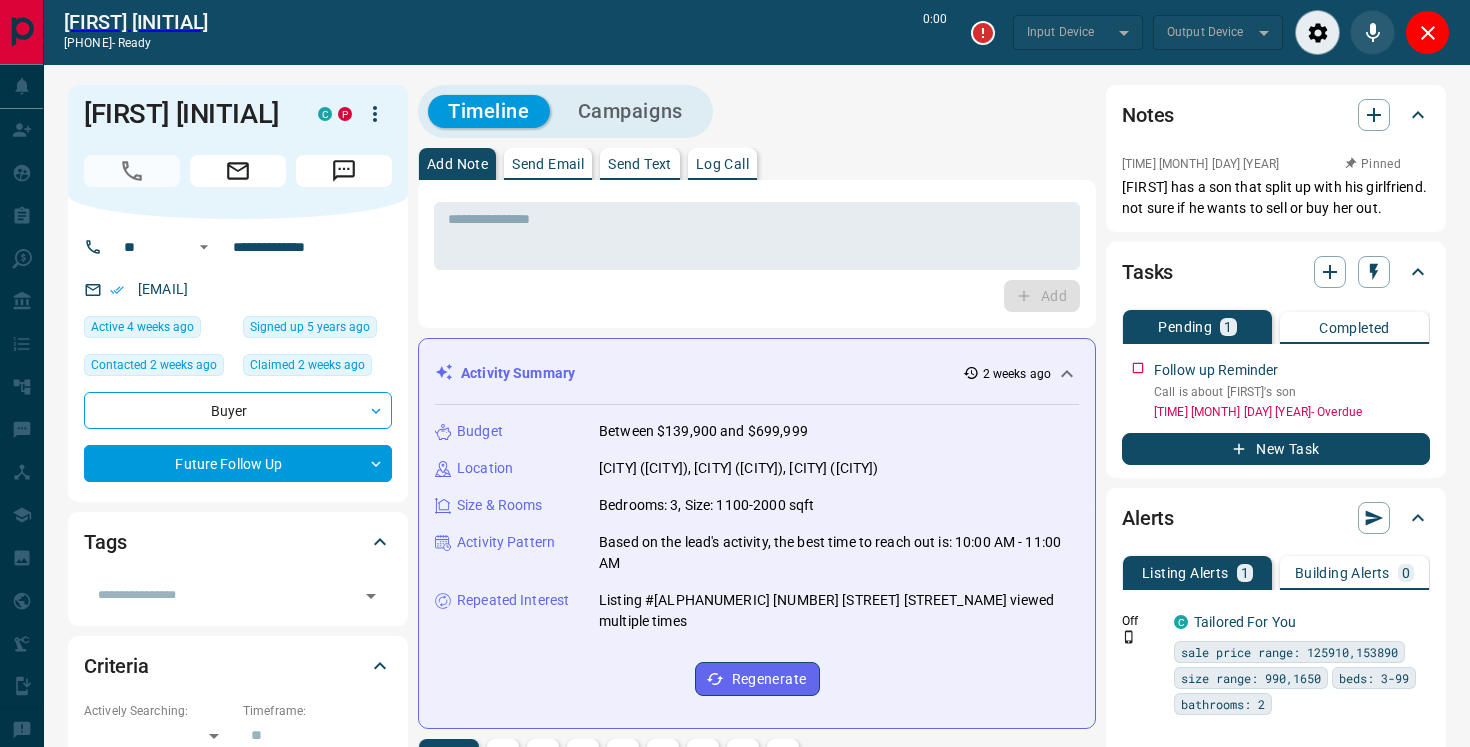 type on "*******" 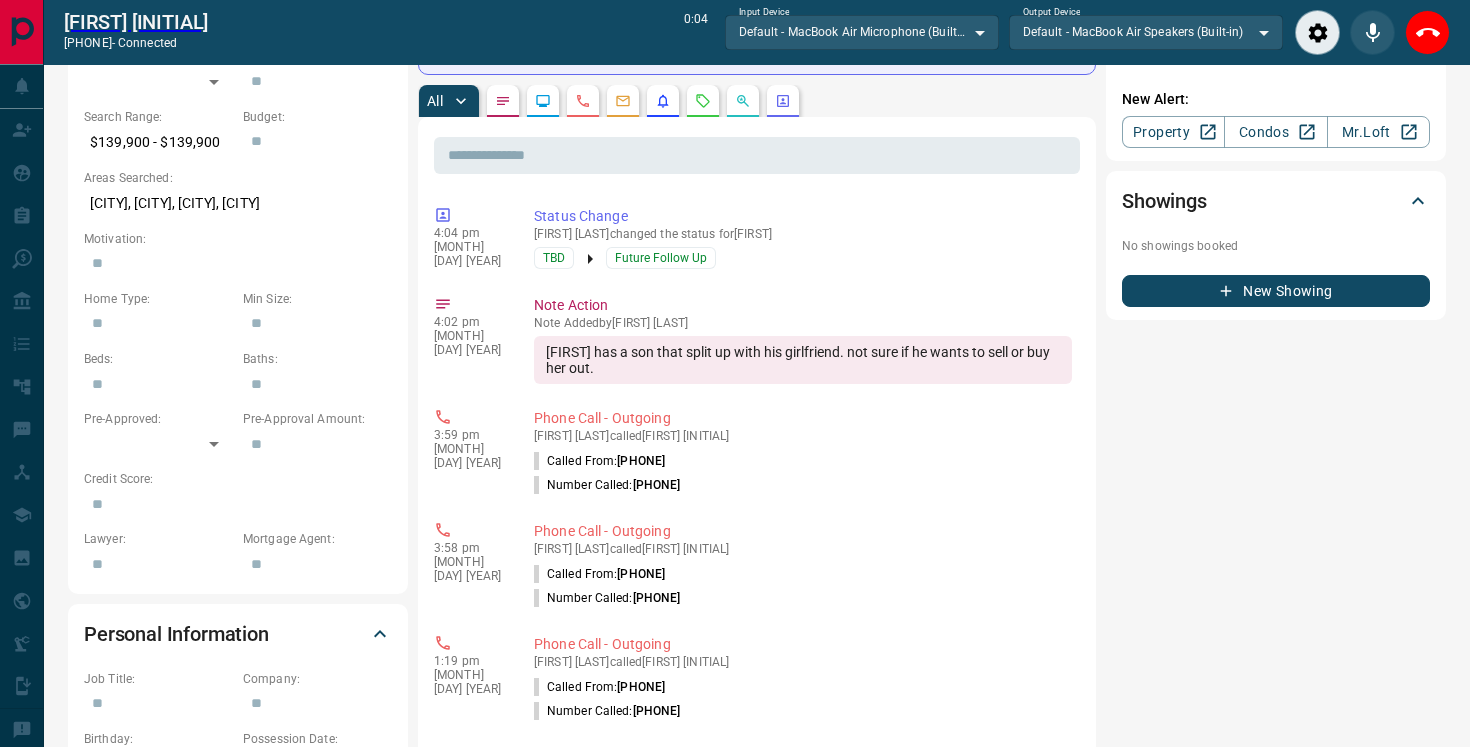 scroll, scrollTop: 699, scrollLeft: 0, axis: vertical 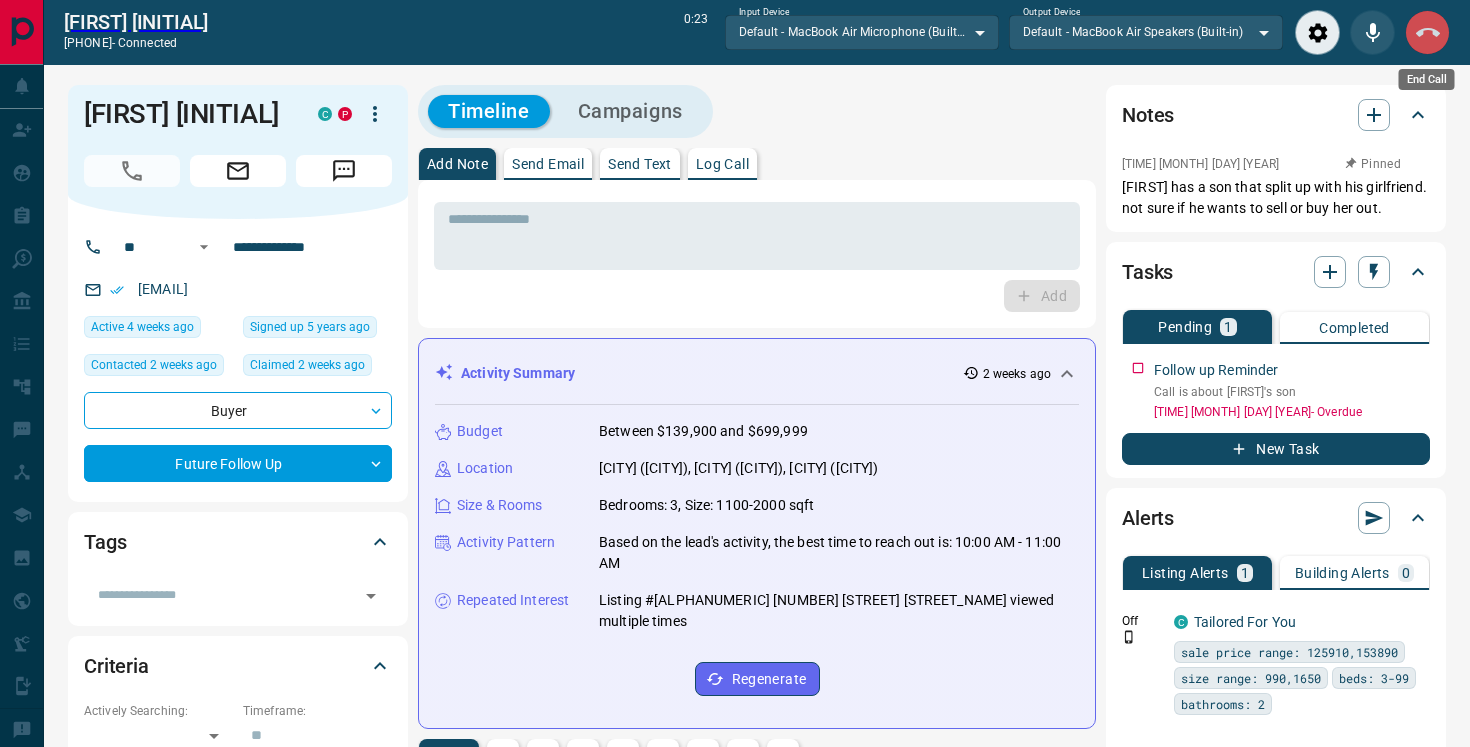 click 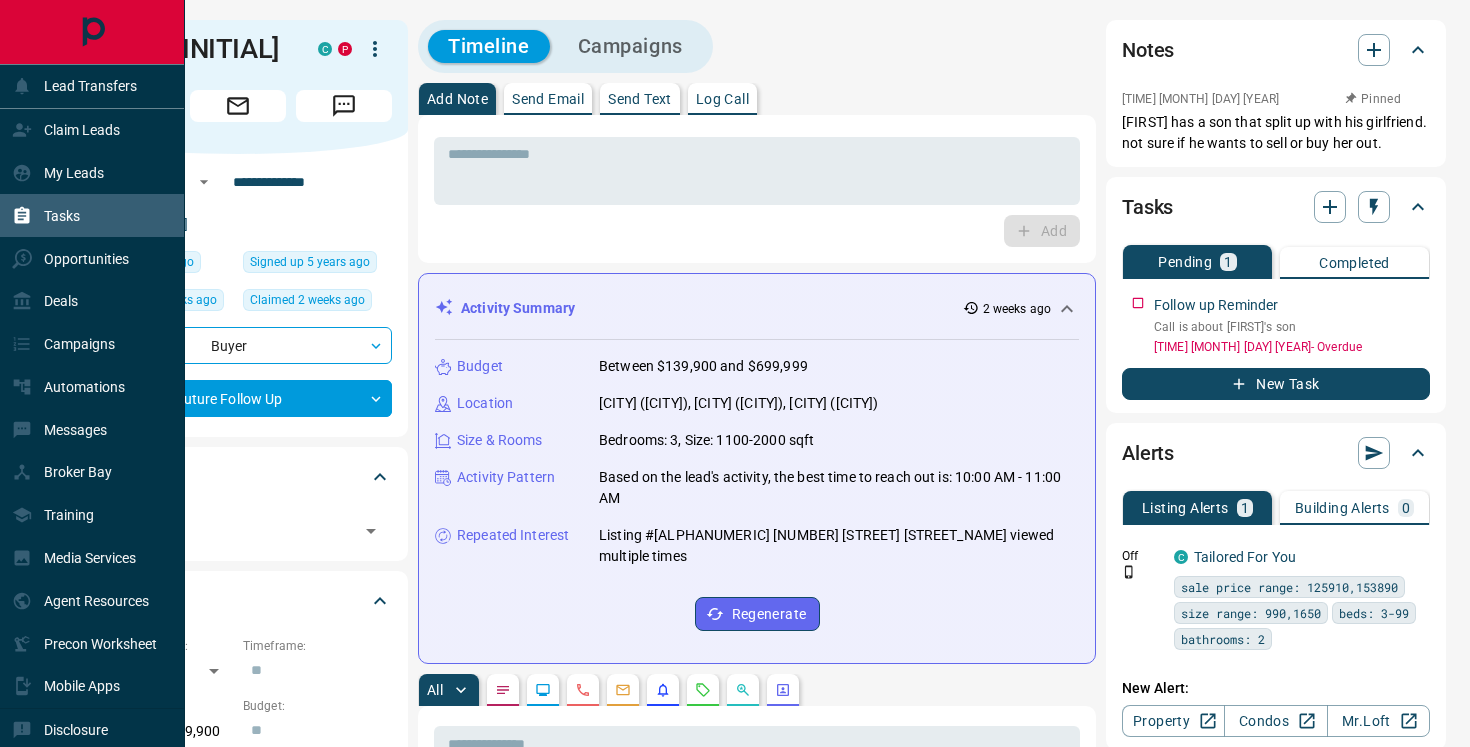 click on "Tasks" at bounding box center (62, 216) 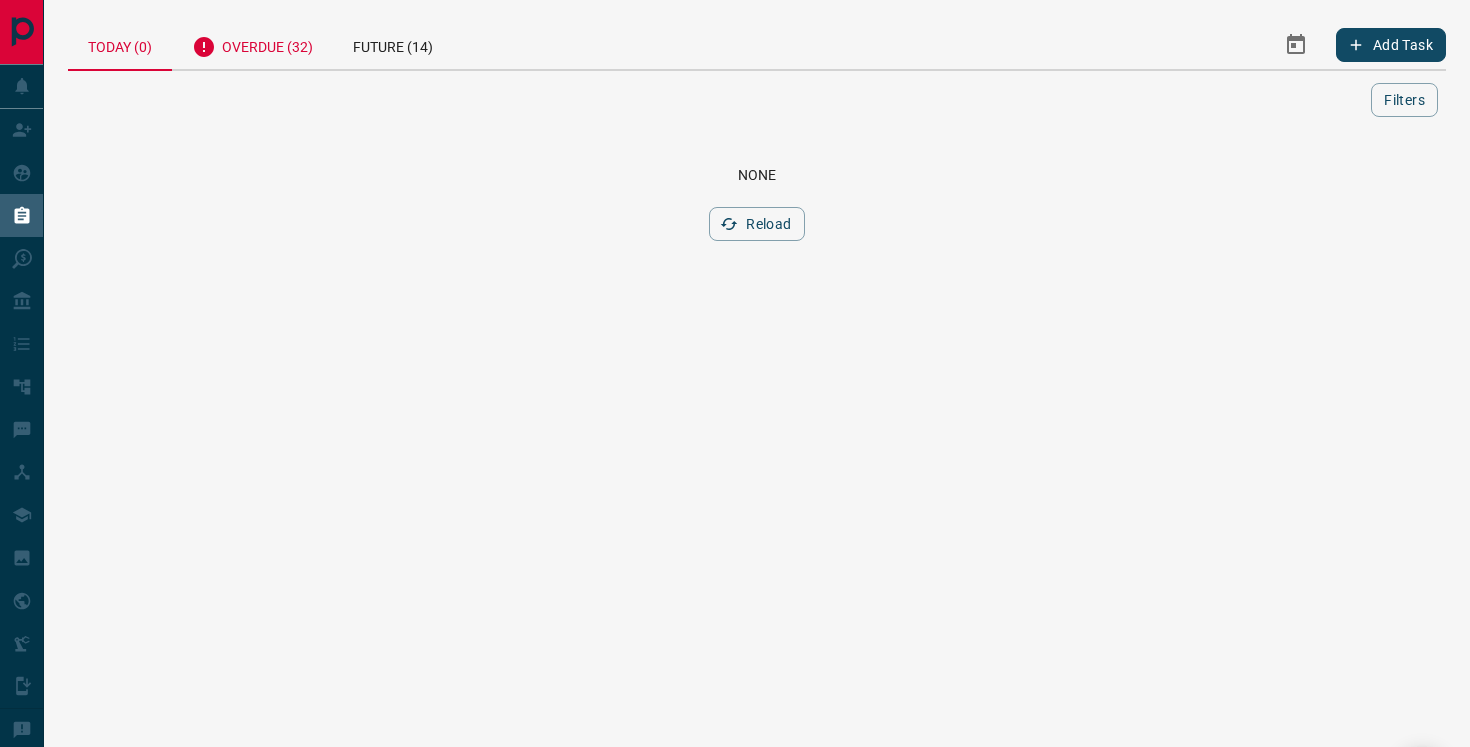 click on "Overdue (32)" at bounding box center (252, 44) 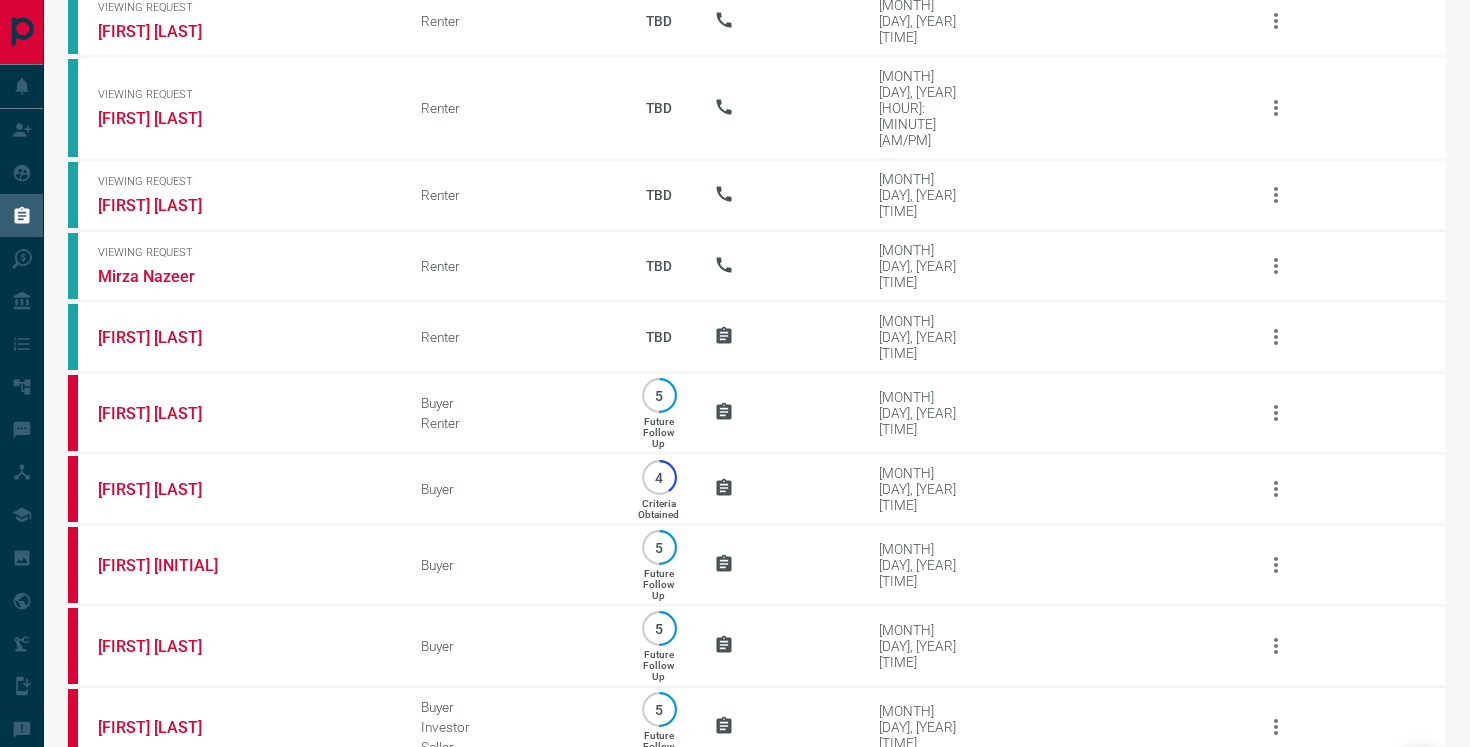 scroll, scrollTop: 1298, scrollLeft: 0, axis: vertical 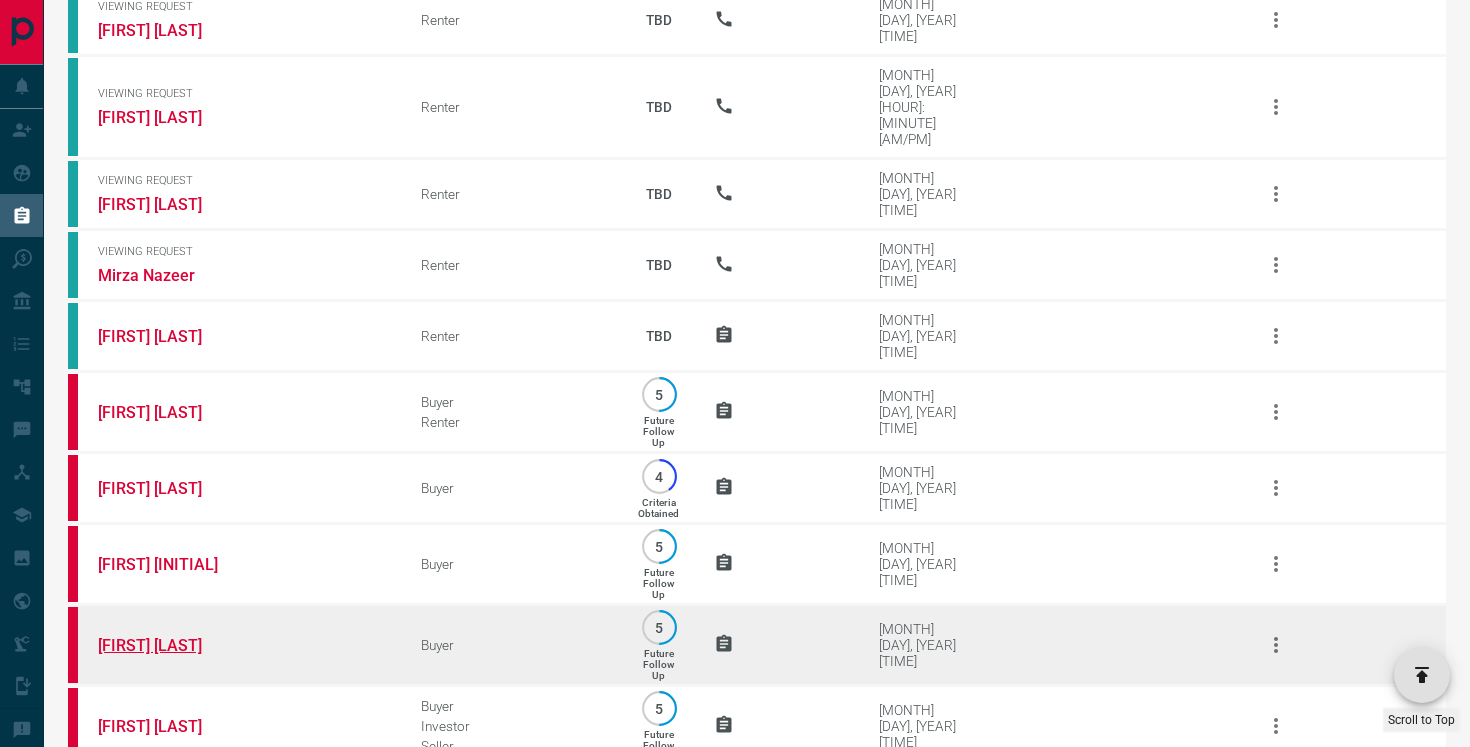 click on "[FIRST] [LAST]" at bounding box center [173, 645] 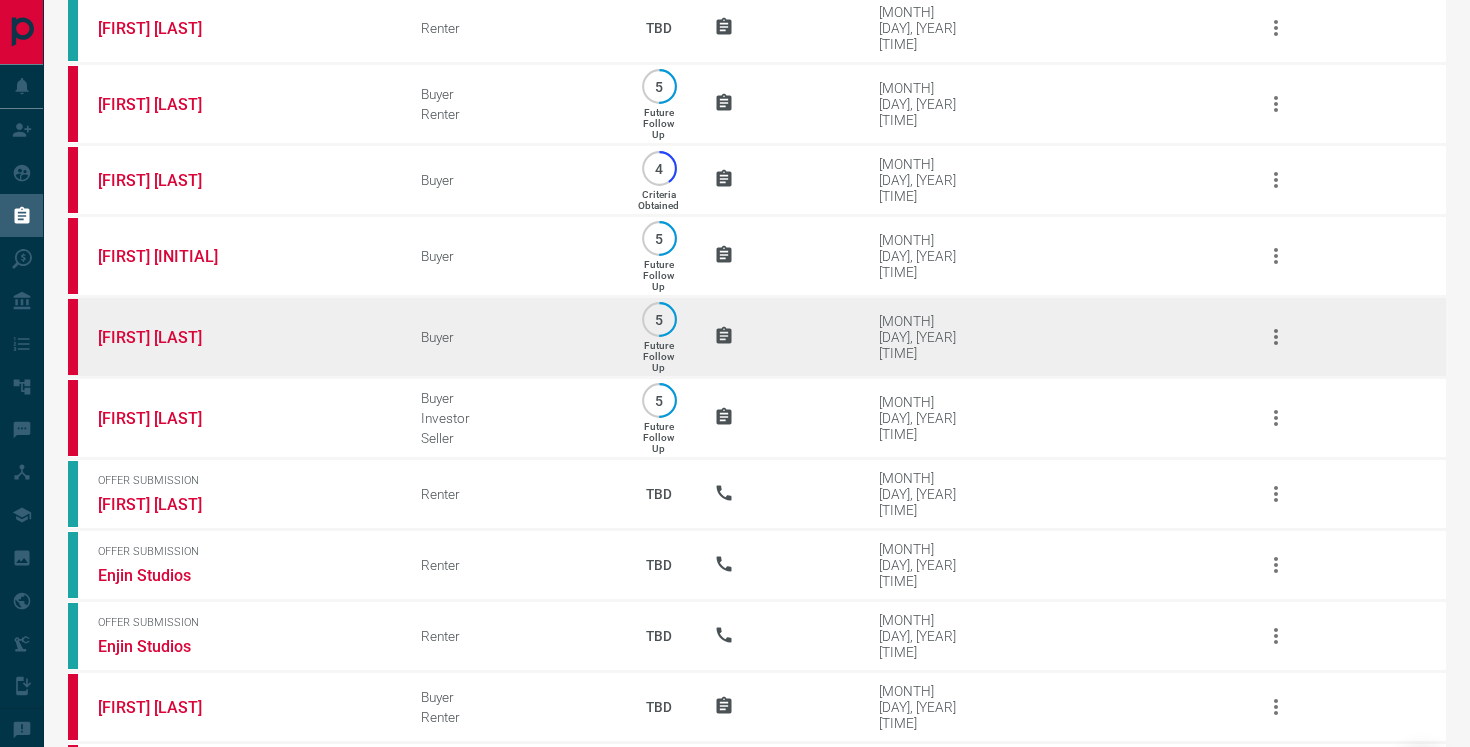scroll, scrollTop: 1622, scrollLeft: 0, axis: vertical 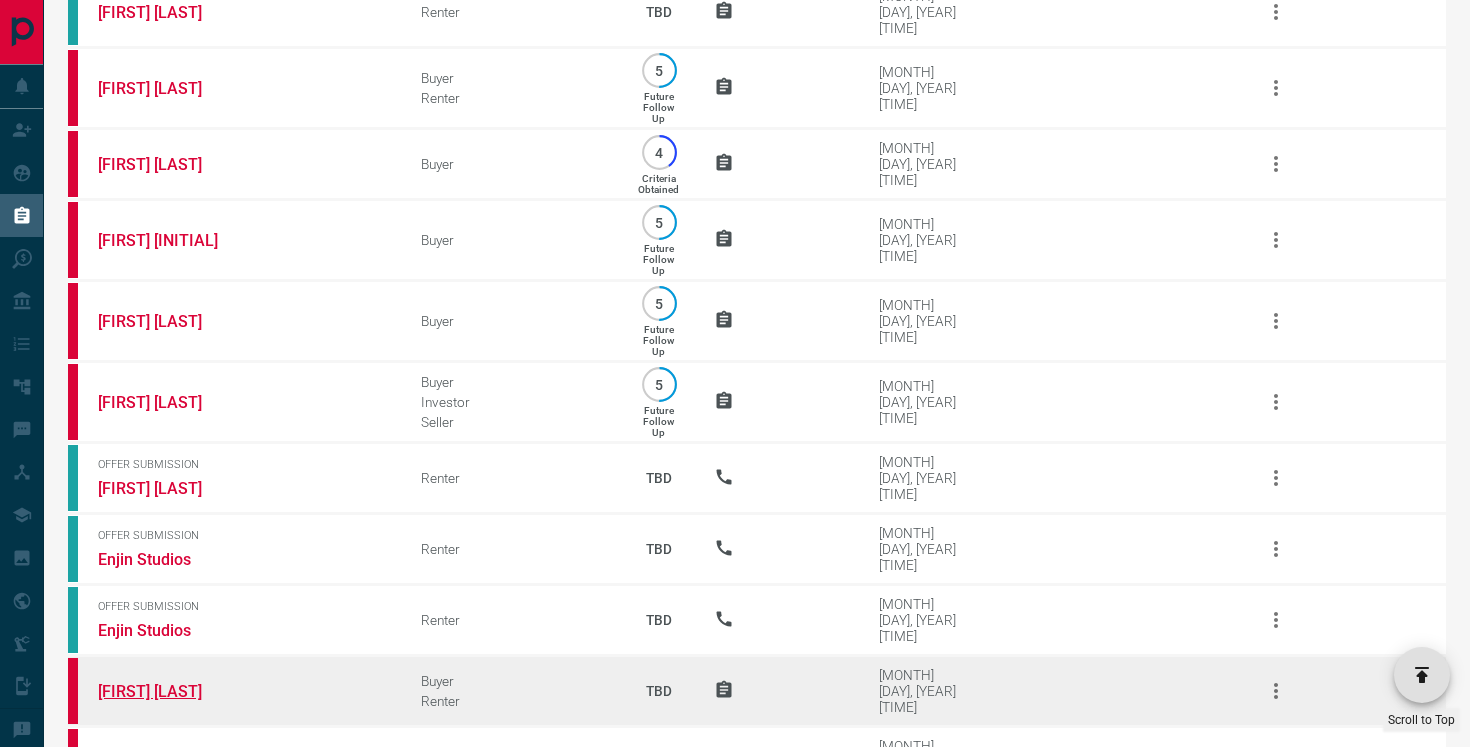 click on "[FIRST] [LAST]" at bounding box center (173, 691) 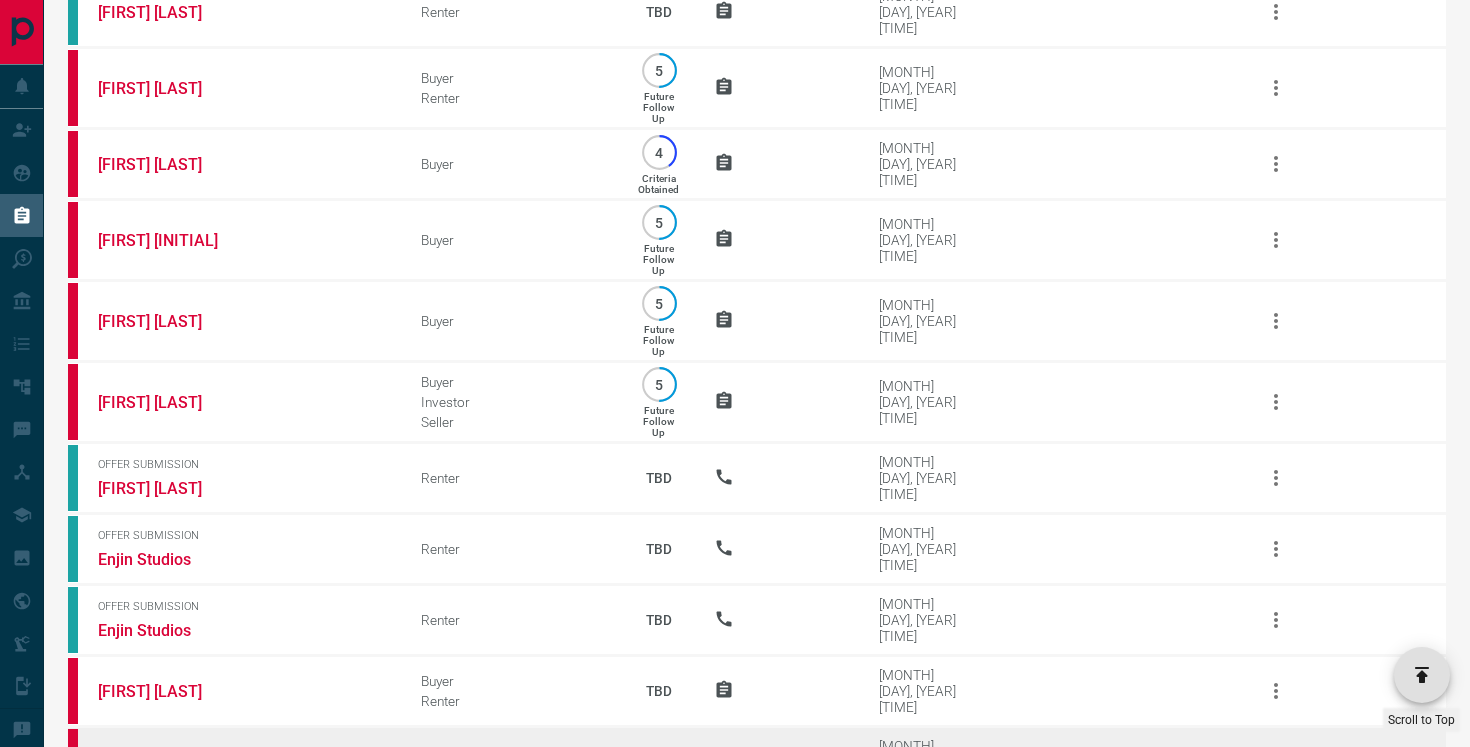 click on "[FIRST] [LAST]" at bounding box center [173, 778] 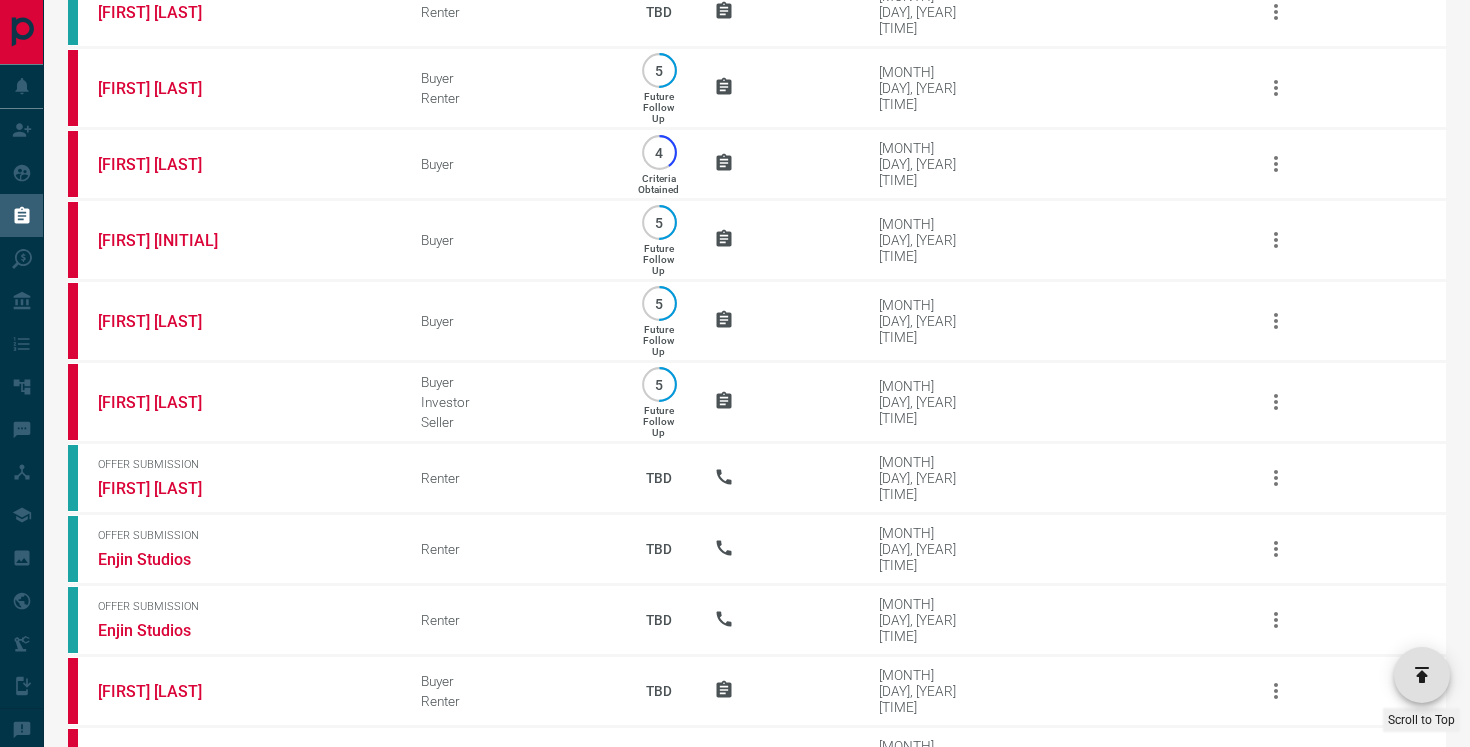 click on "[FIRST] [LAST]" at bounding box center [173, 881] 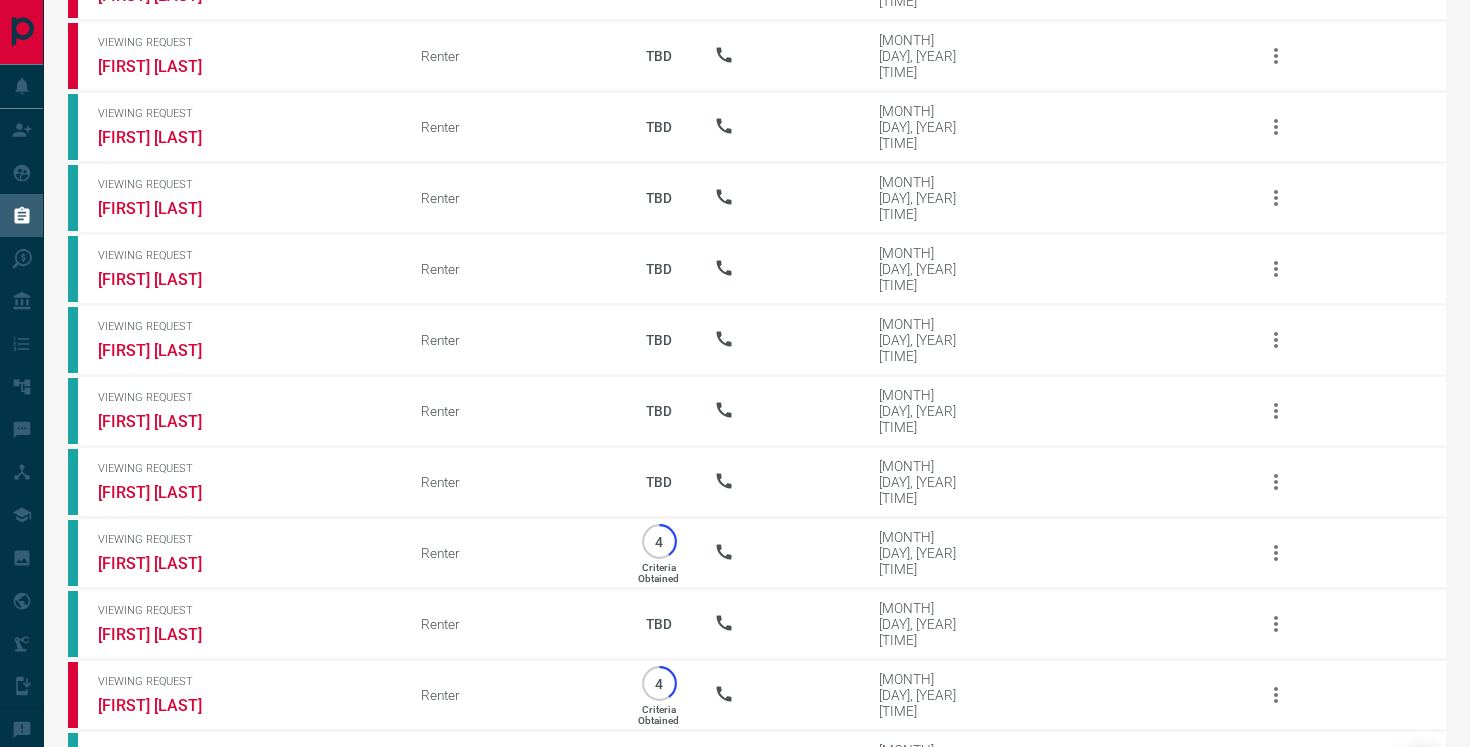 scroll, scrollTop: 0, scrollLeft: 0, axis: both 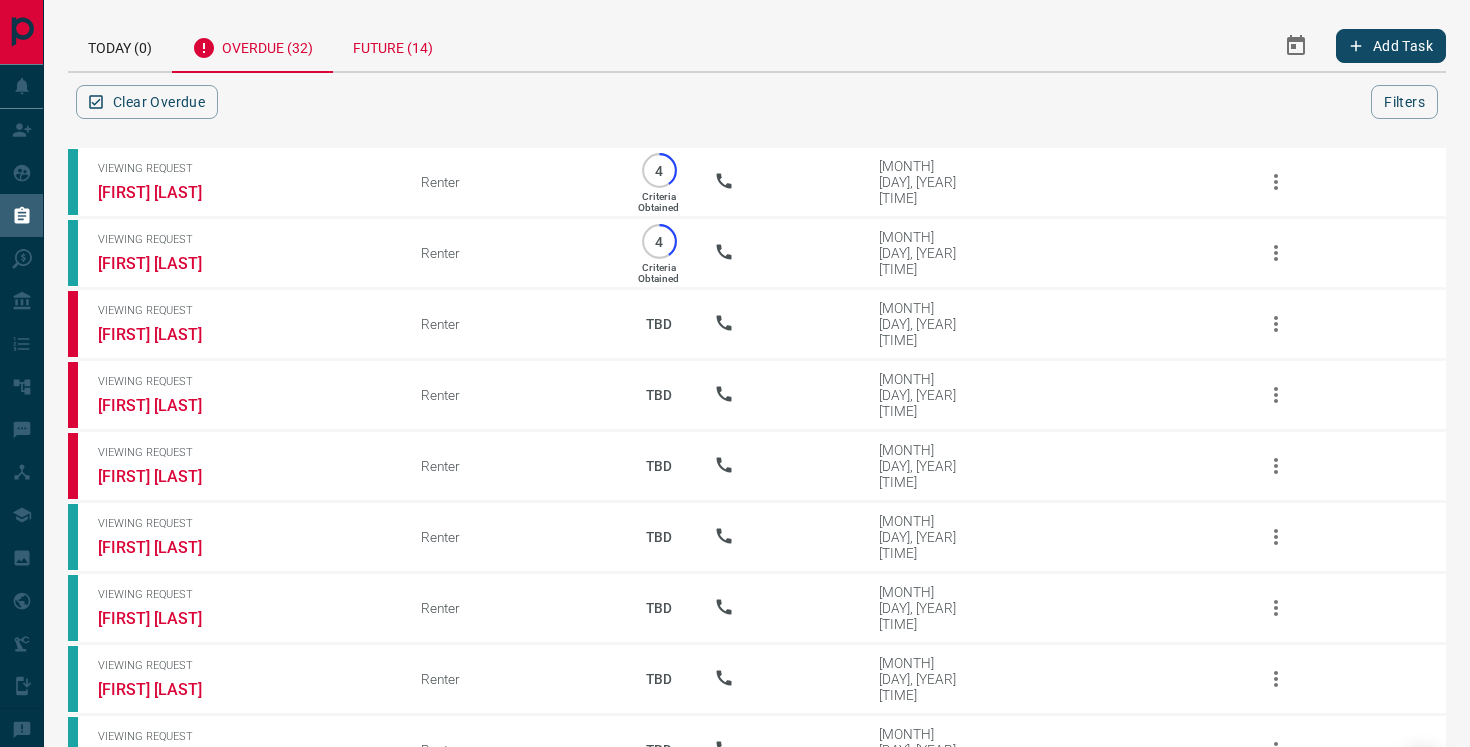 click on "Future (14)" at bounding box center [393, 45] 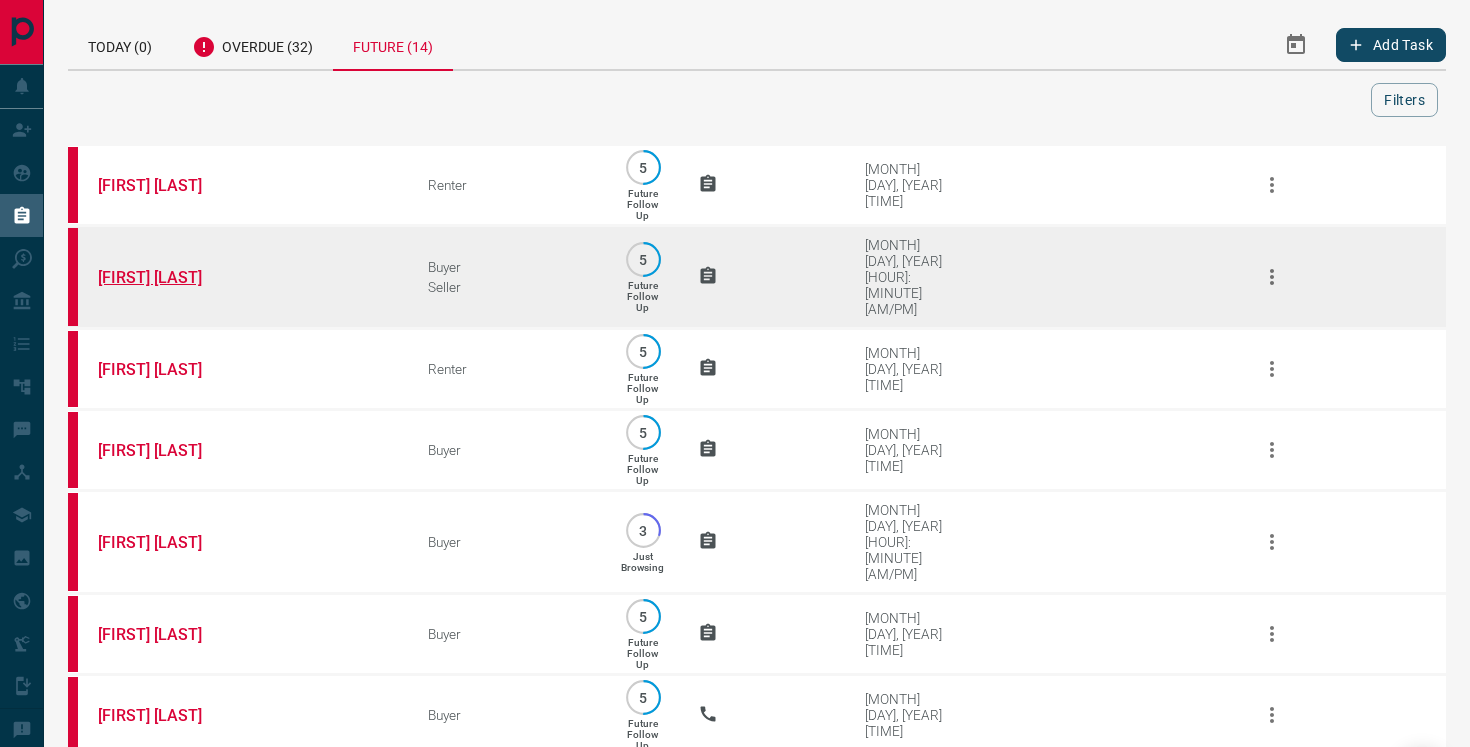 click on "[FIRST] [LAST]" at bounding box center [173, 277] 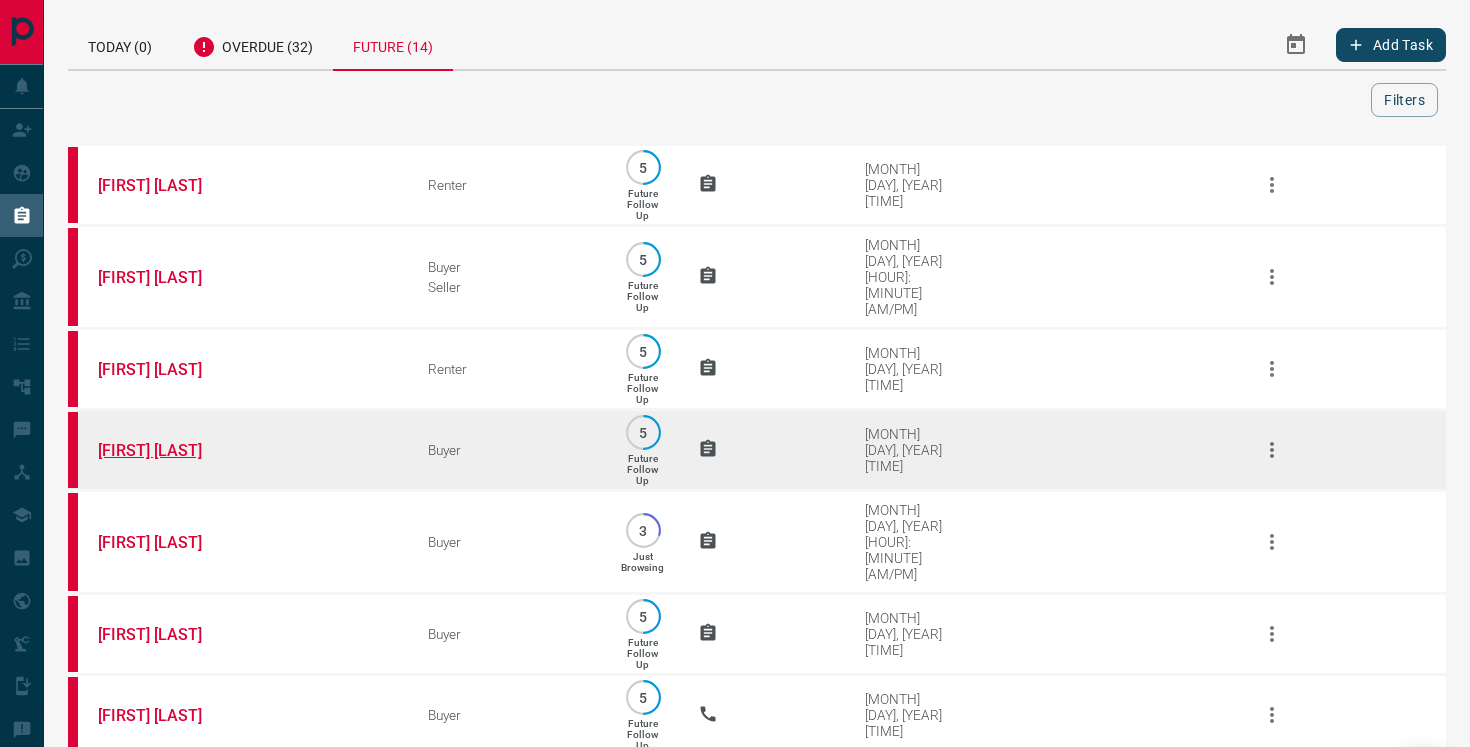click on "[FIRST] [LAST]" at bounding box center [173, 450] 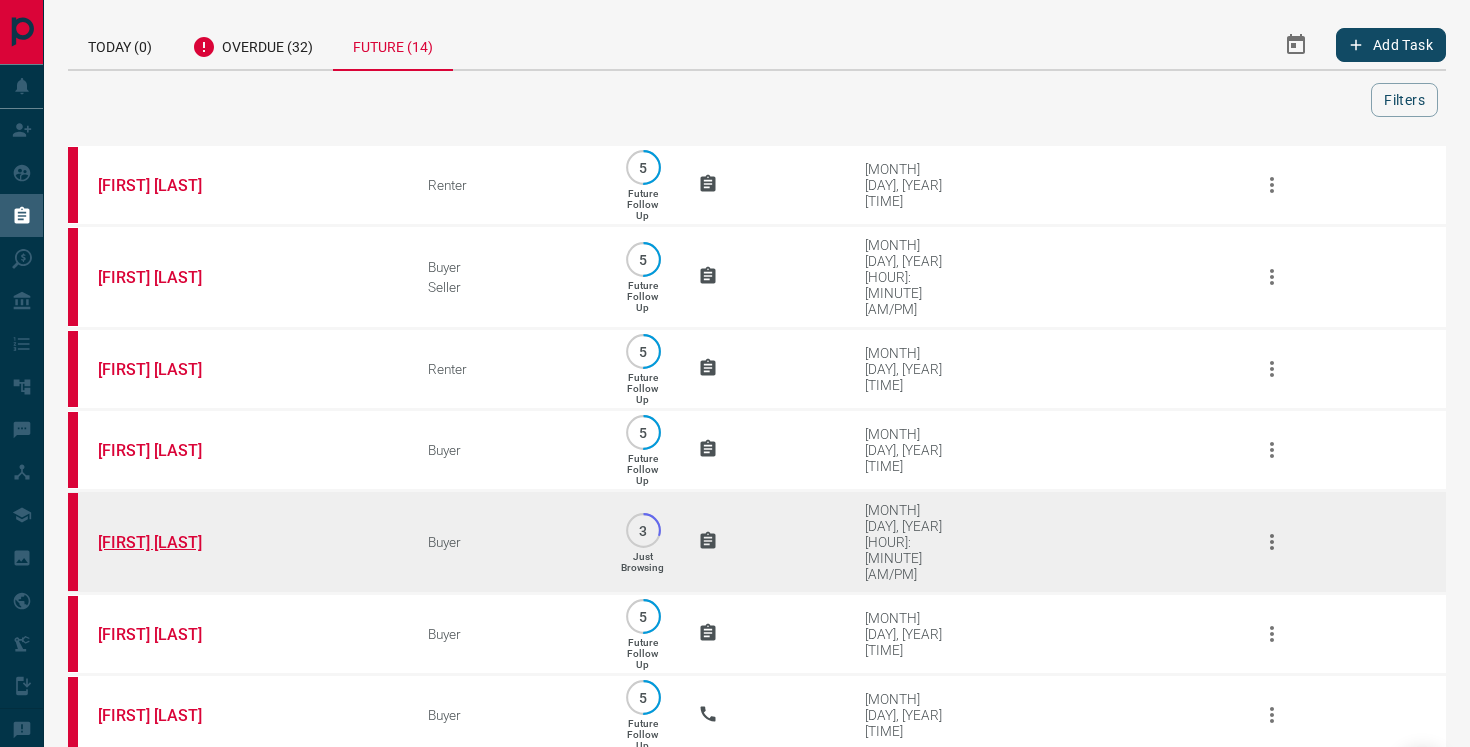 click on "[FIRST] [LAST]" at bounding box center (173, 542) 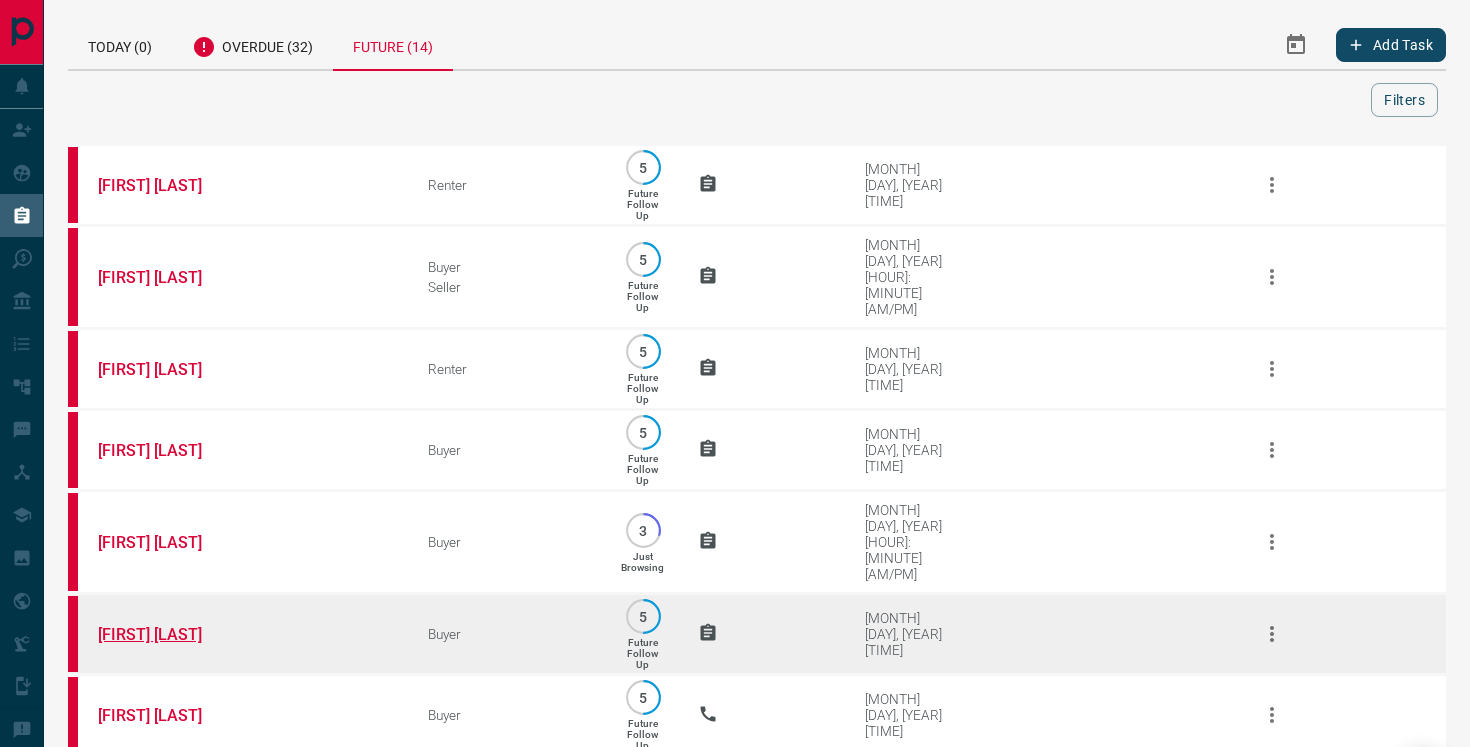 click on "[FIRST] [LAST]" at bounding box center (173, 634) 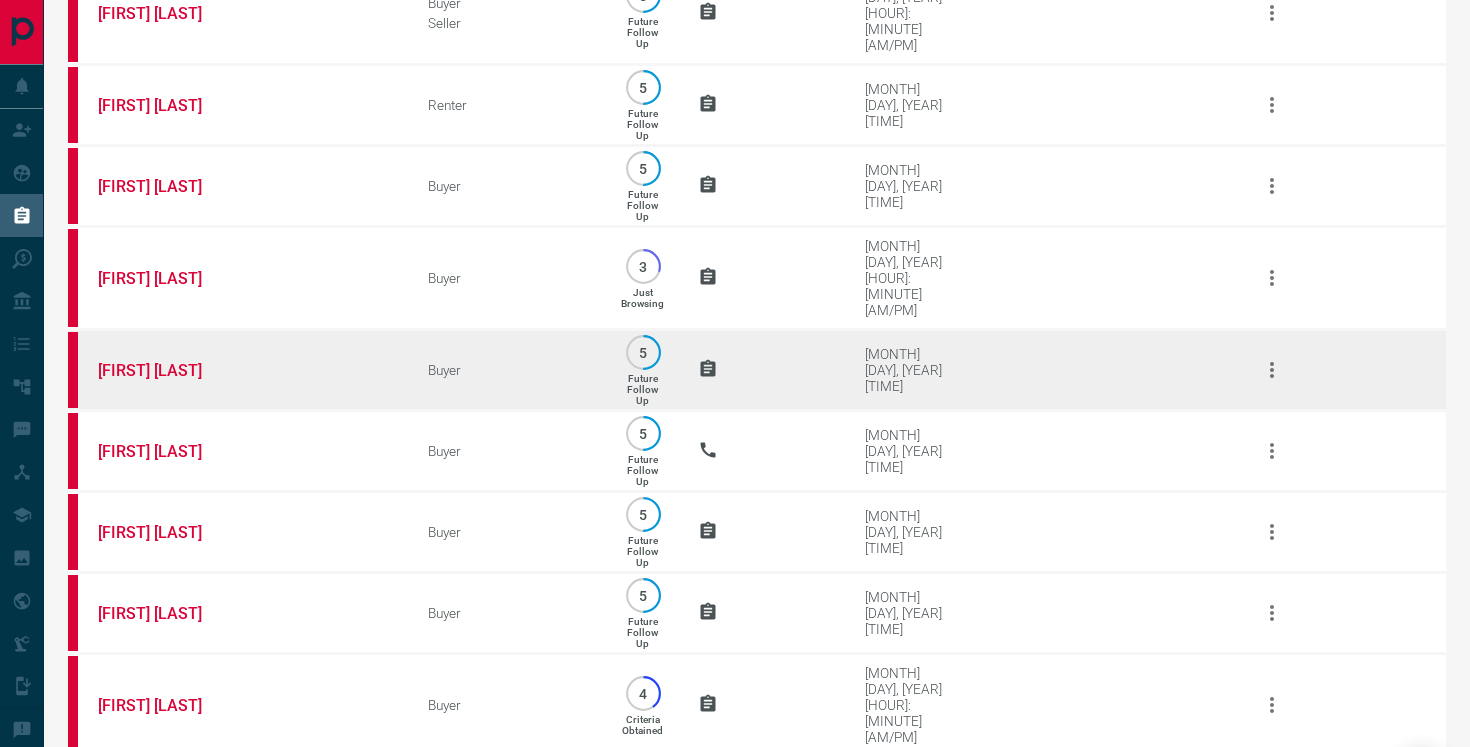 scroll, scrollTop: 267, scrollLeft: 0, axis: vertical 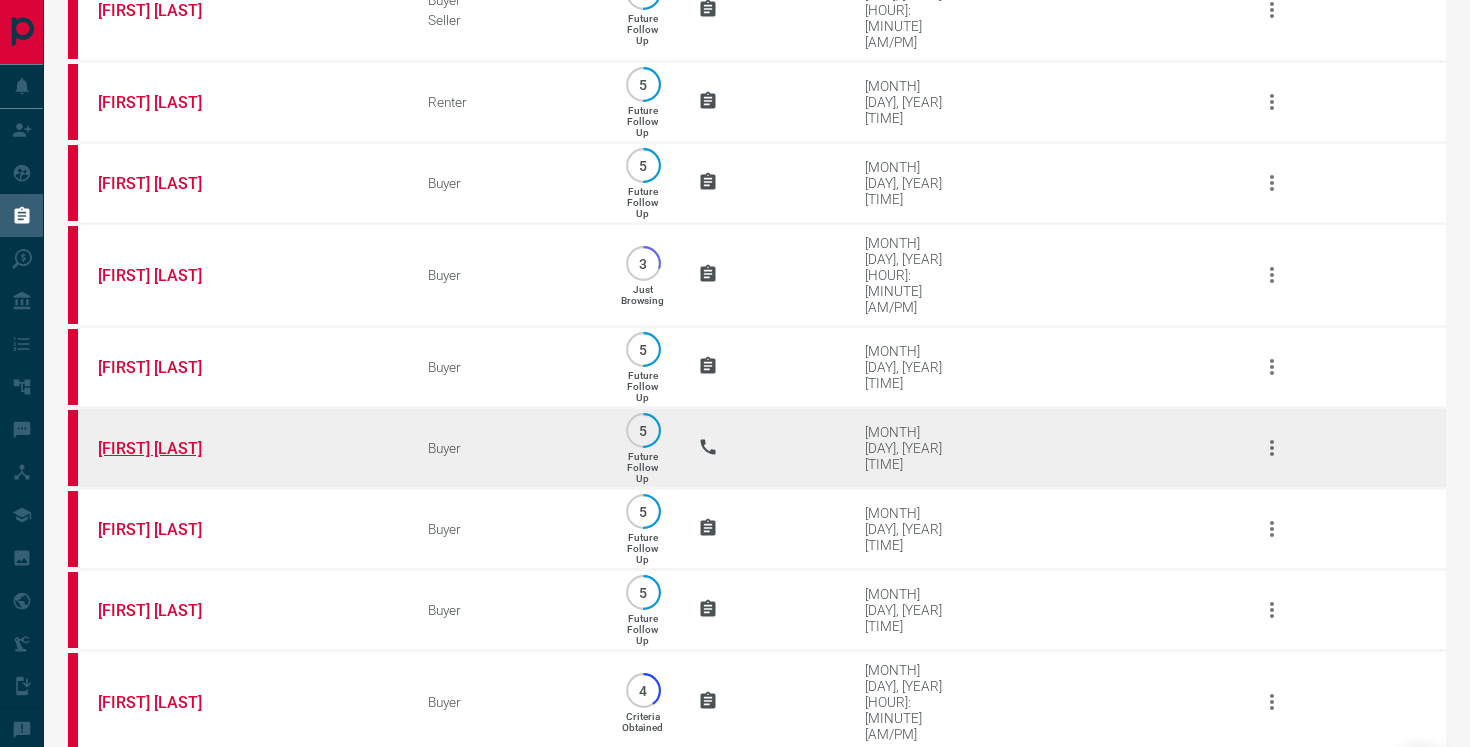 click on "[FIRST] [LAST]" at bounding box center (173, 448) 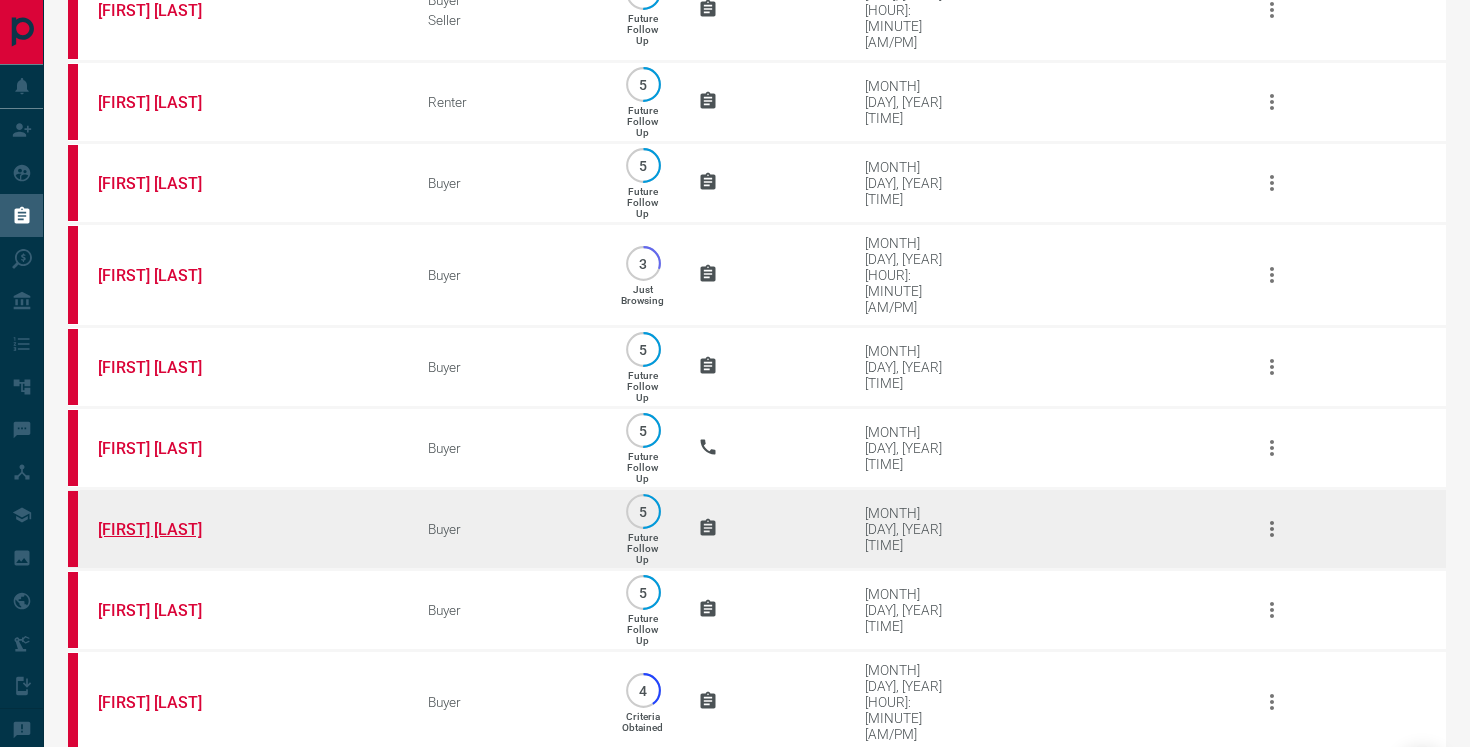 click on "[FIRST] [LAST]" at bounding box center (173, 529) 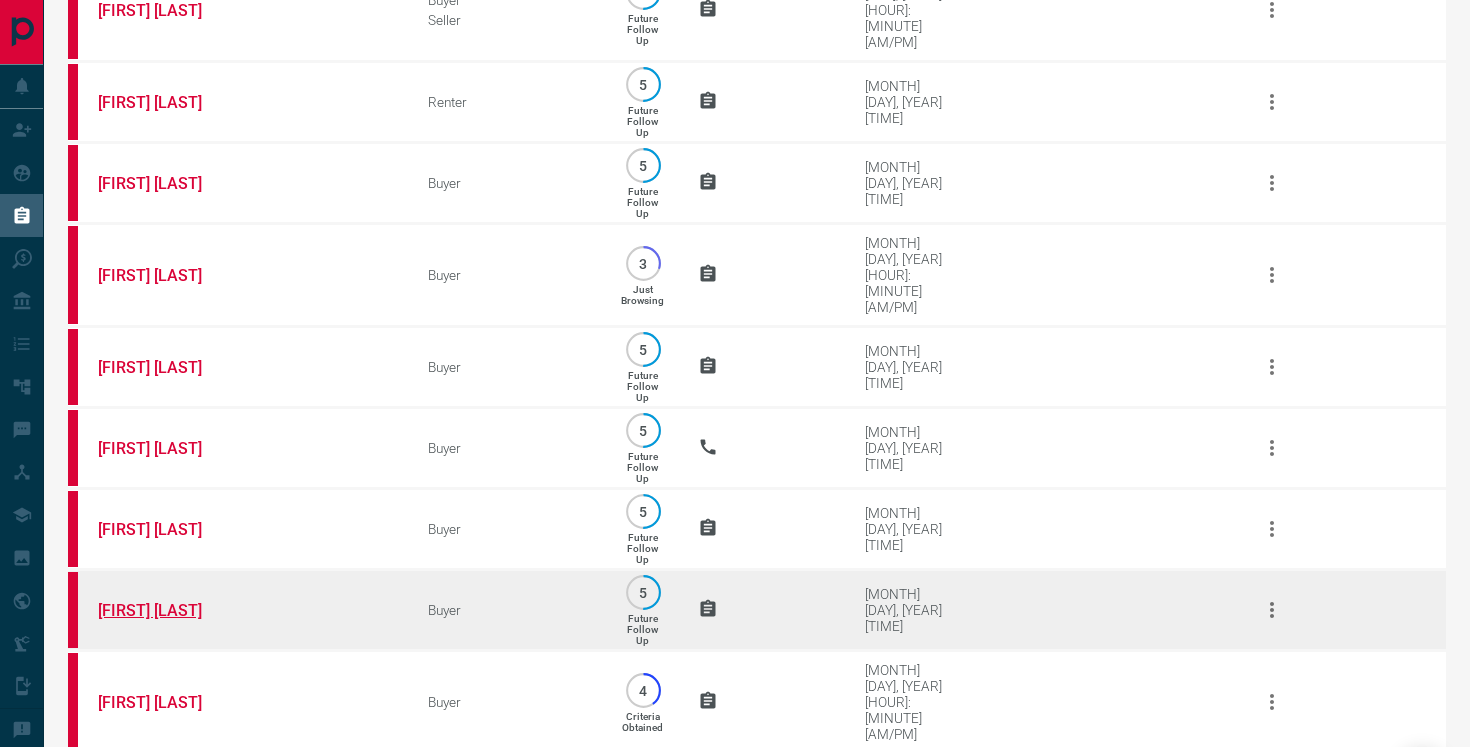 click on "[FIRST] [LAST]" at bounding box center [173, 610] 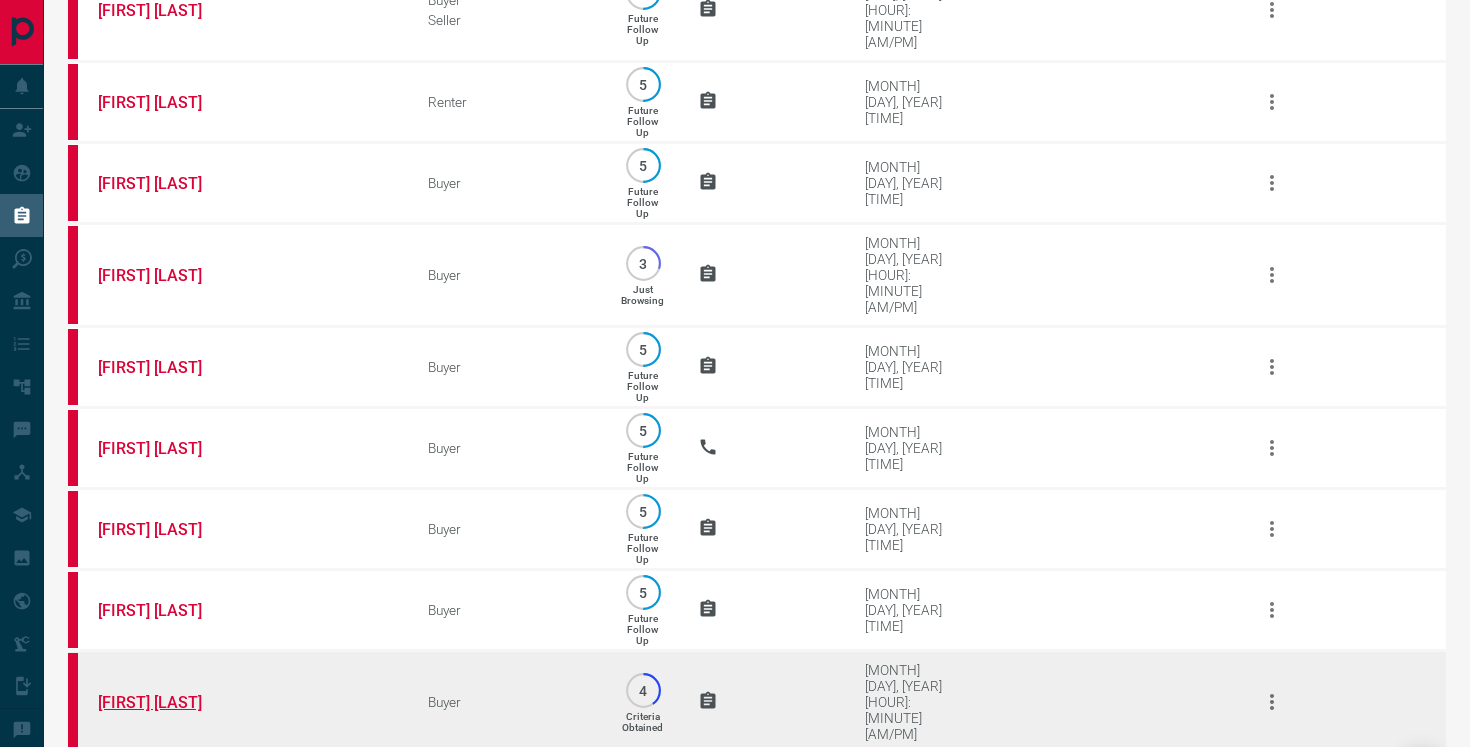 click on "[FIRST] [LAST]" at bounding box center (173, 702) 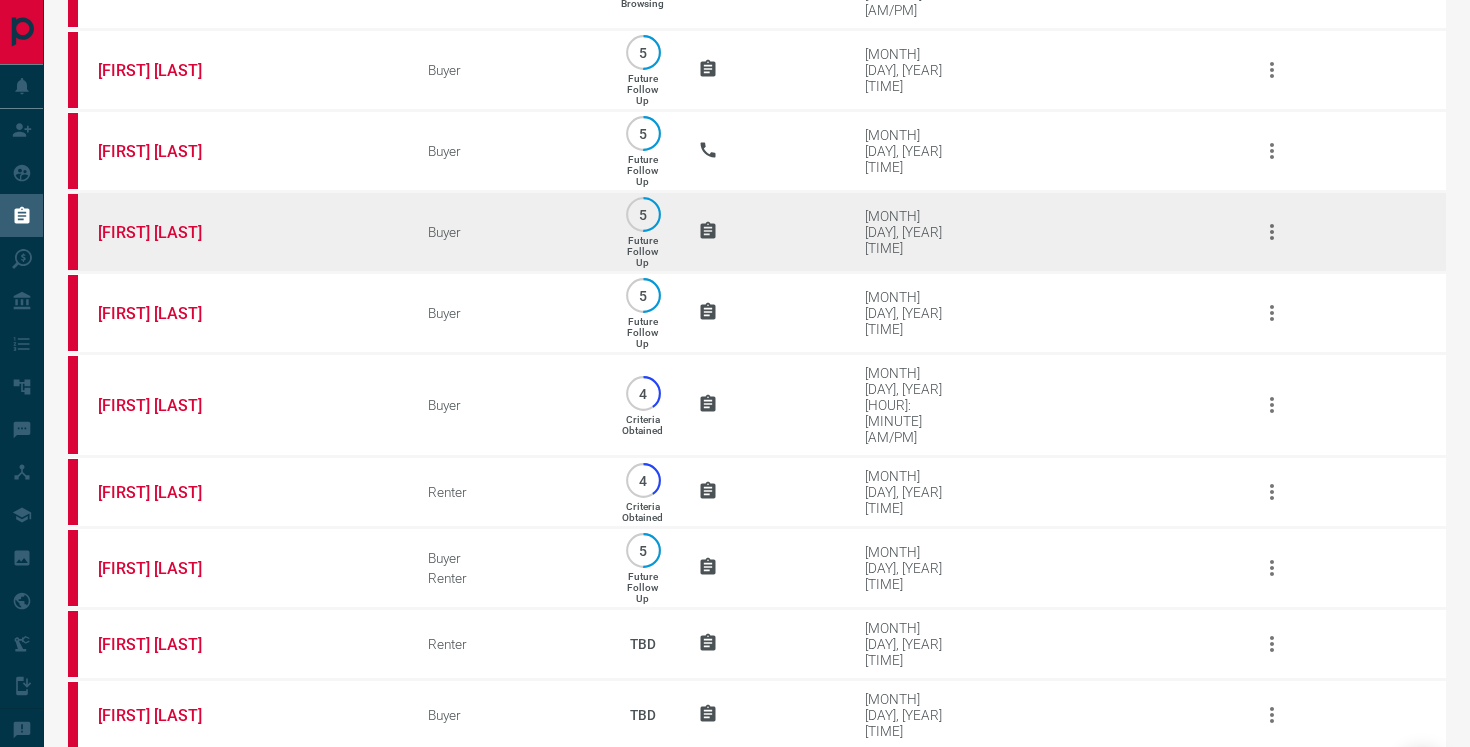 scroll, scrollTop: 578, scrollLeft: 0, axis: vertical 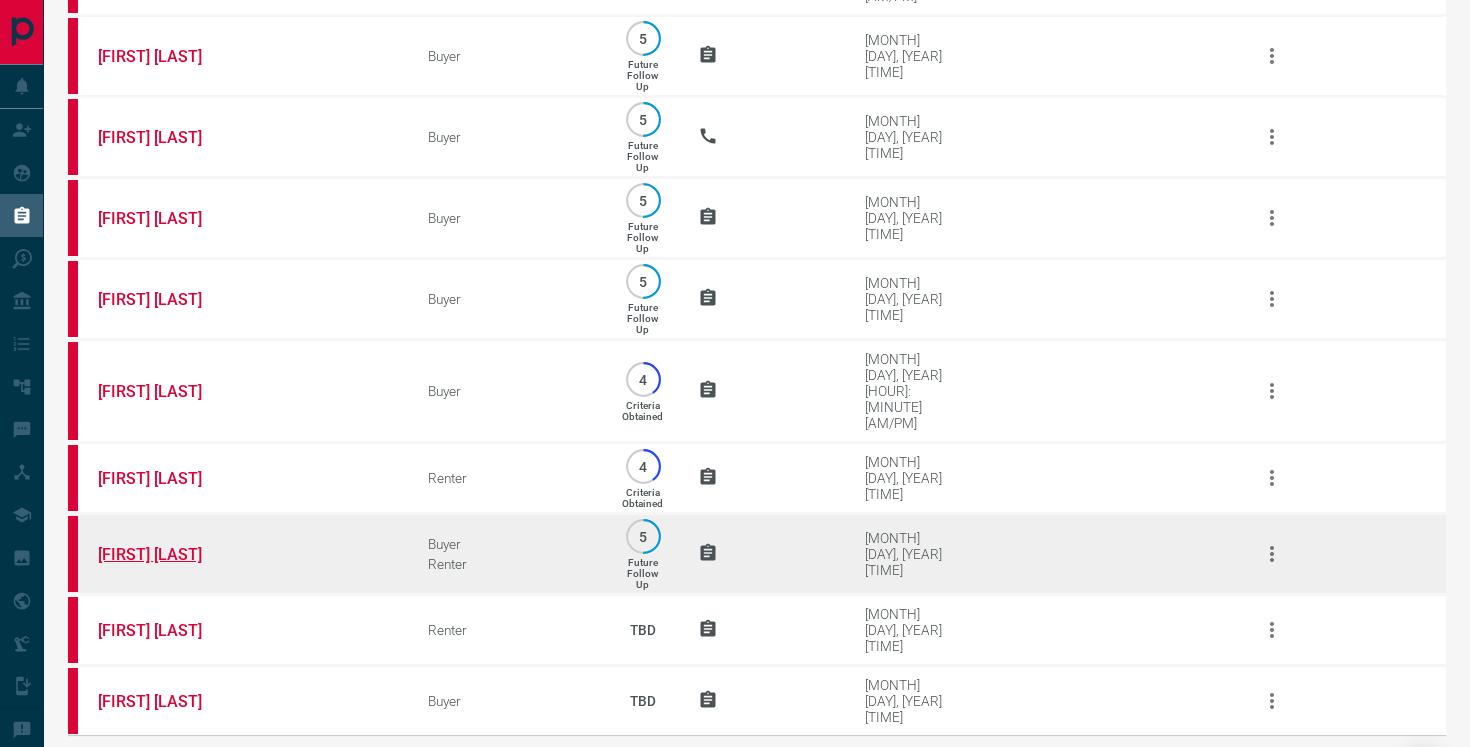 click on "[FIRST] [LAST]" at bounding box center (173, 554) 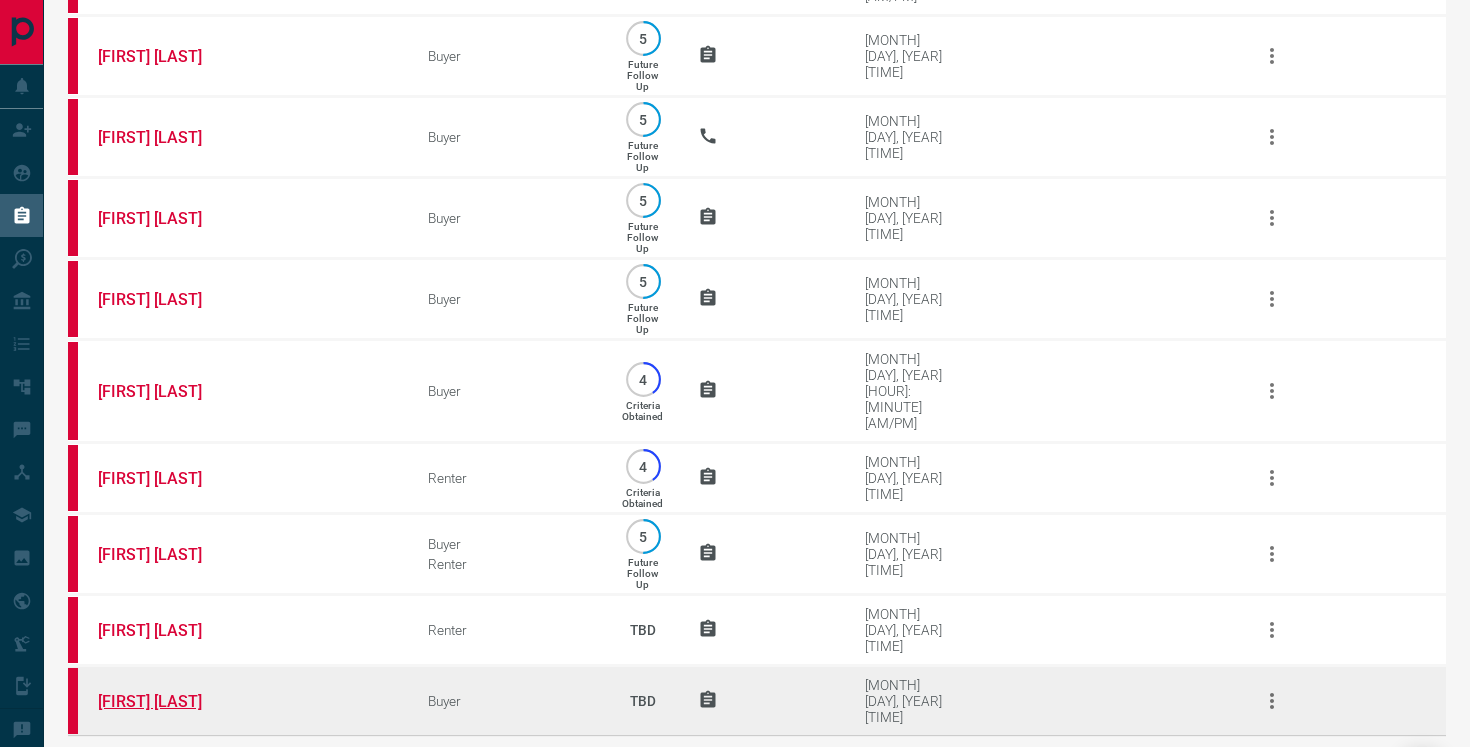 click on "[FIRST] [LAST]" at bounding box center (173, 701) 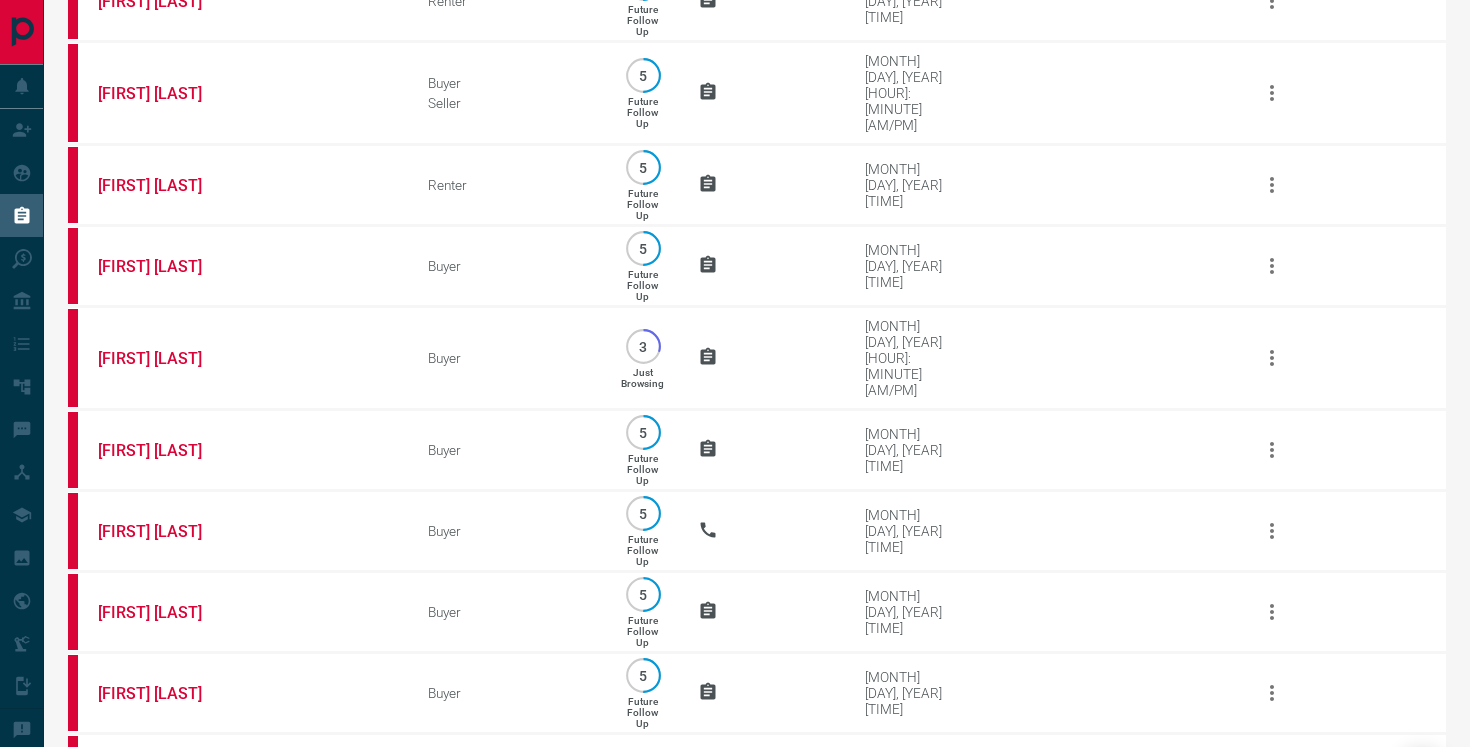 scroll, scrollTop: 0, scrollLeft: 0, axis: both 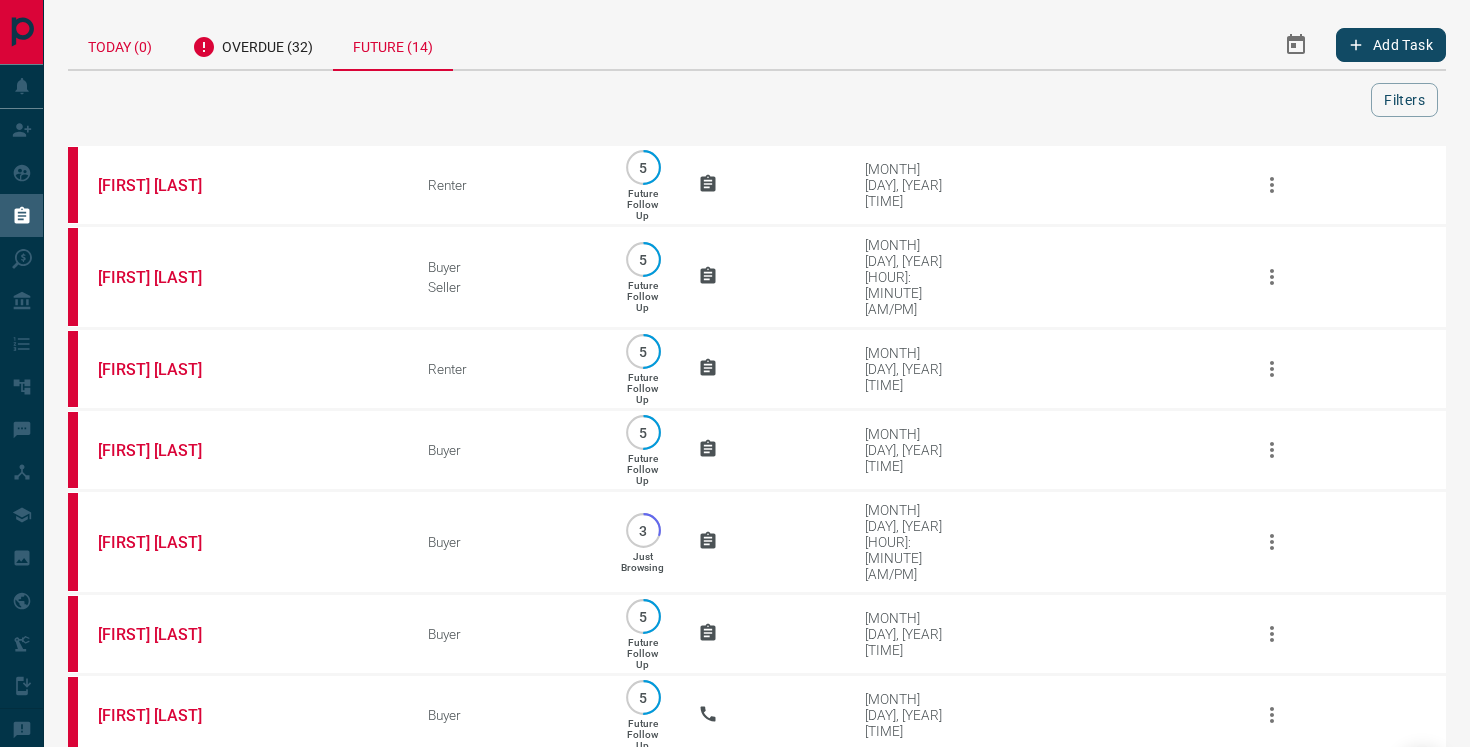 click on "Today (0)" at bounding box center [120, 44] 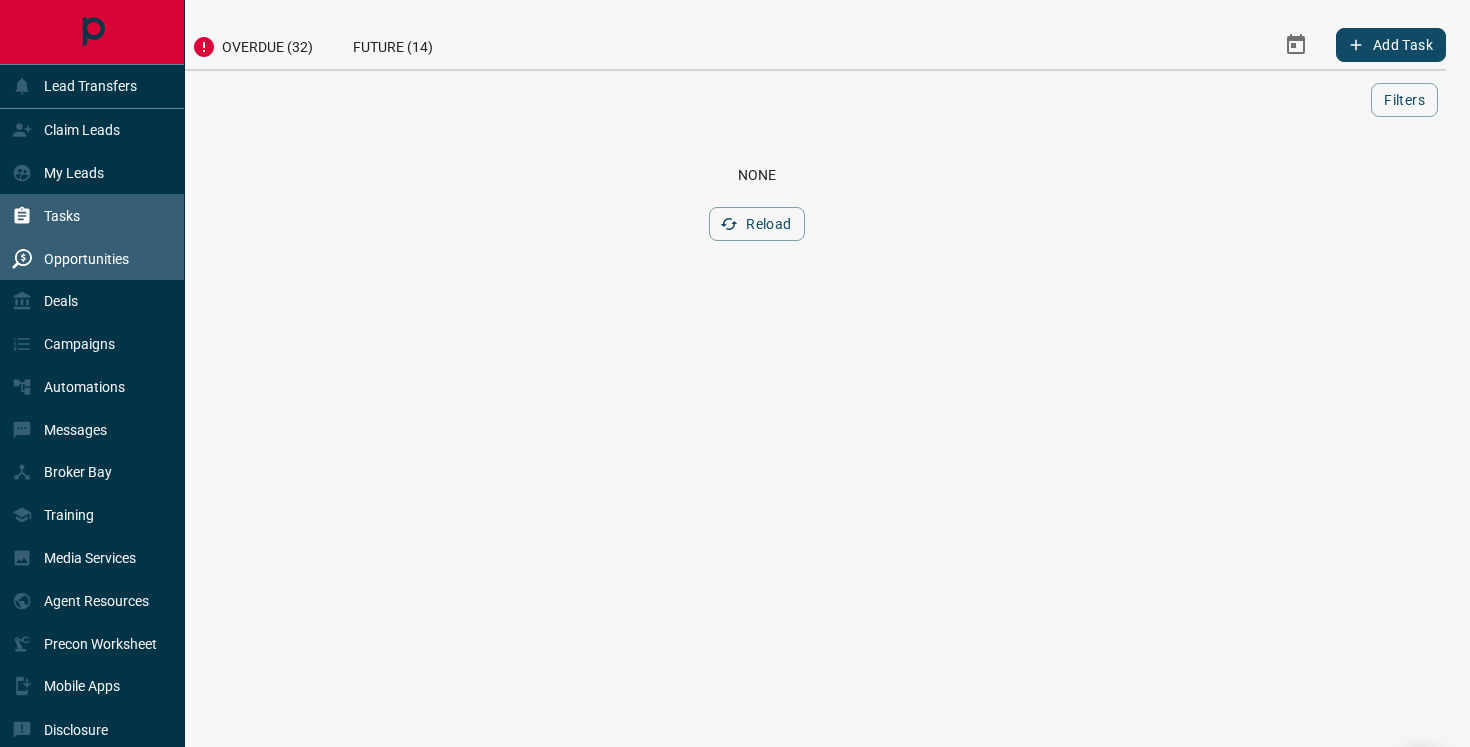 click on "Opportunities" at bounding box center [86, 259] 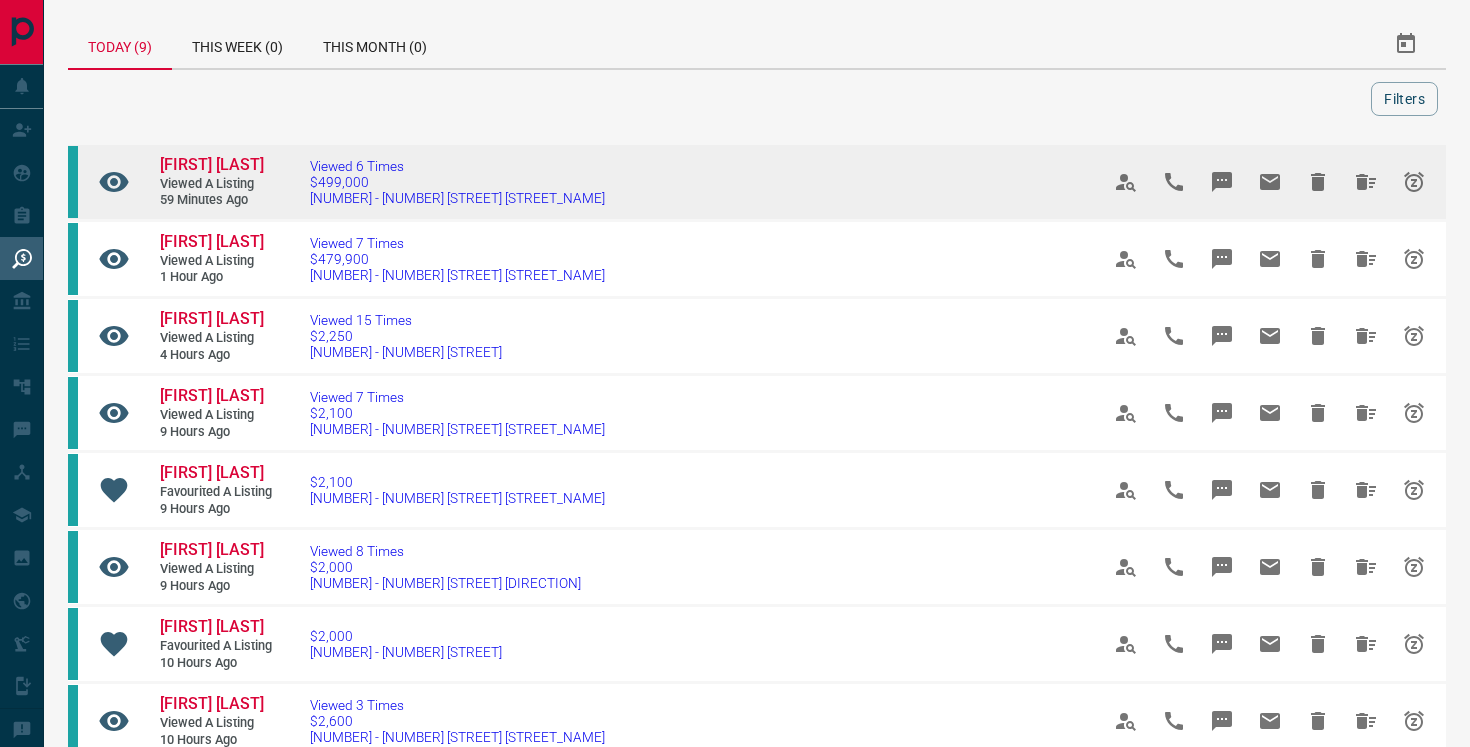 click on "[FIRST] [LAST]" at bounding box center [220, 165] 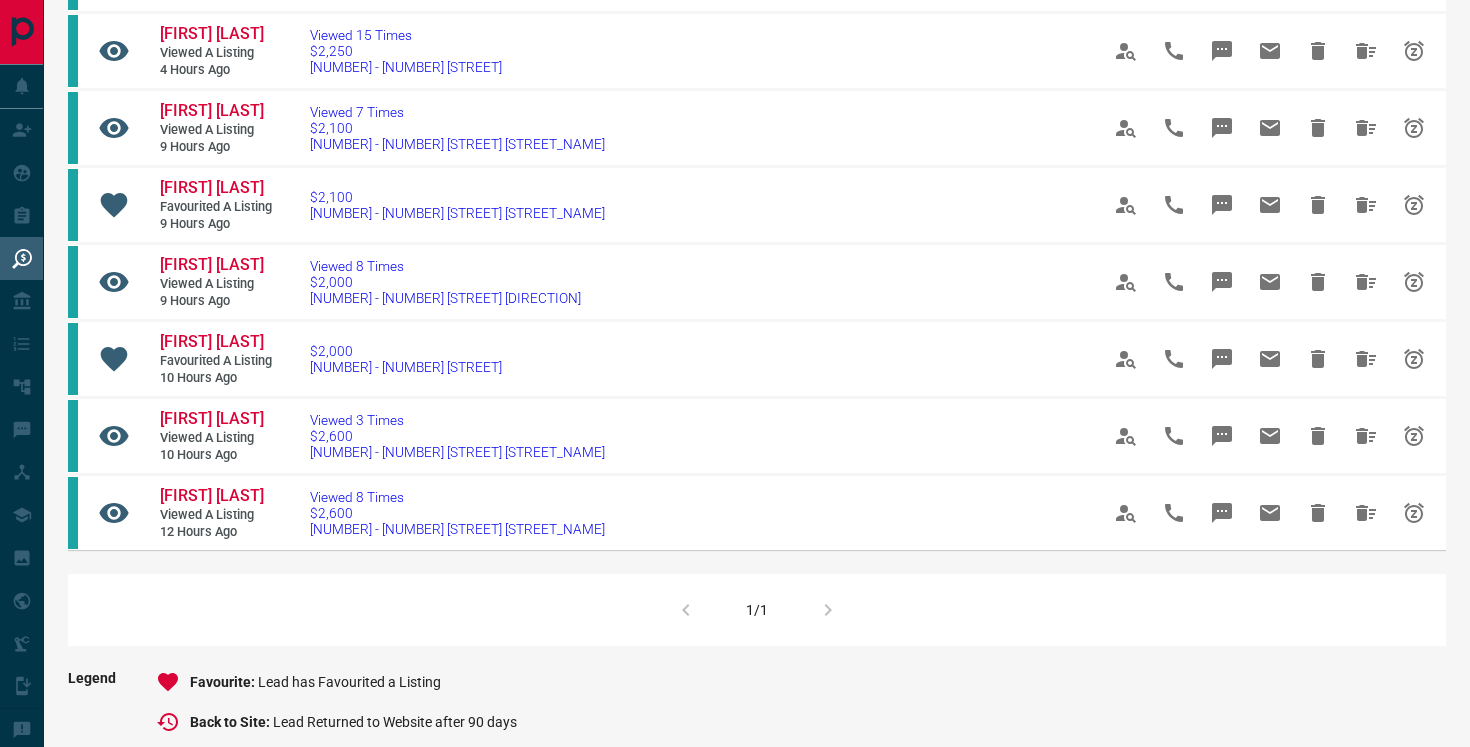 scroll, scrollTop: 0, scrollLeft: 0, axis: both 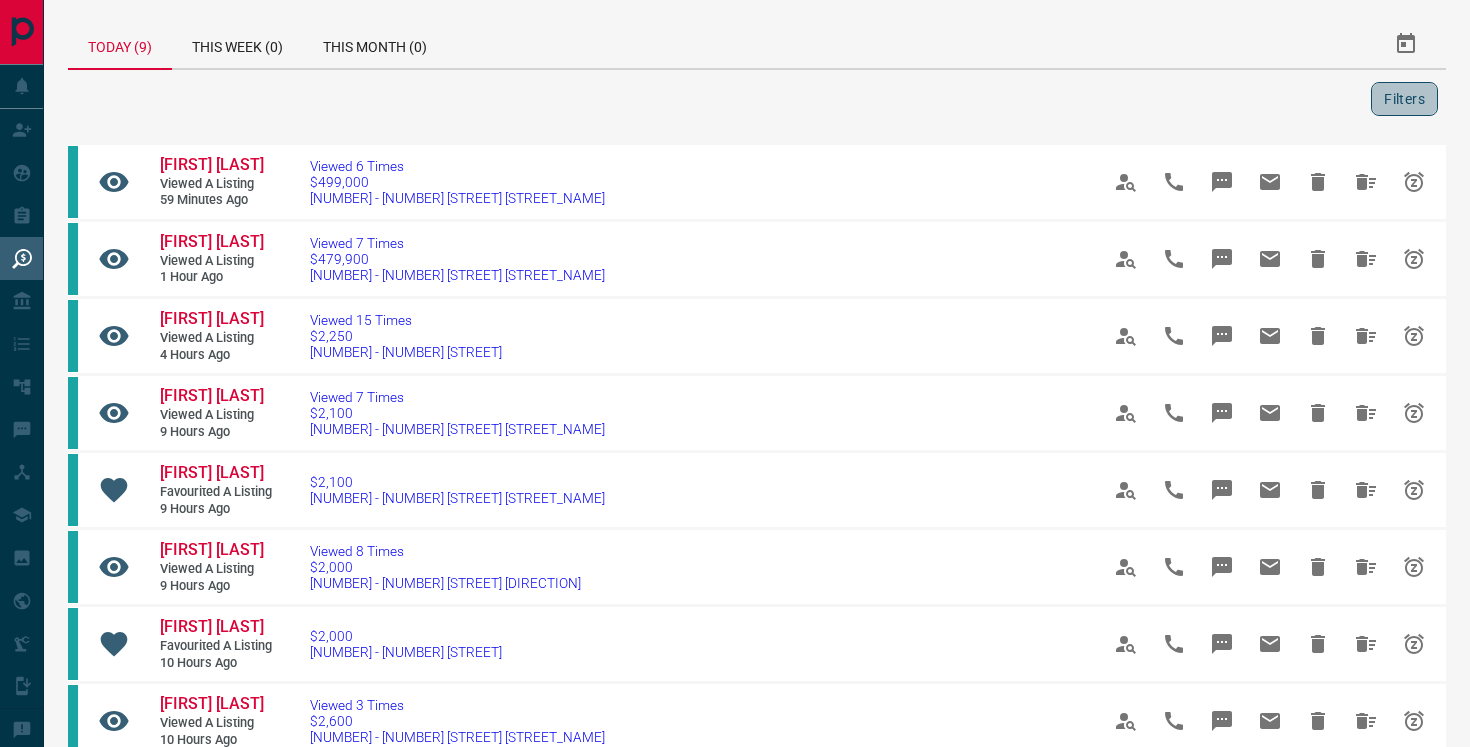 click on "Filters" at bounding box center [1404, 99] 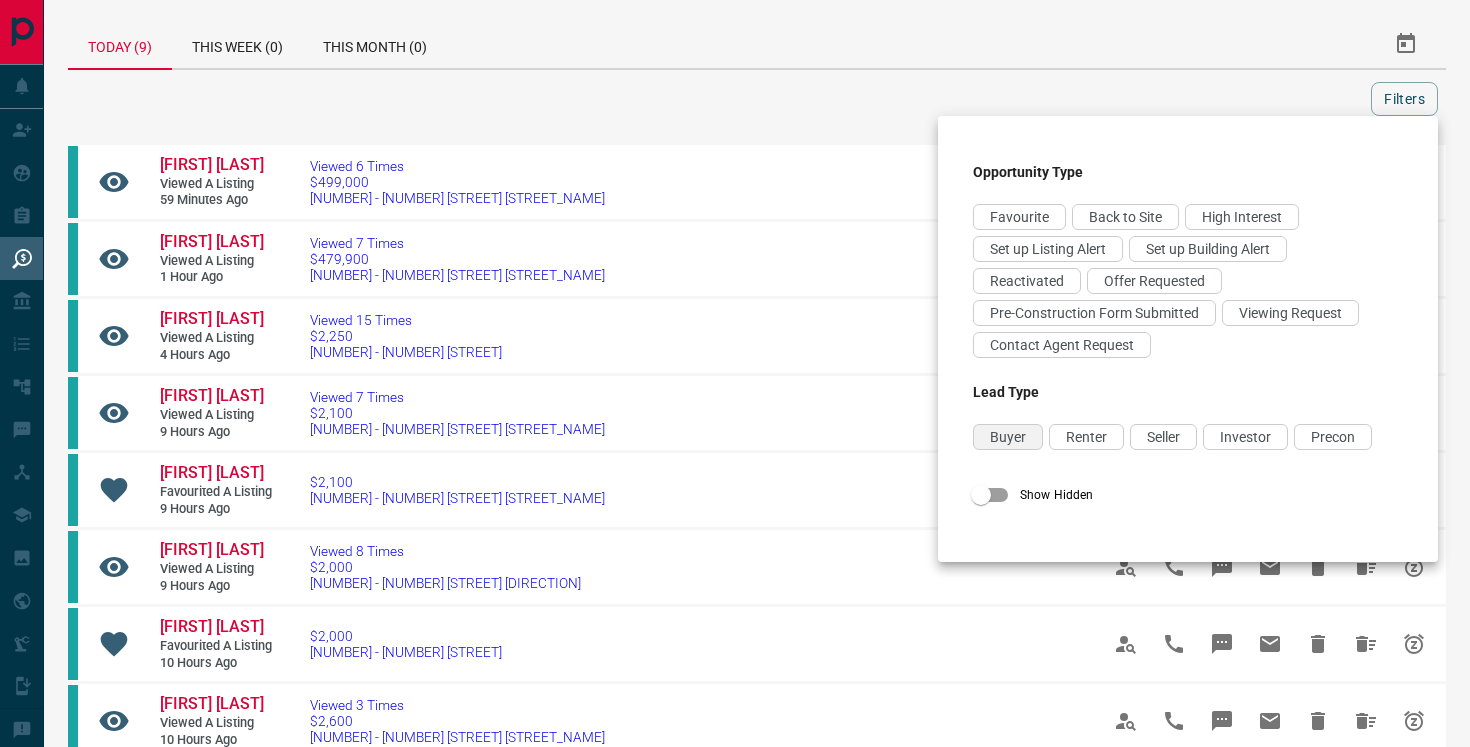 click on "Buyer" at bounding box center [1008, 437] 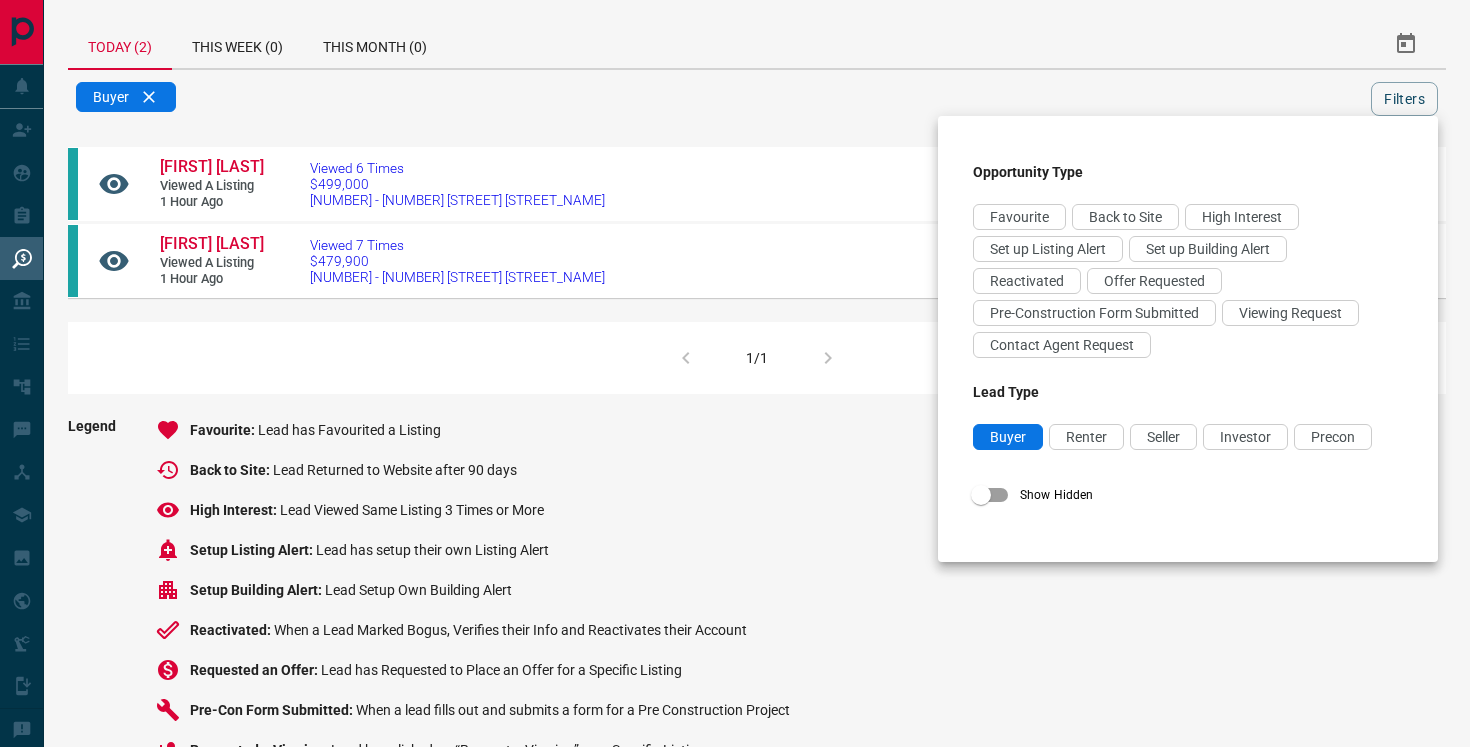 click at bounding box center (735, 373) 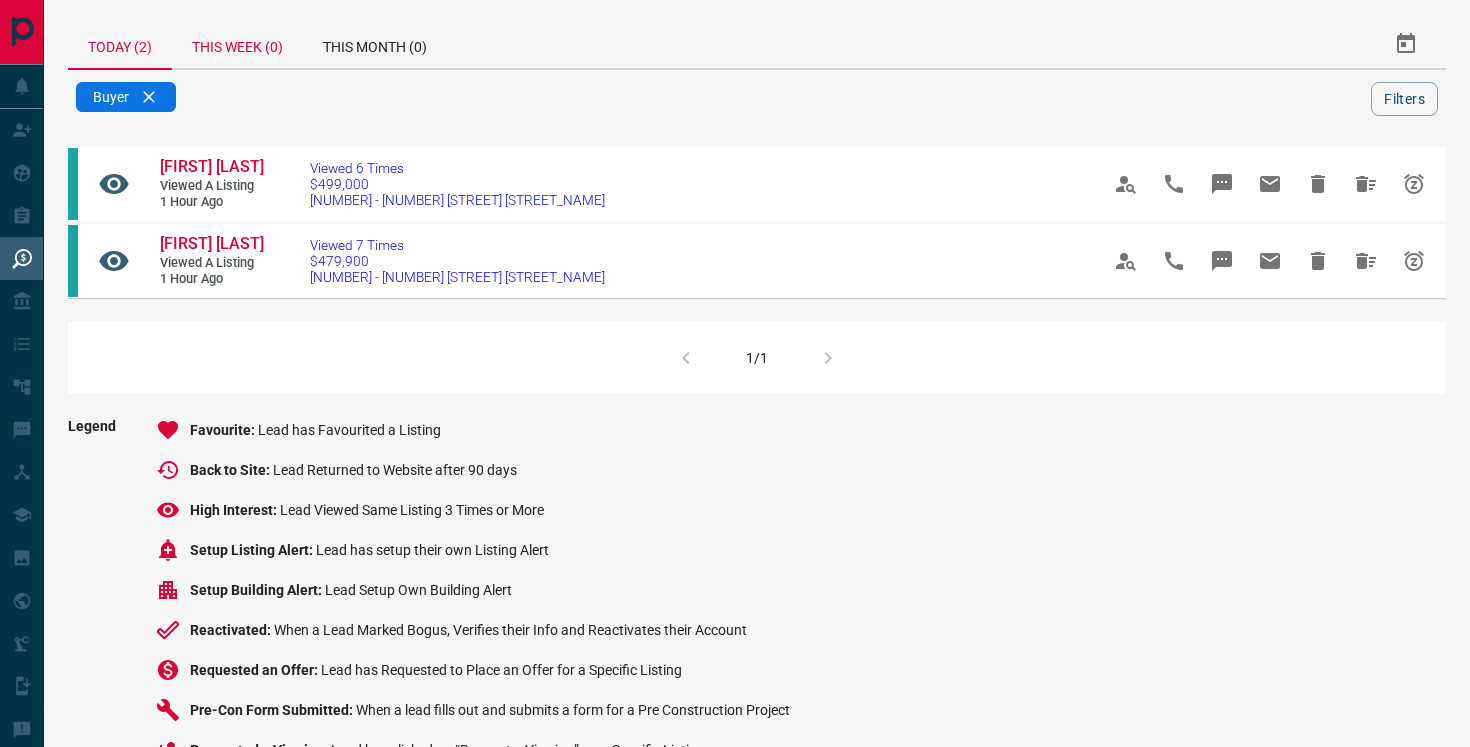 click on "This Week (0)" at bounding box center [237, 44] 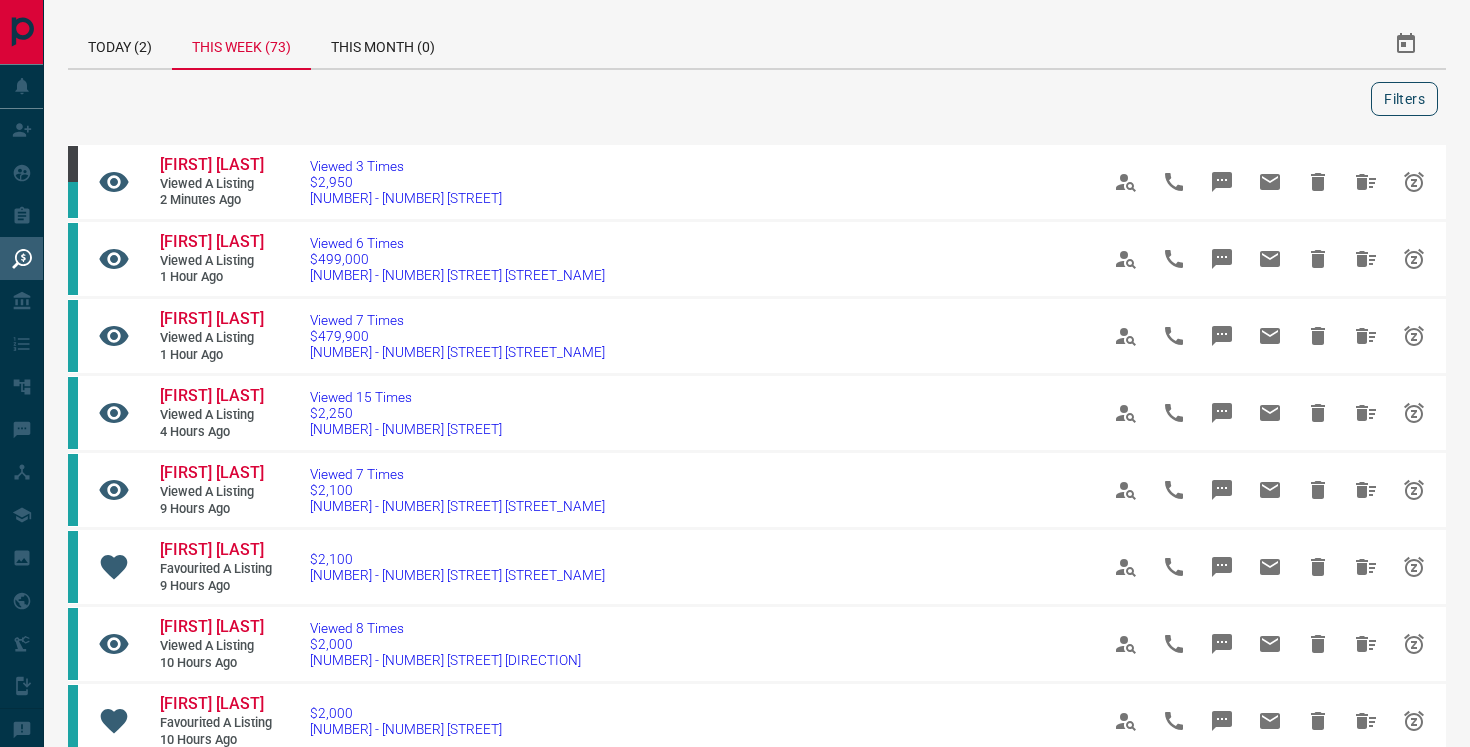 click on "Filters" at bounding box center [1404, 99] 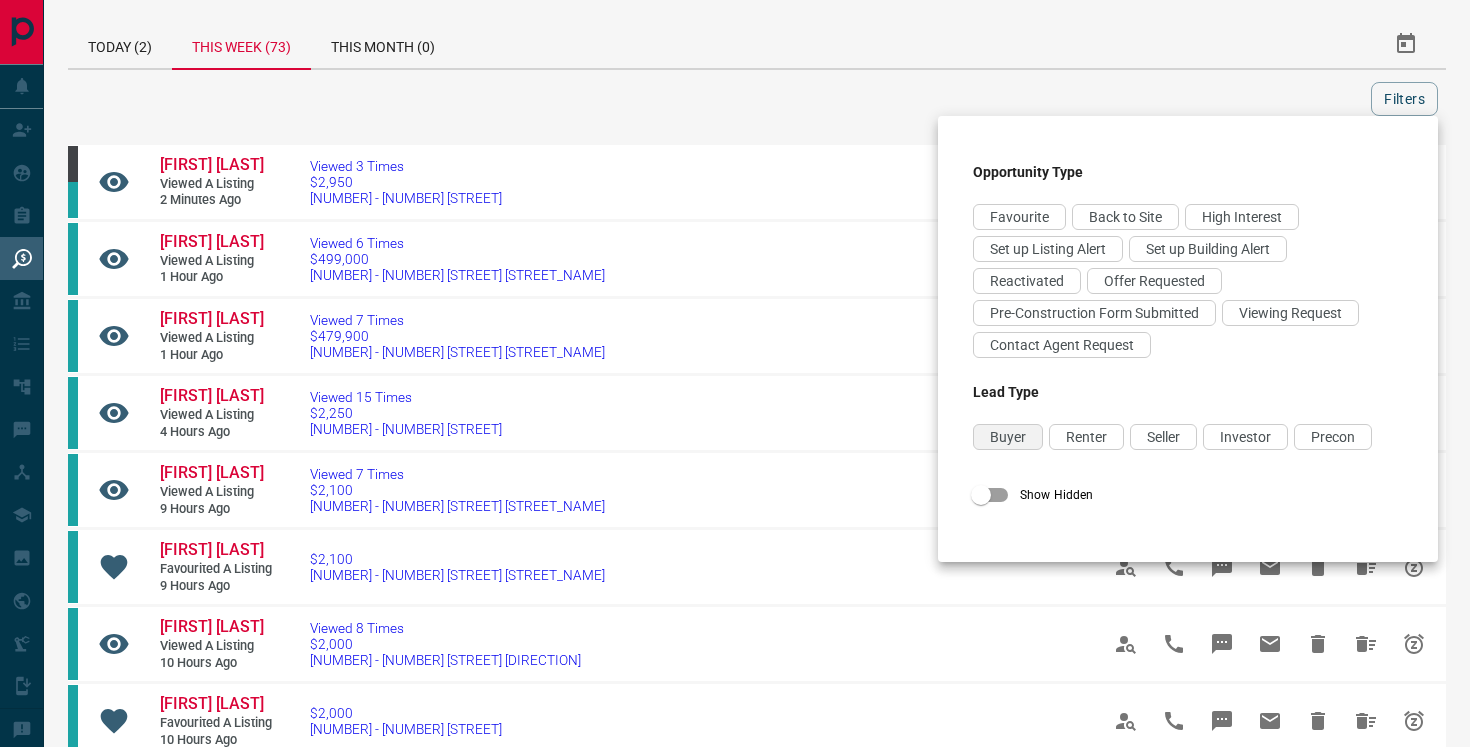 click on "Buyer" at bounding box center (1008, 437) 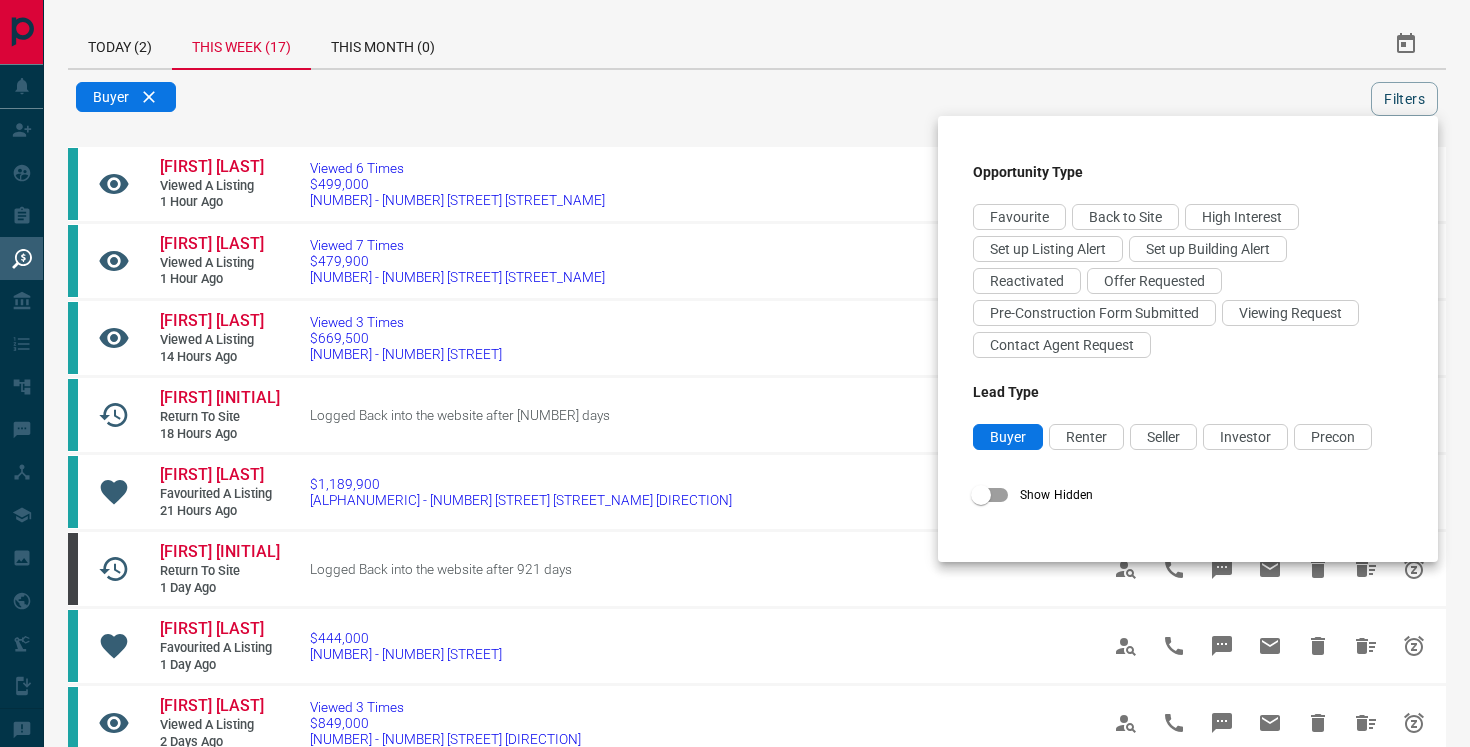 click at bounding box center [735, 373] 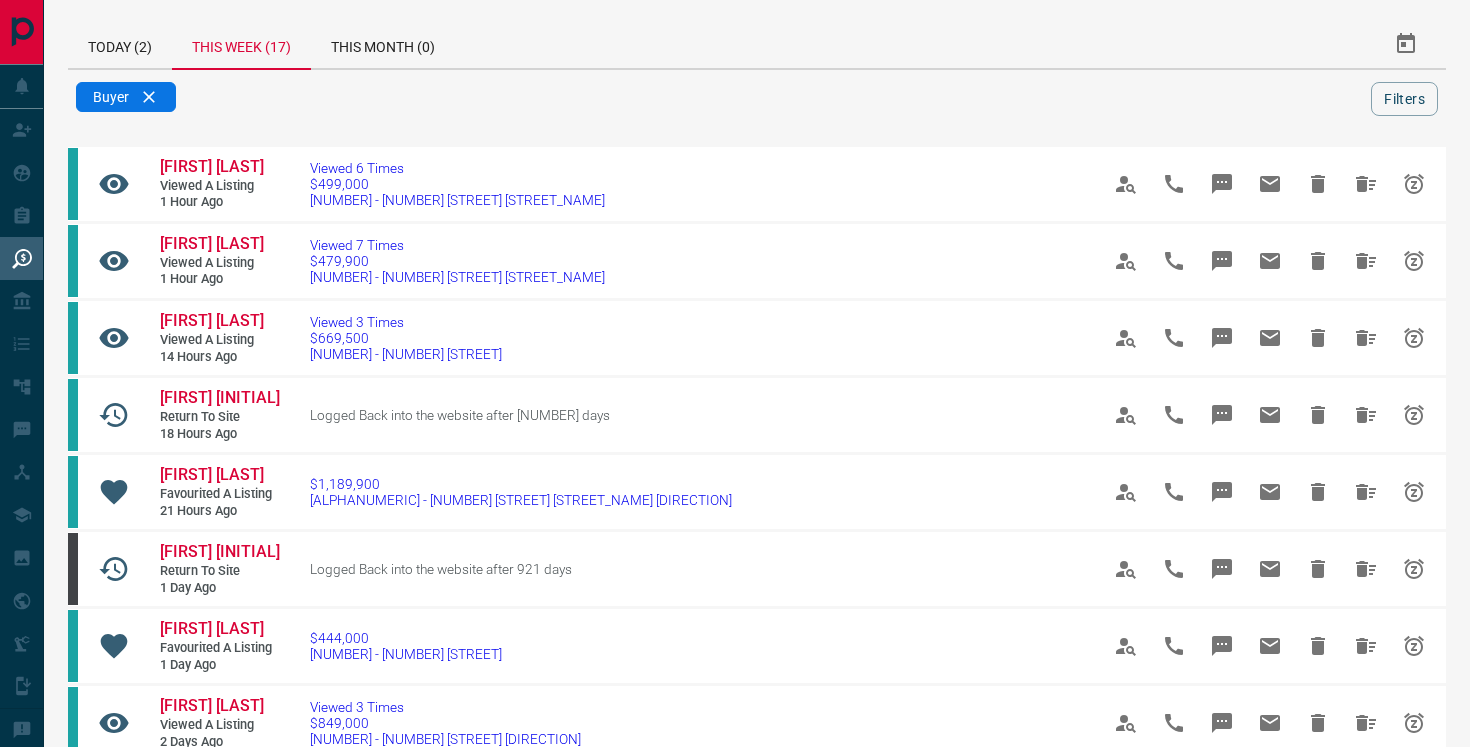 click on "[FIRST] [LAST]" at bounding box center [212, 320] 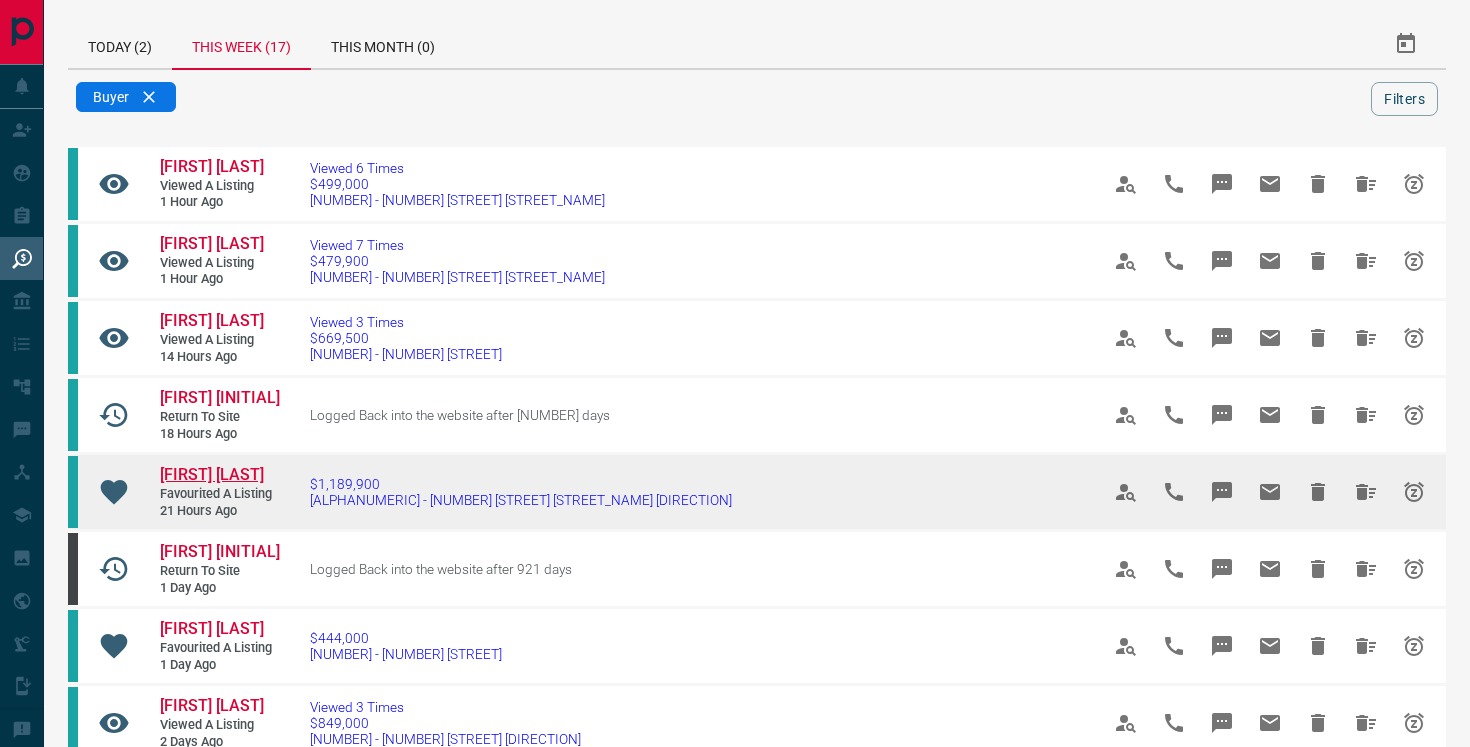 click on "[FIRST] [LAST]" at bounding box center [212, 474] 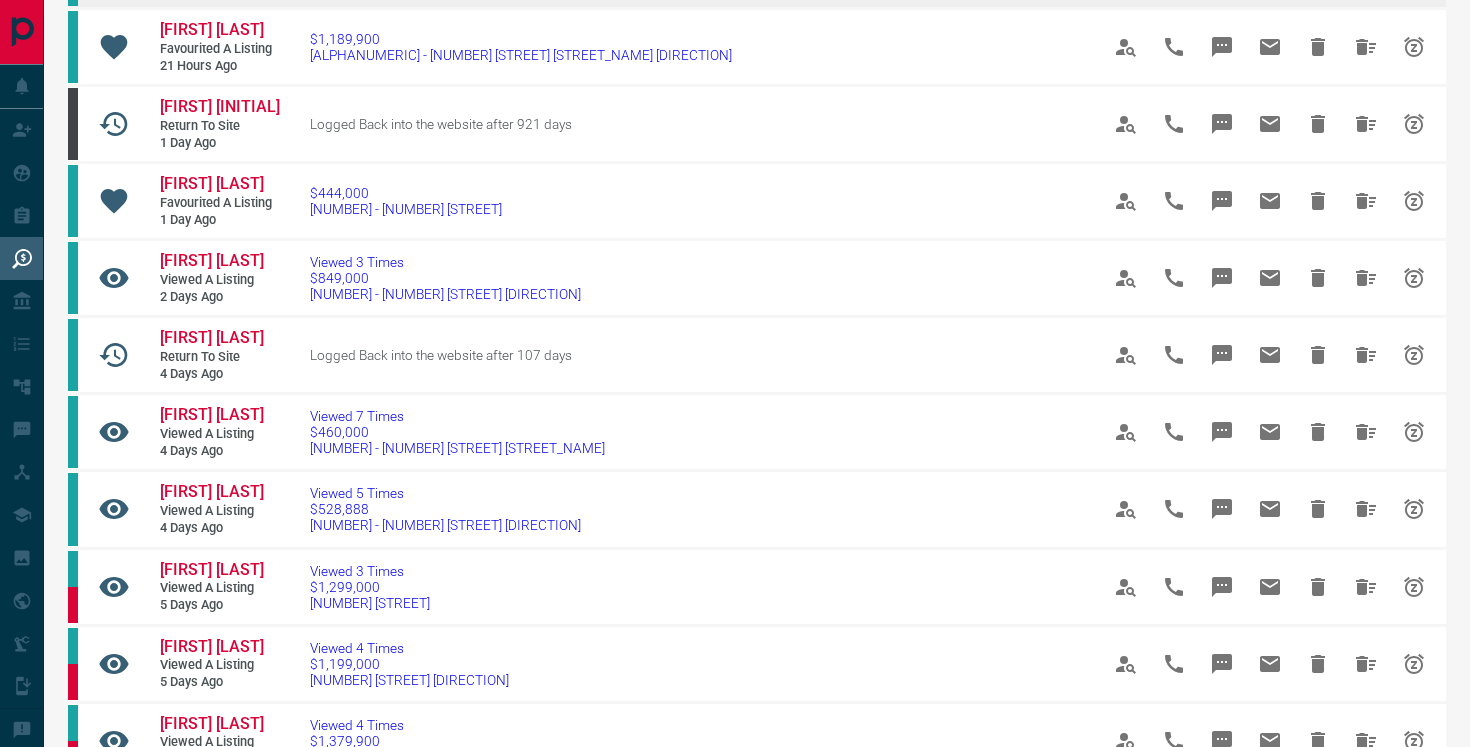 scroll, scrollTop: 446, scrollLeft: 0, axis: vertical 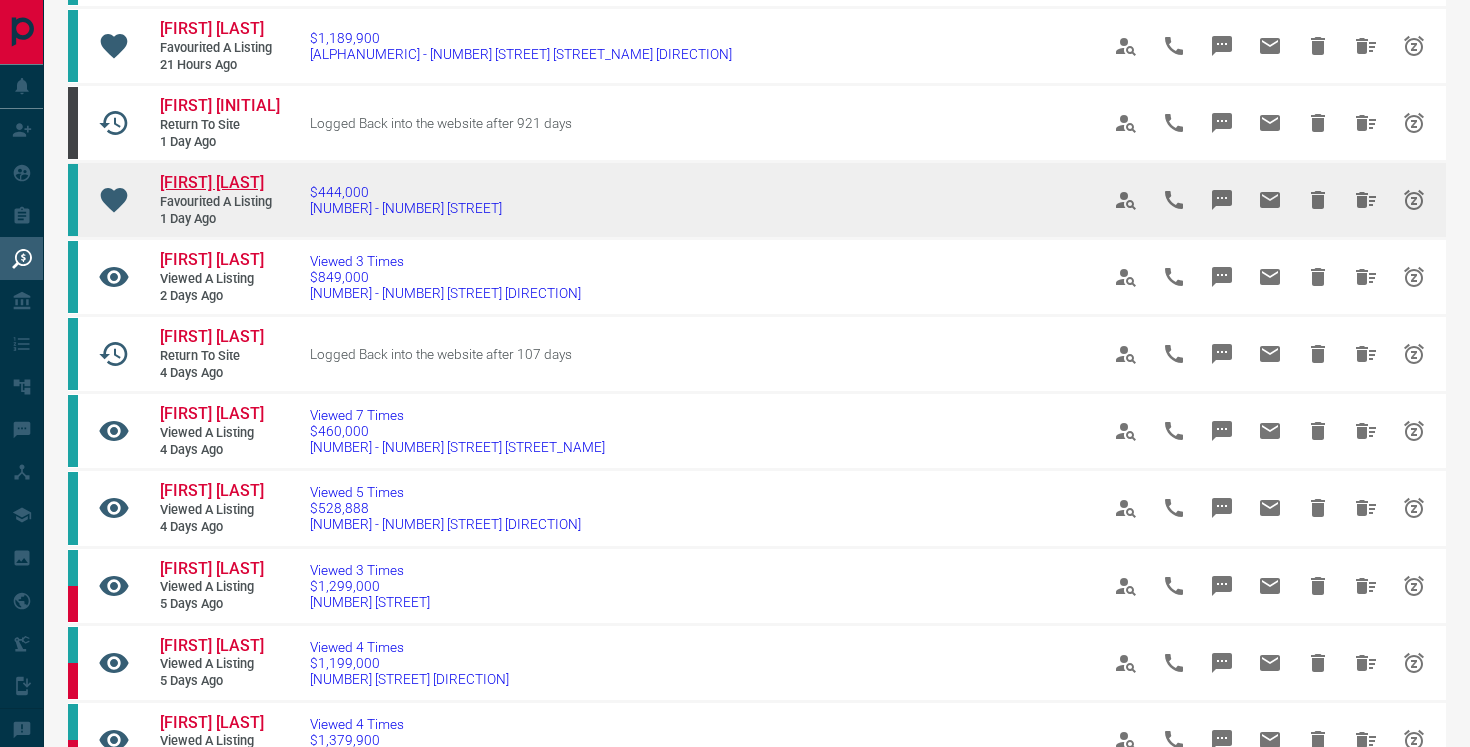 click on "[FIRST] [LAST]" at bounding box center [212, 182] 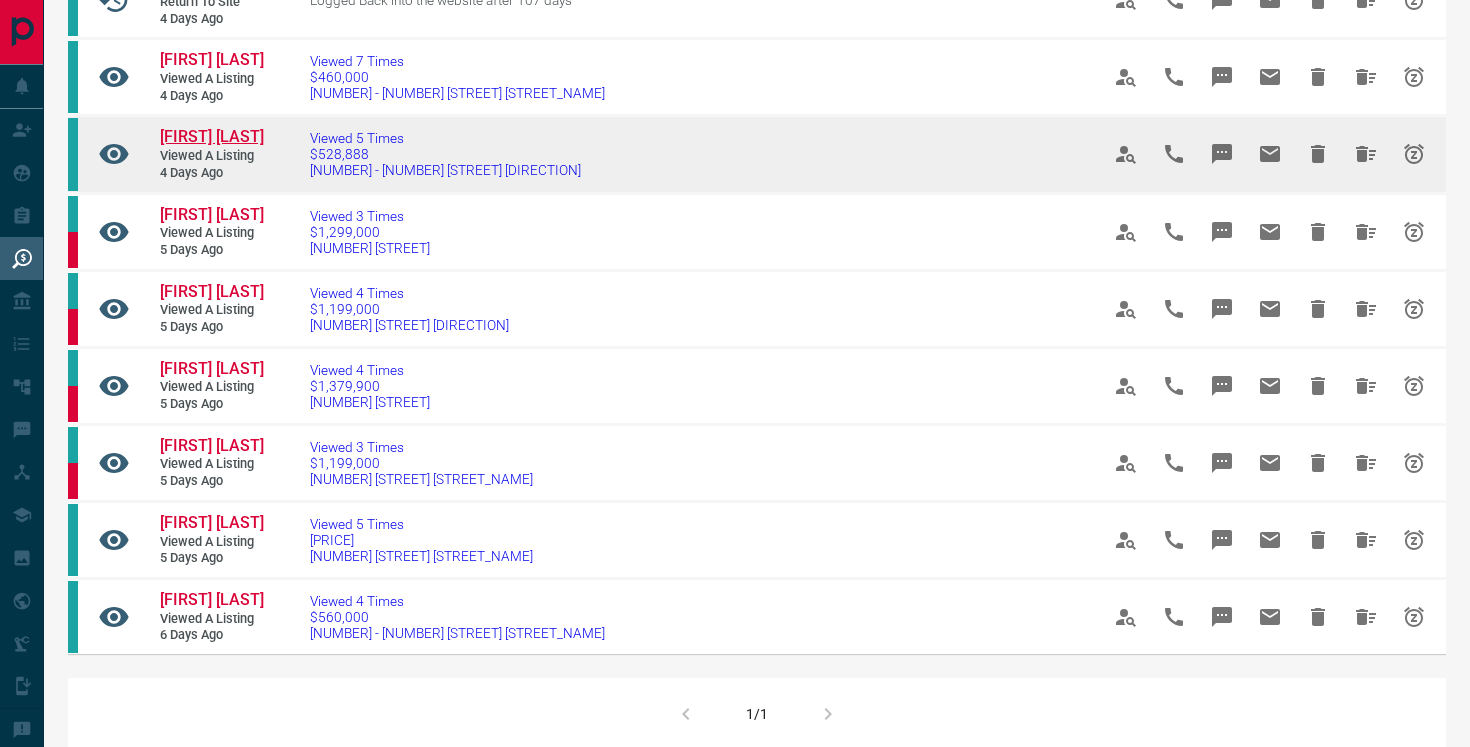 scroll, scrollTop: 805, scrollLeft: 0, axis: vertical 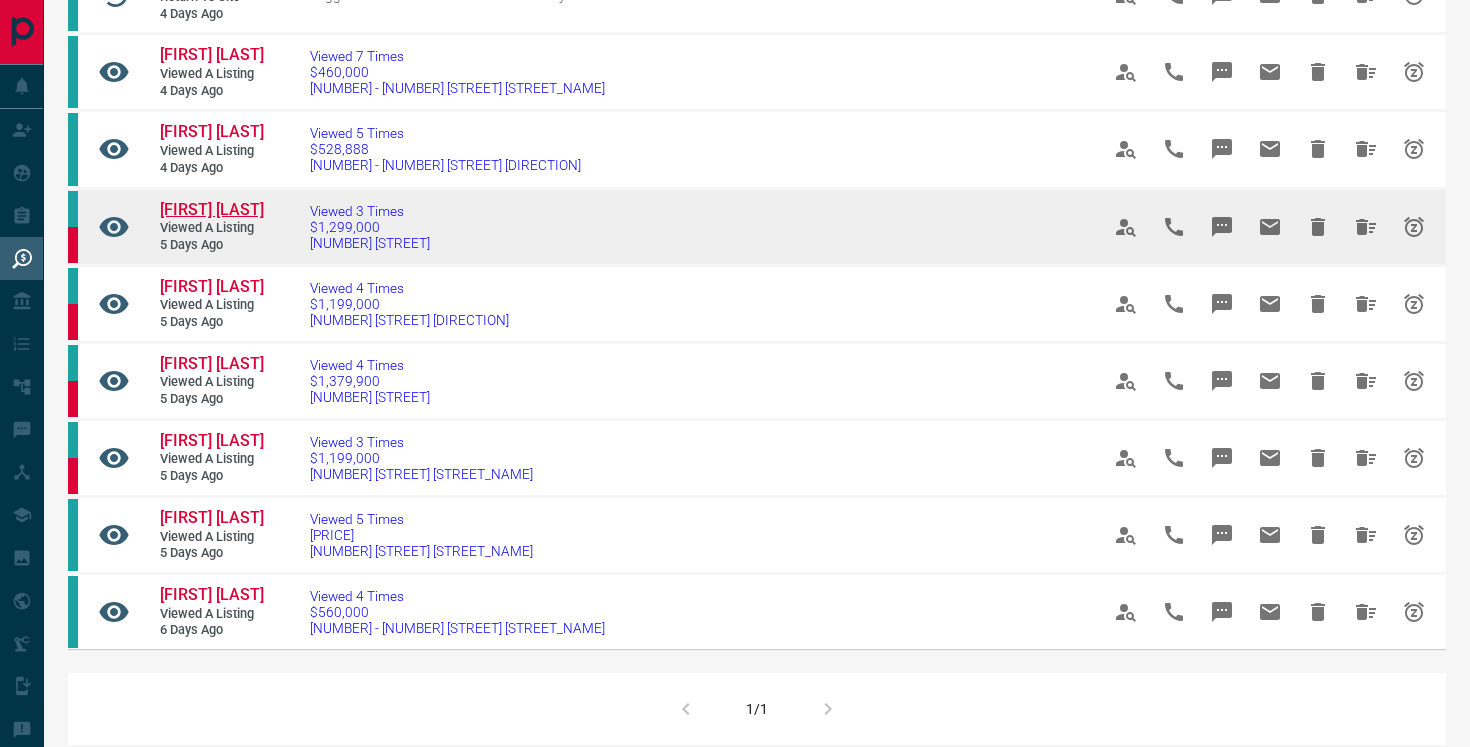 click on "[FIRST] [LAST]" at bounding box center (212, 209) 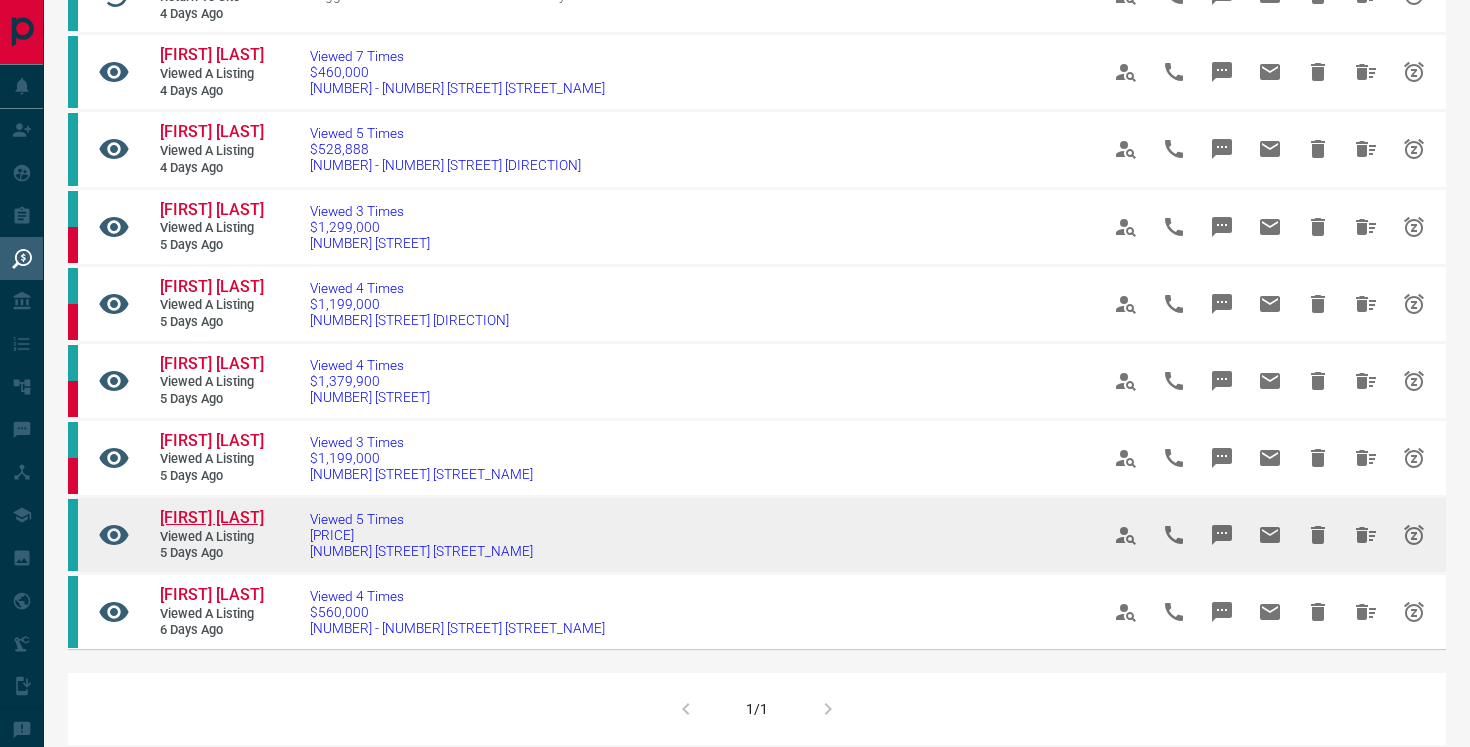 click on "[FIRST] [LAST]" at bounding box center (212, 517) 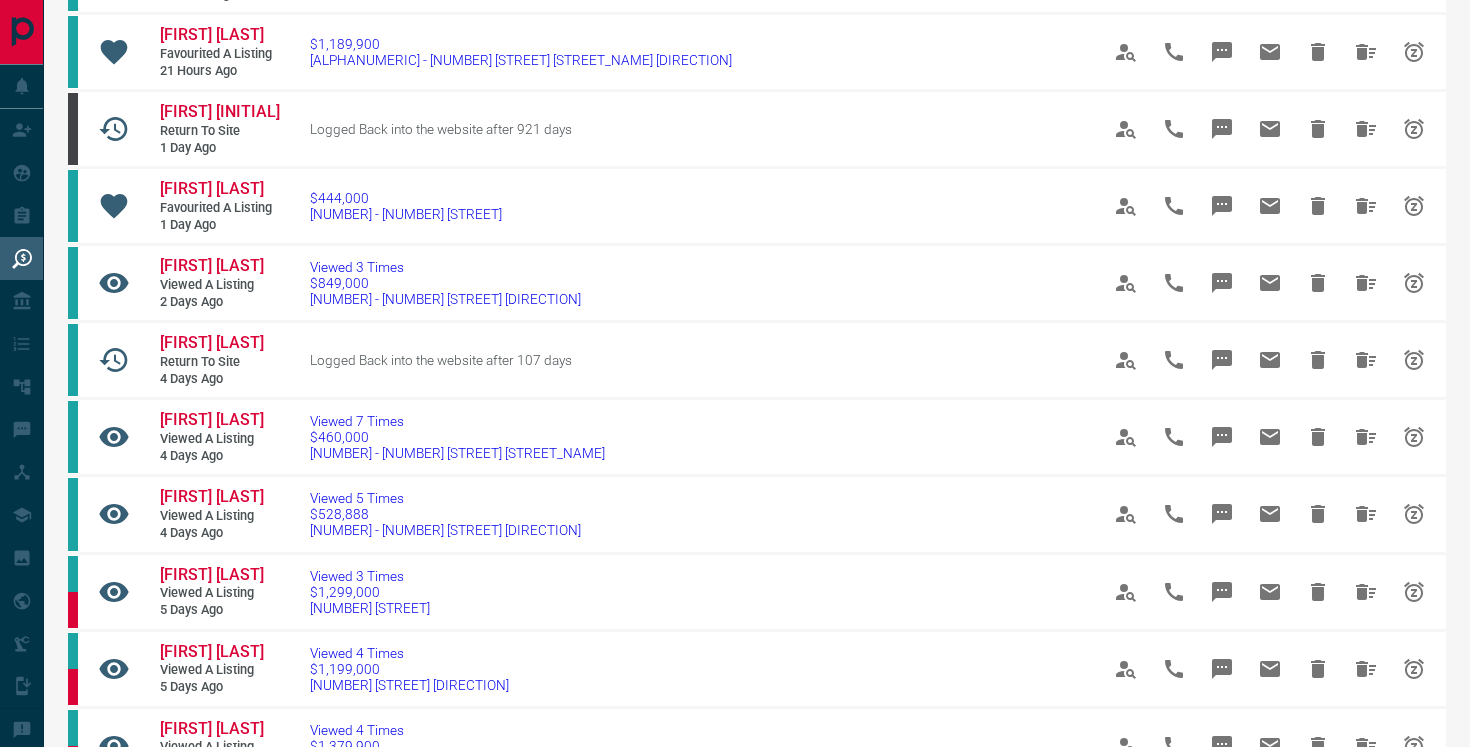 scroll, scrollTop: 0, scrollLeft: 0, axis: both 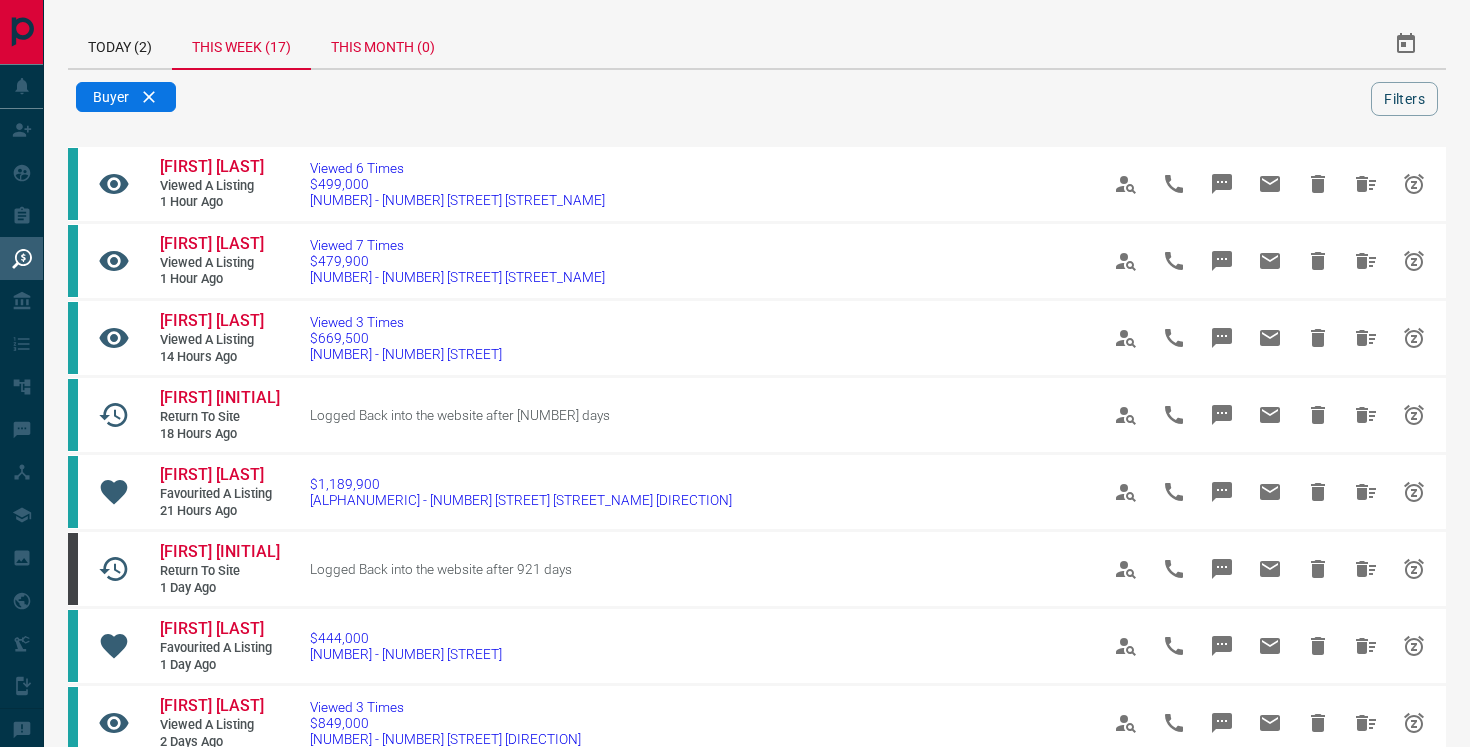 click on "This Month (0)" at bounding box center (383, 44) 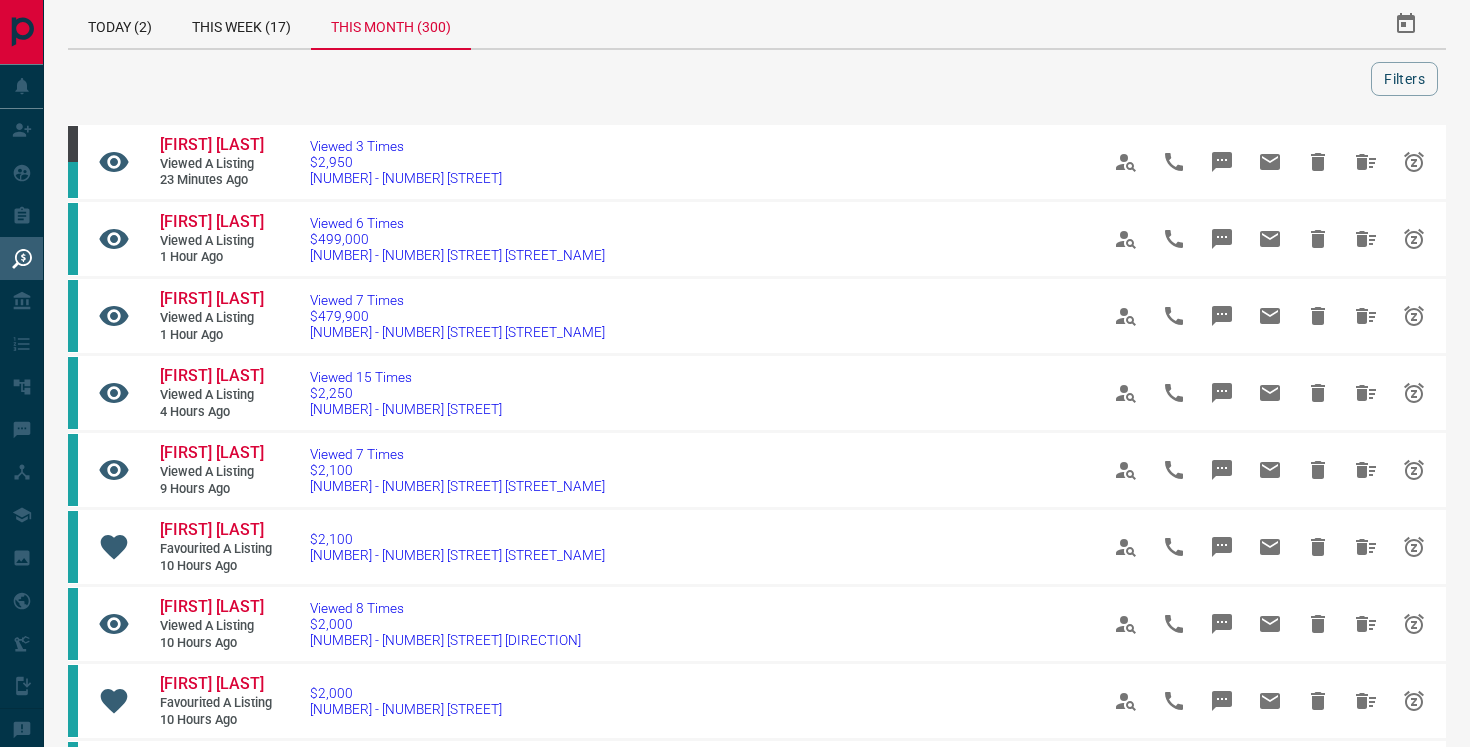 scroll, scrollTop: 0, scrollLeft: 0, axis: both 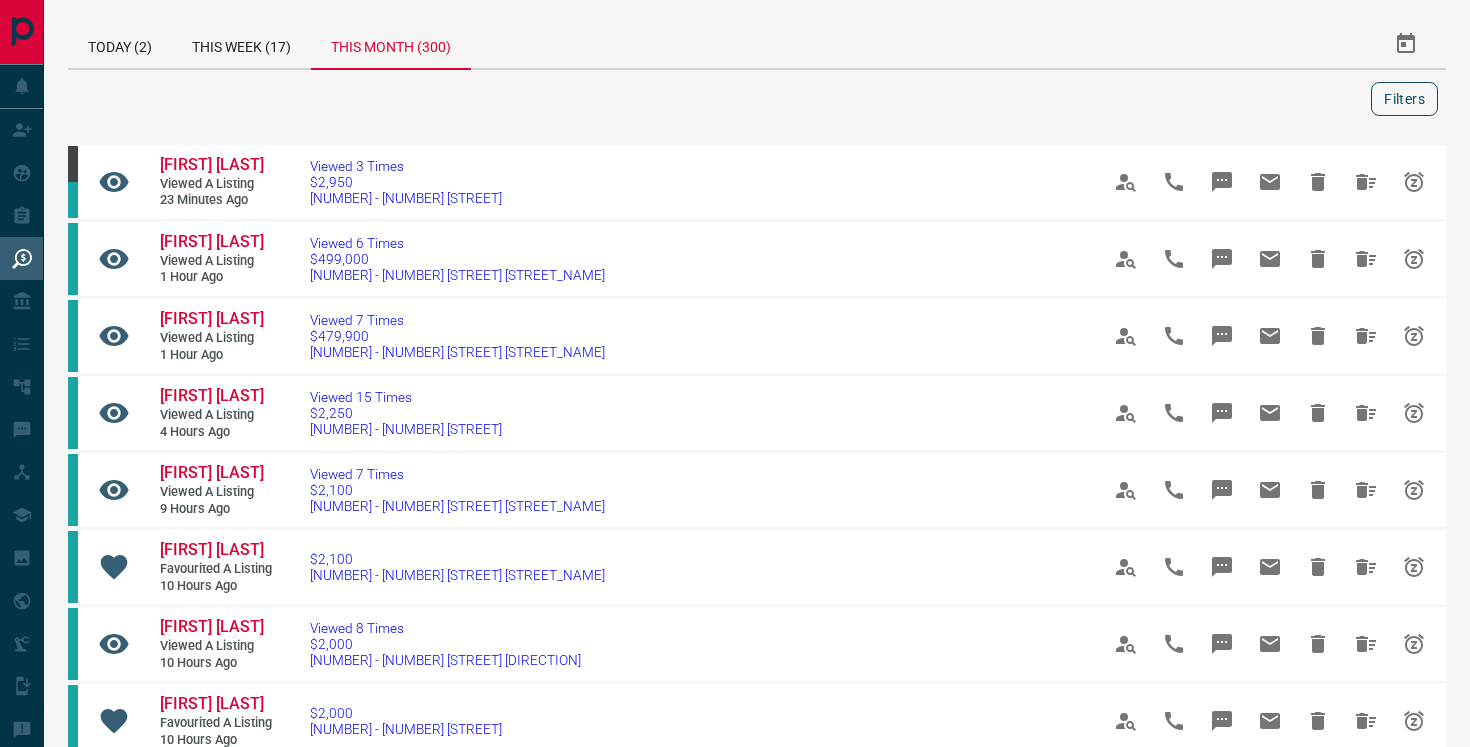 click on "Filters" at bounding box center (1404, 99) 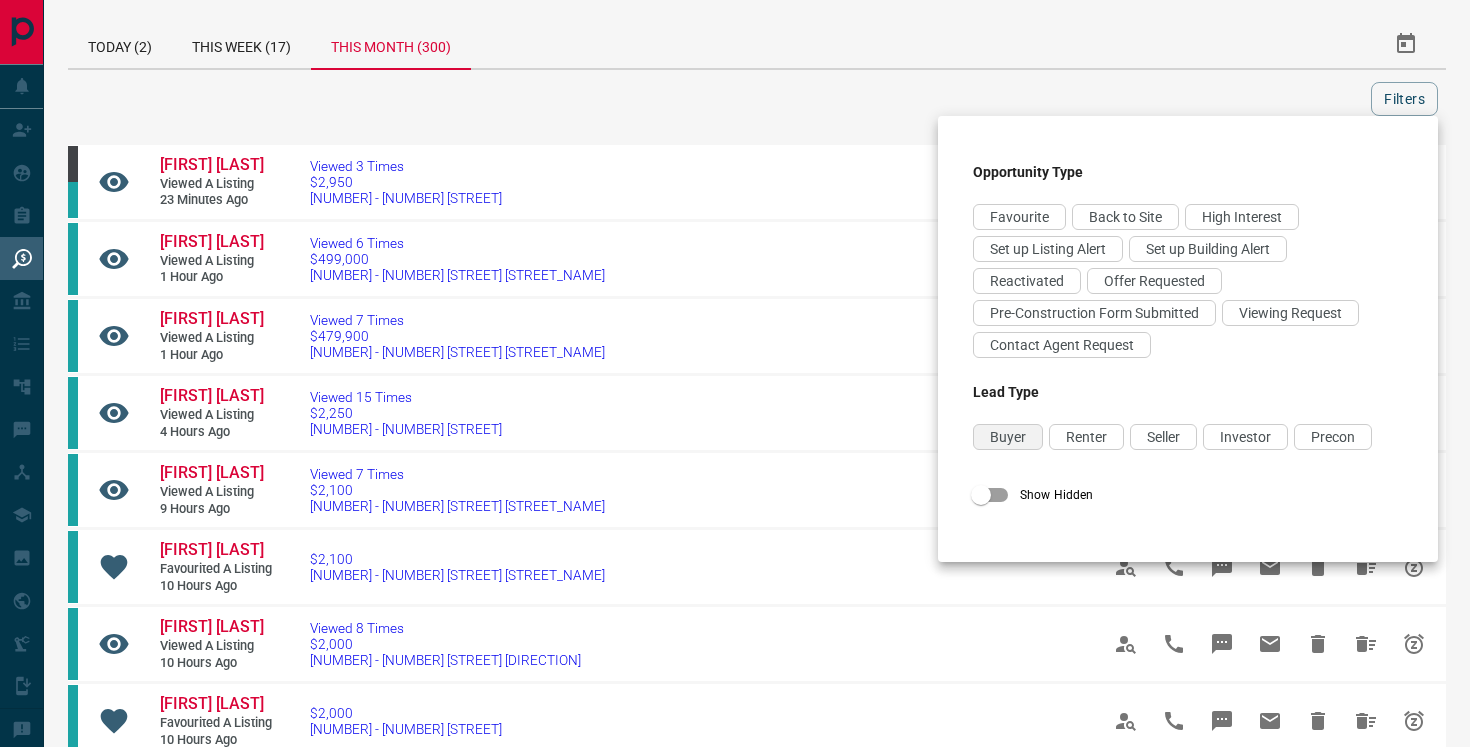 click on "Buyer" at bounding box center (1008, 437) 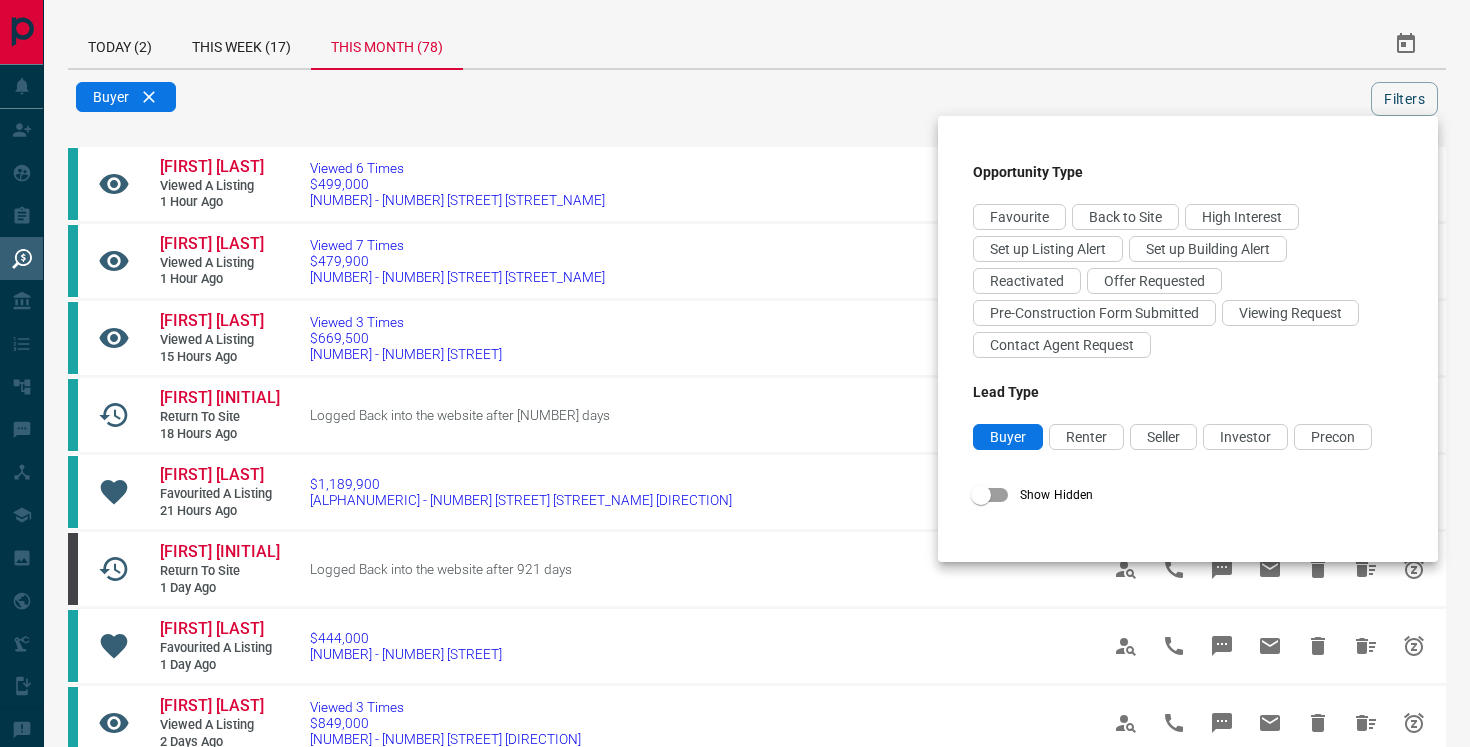click at bounding box center [735, 373] 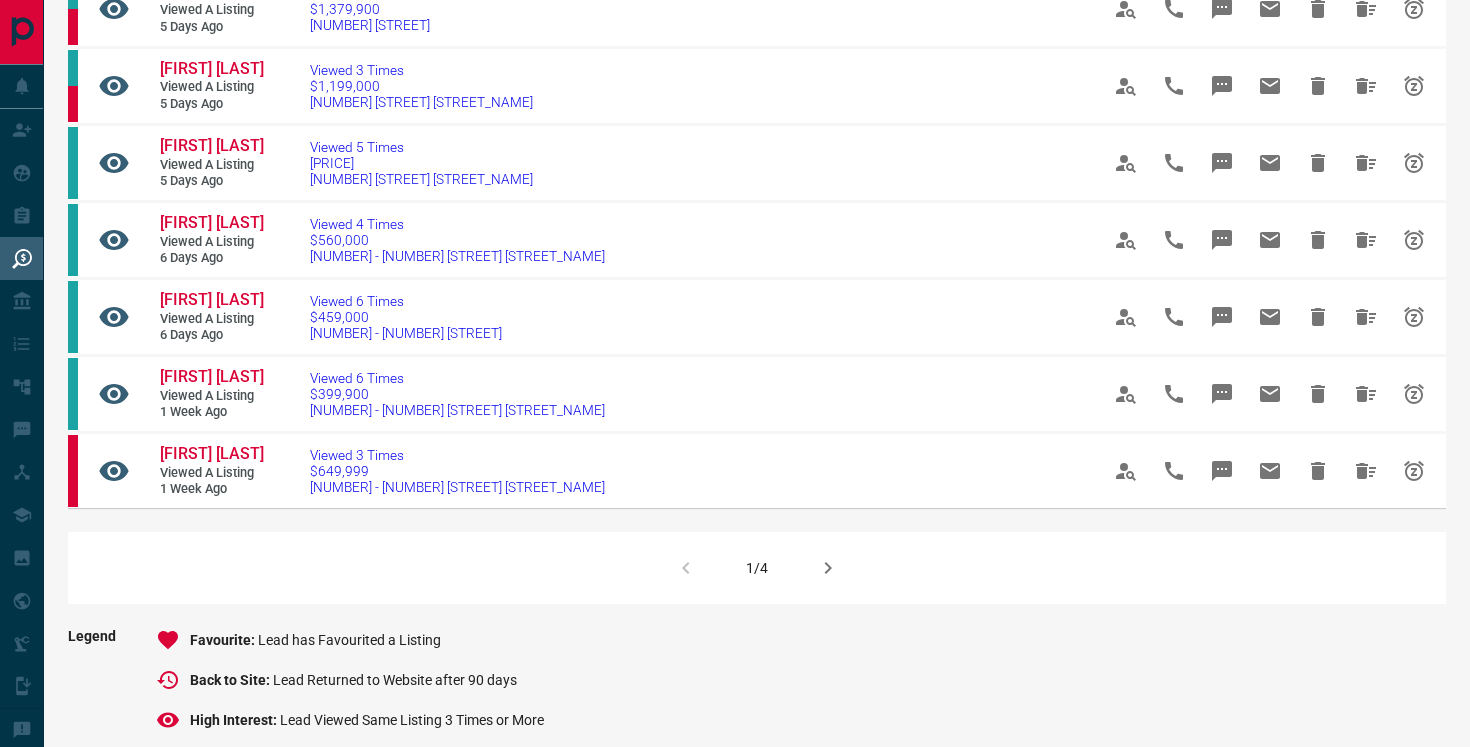 scroll, scrollTop: 1179, scrollLeft: 0, axis: vertical 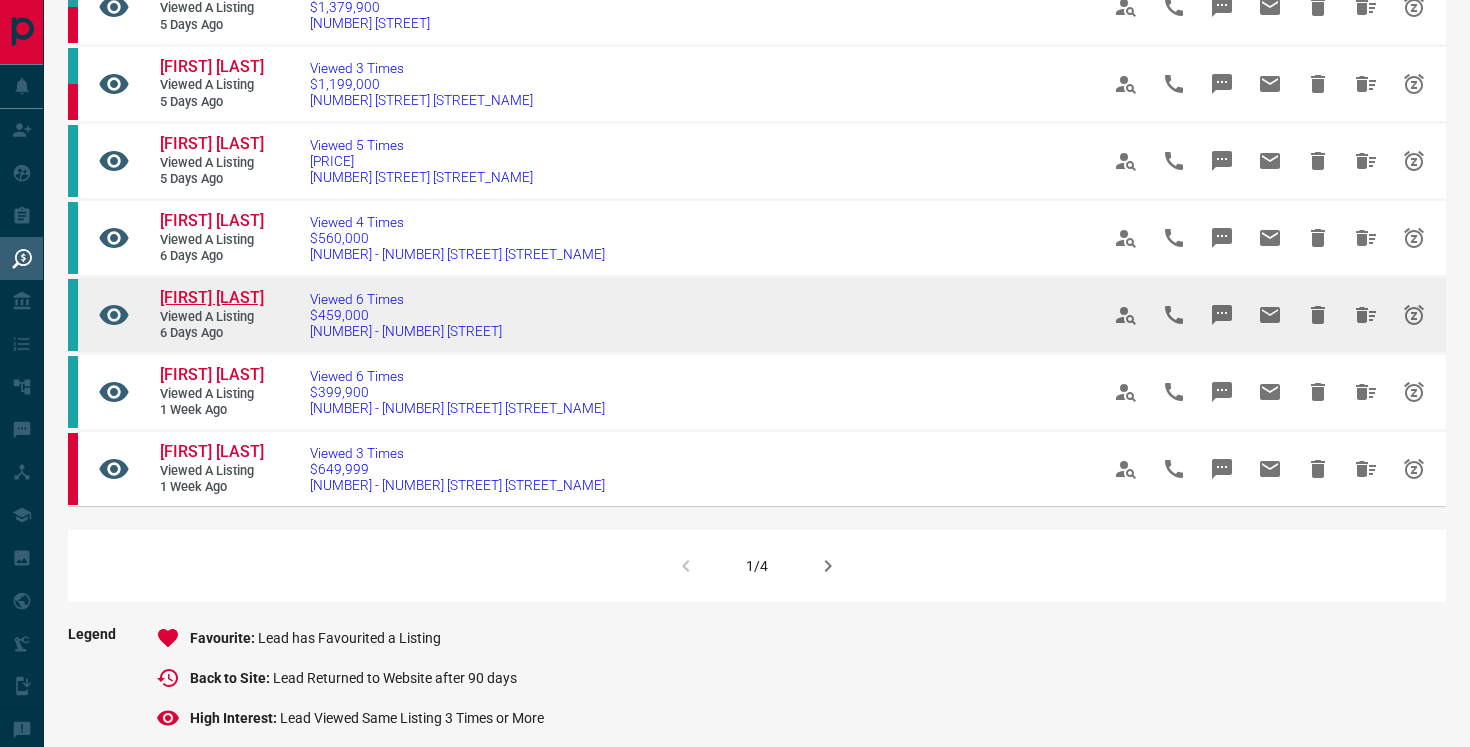 click on "[FIRST] [LAST]" at bounding box center [212, 297] 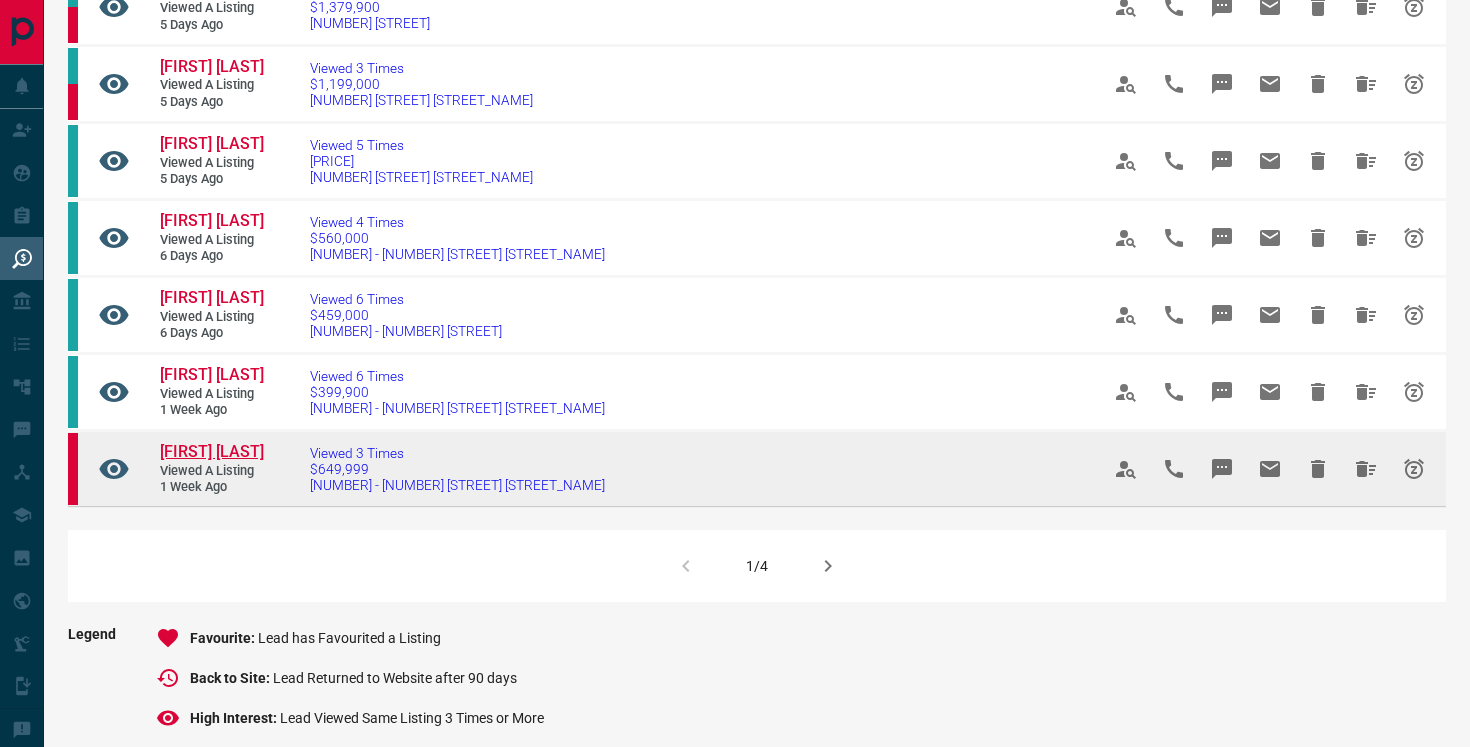 click on "[FIRST] [LAST]" at bounding box center (212, 451) 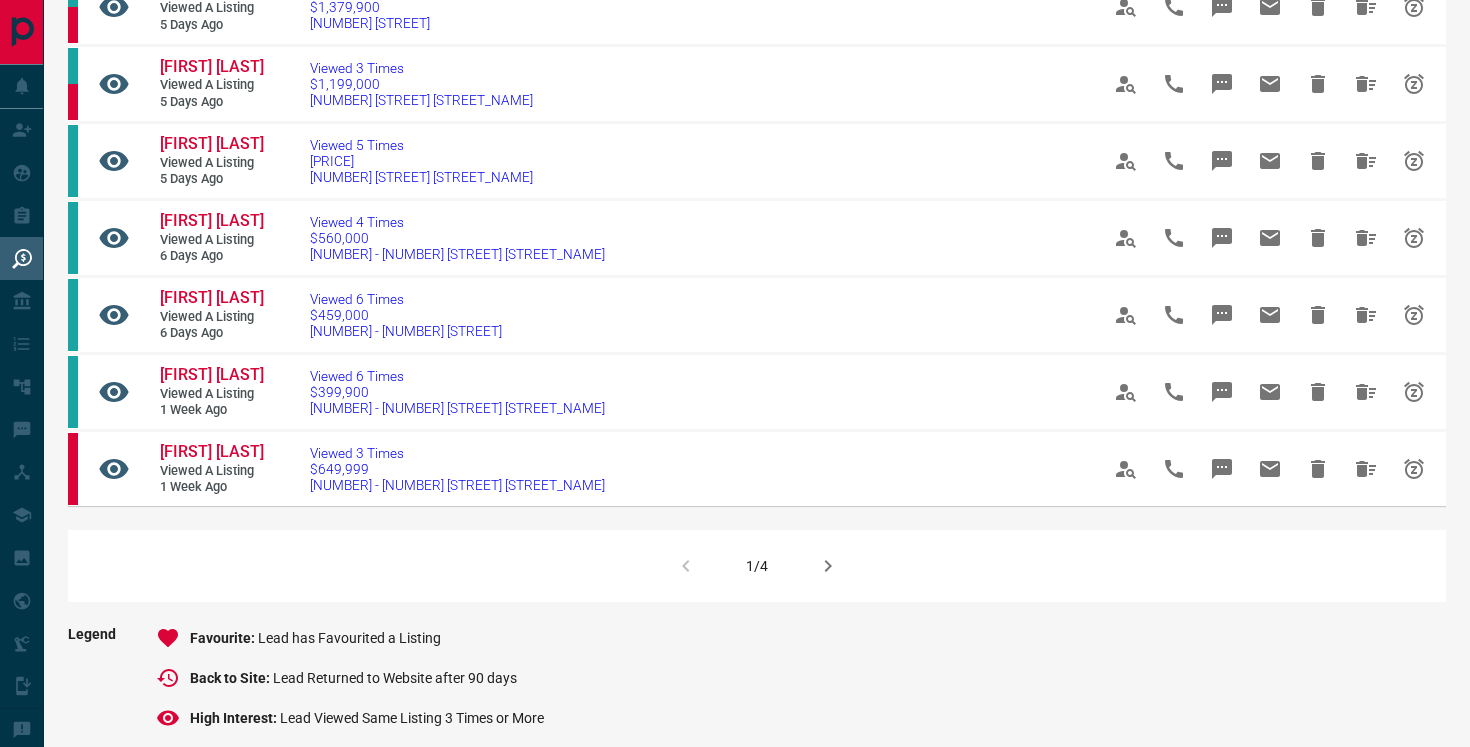 click 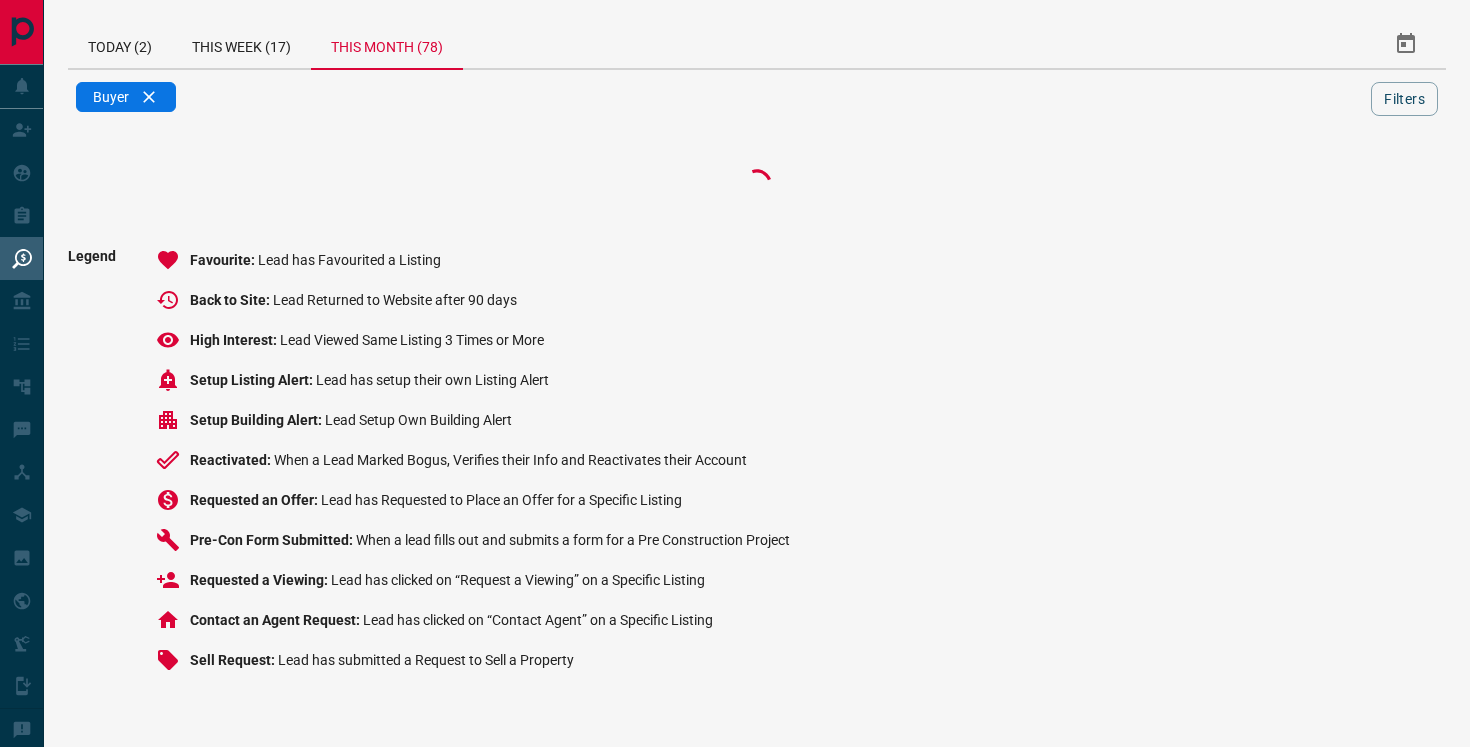 scroll, scrollTop: 0, scrollLeft: 0, axis: both 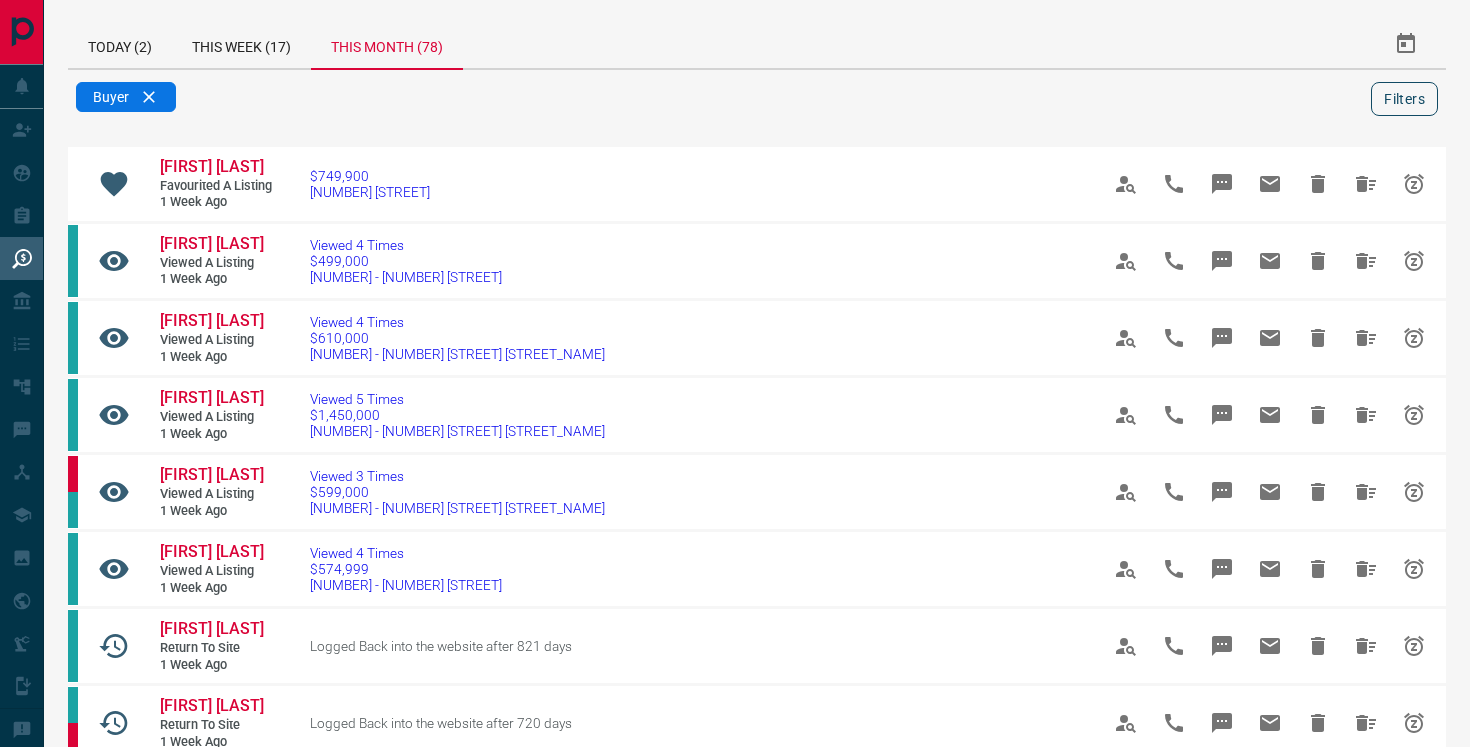 click on "Filters" at bounding box center [1404, 99] 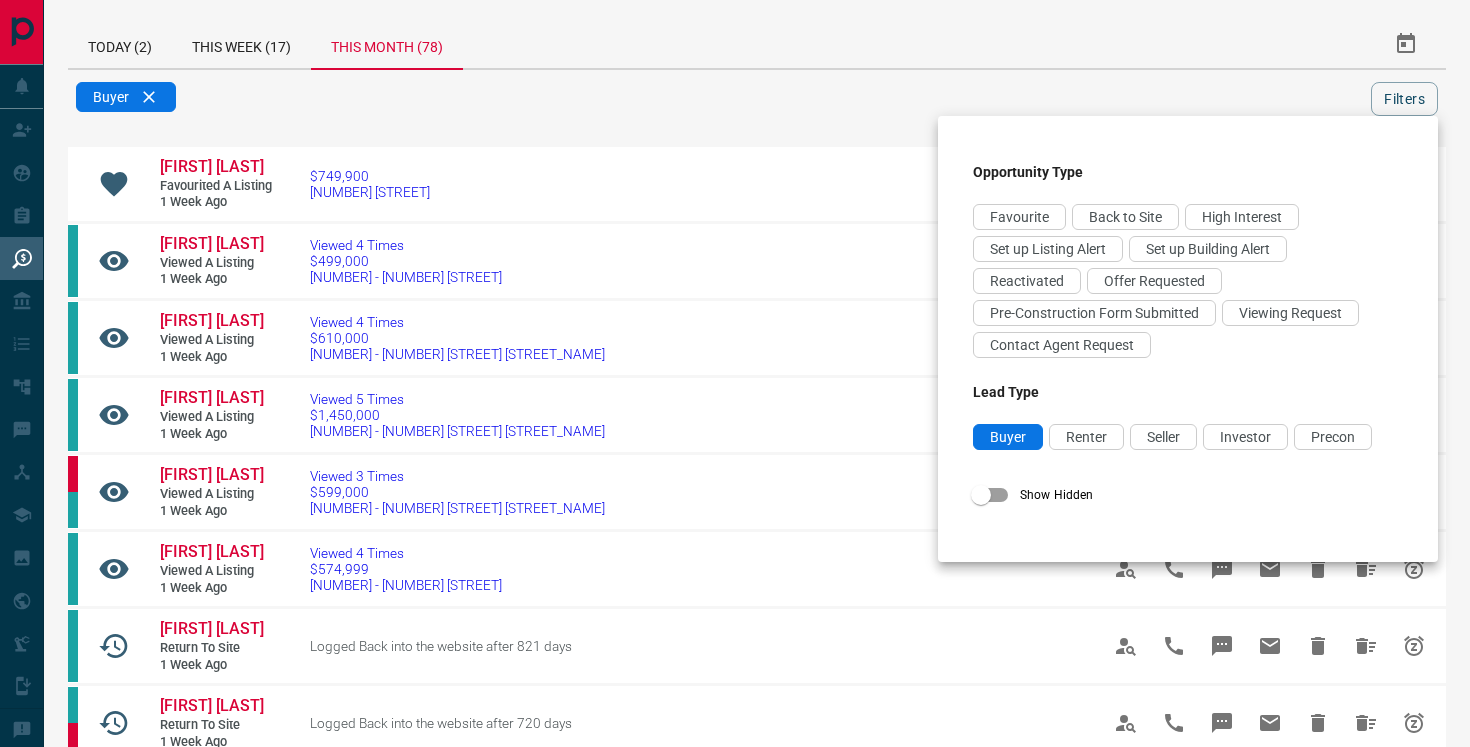 click at bounding box center [735, 373] 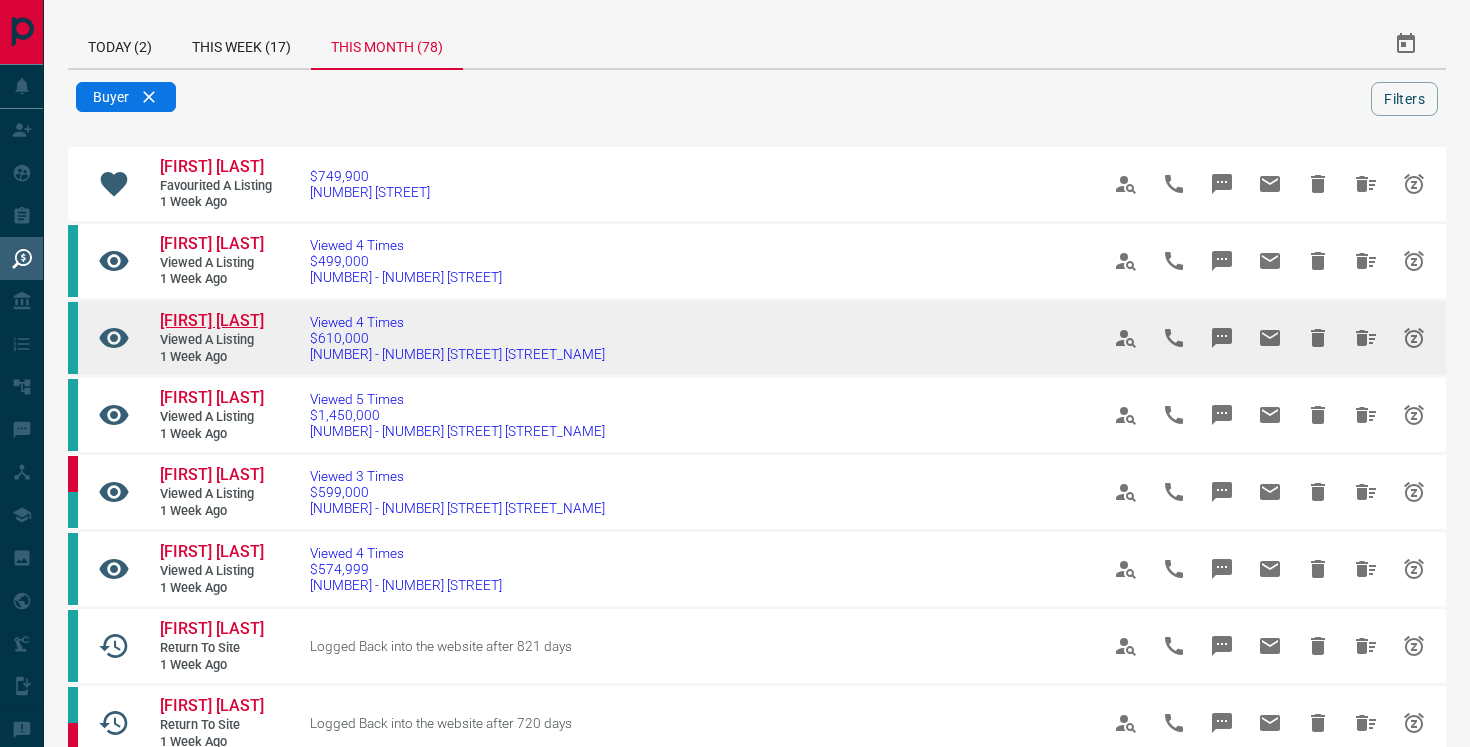 click on "[FIRST] [LAST]" at bounding box center [212, 320] 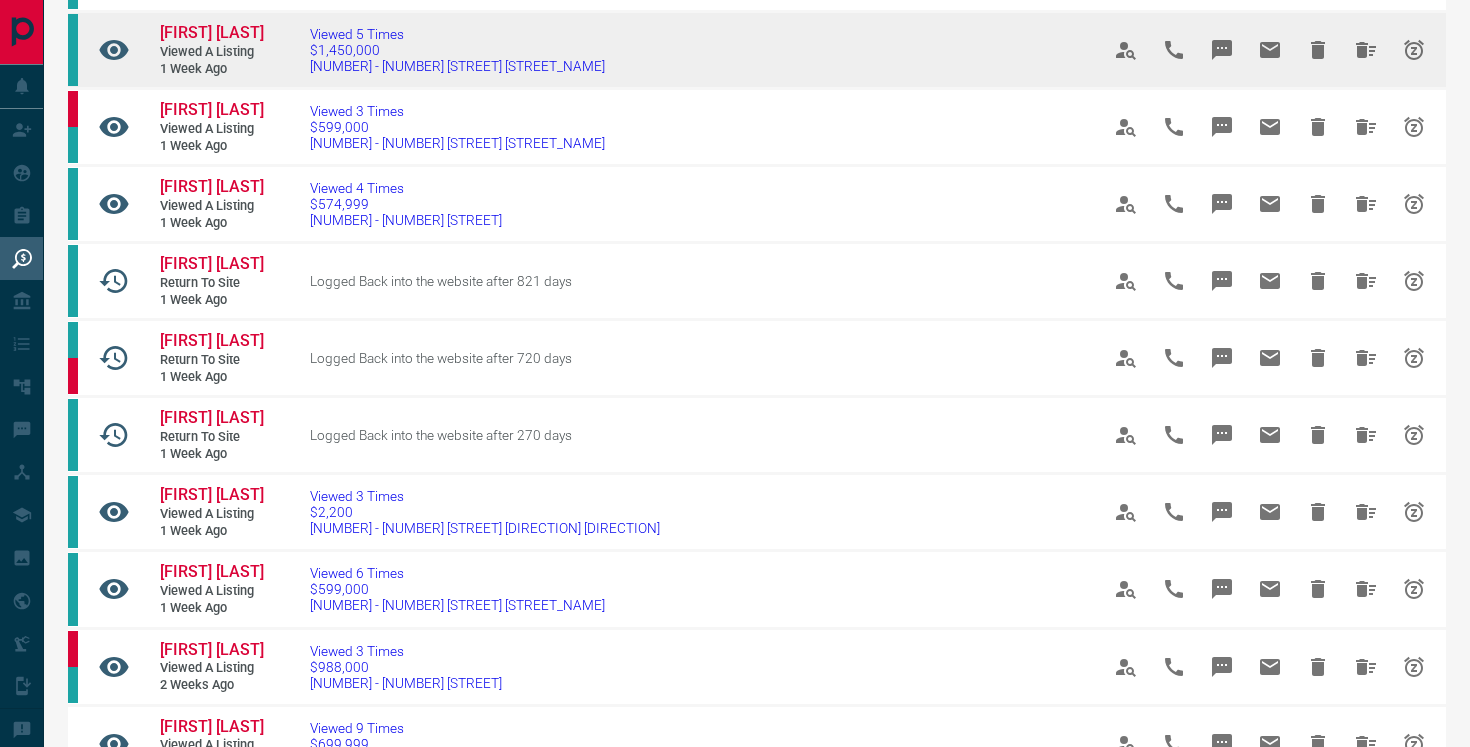 scroll, scrollTop: 381, scrollLeft: 0, axis: vertical 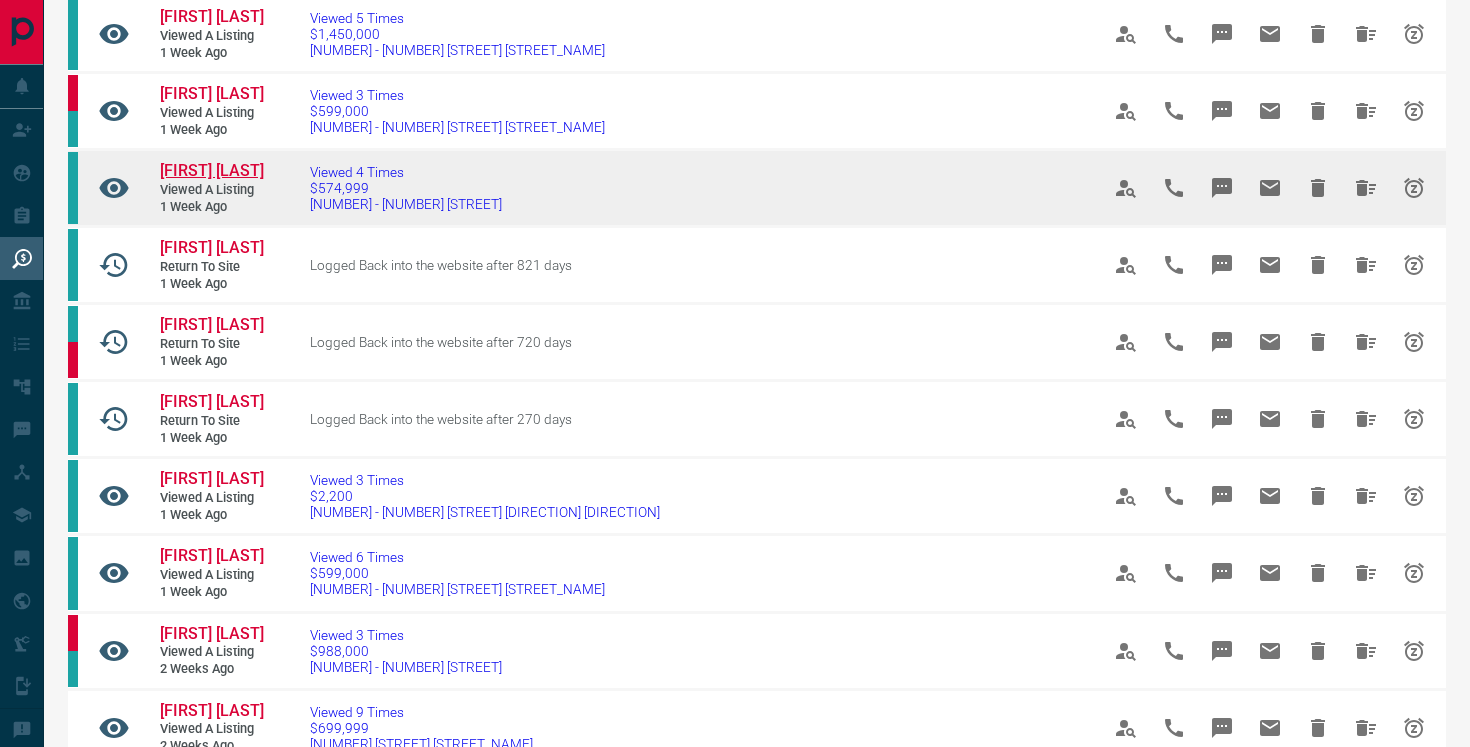 click on "[FIRST] [LAST]" at bounding box center (212, 170) 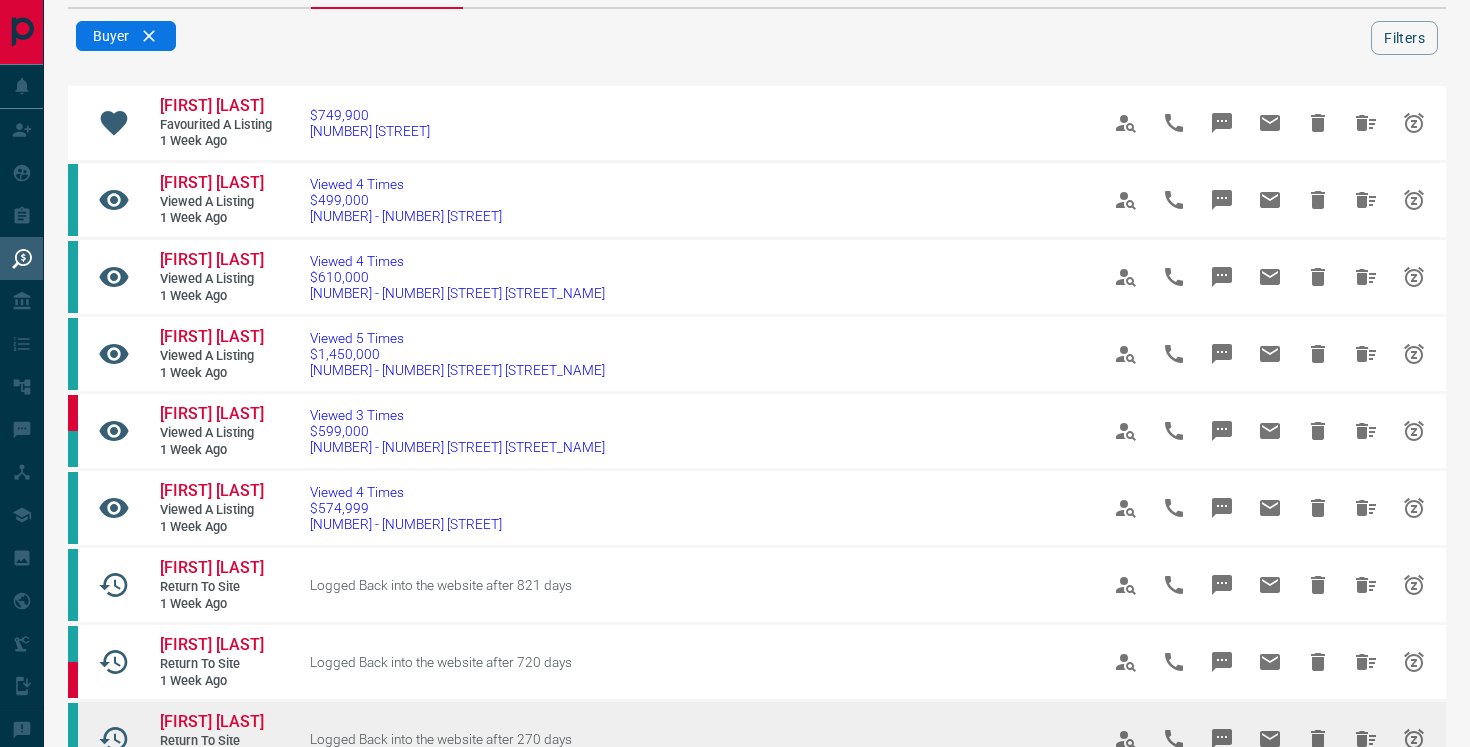 scroll, scrollTop: 0, scrollLeft: 0, axis: both 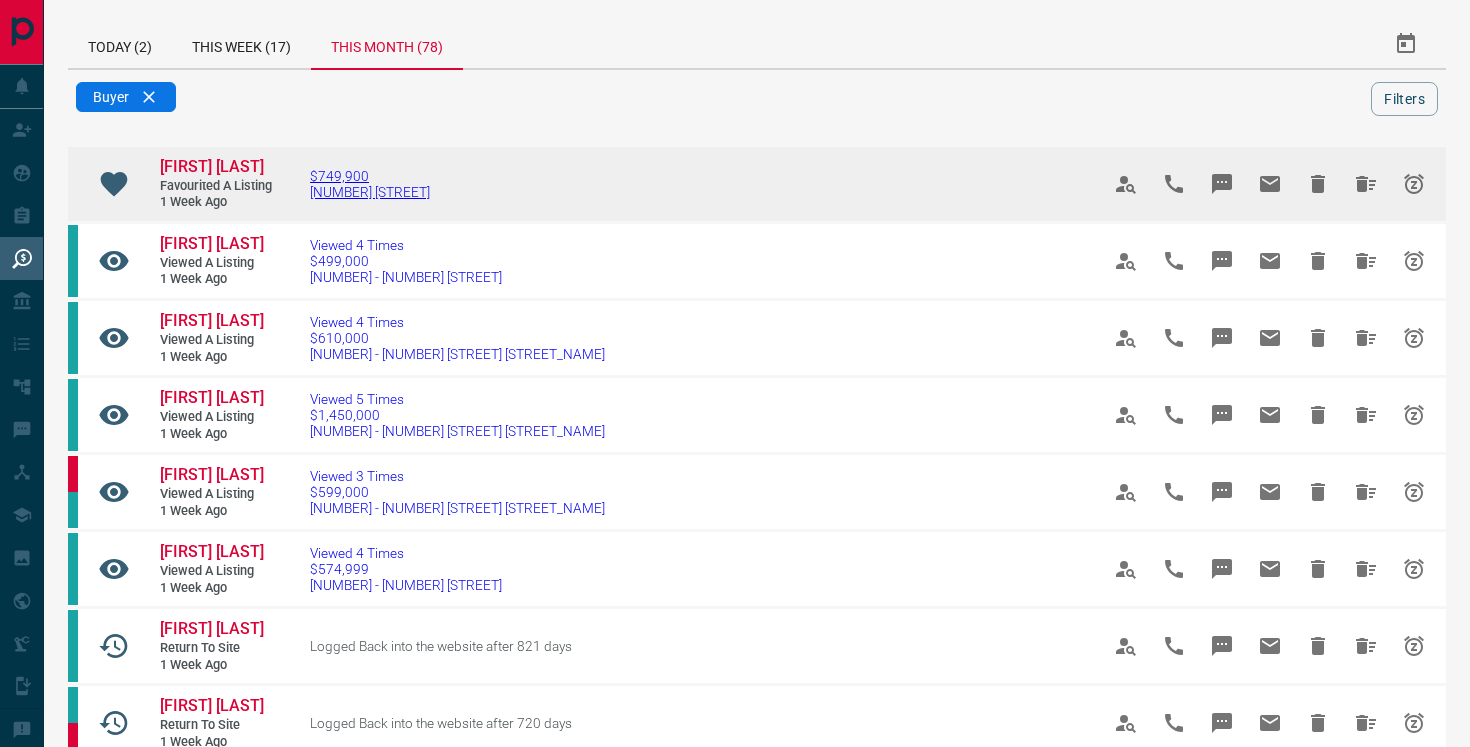 click on "[NUMBER] [STREET]" at bounding box center (370, 192) 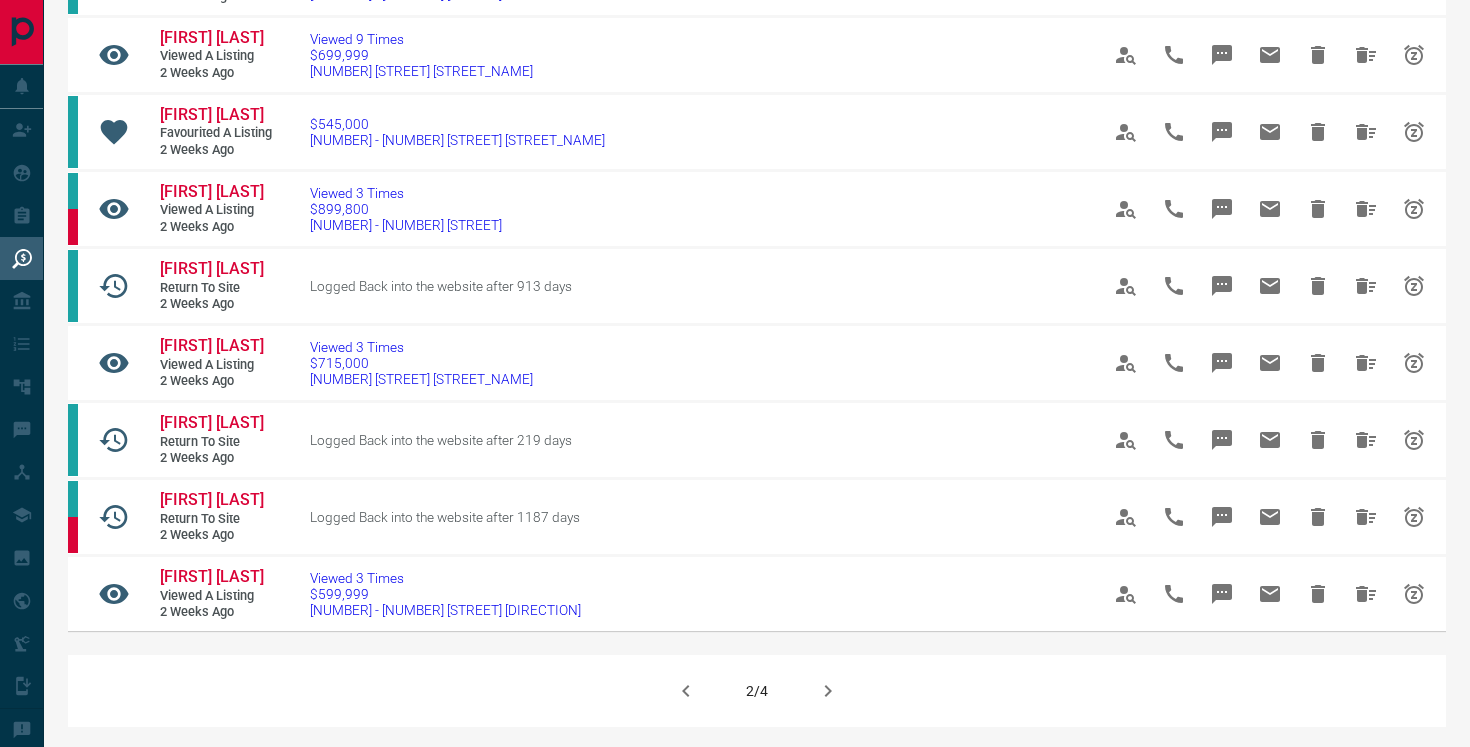 scroll, scrollTop: 1081, scrollLeft: 0, axis: vertical 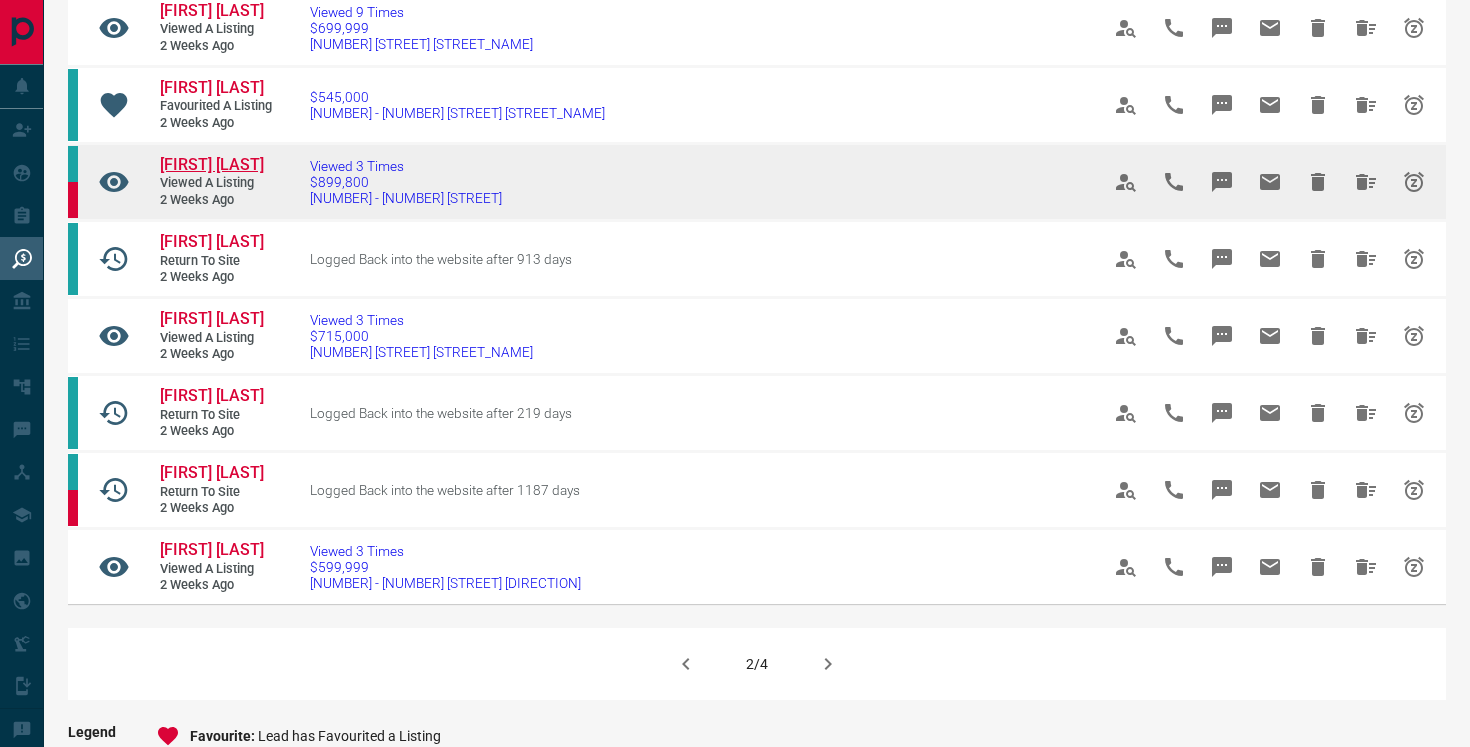 click on "[FIRST] [LAST]" at bounding box center (212, 164) 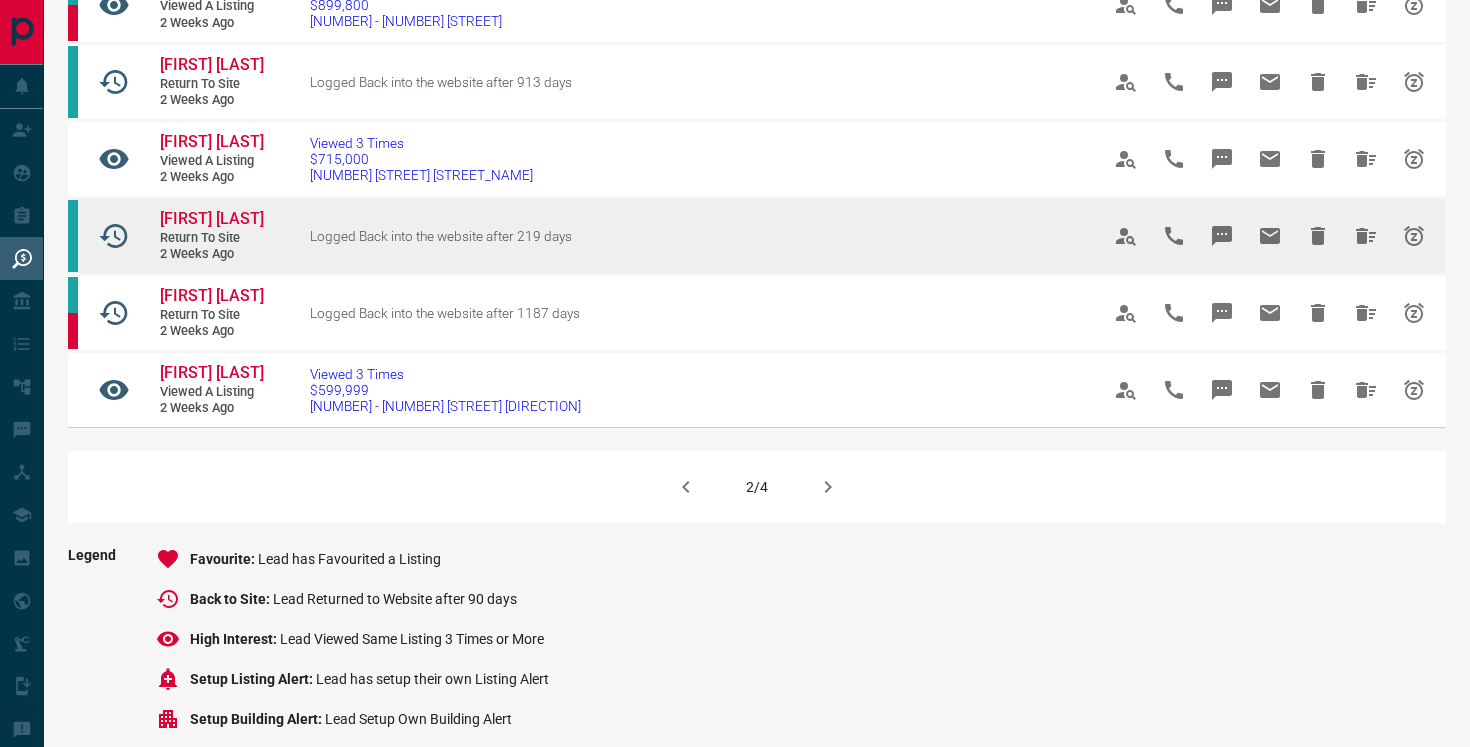 scroll, scrollTop: 1260, scrollLeft: 0, axis: vertical 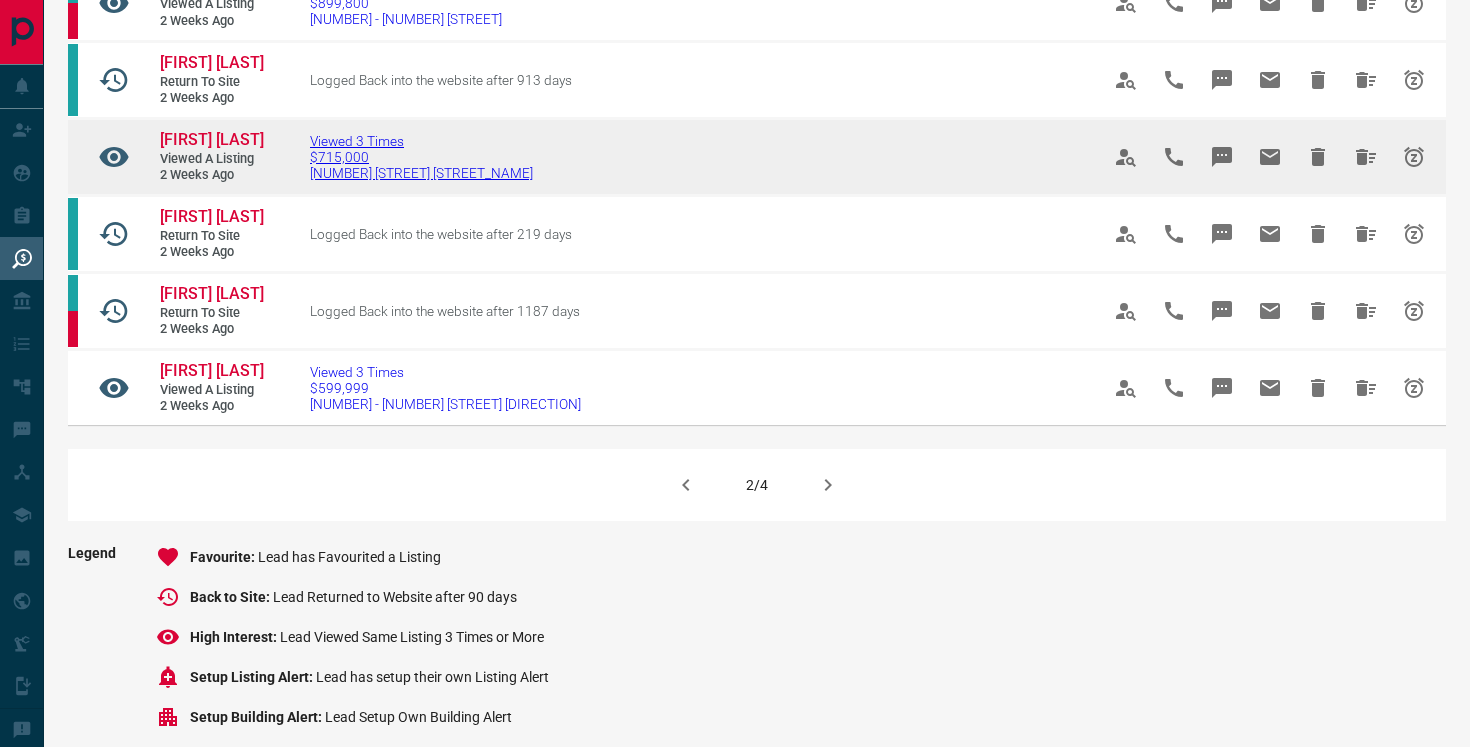 click on "$715,000" at bounding box center [421, 157] 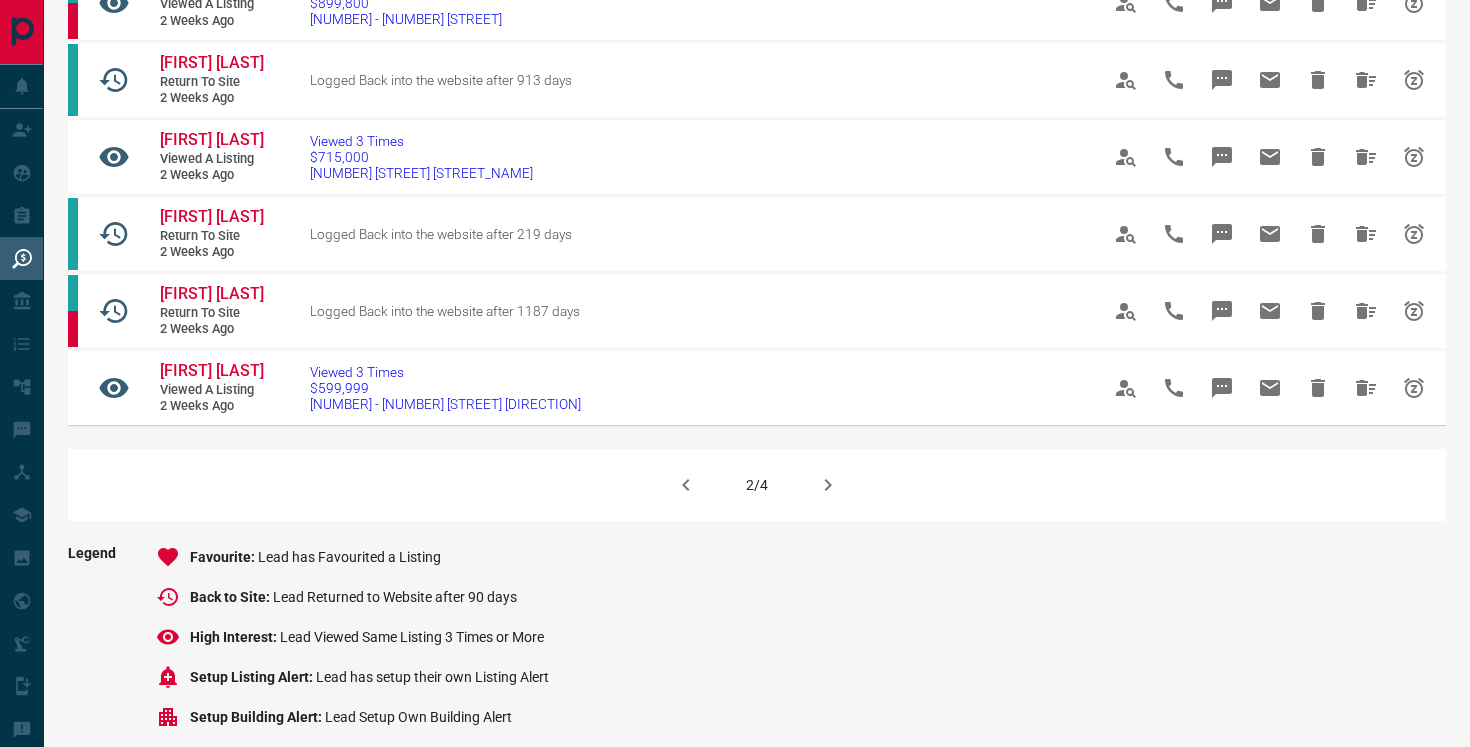 click 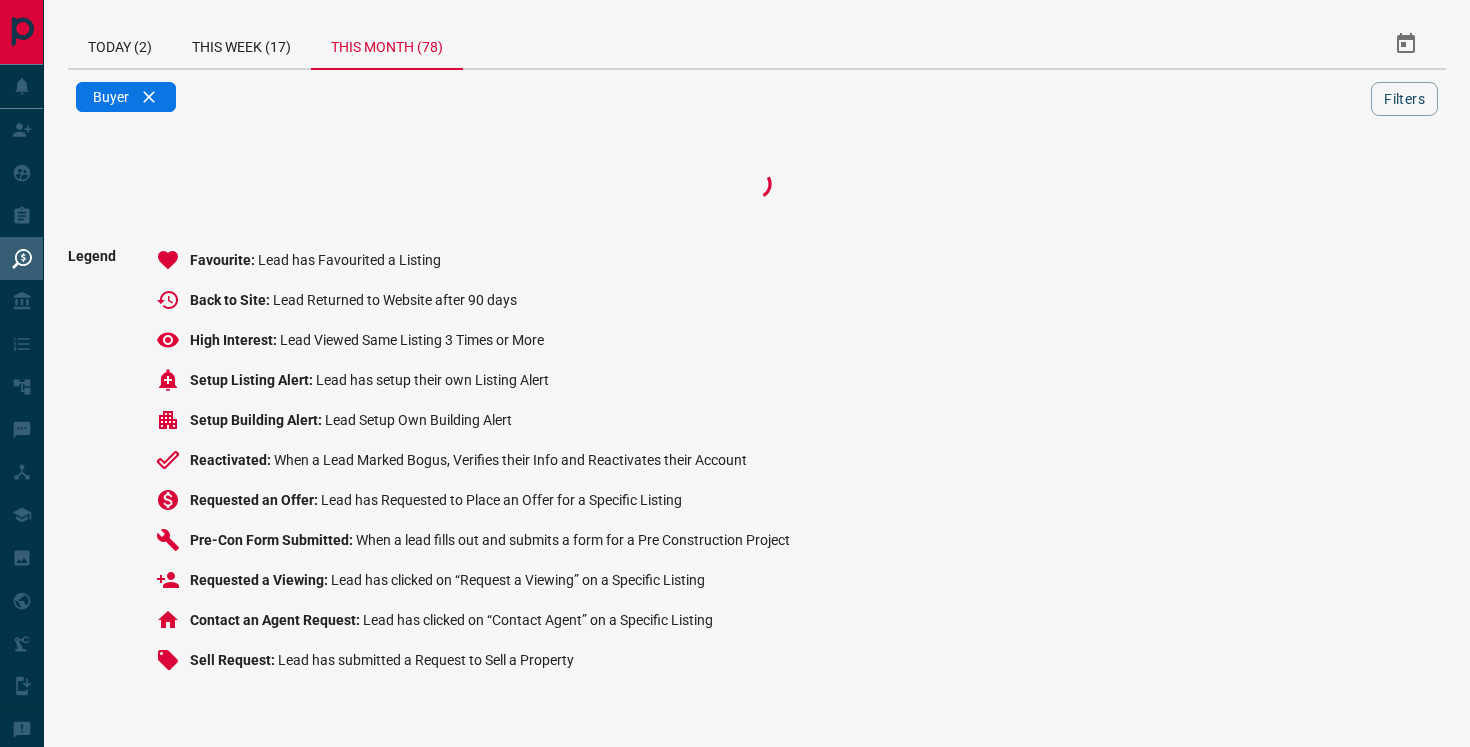 scroll, scrollTop: 0, scrollLeft: 0, axis: both 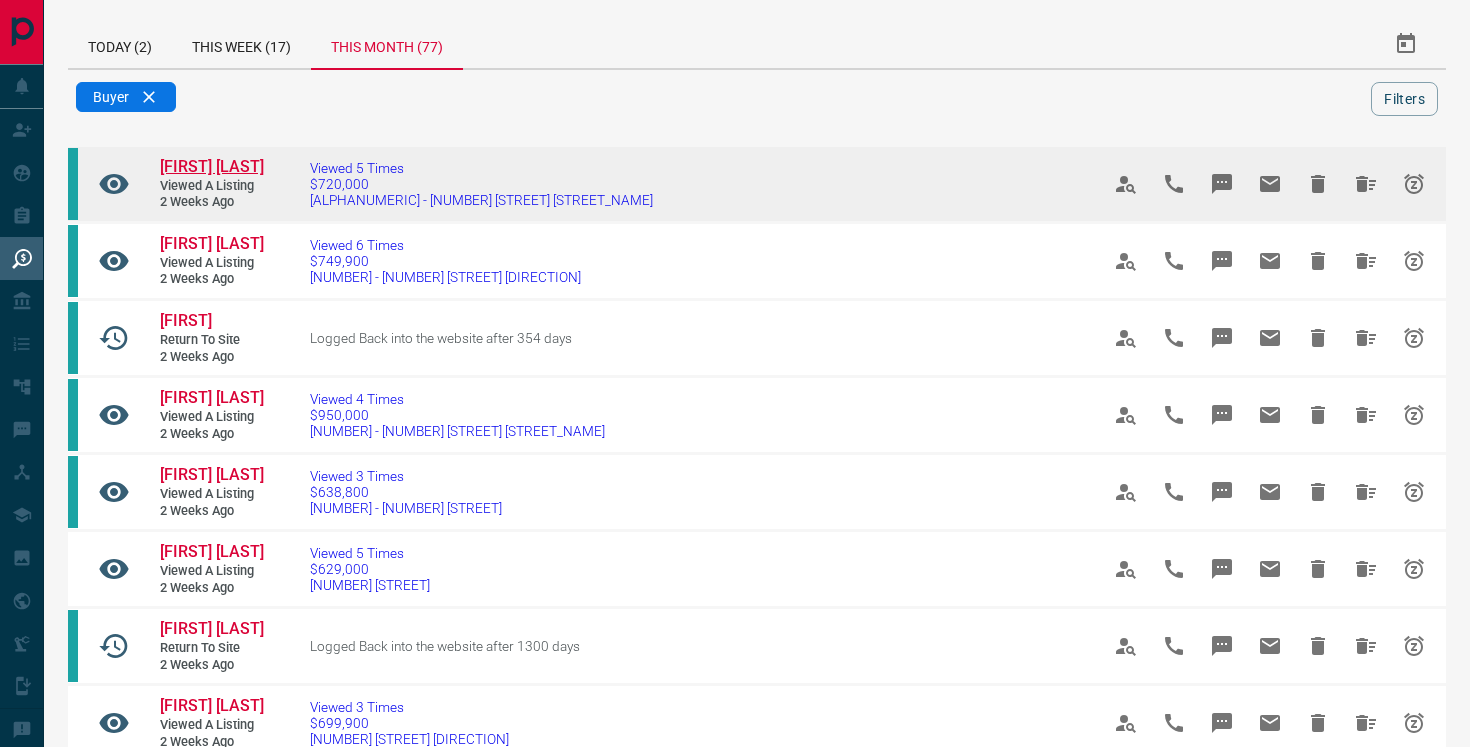 click on "[FIRST] [LAST]" at bounding box center [212, 166] 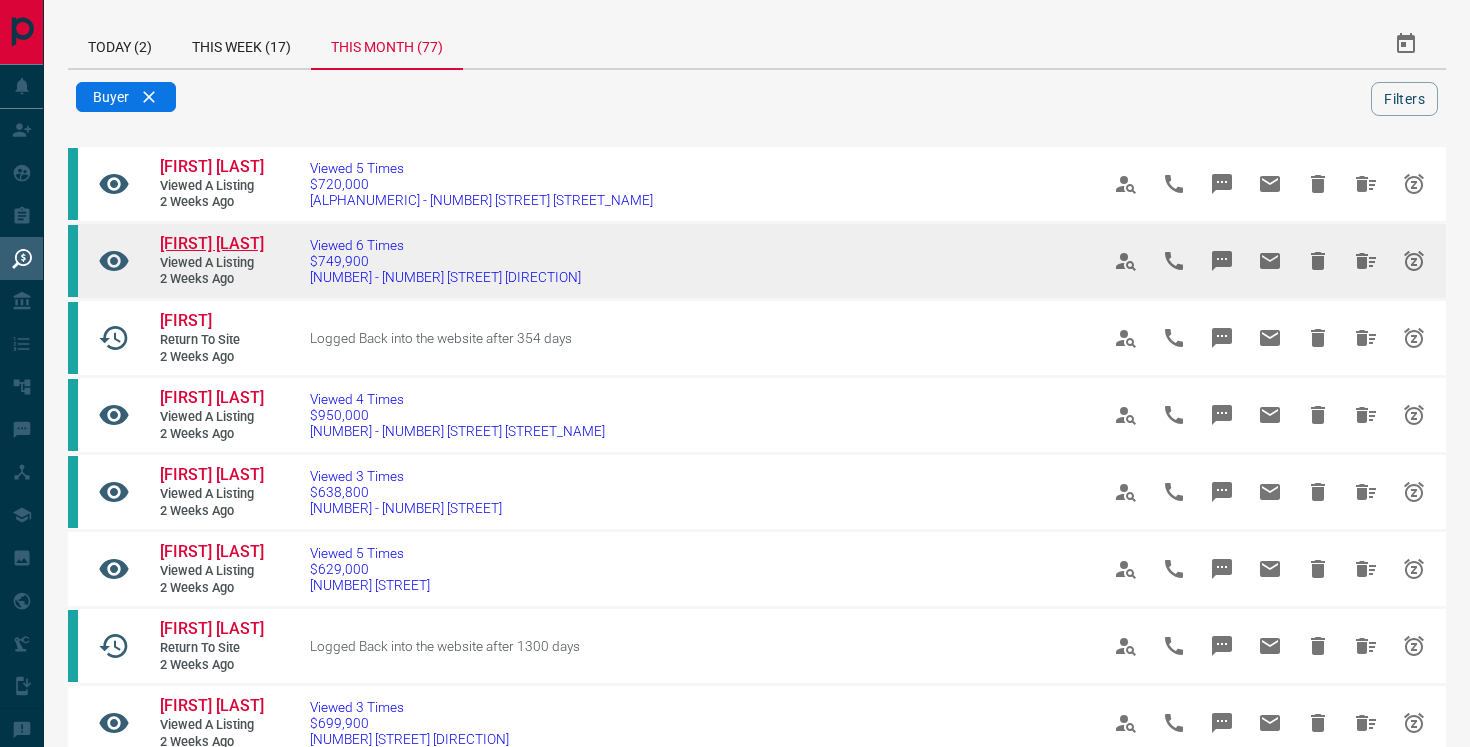 click on "[FIRST] [LAST]" at bounding box center (212, 243) 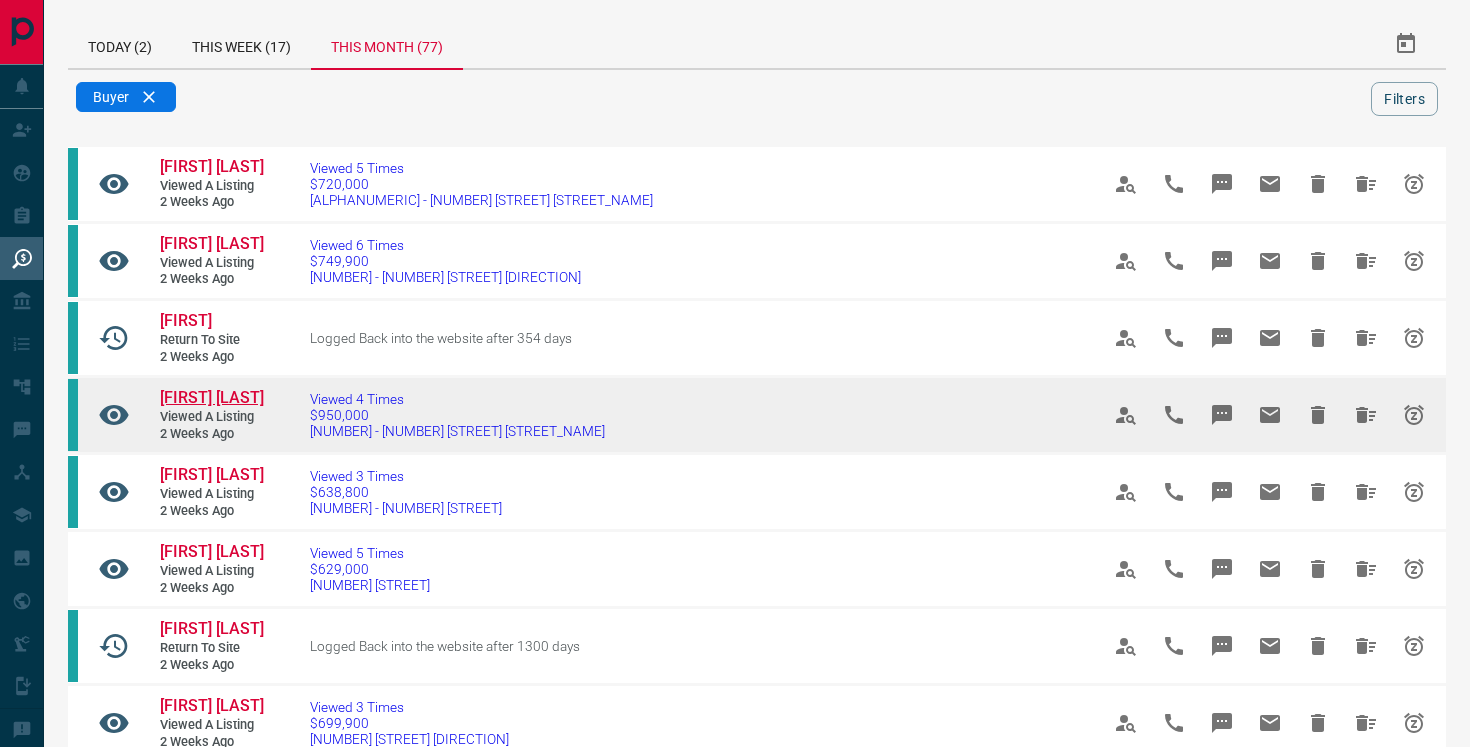 click on "[FIRST] [LAST]" at bounding box center [212, 397] 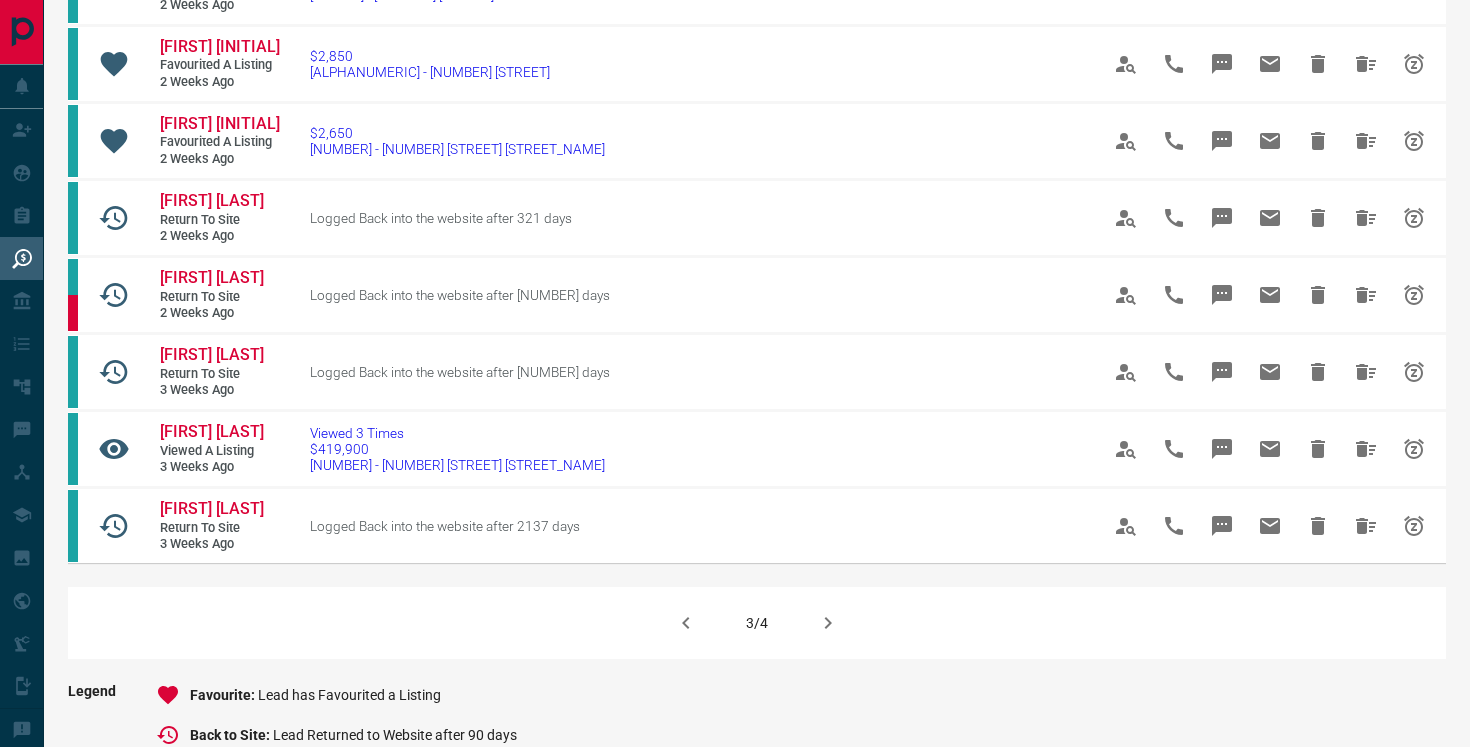 scroll, scrollTop: 1123, scrollLeft: 0, axis: vertical 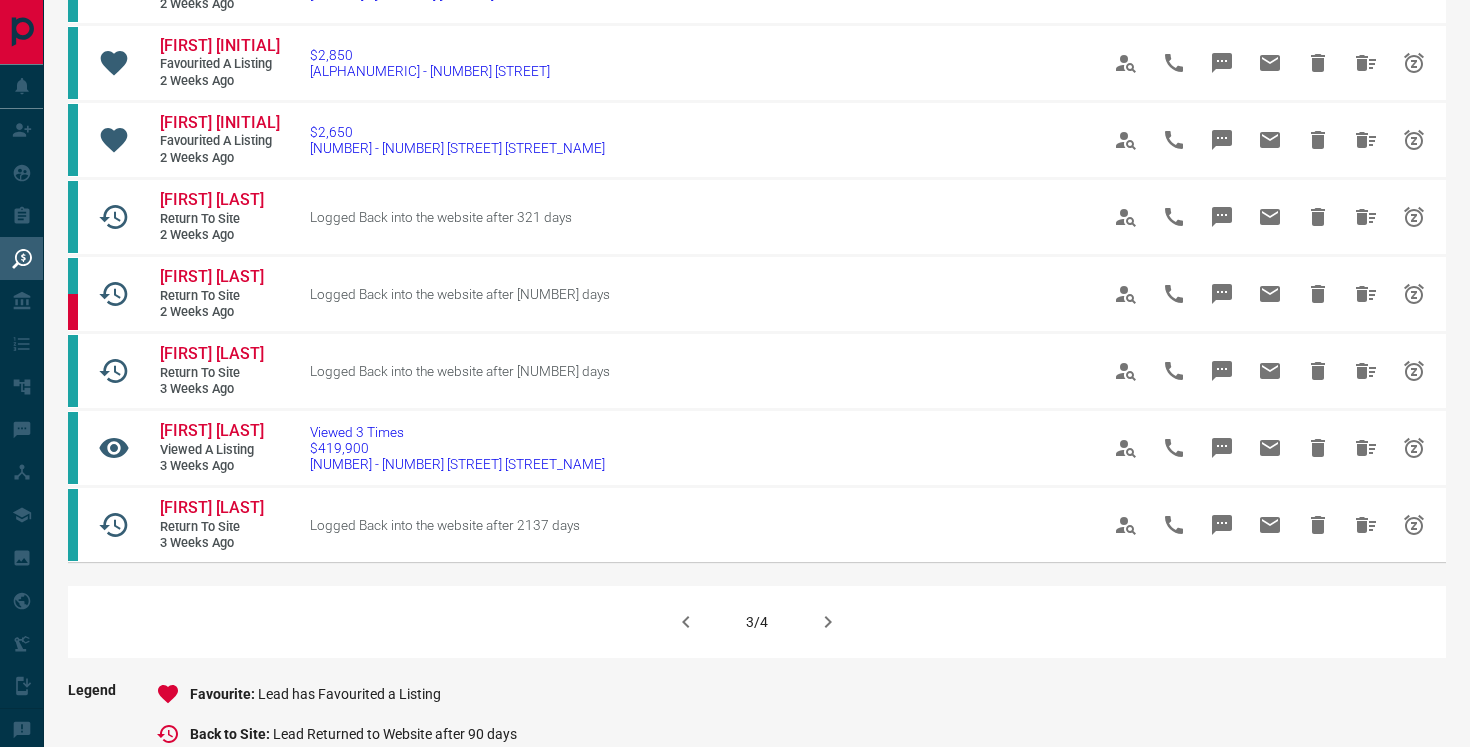 click 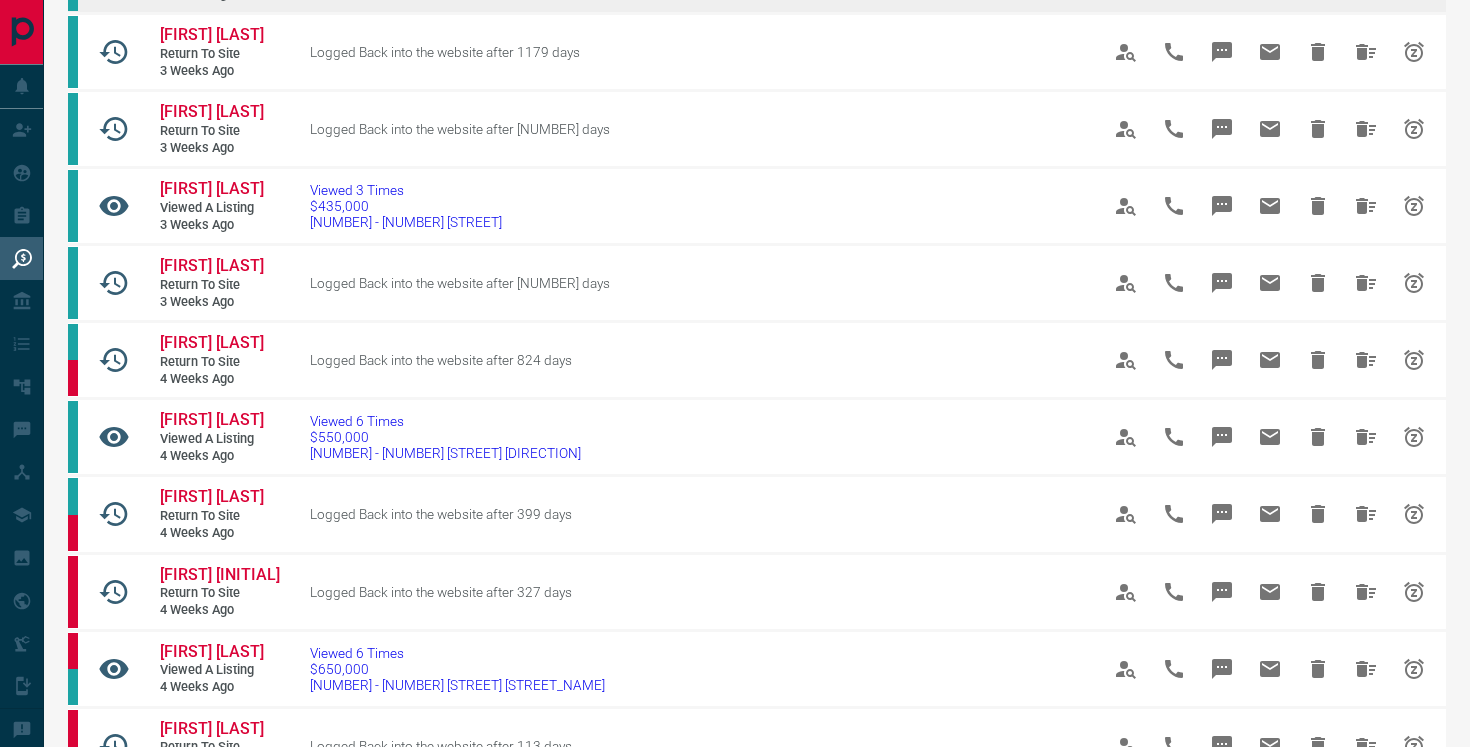 scroll, scrollTop: 444, scrollLeft: 0, axis: vertical 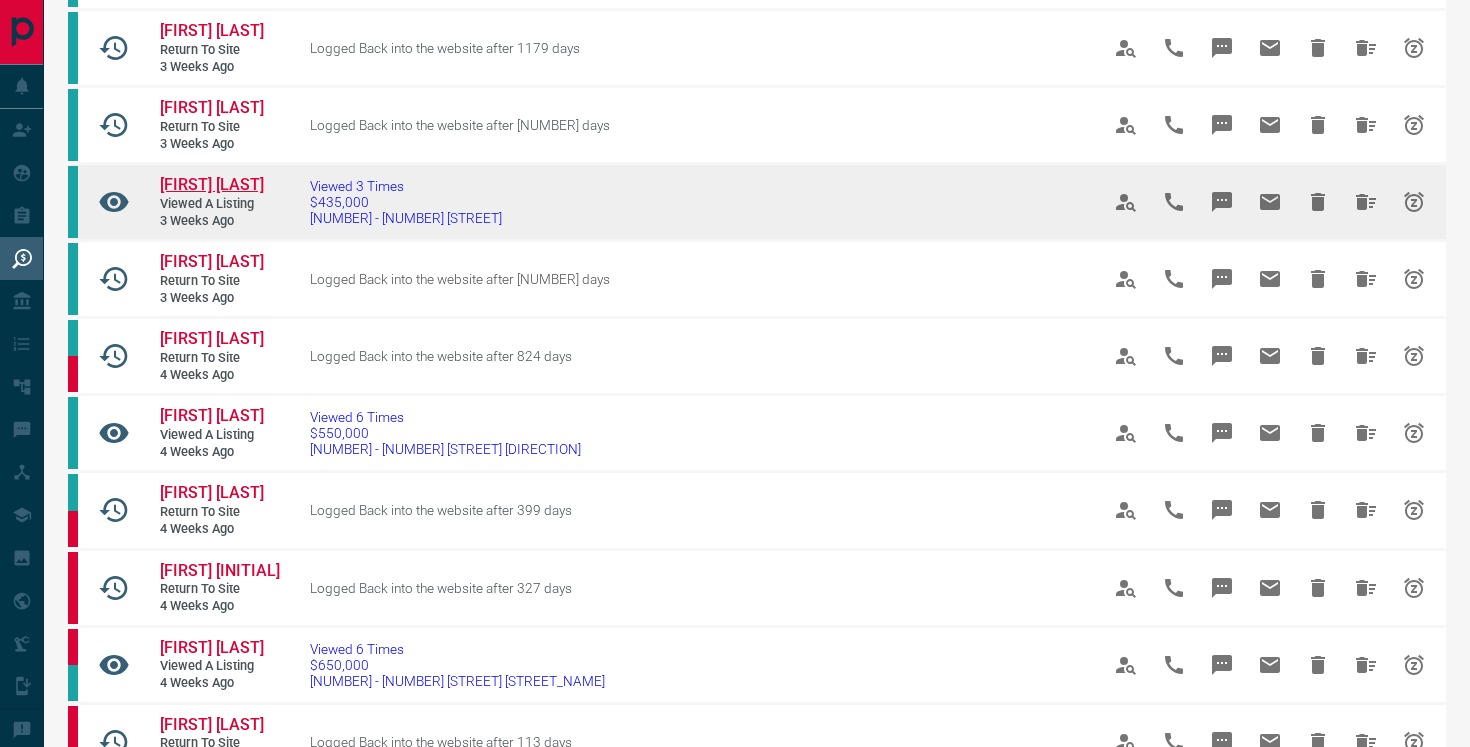 click on "[FIRST] [LAST]" at bounding box center [212, 184] 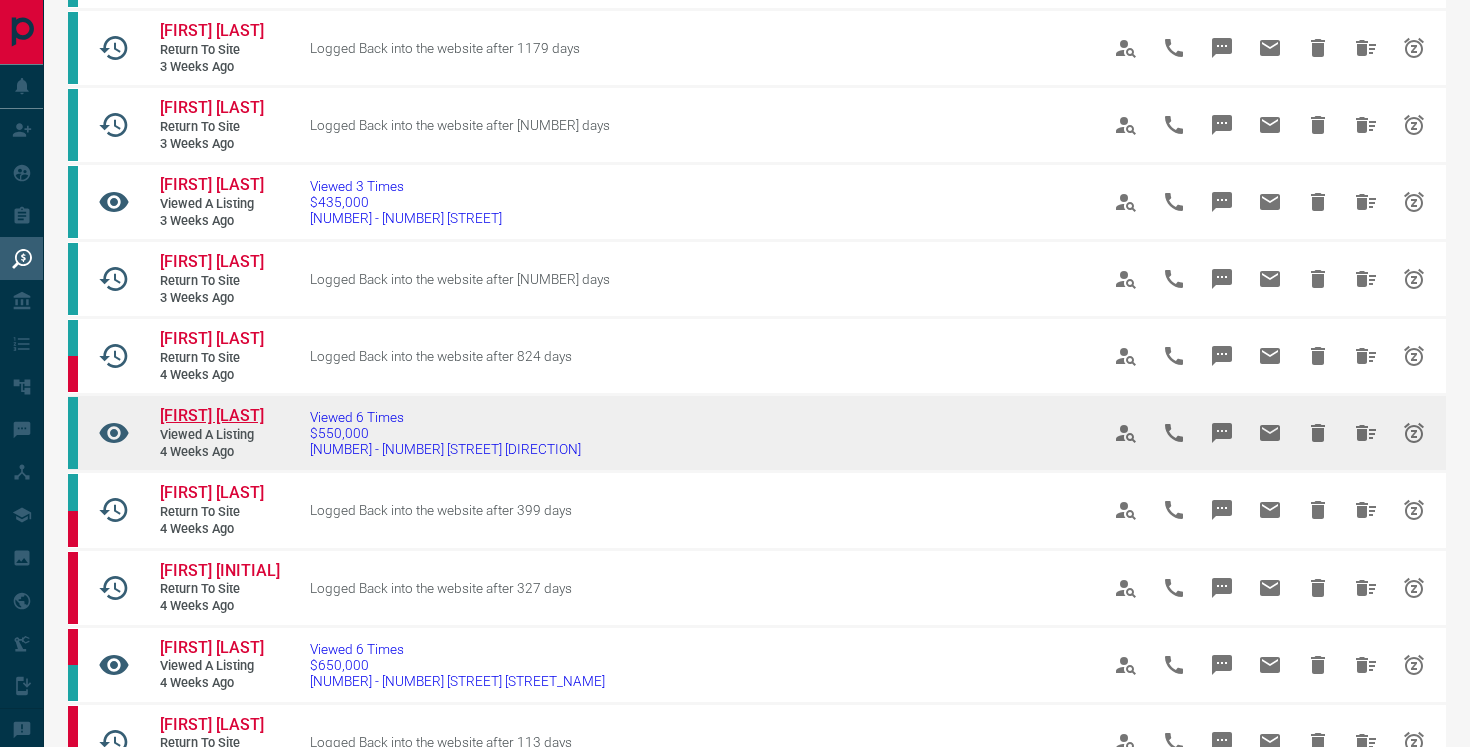 click on "[FIRST] [LAST]" at bounding box center [212, 415] 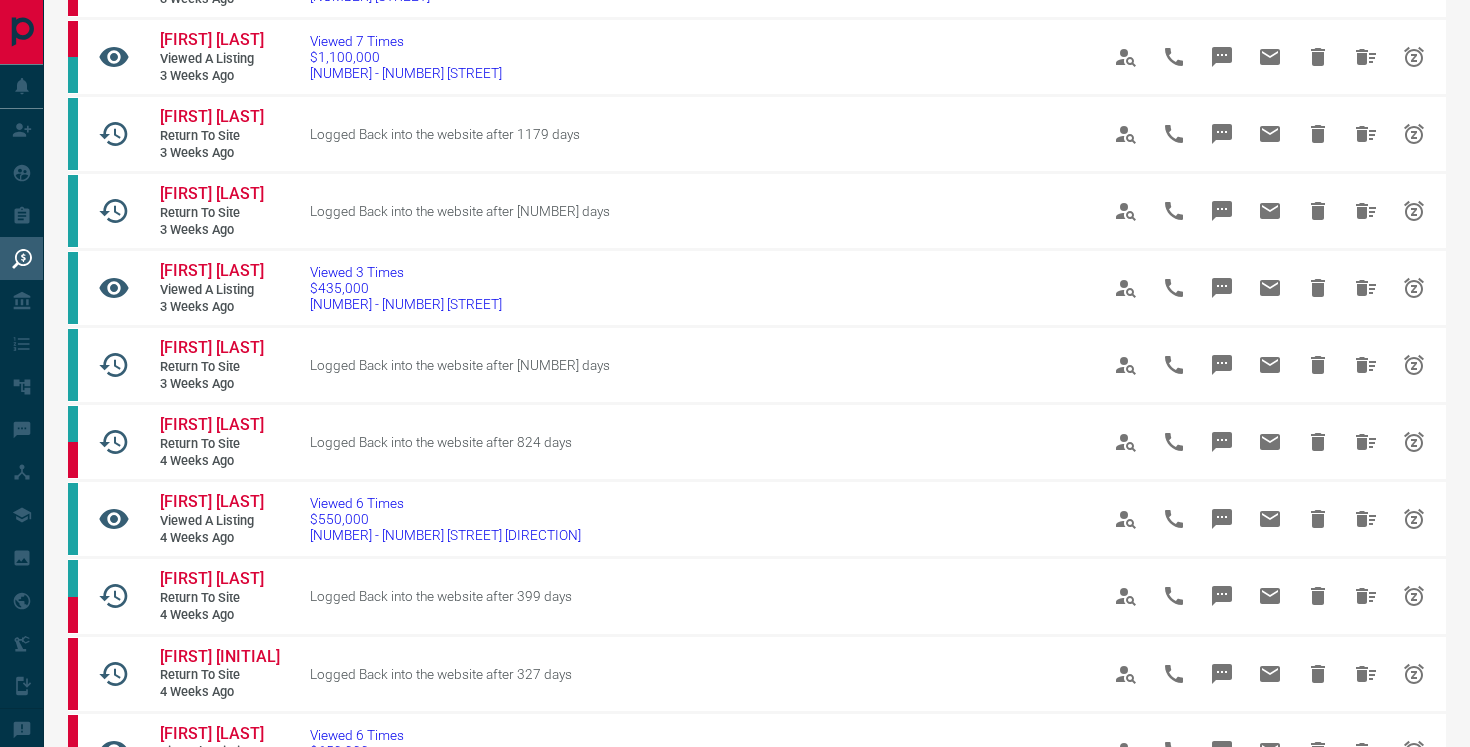 scroll, scrollTop: 0, scrollLeft: 0, axis: both 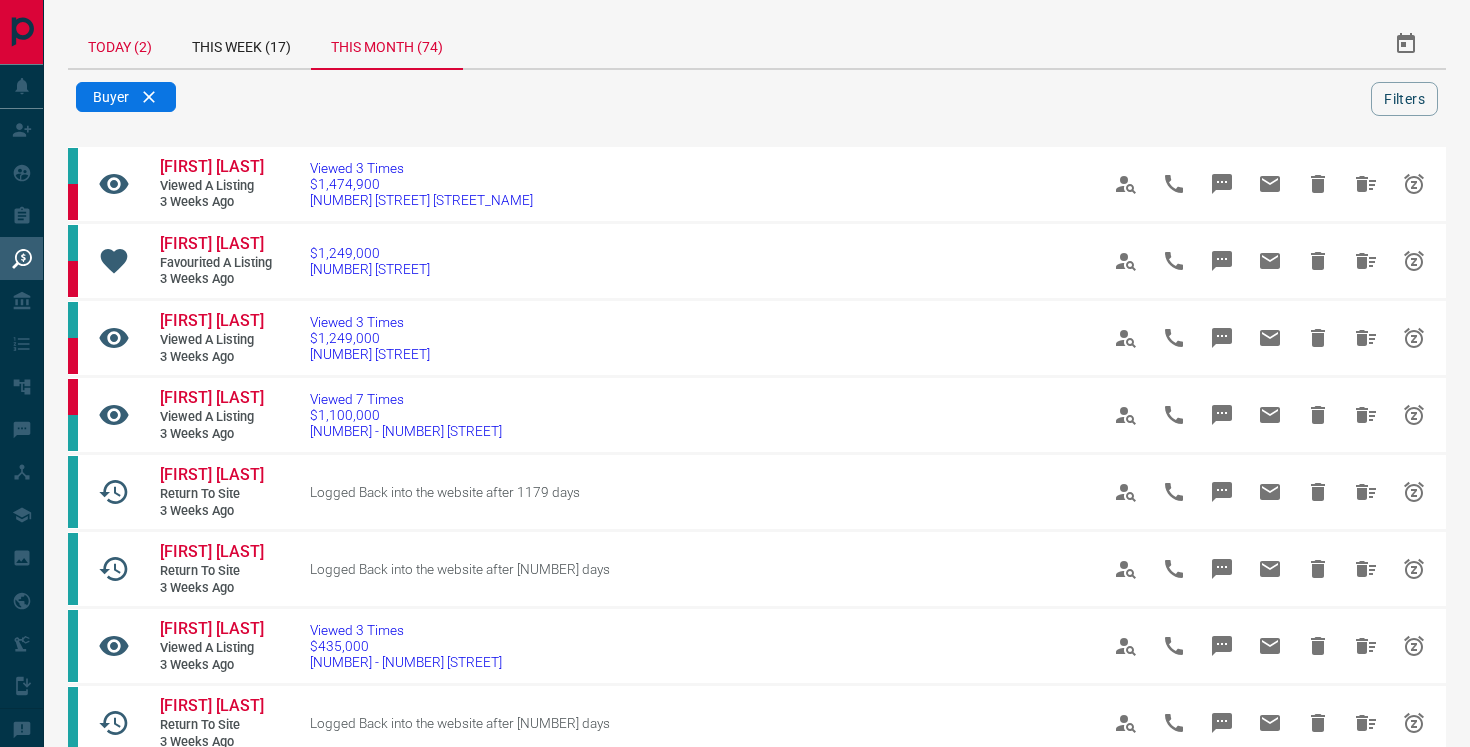 click on "Today (2)" at bounding box center (120, 44) 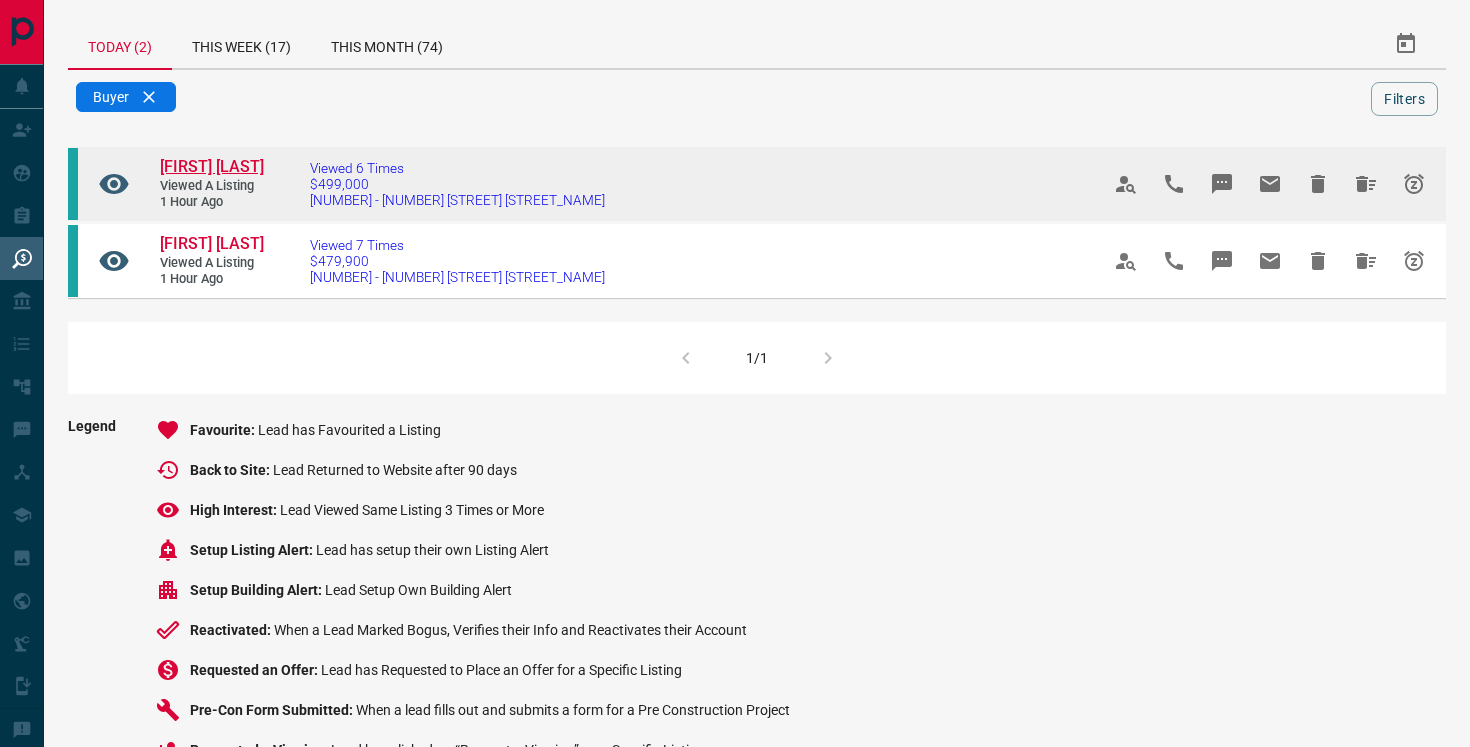 click on "[FIRST] [LAST]" at bounding box center (212, 166) 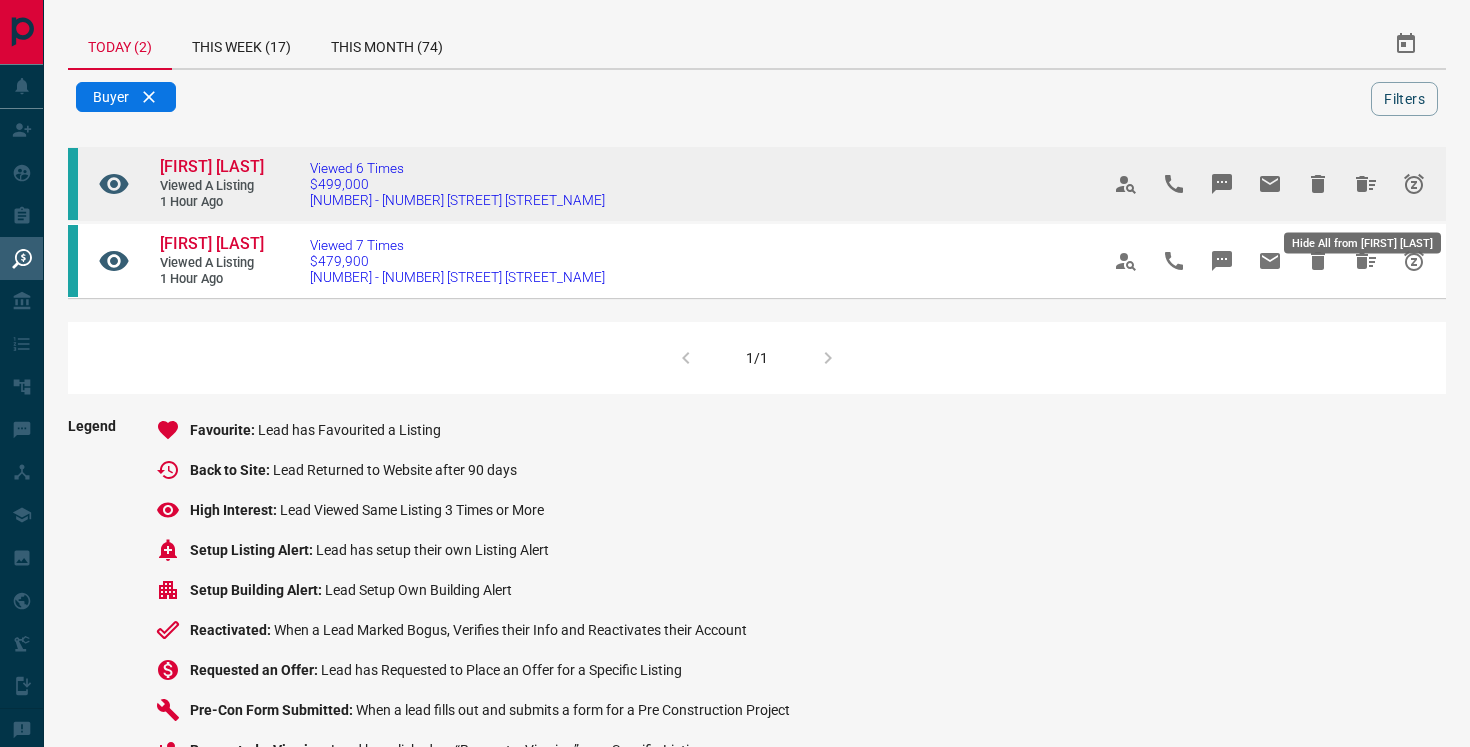 click 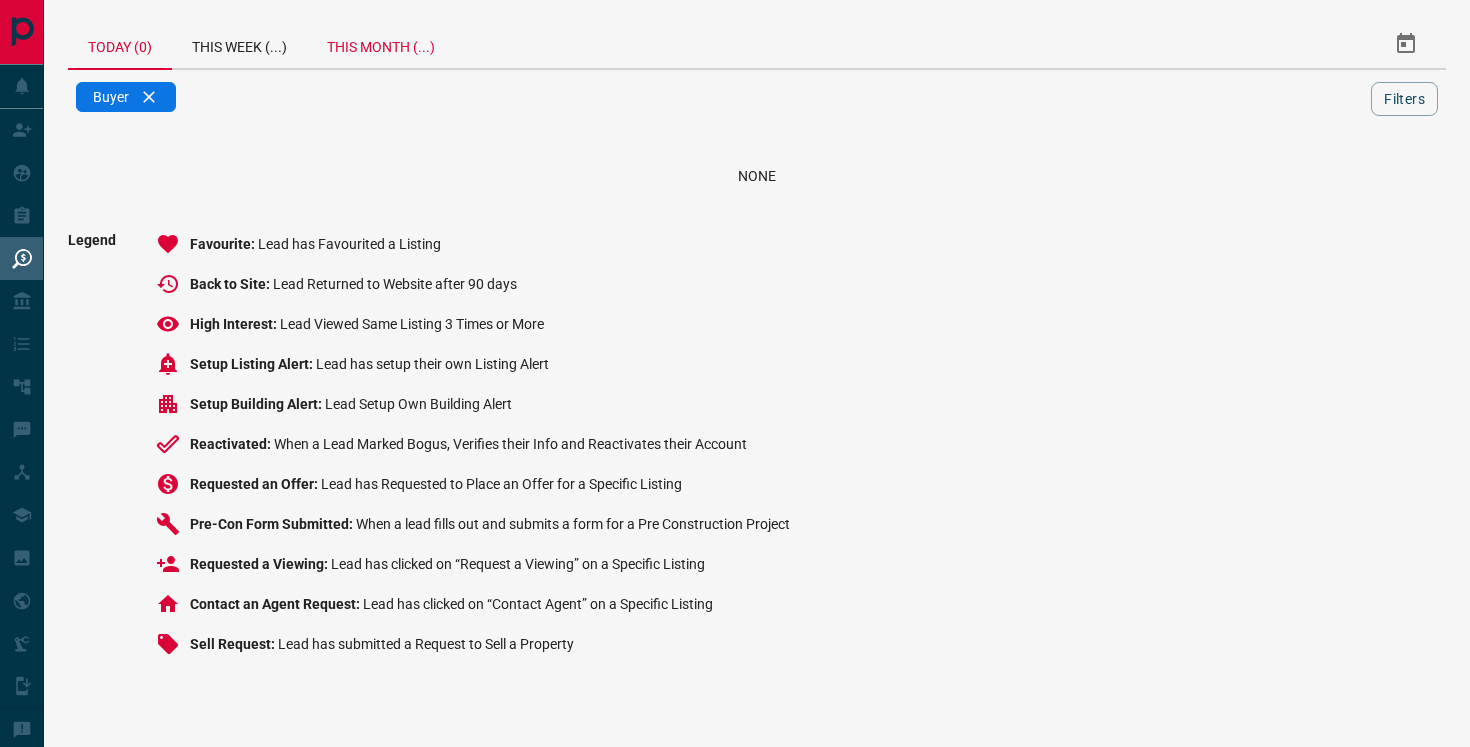 click on "This Month (...)" at bounding box center [381, 44] 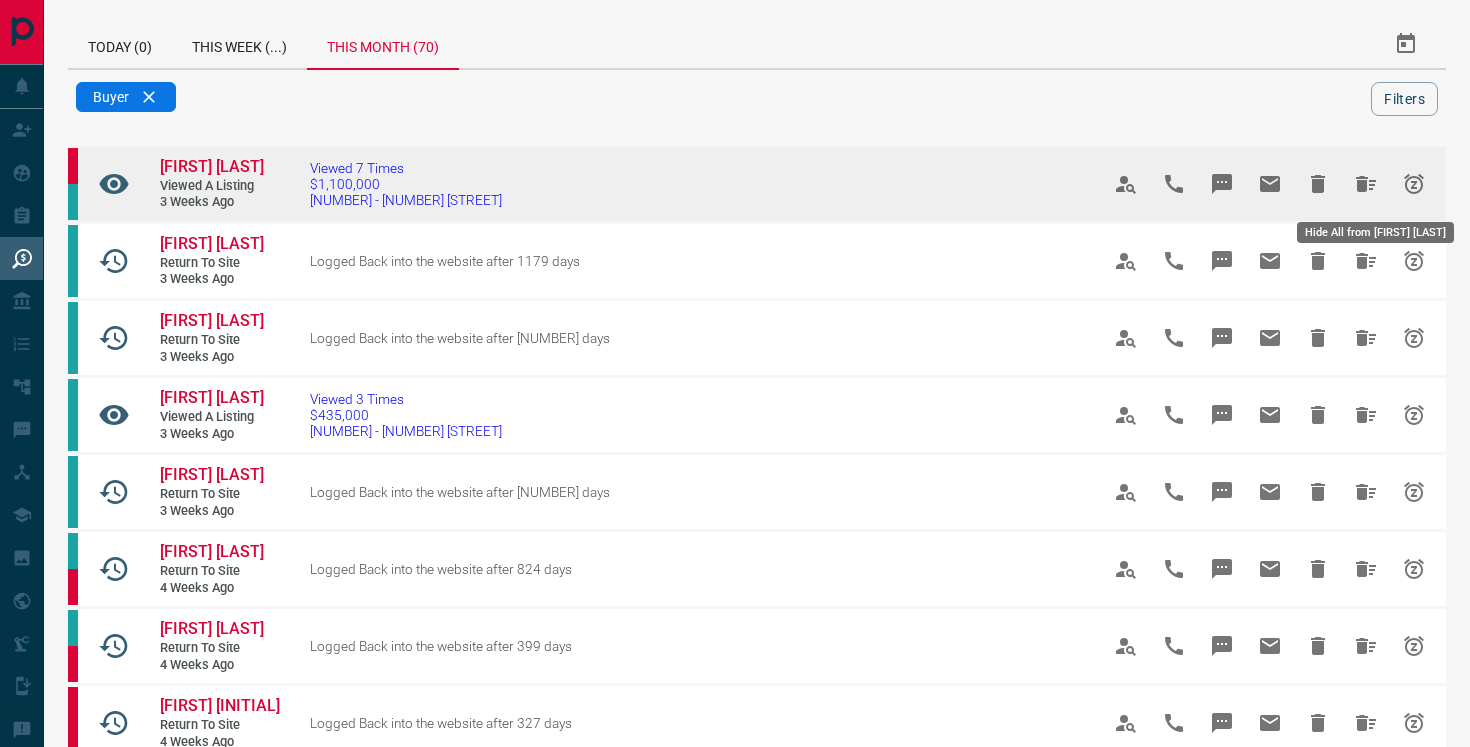click 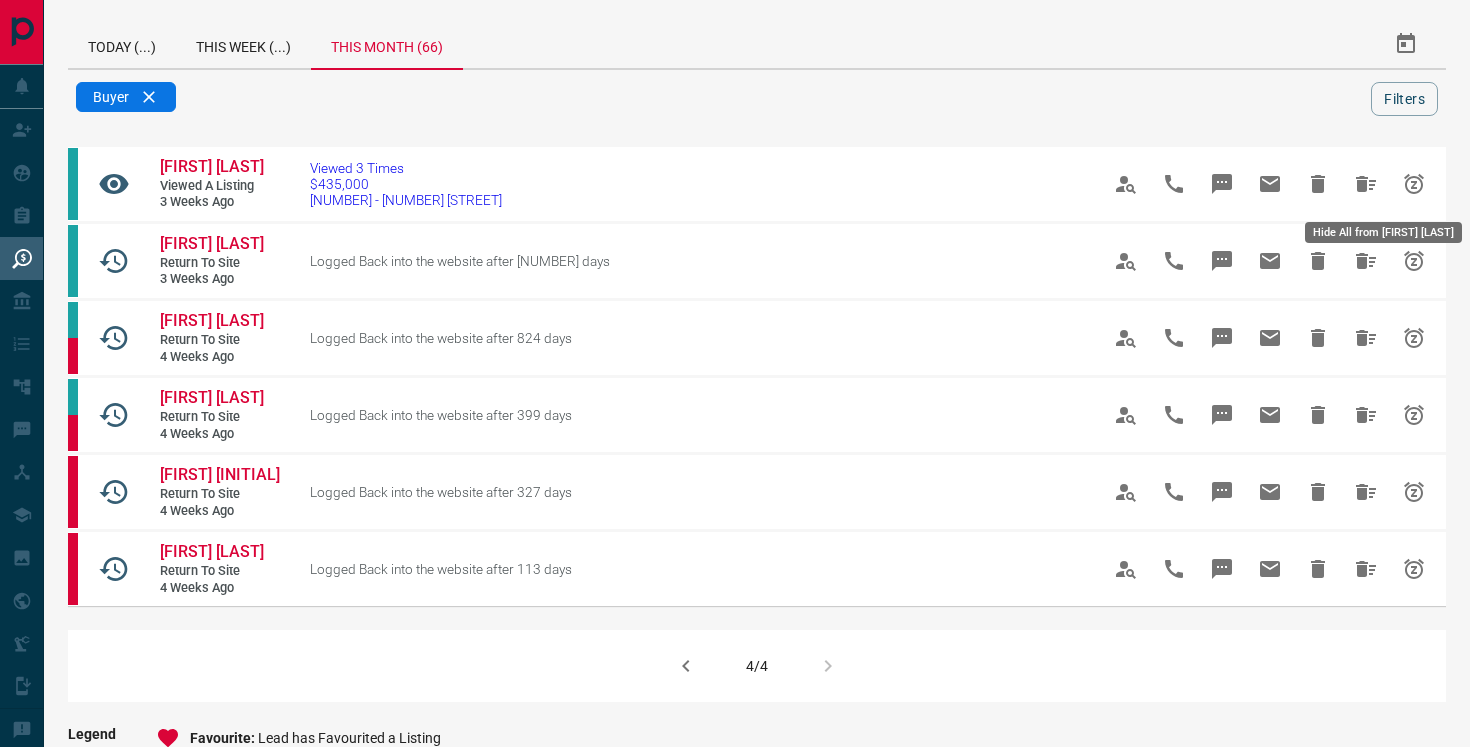 click 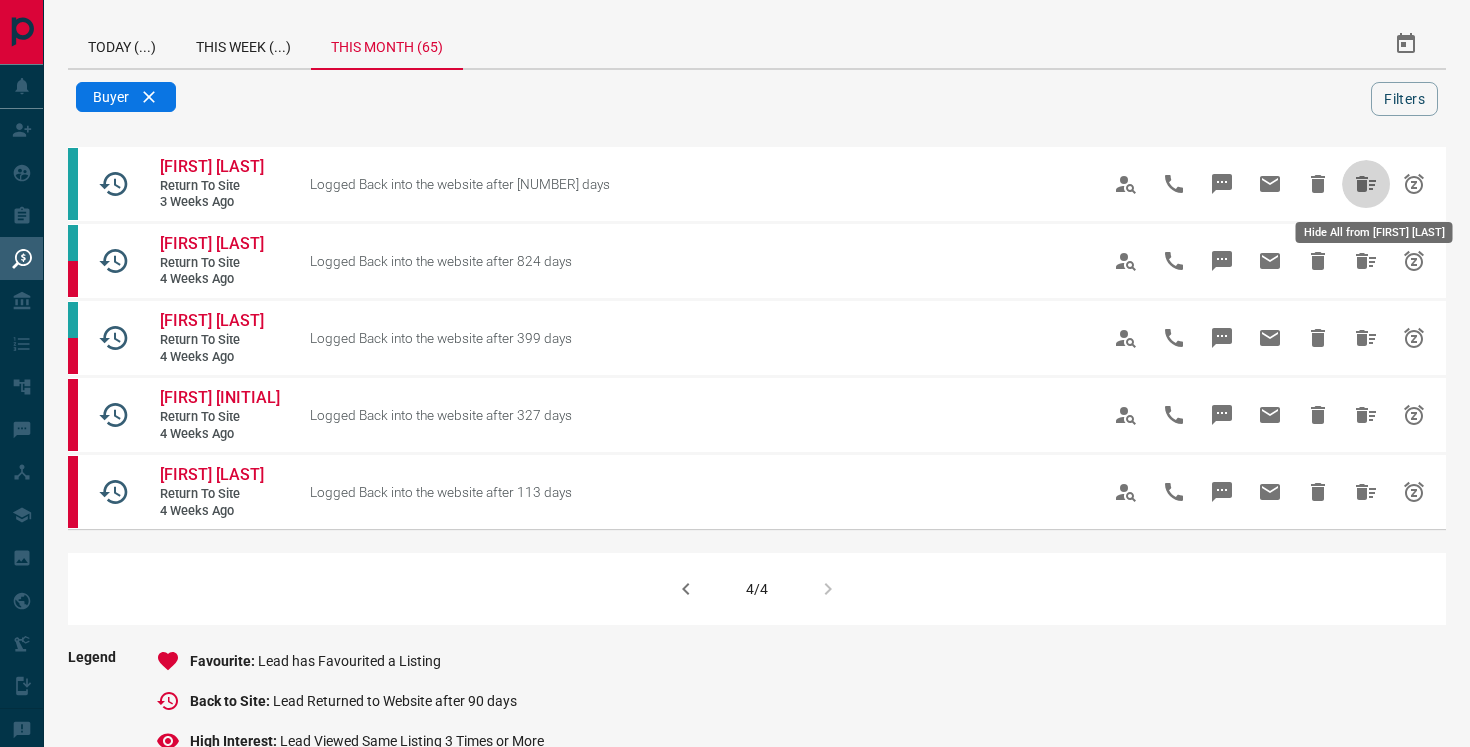 click 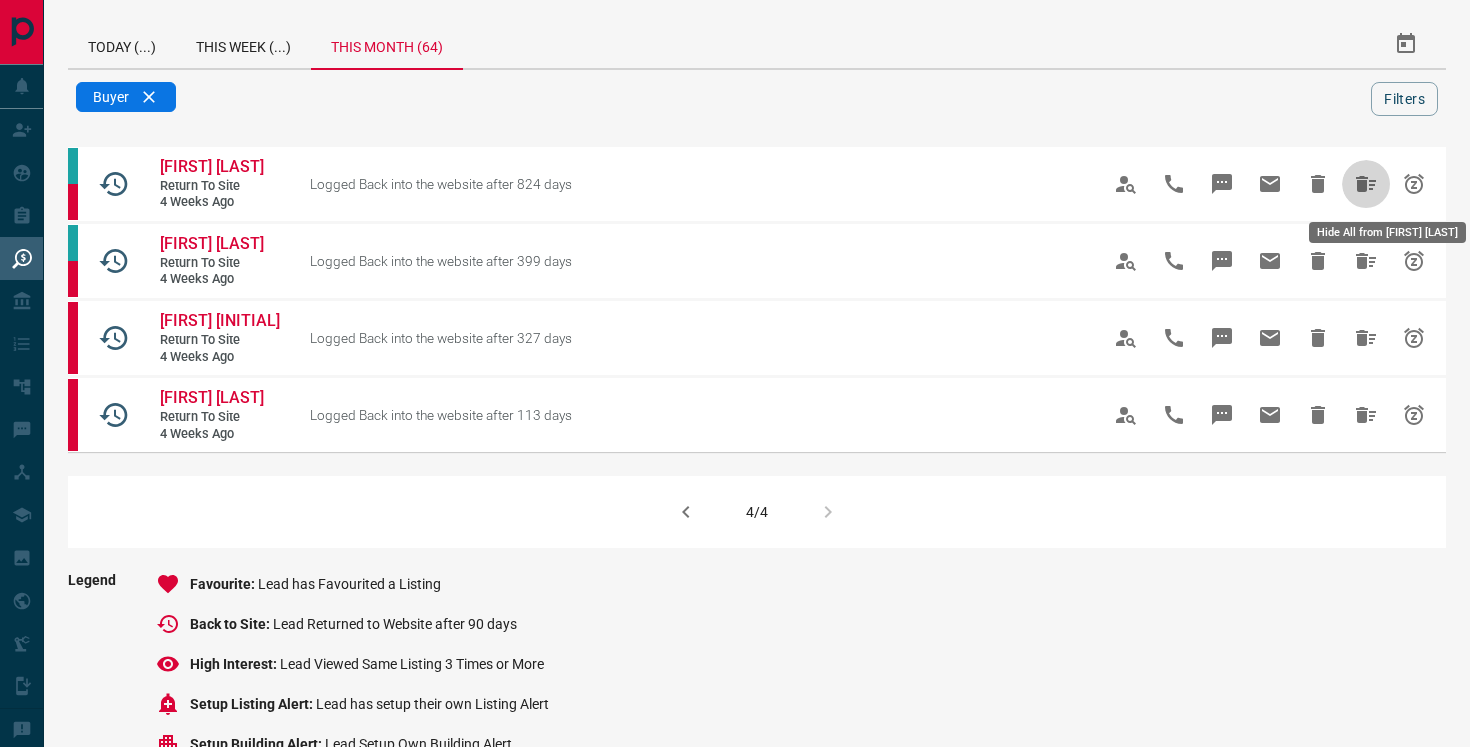 click 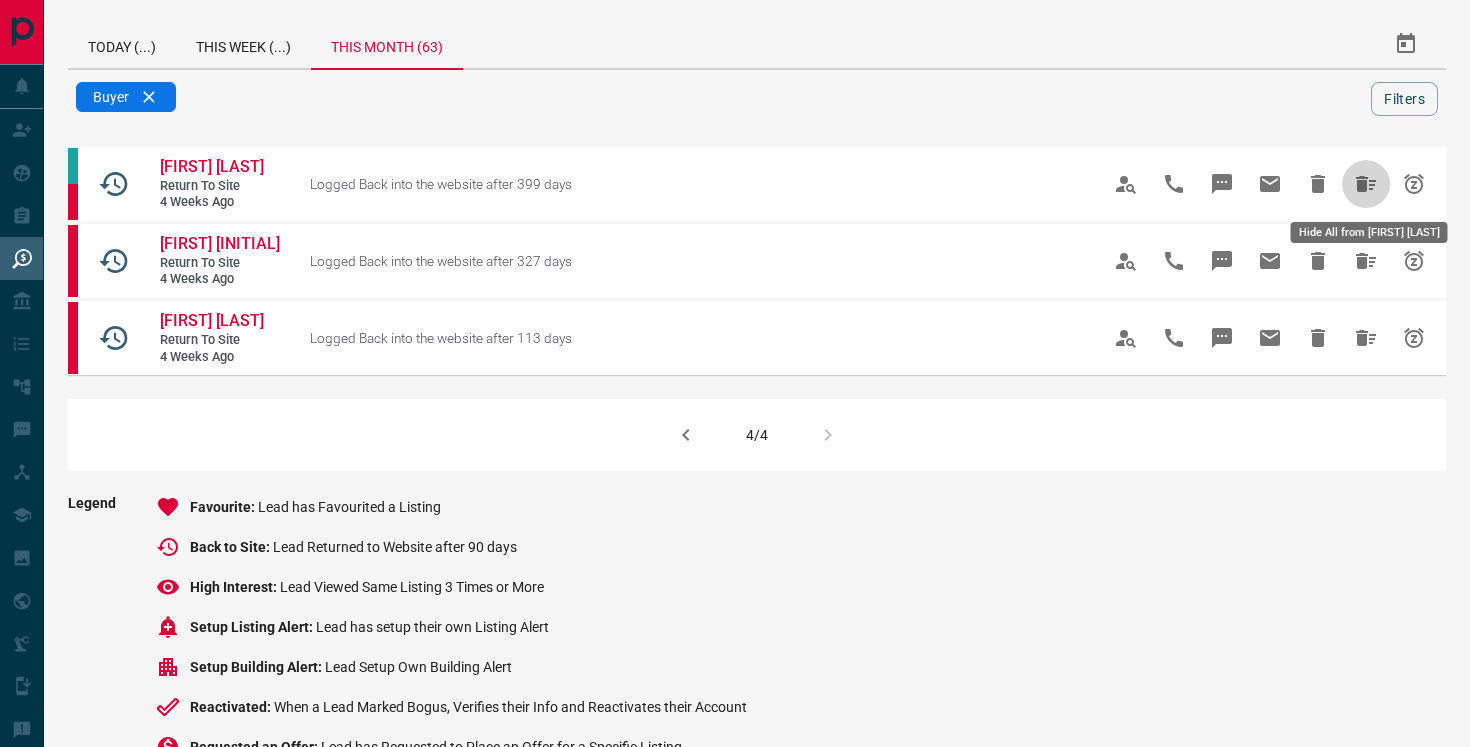 click 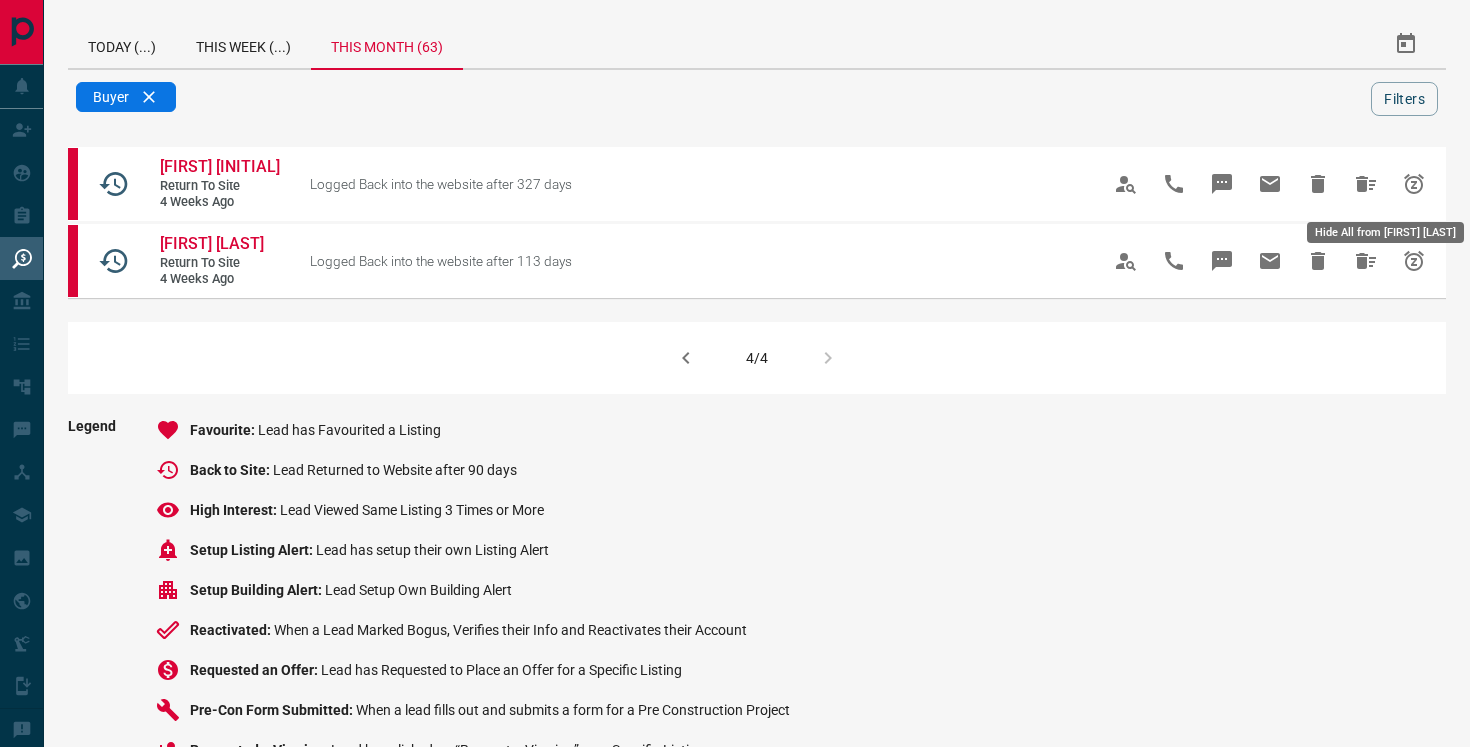 click 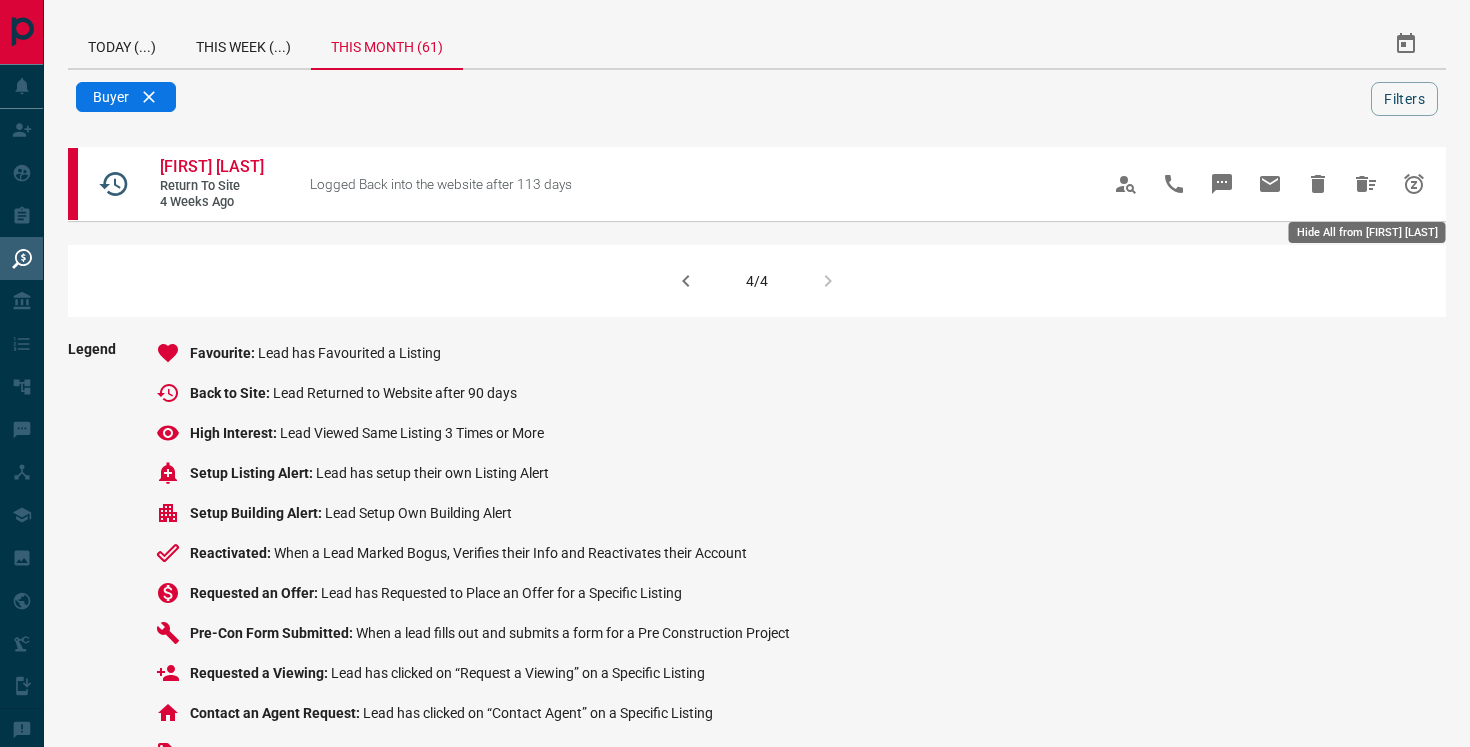 click 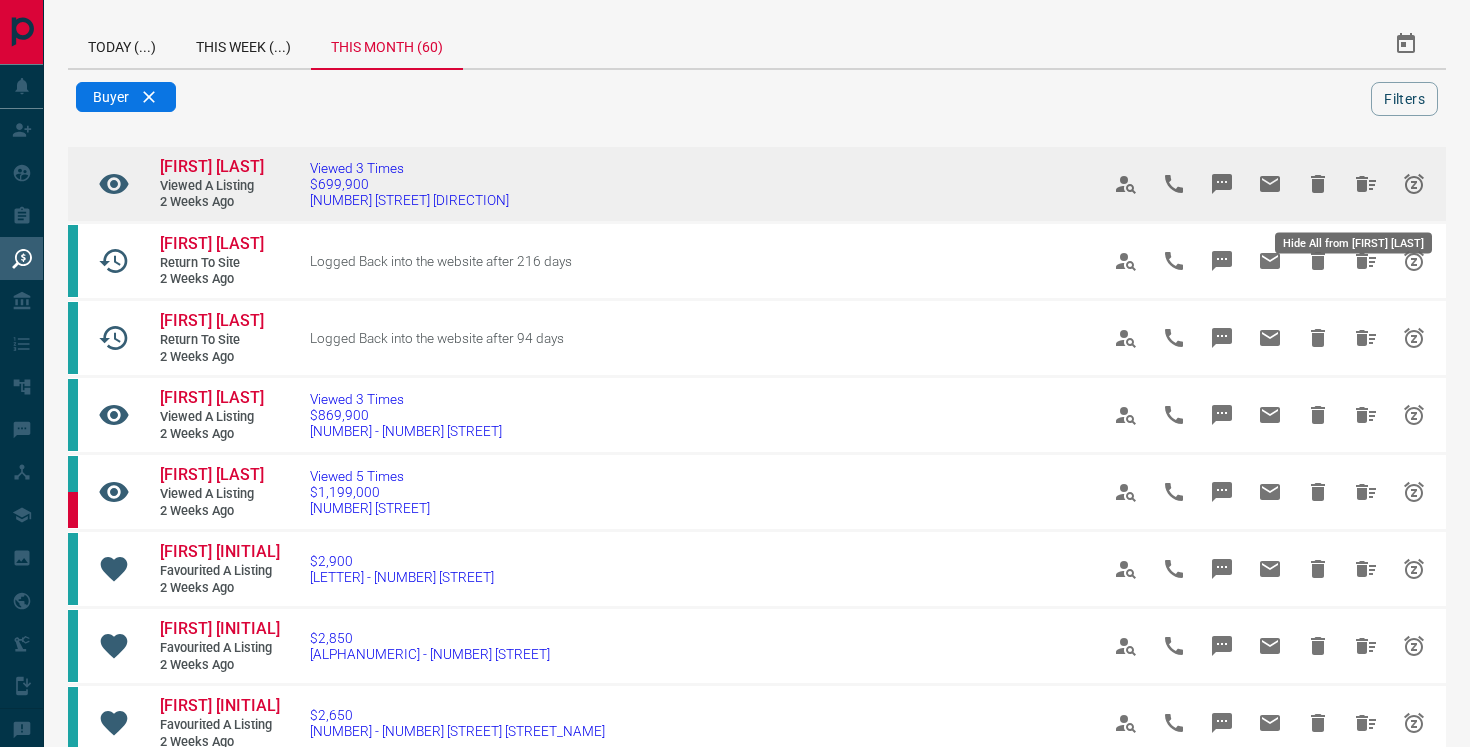 click at bounding box center (1366, 184) 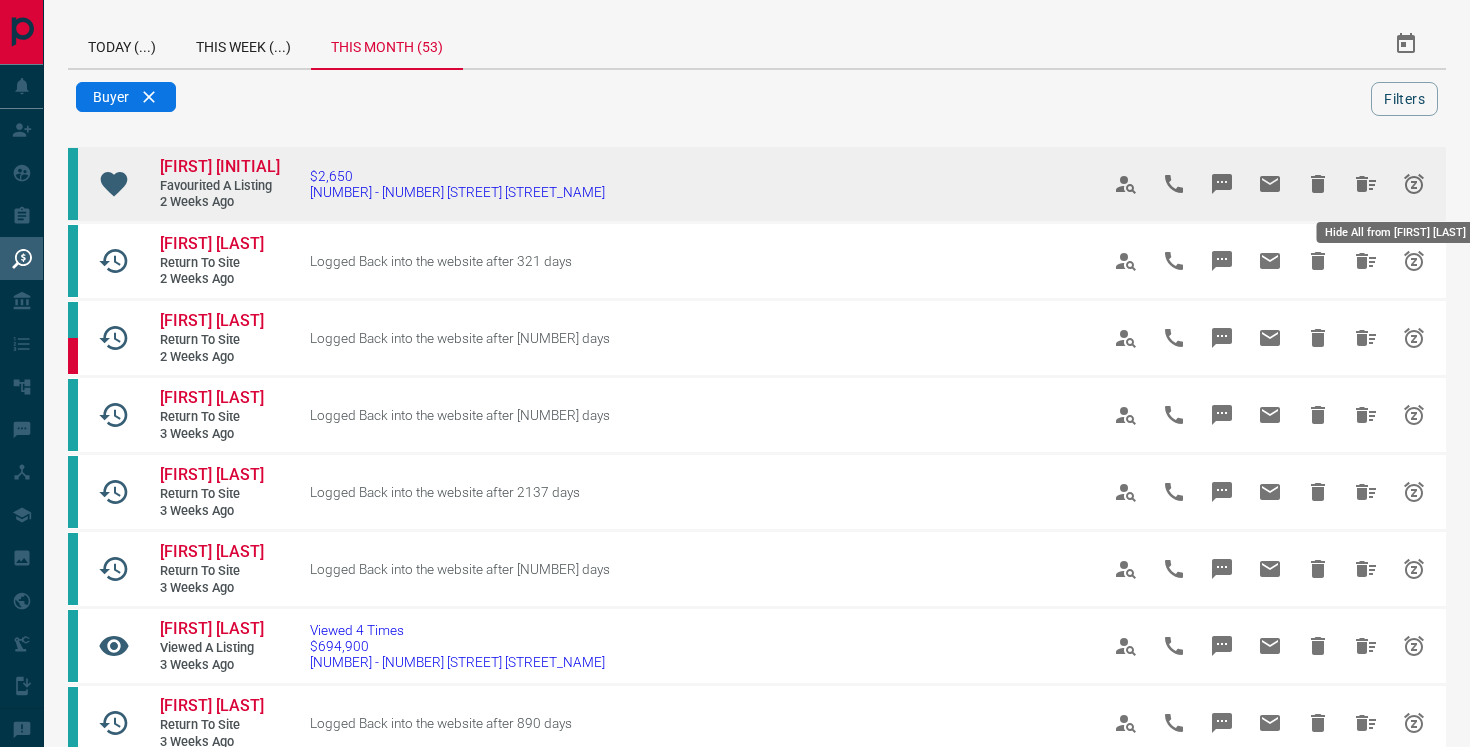 click 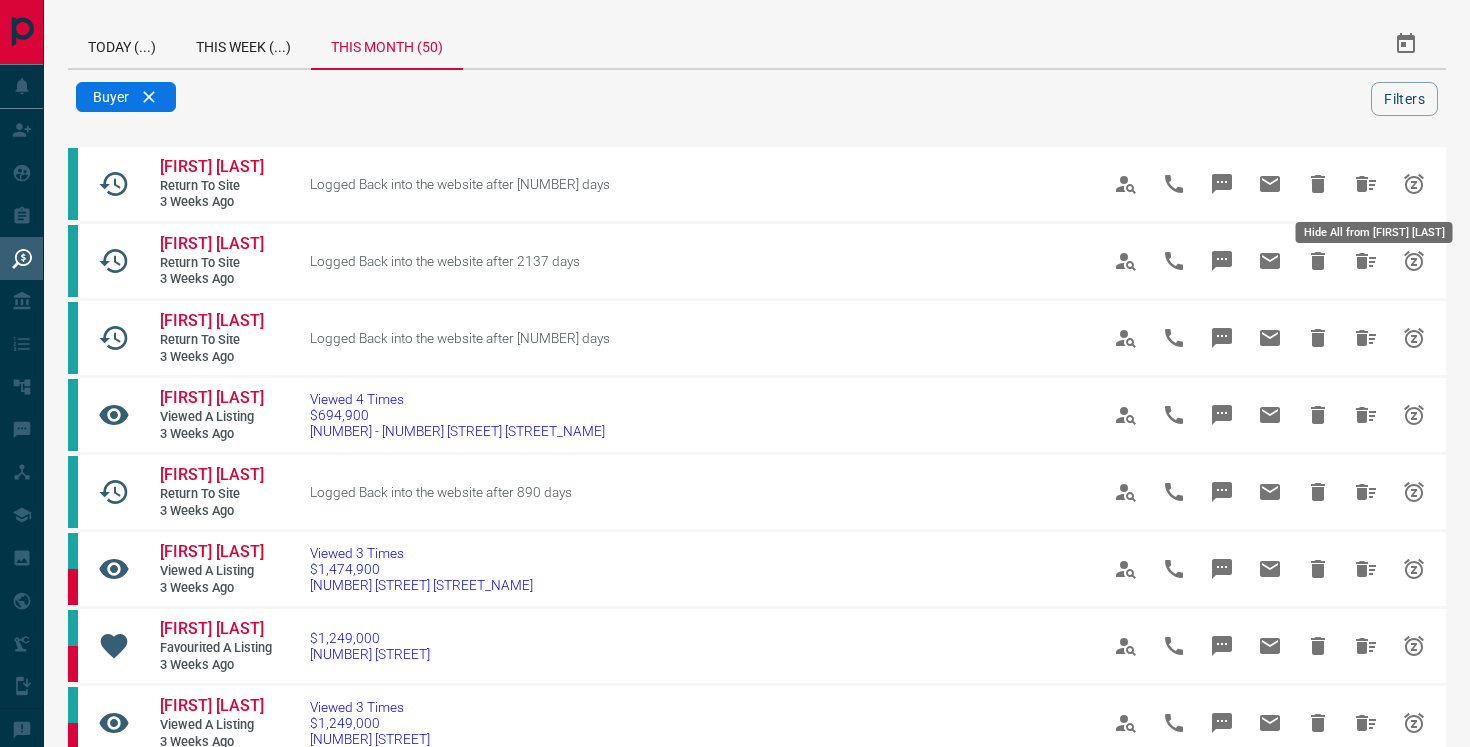 click 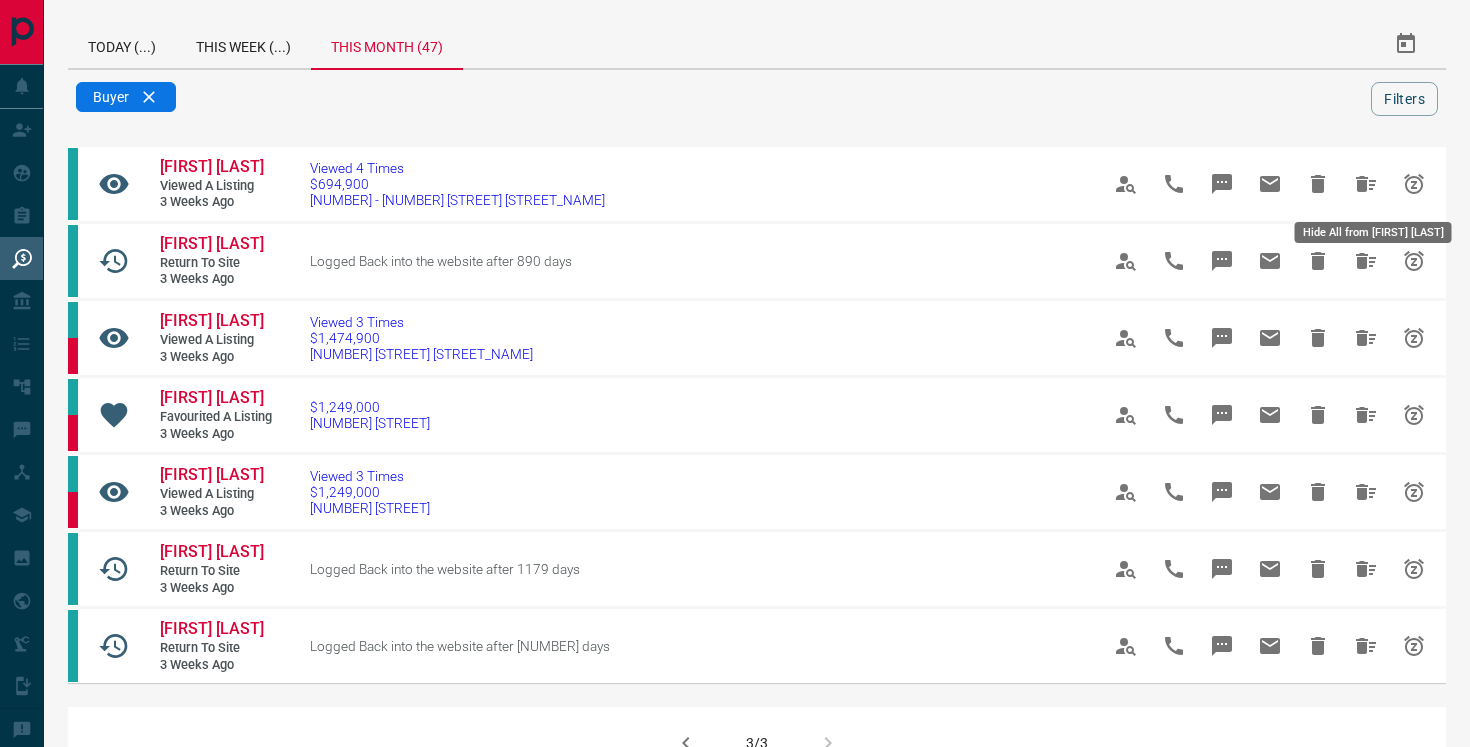 click 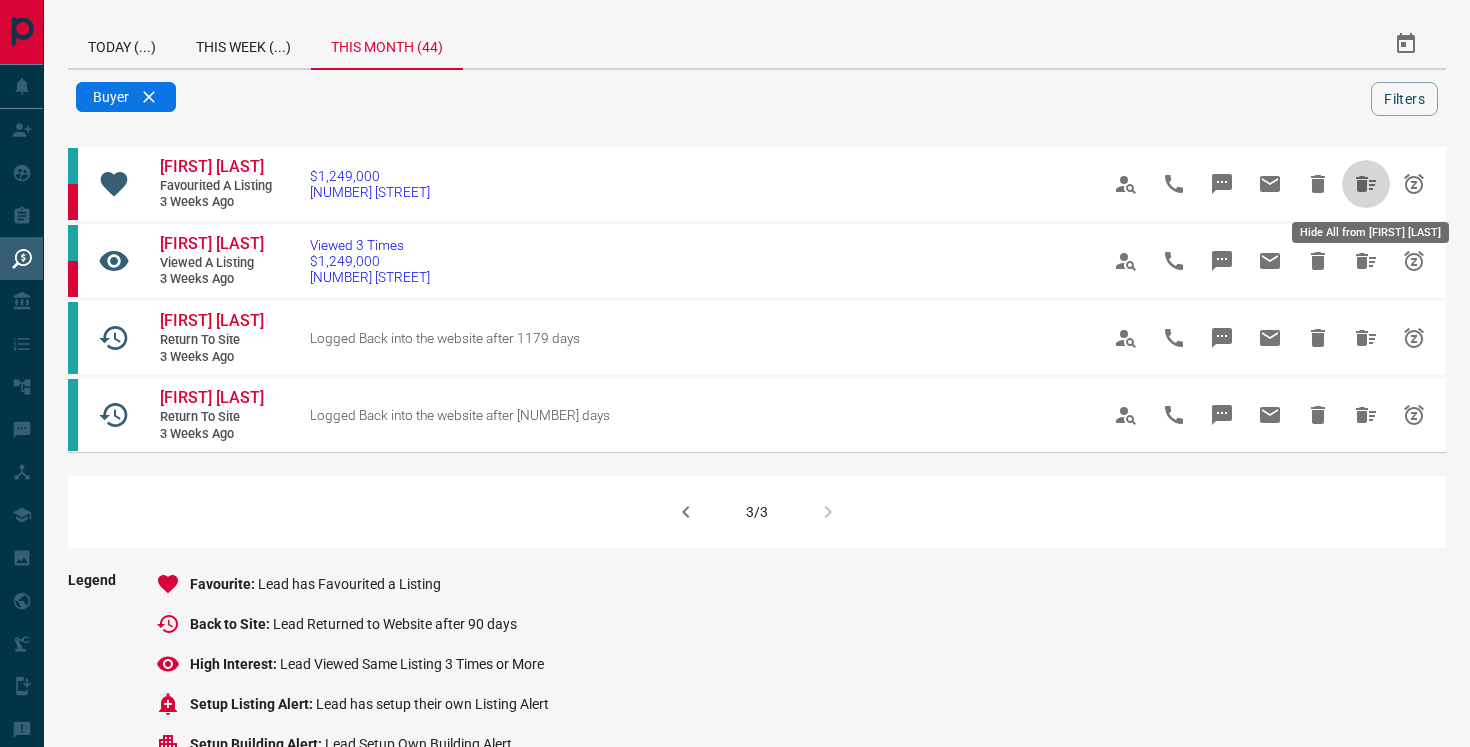 click 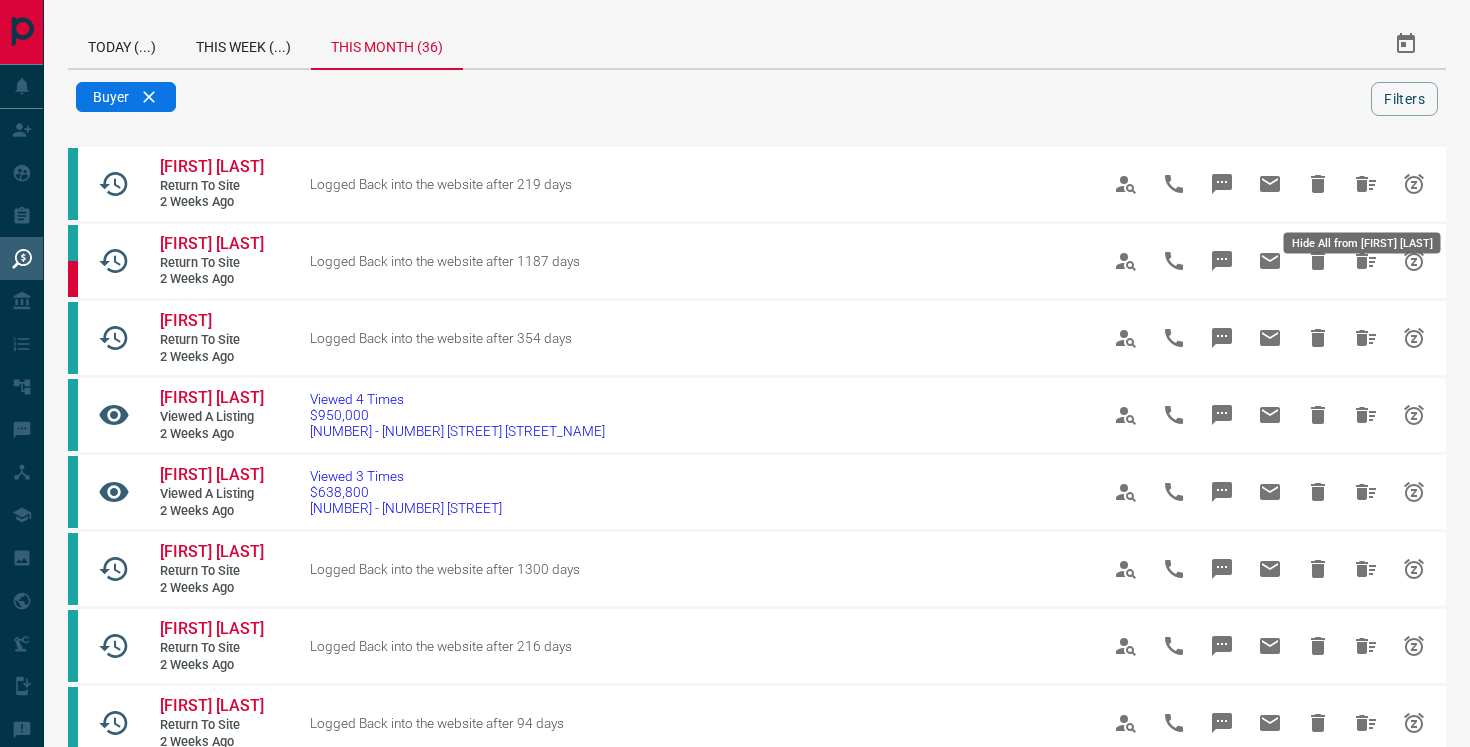 click 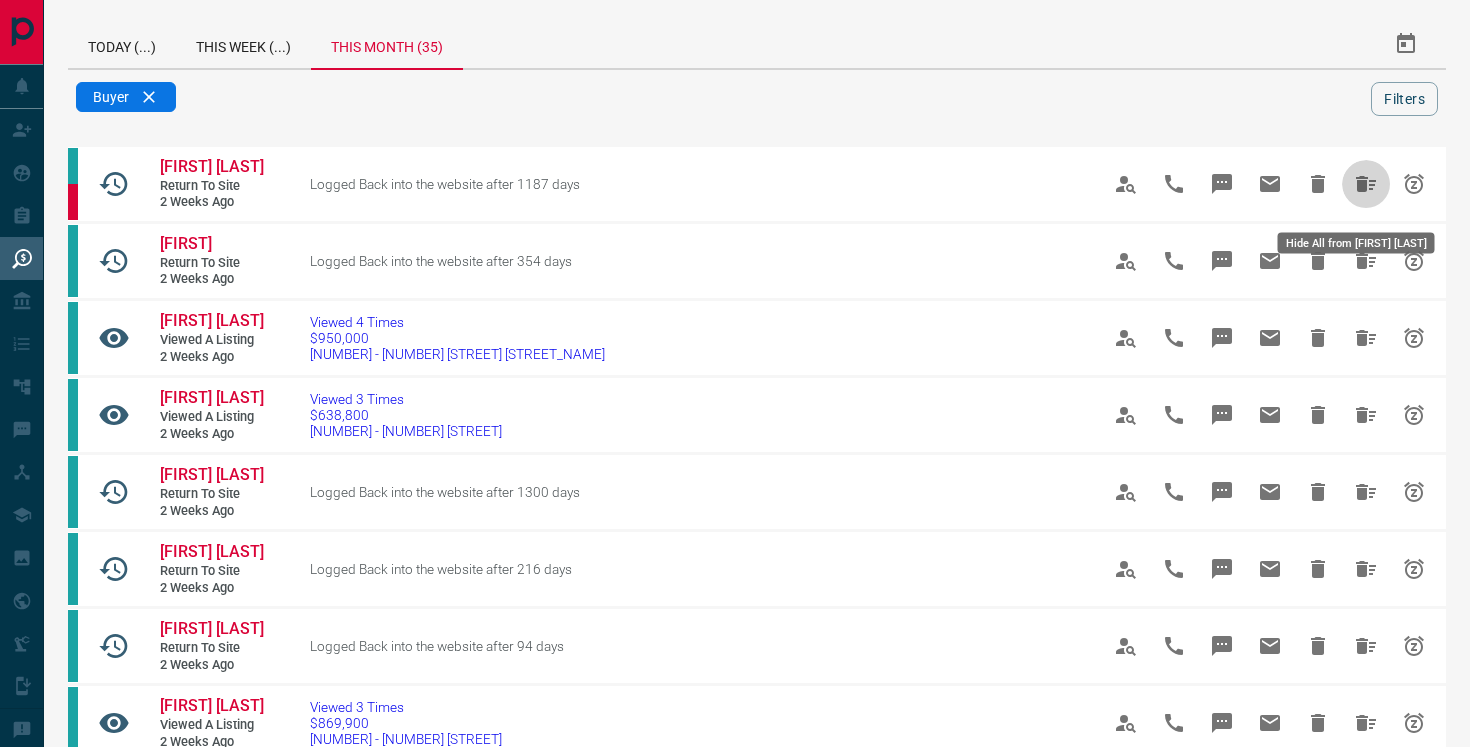 click 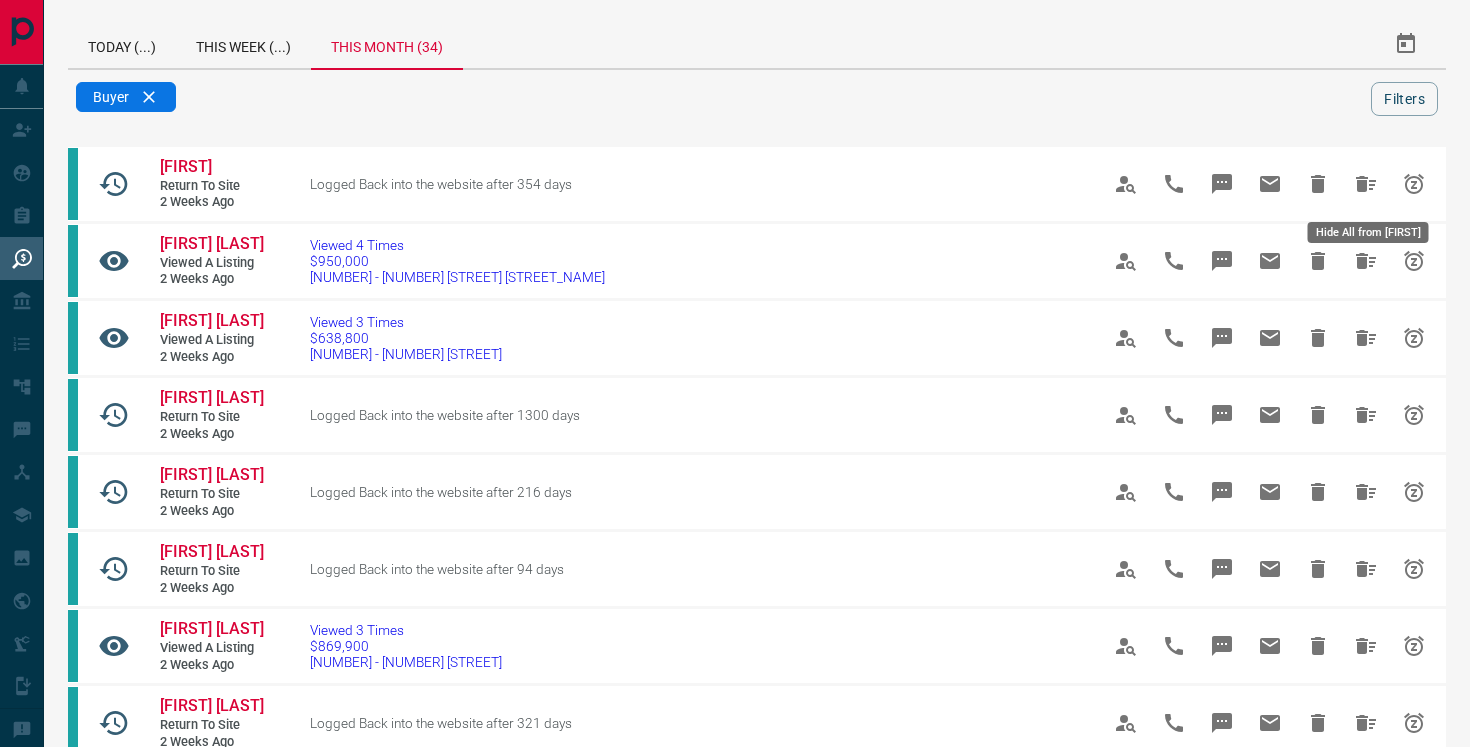 click 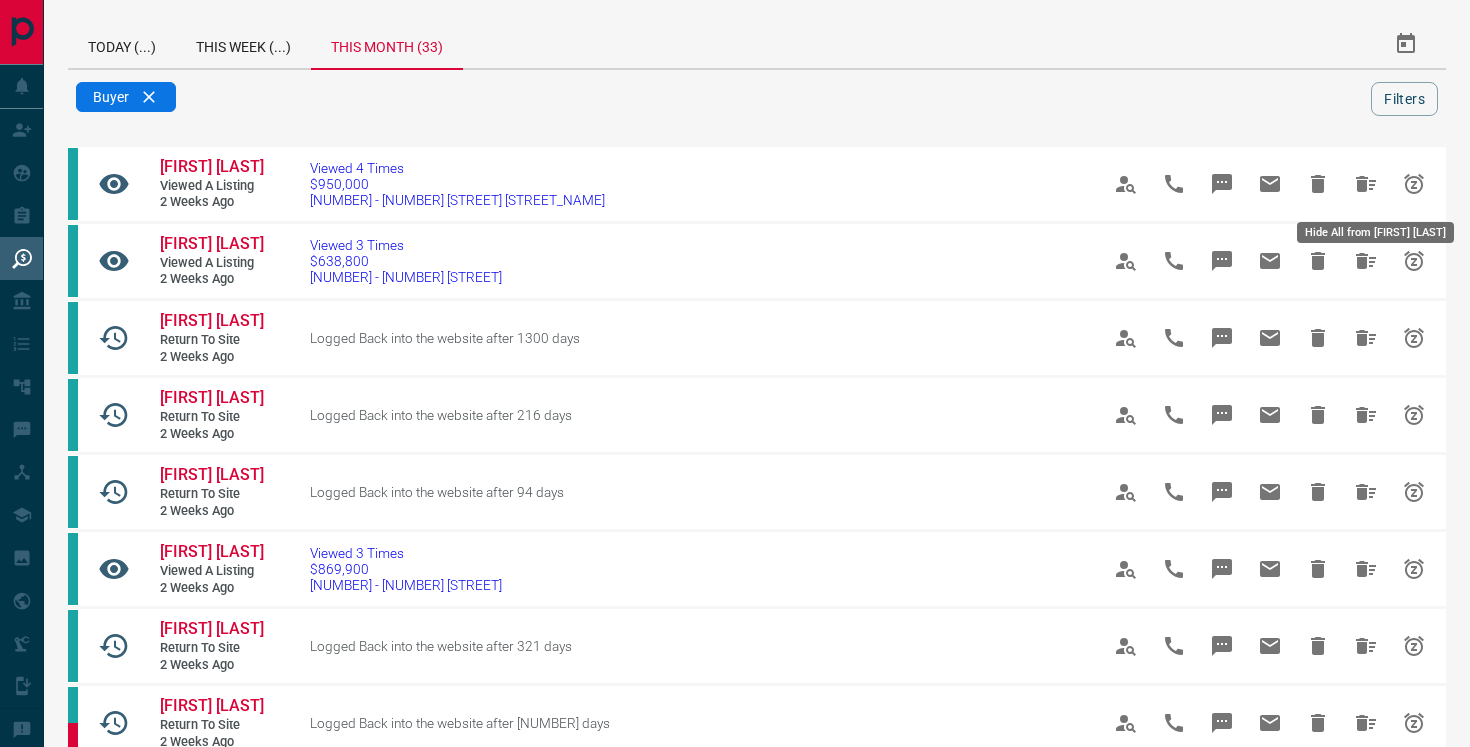 click 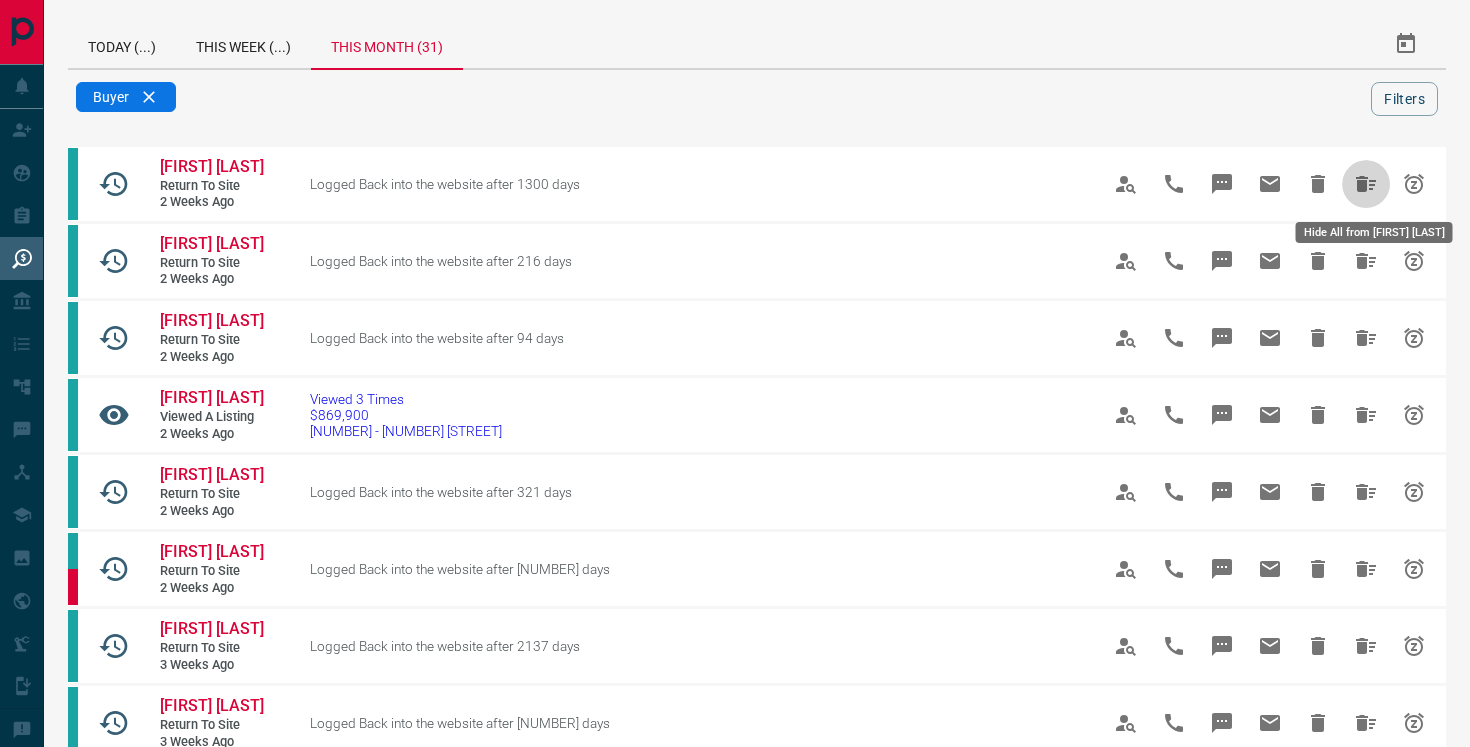 click 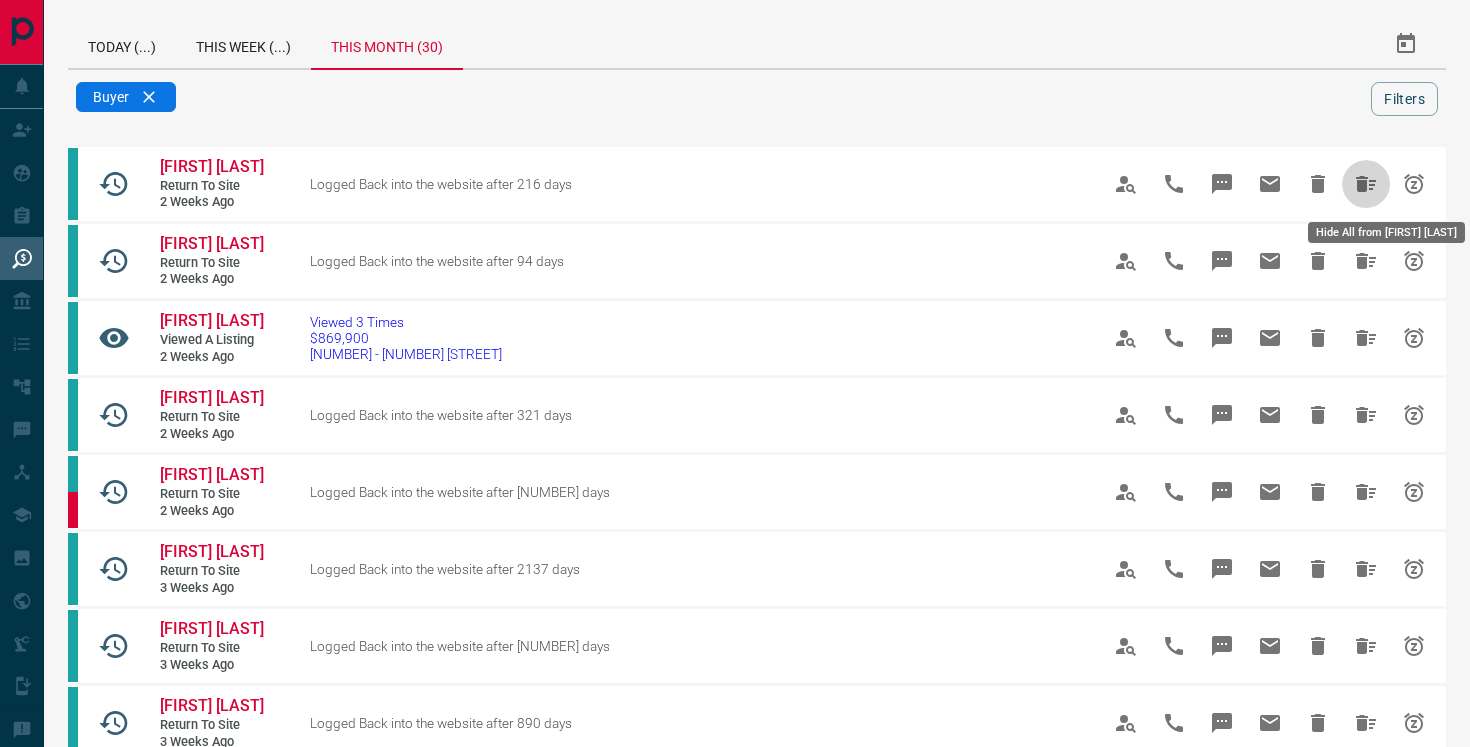 click 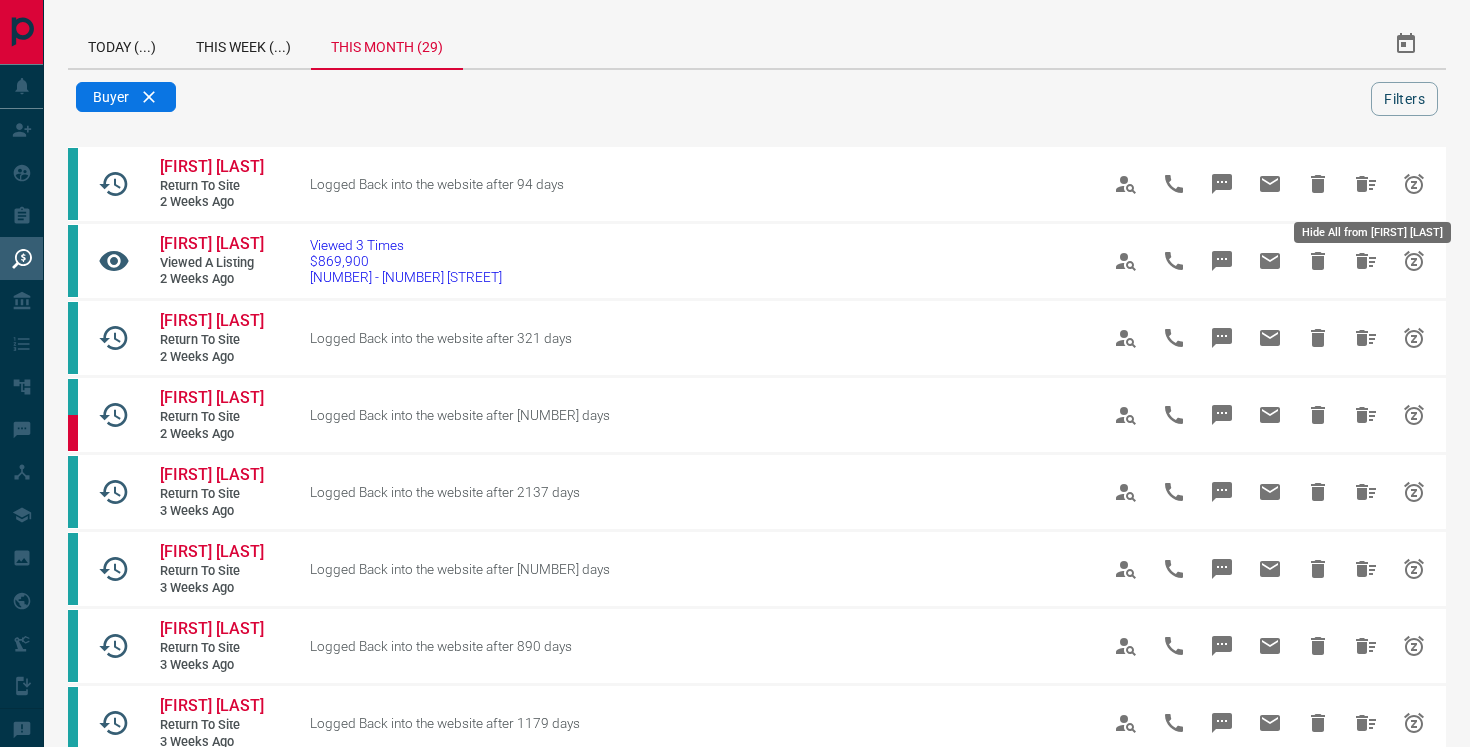 click 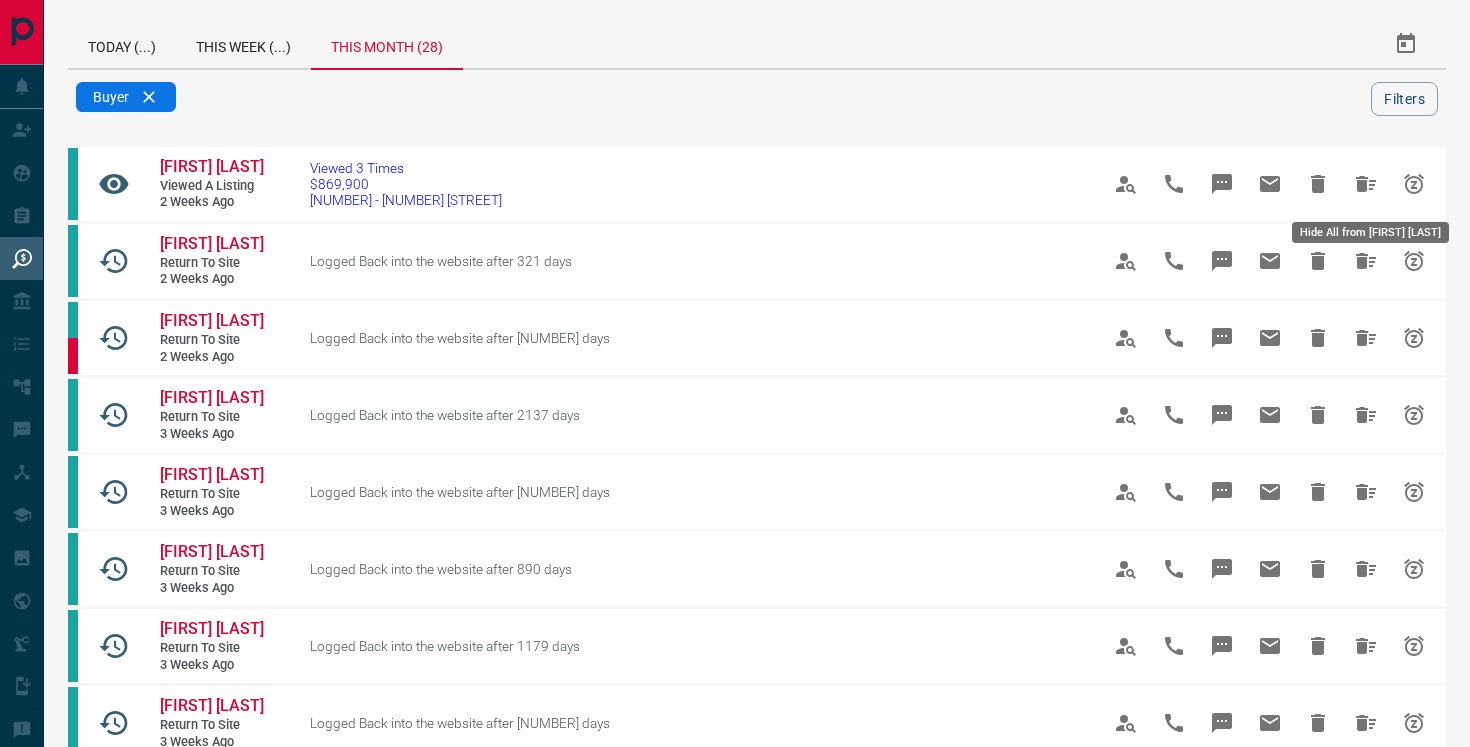 click 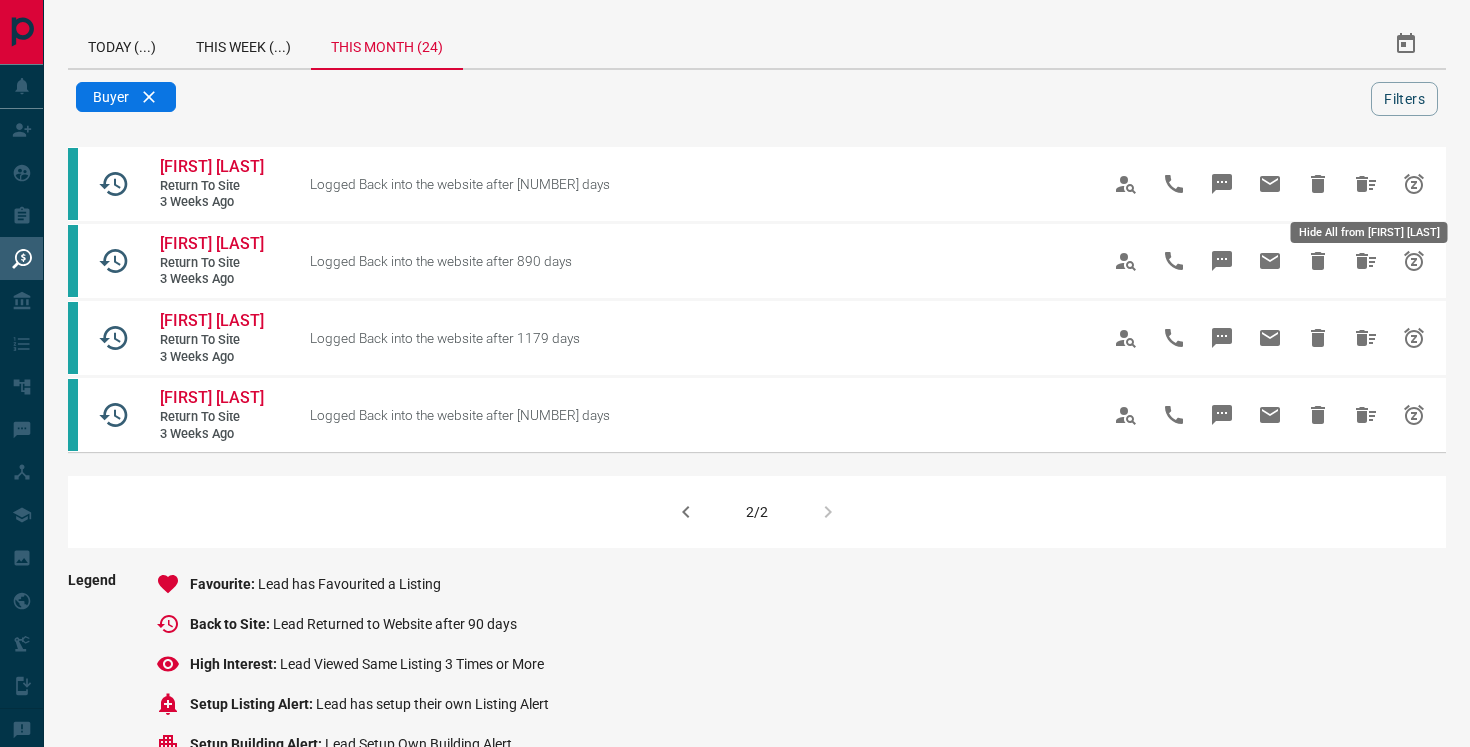 click 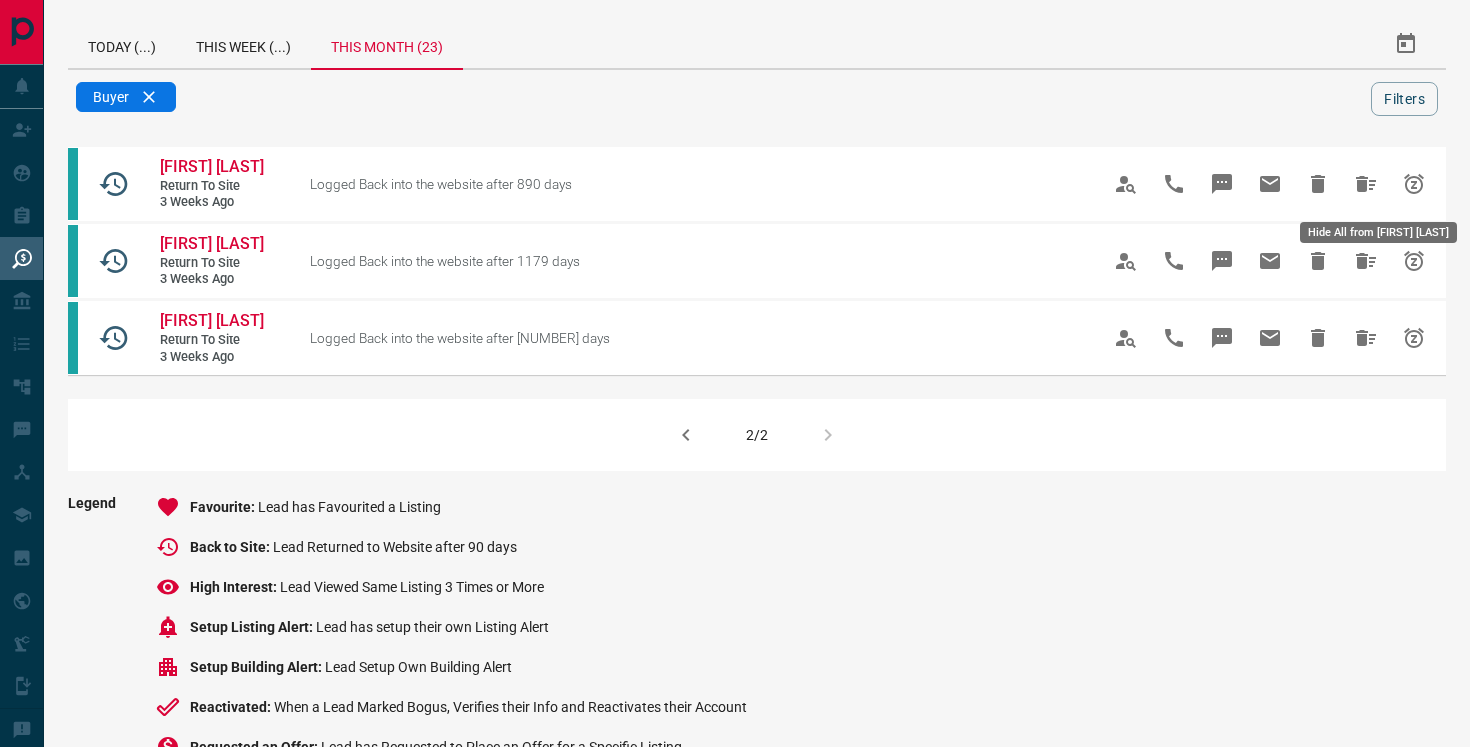 click 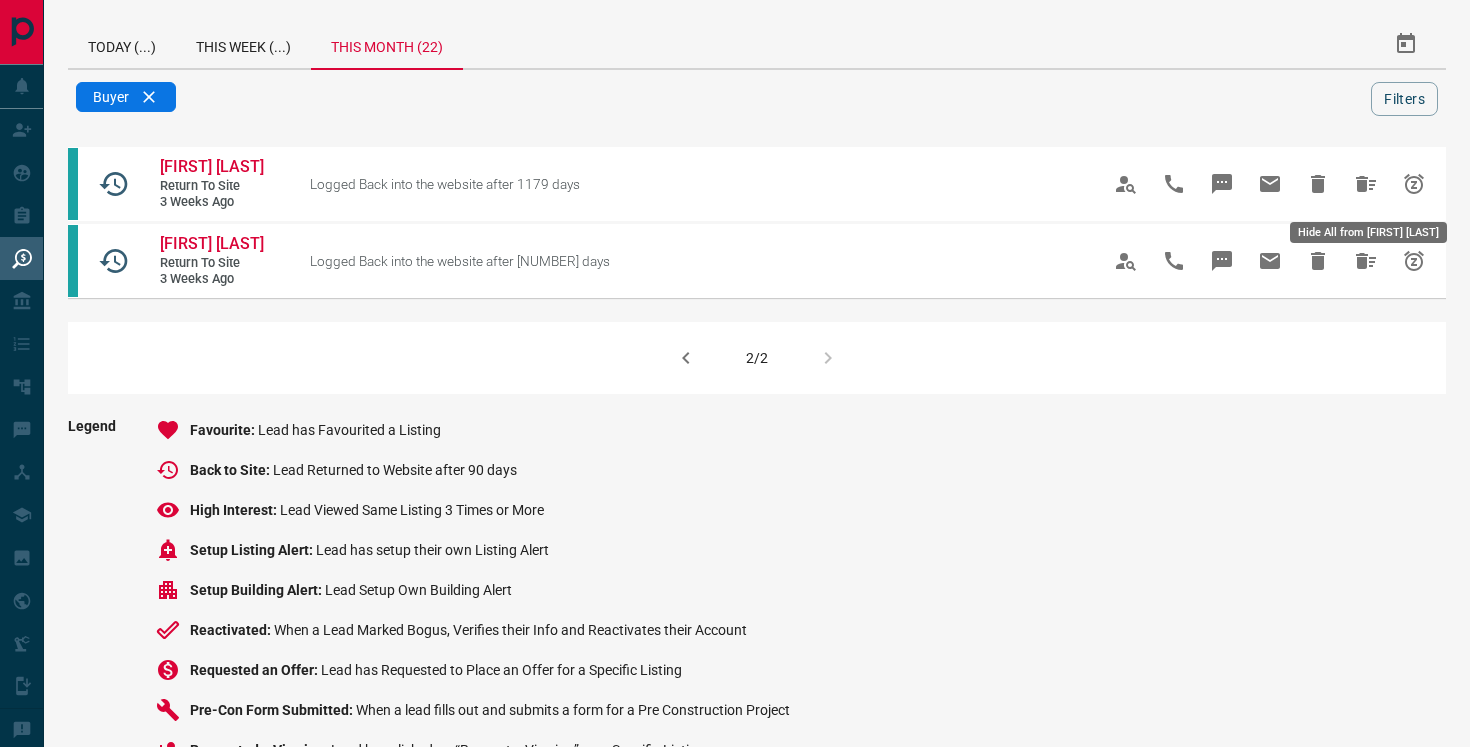 click 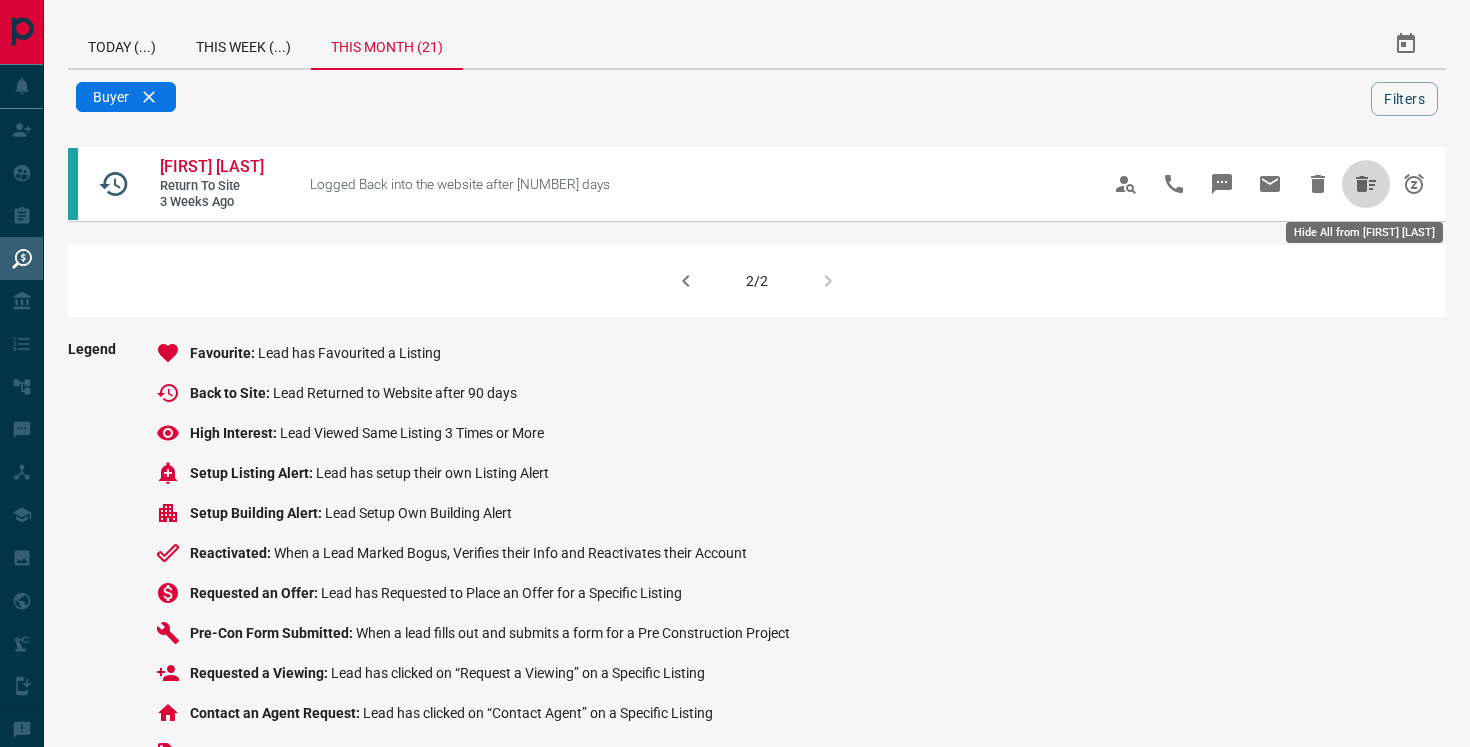 click 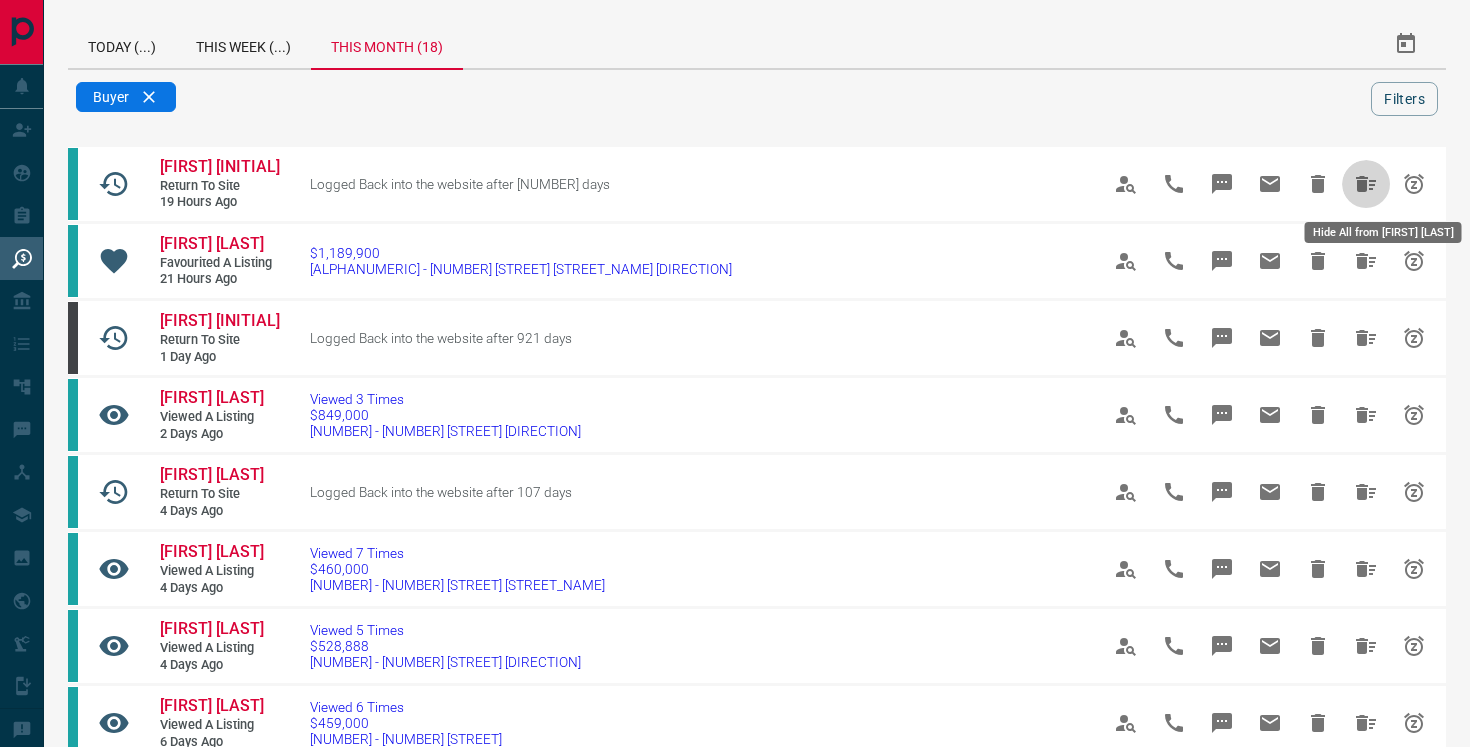 click 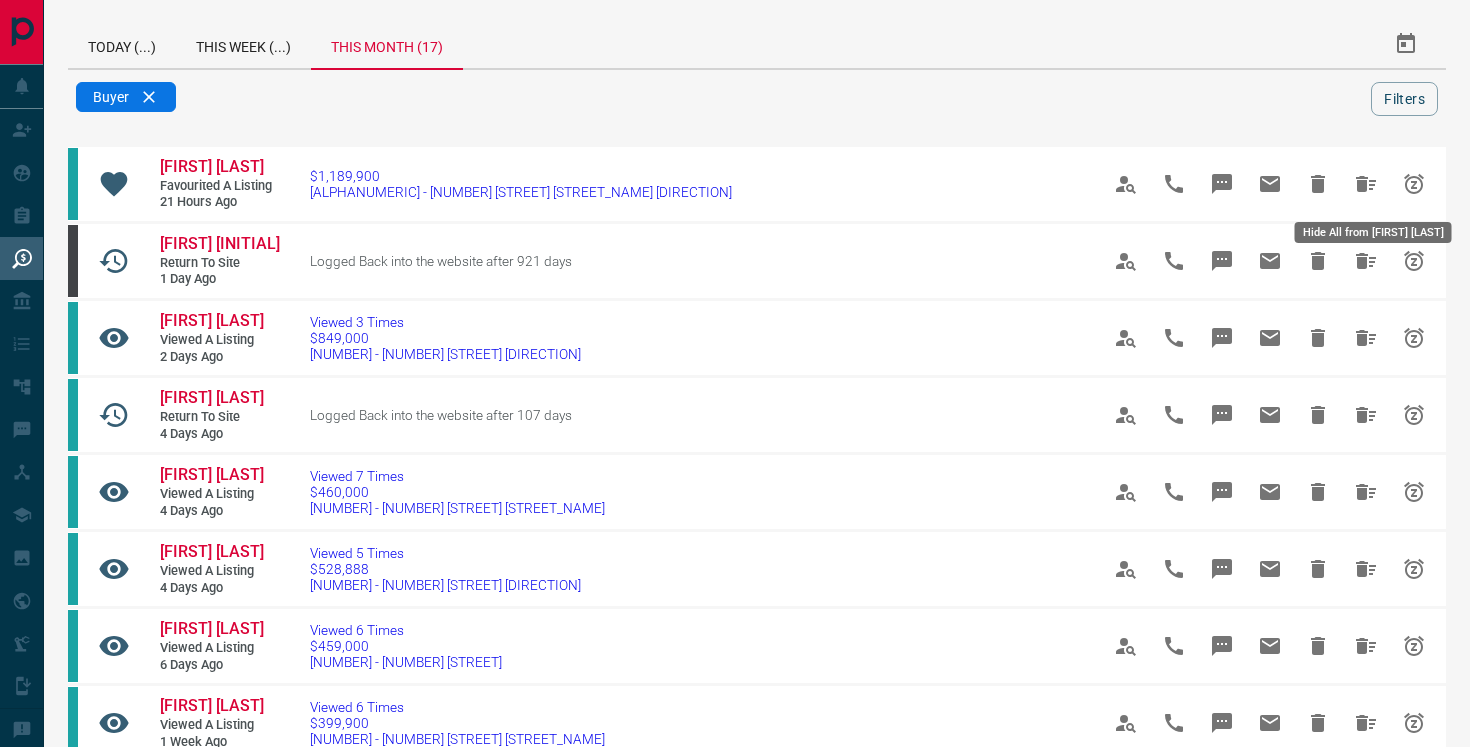 click 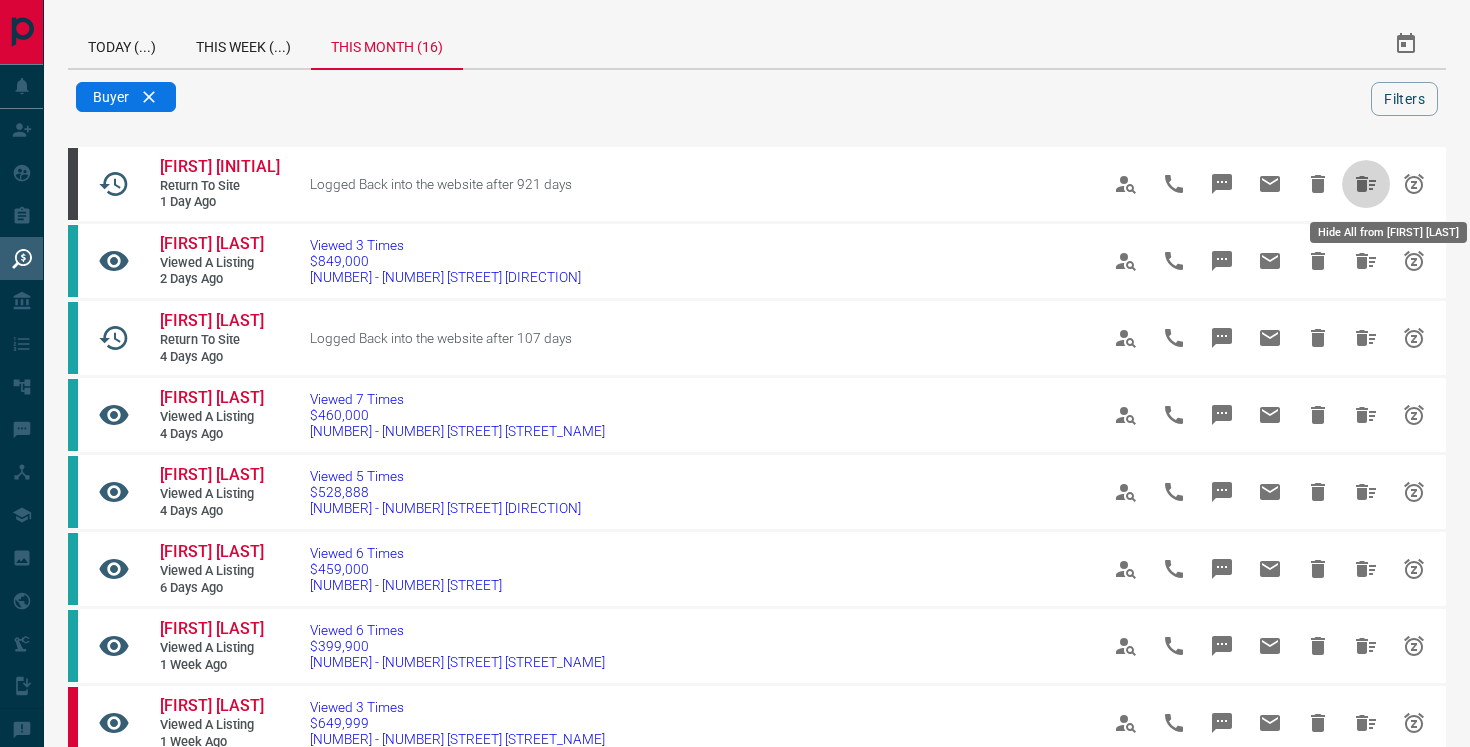 click 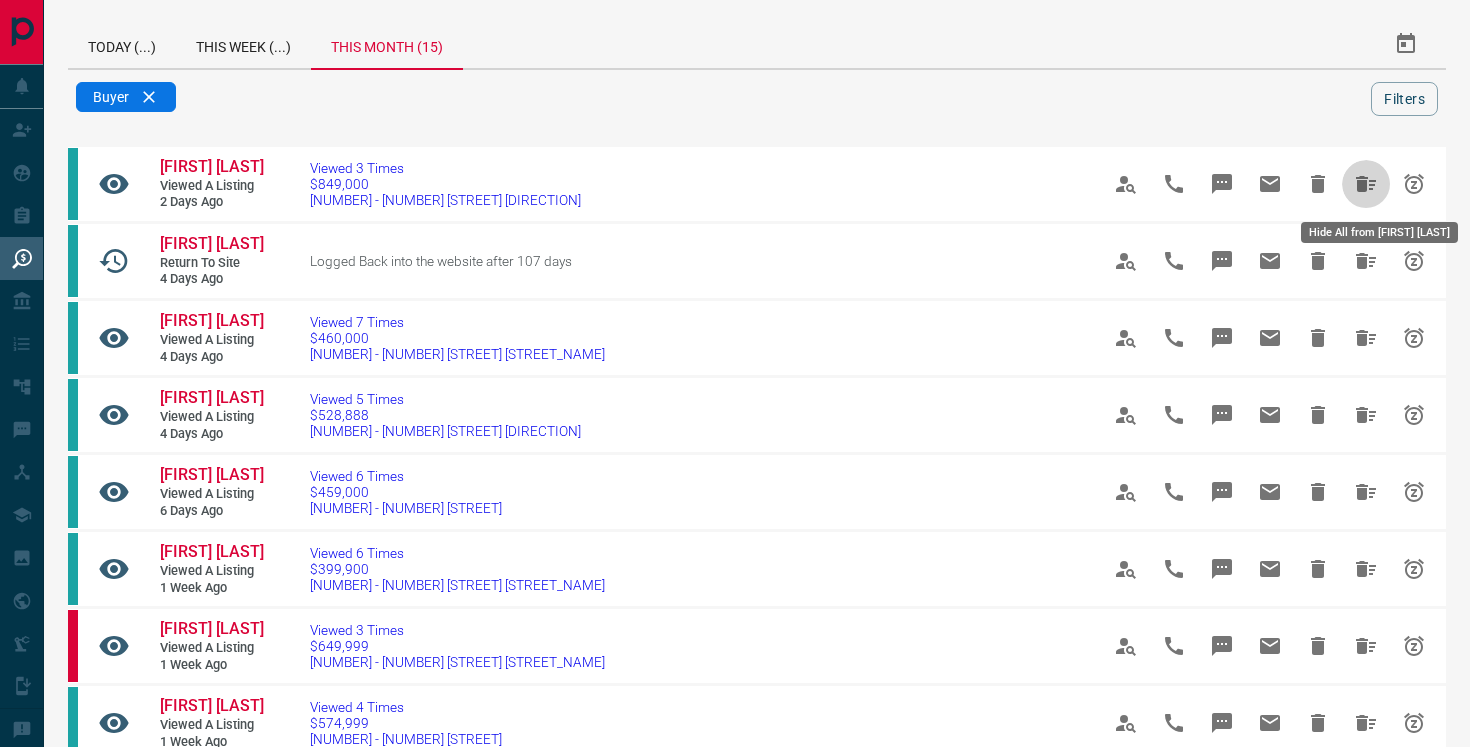 click 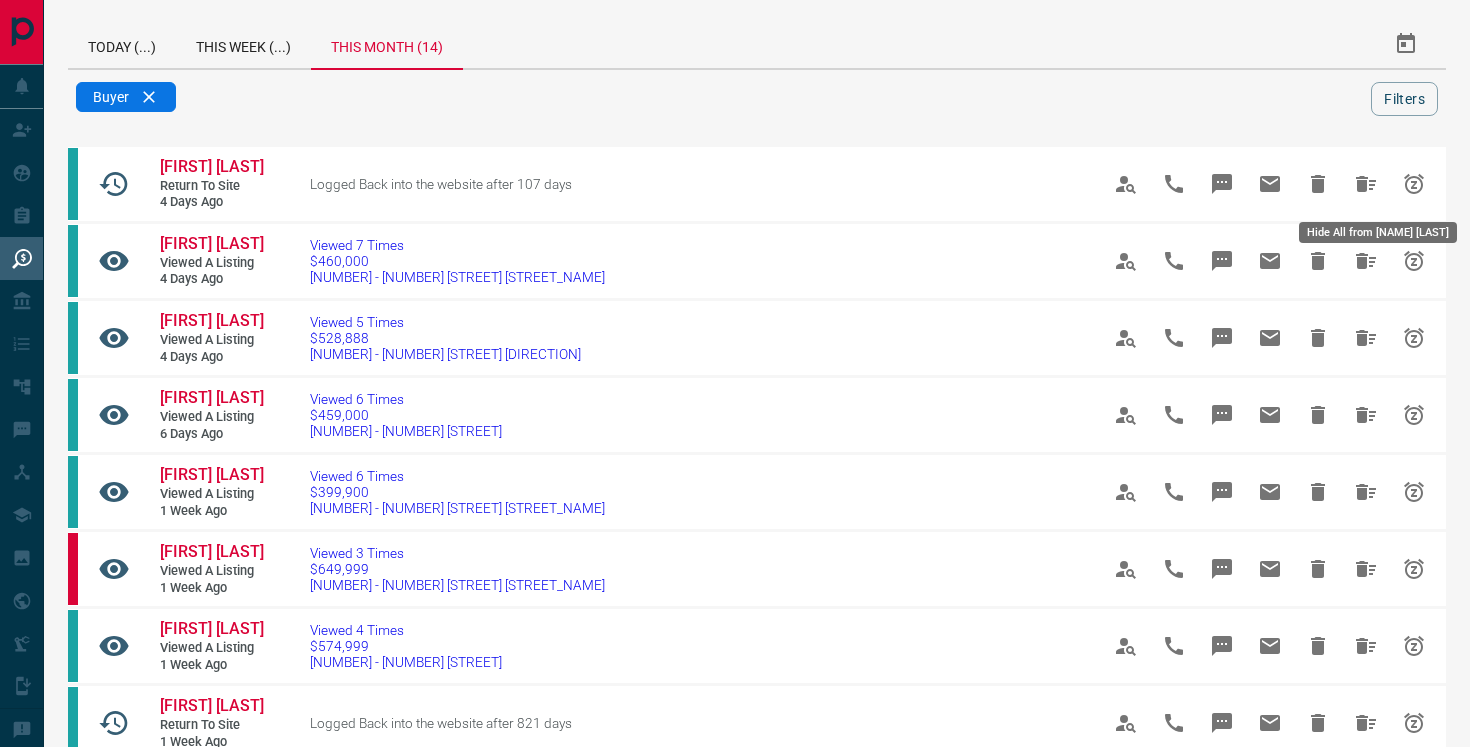 click 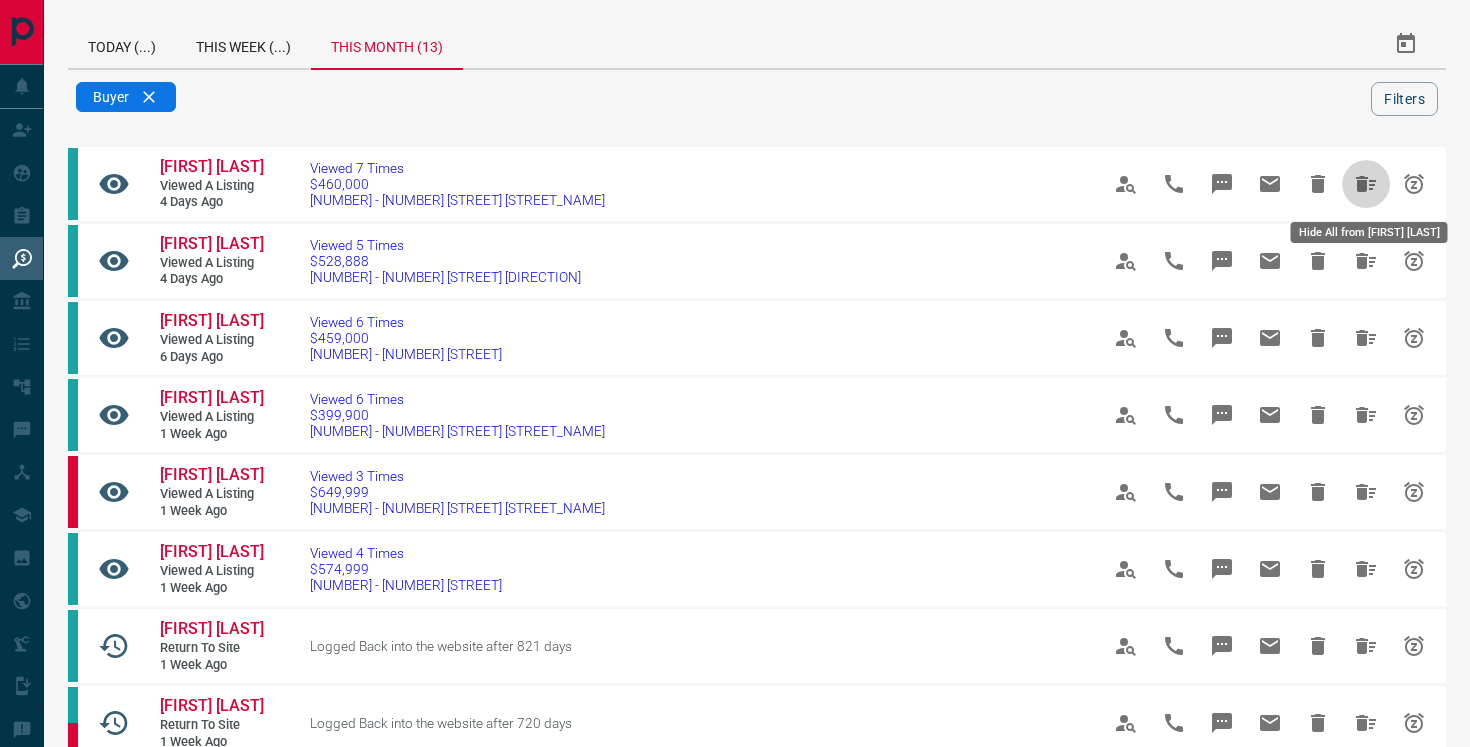 click 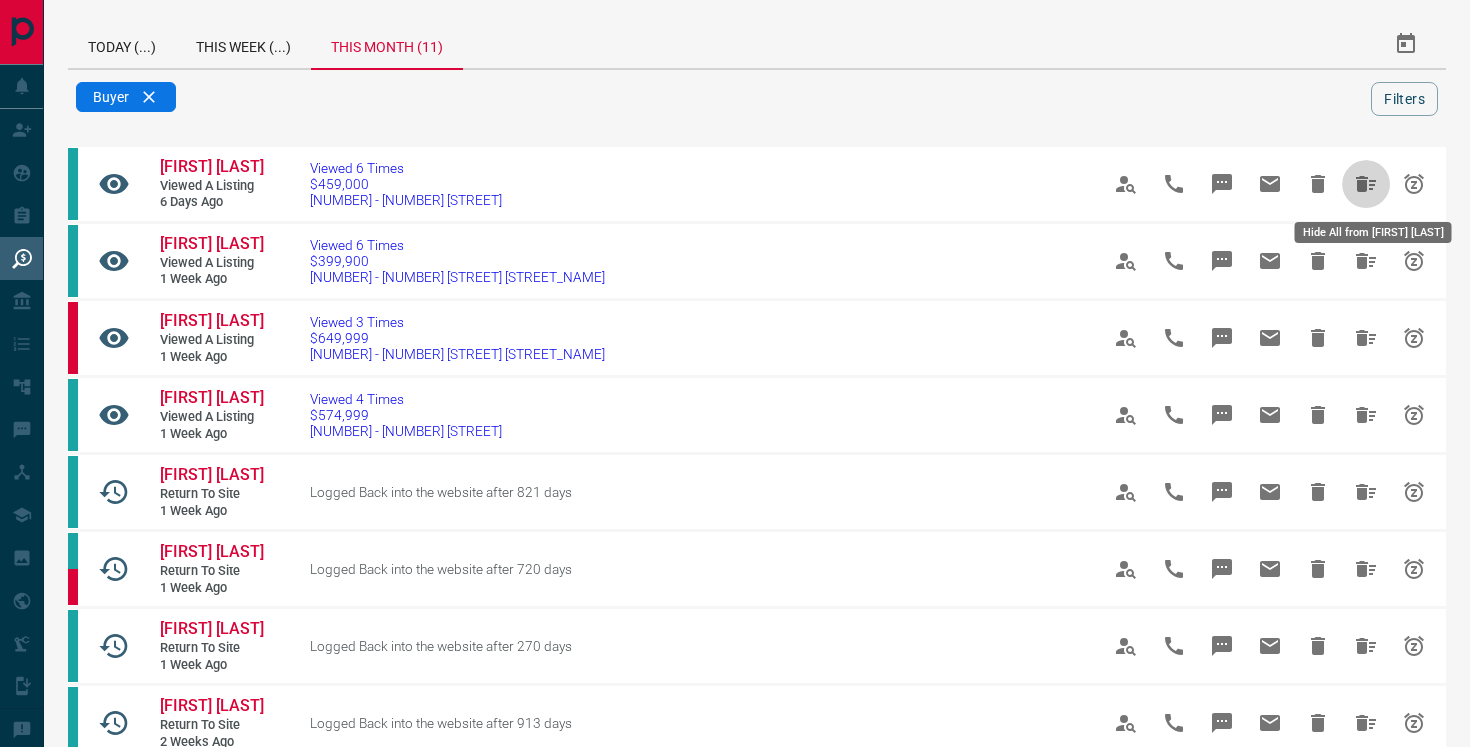 click 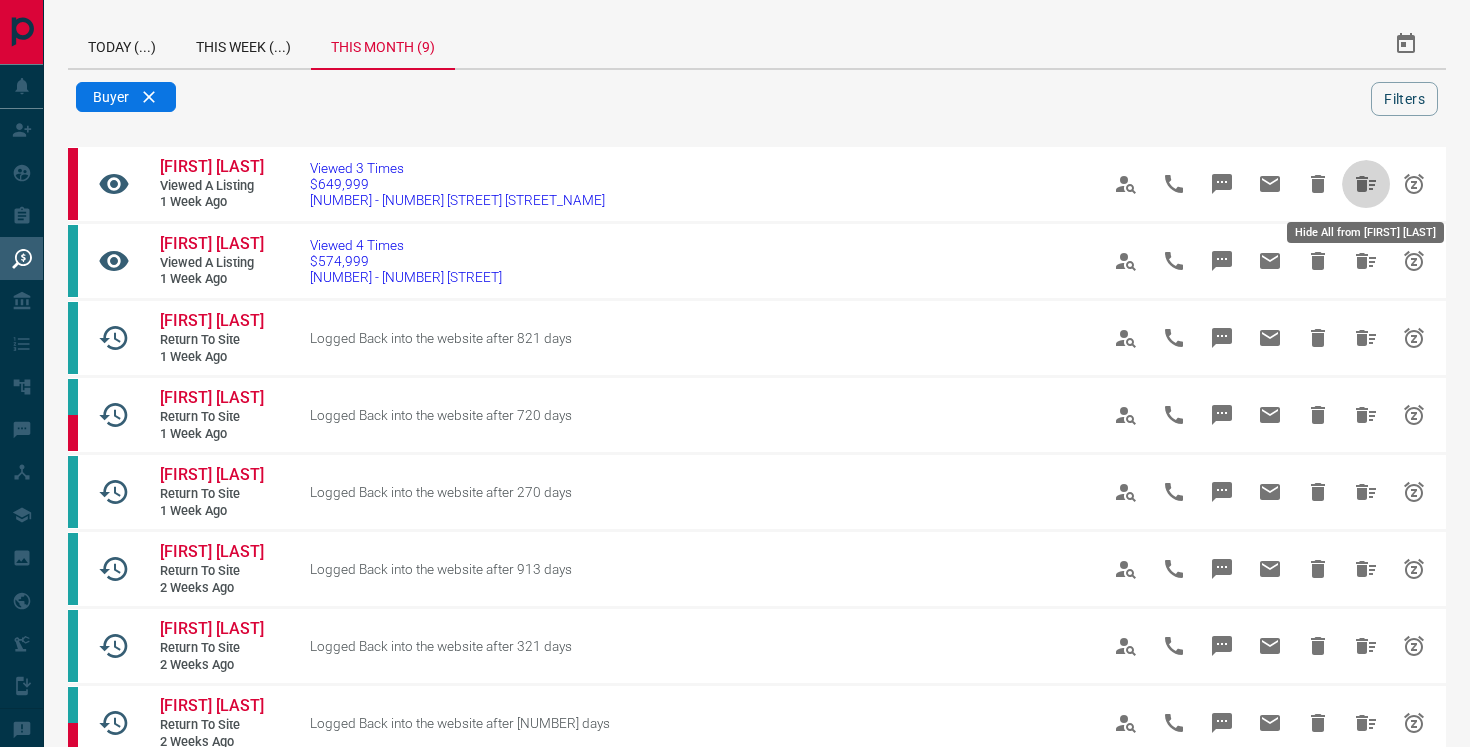 click 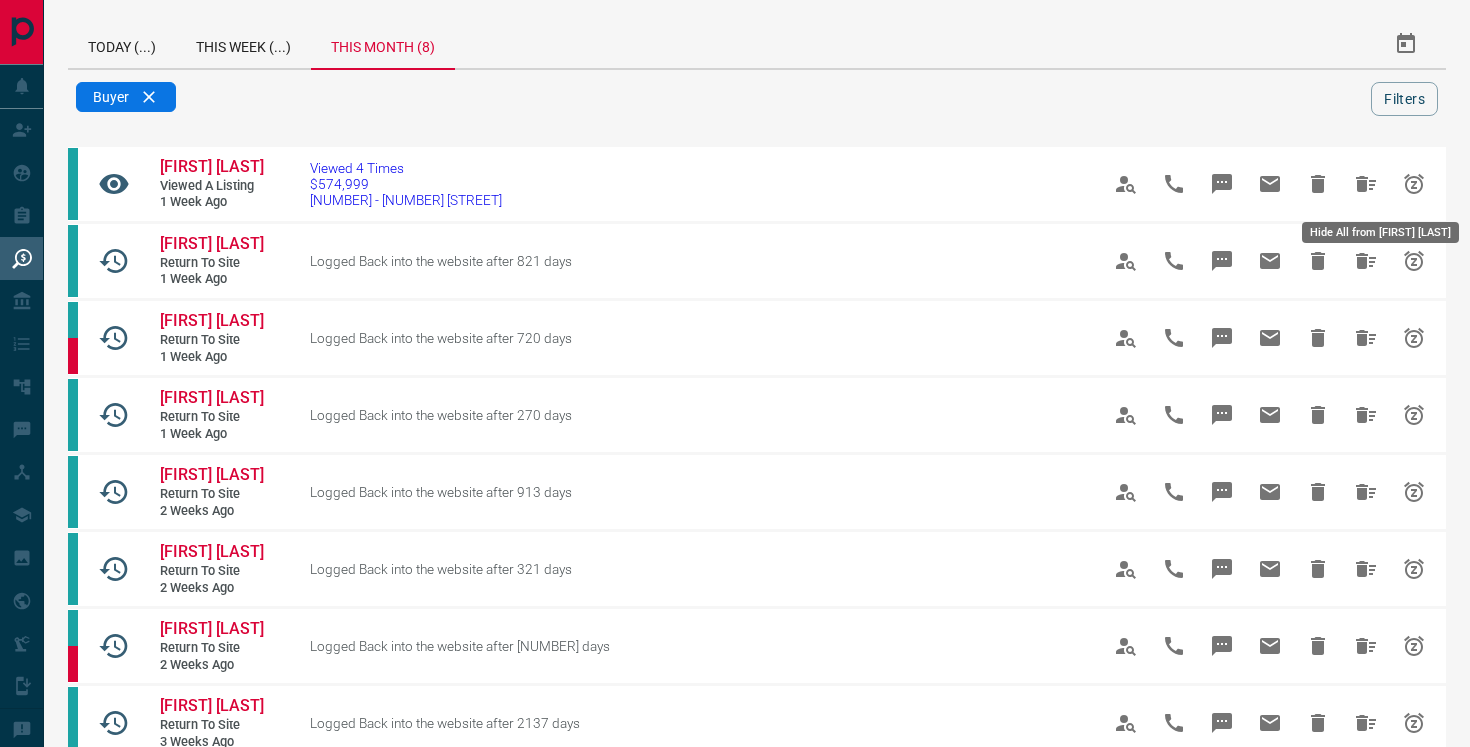 click 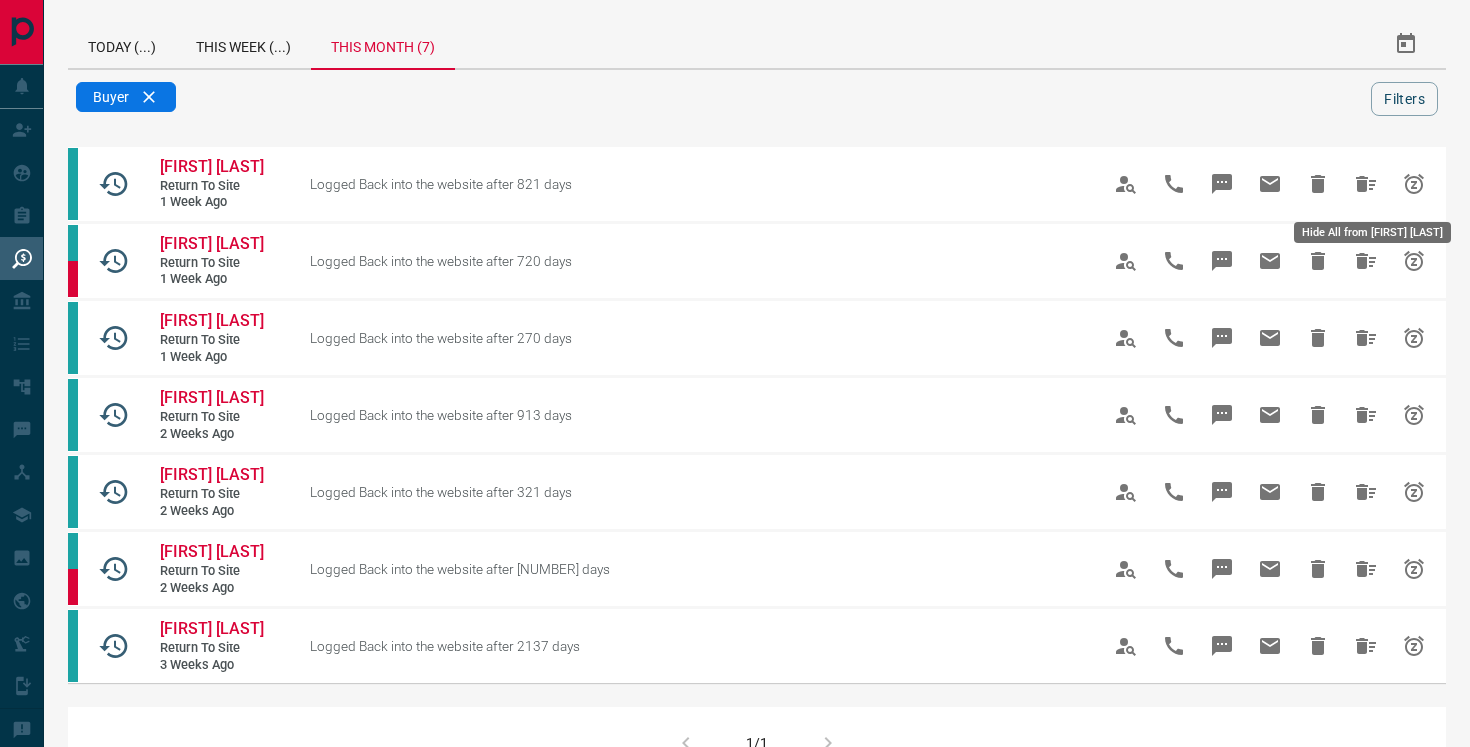click 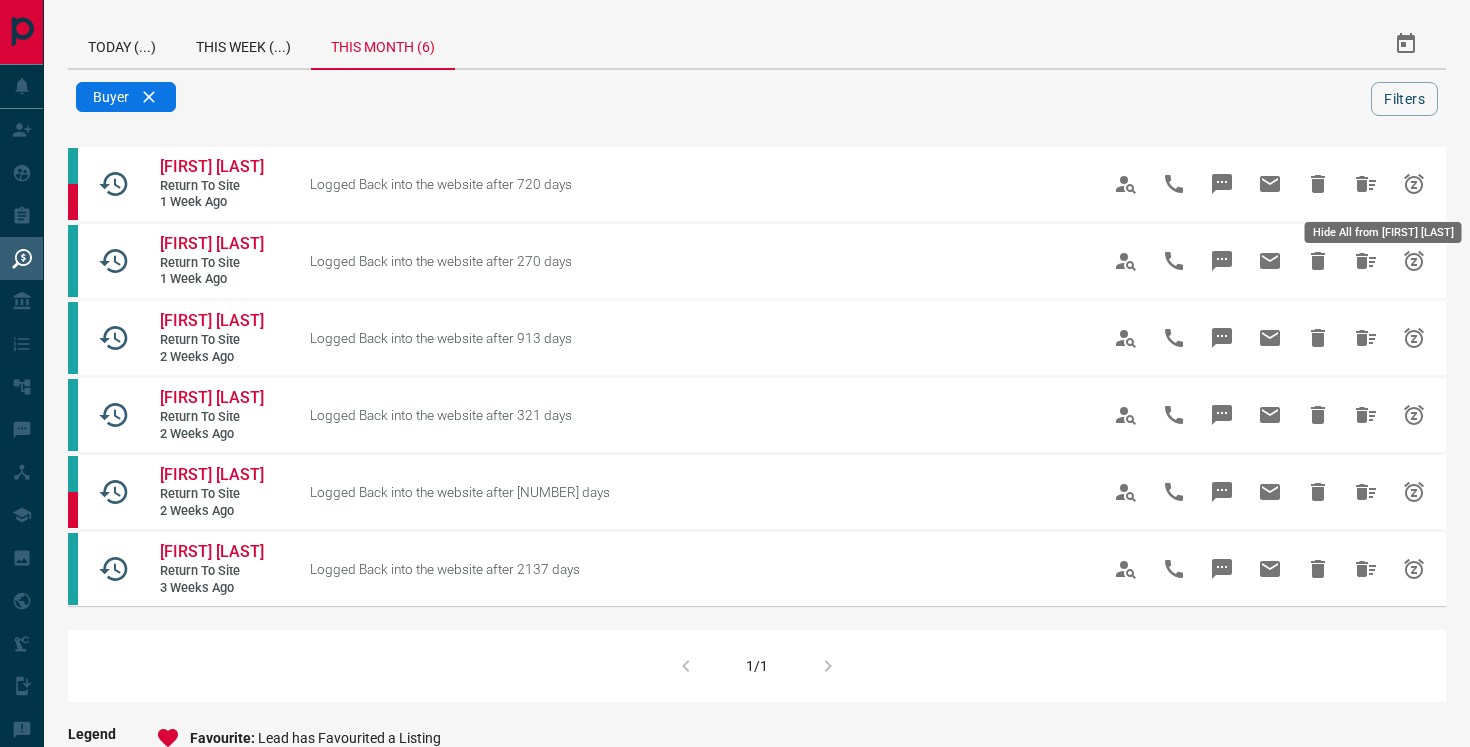 click 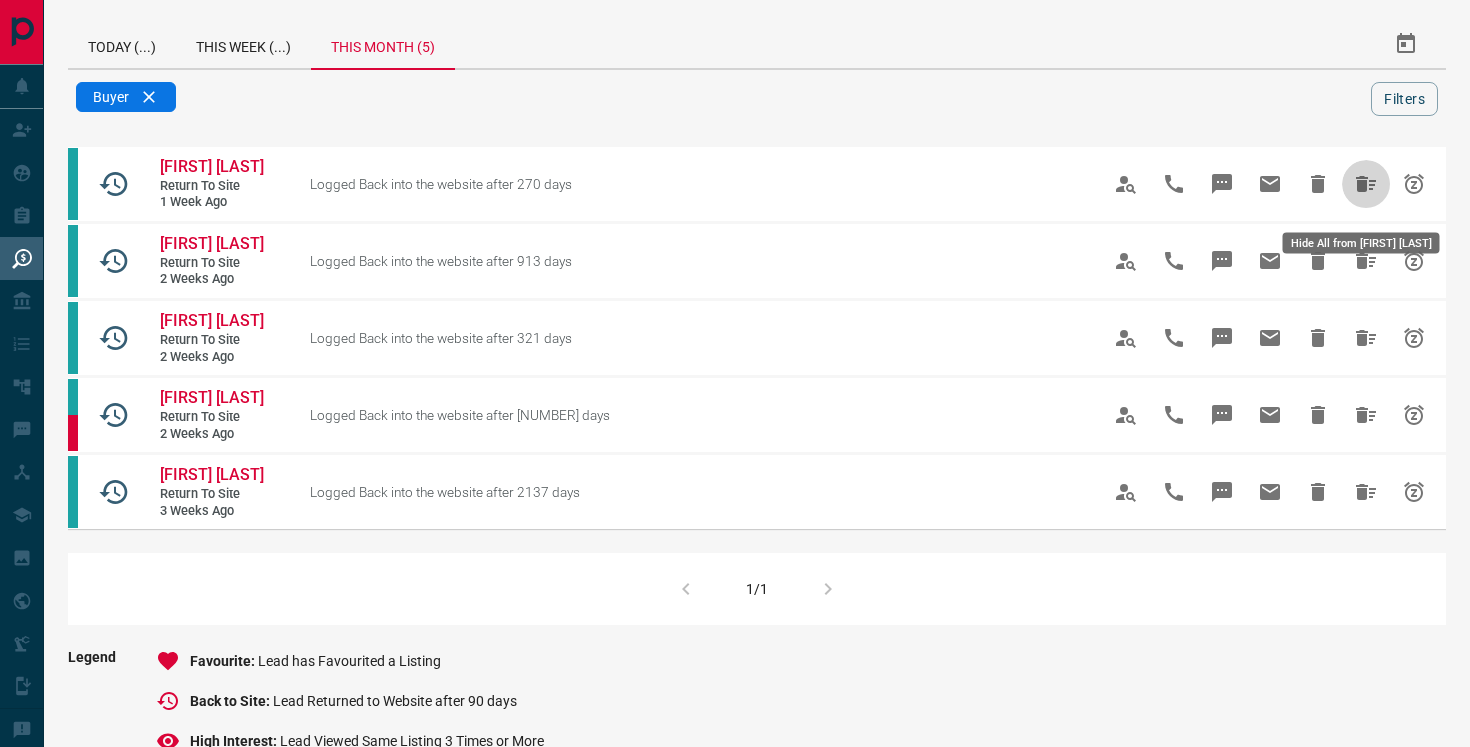 click 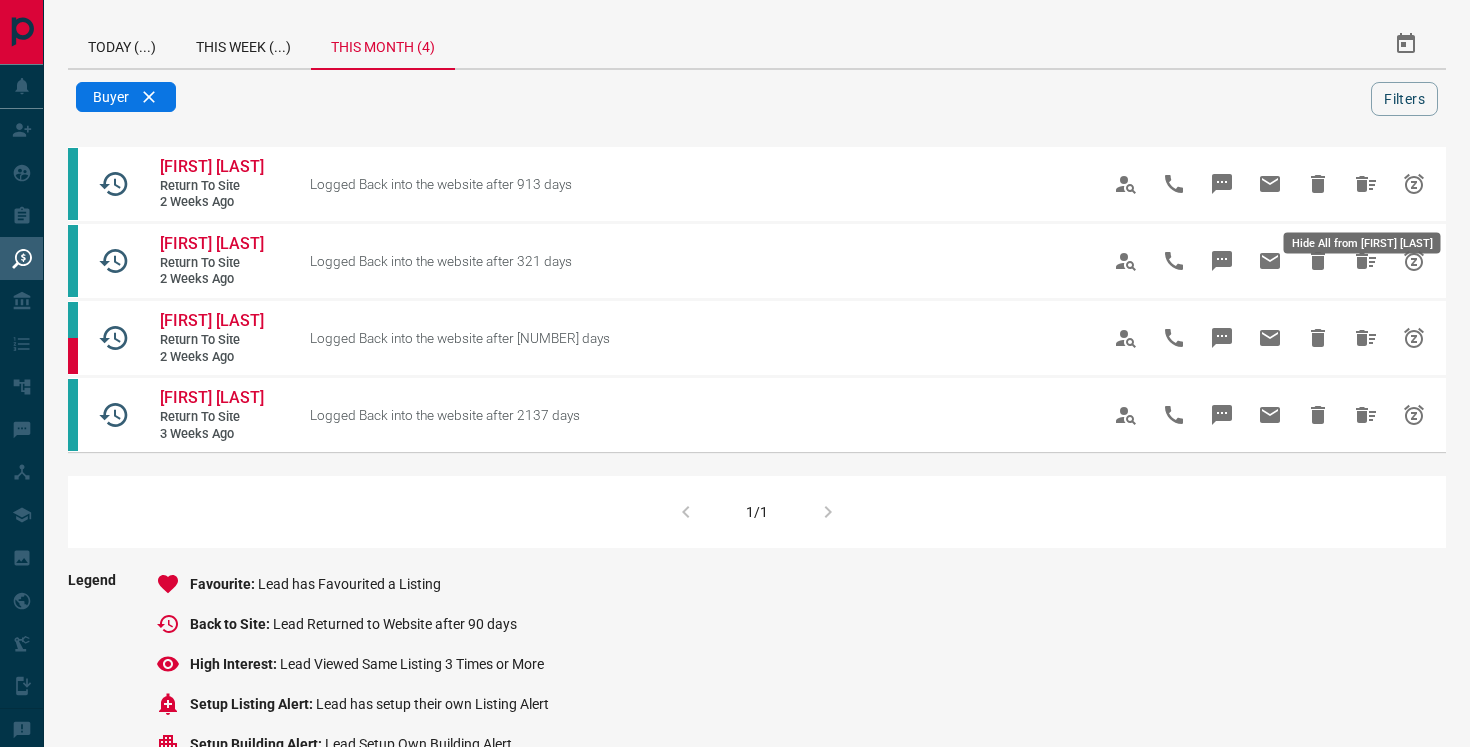 click 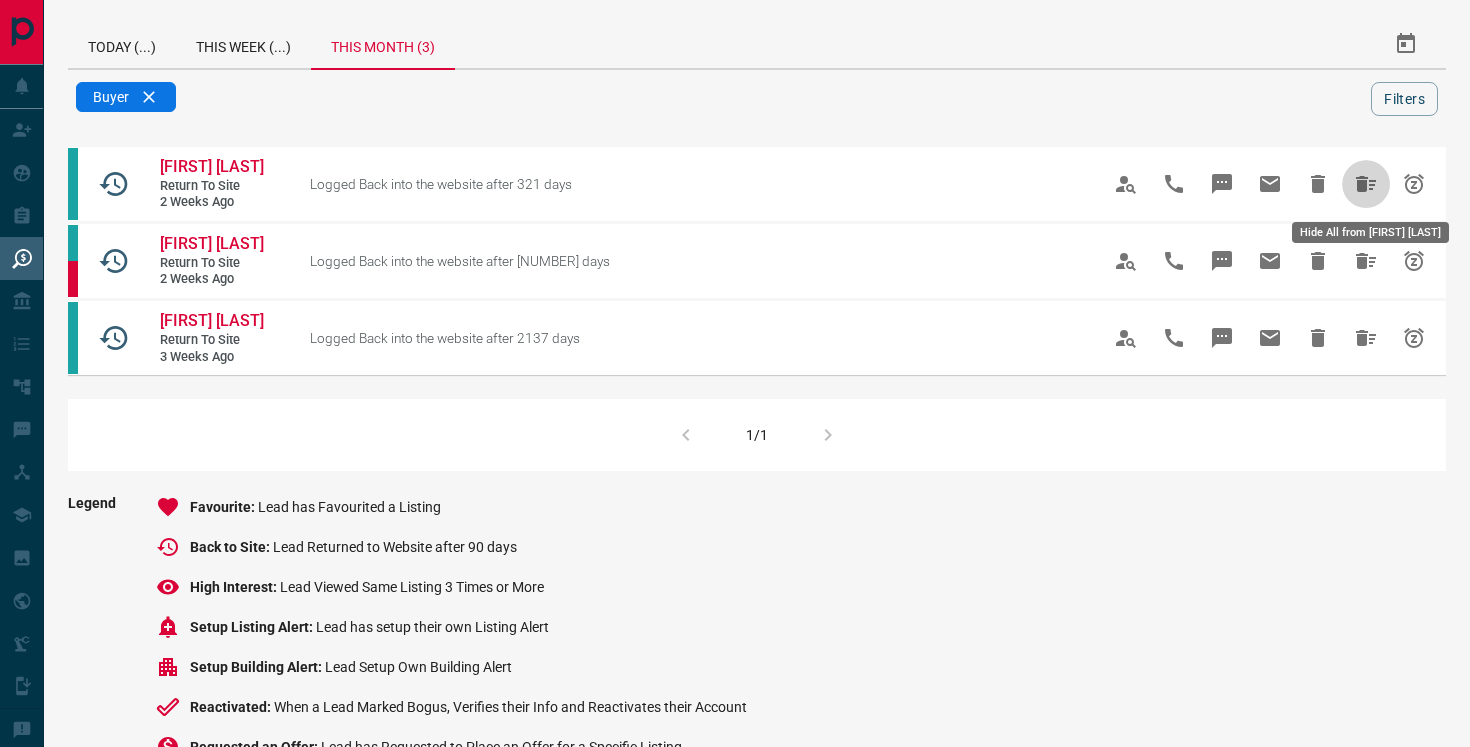 click 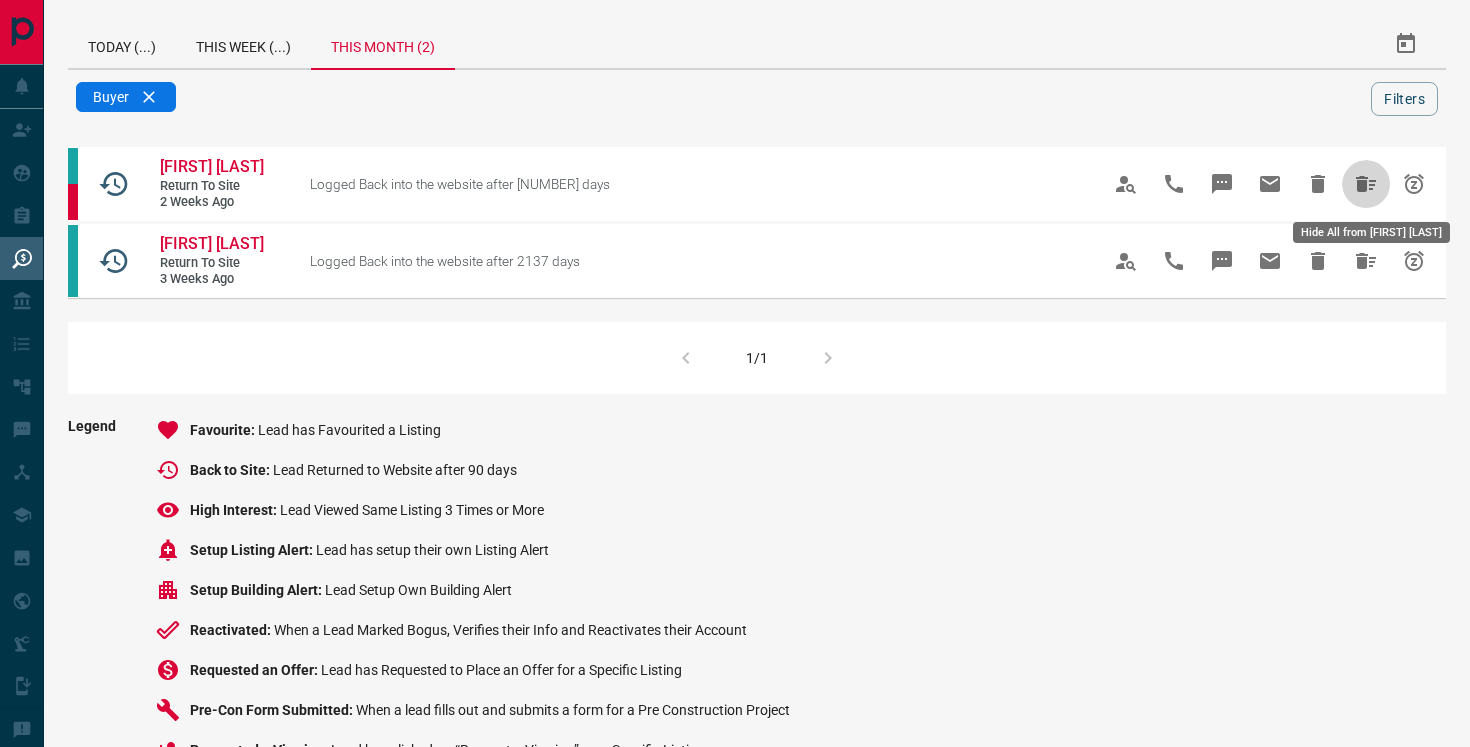 click 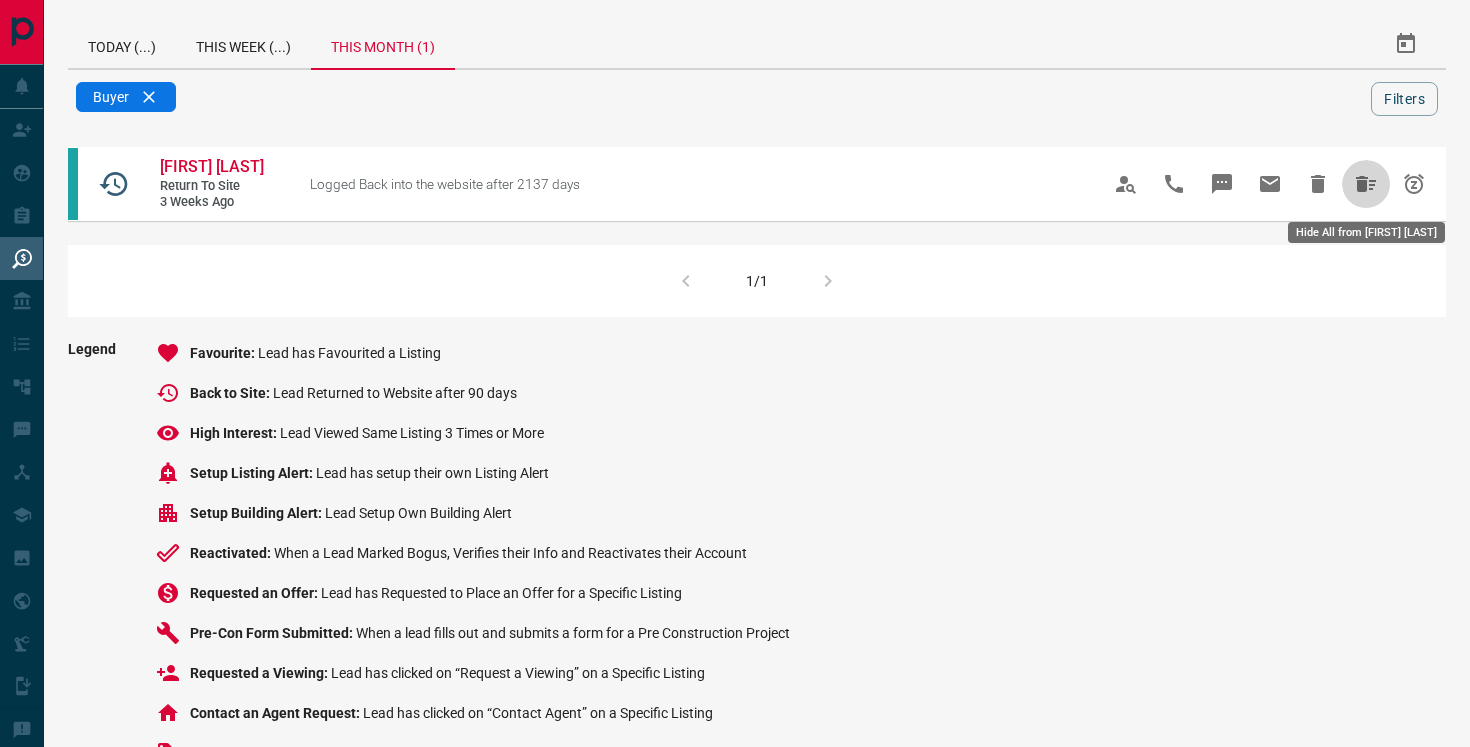 click 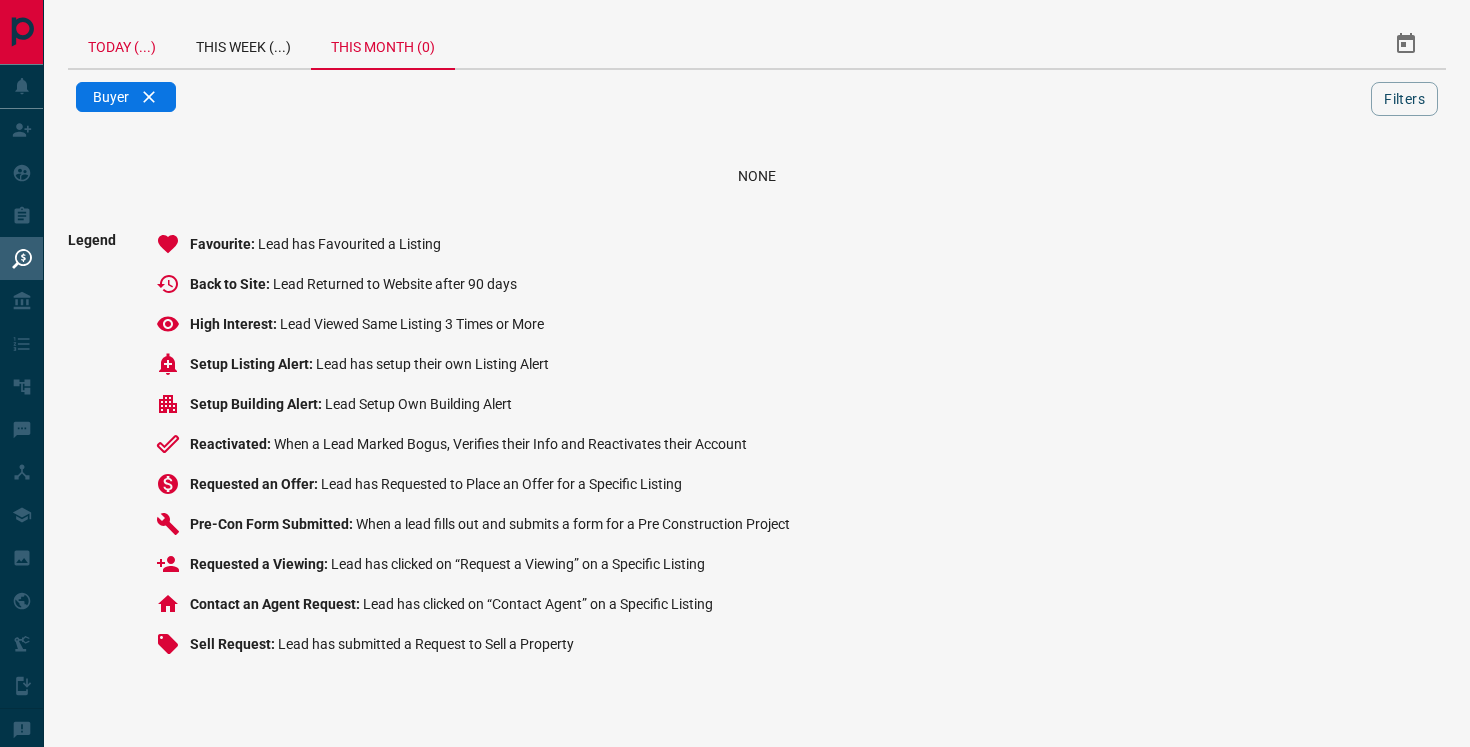click on "Today (...)" at bounding box center (122, 44) 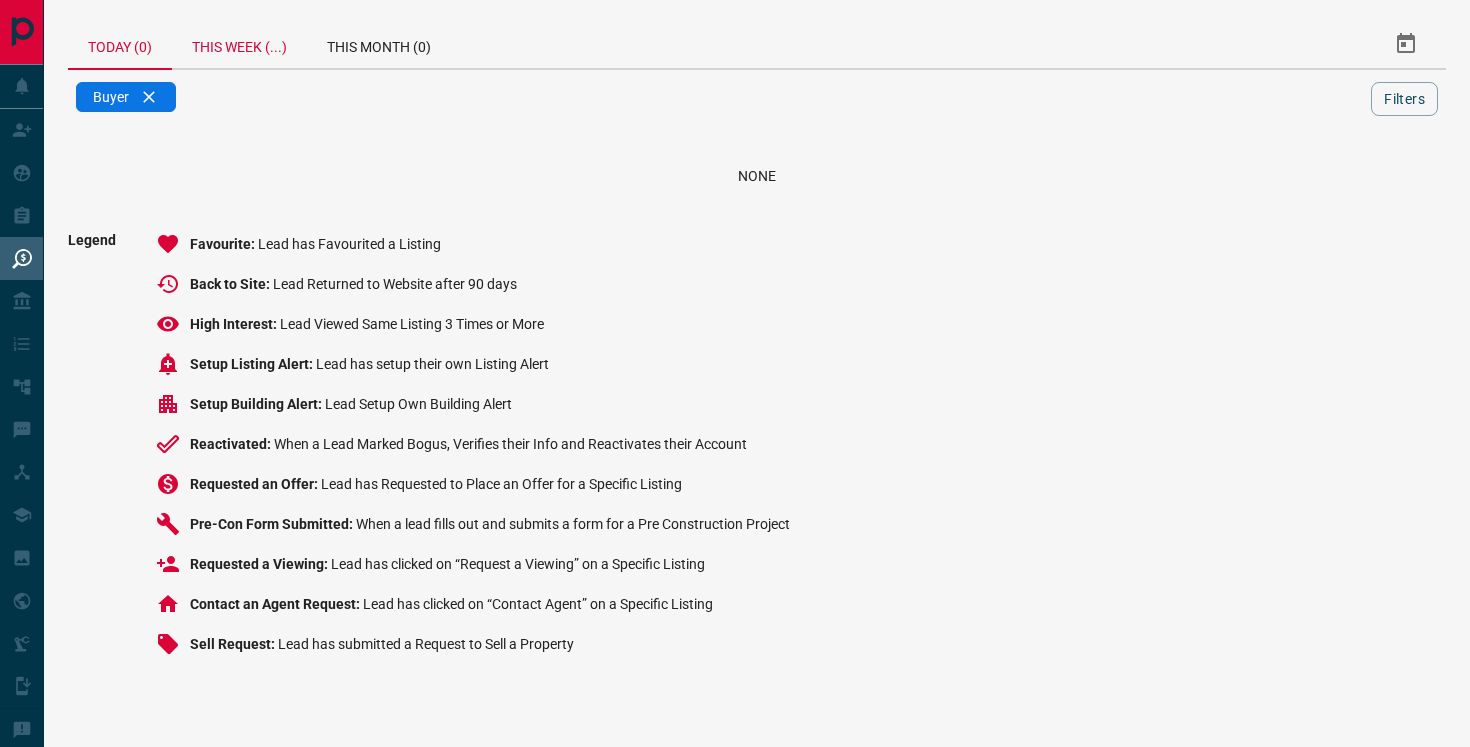 click on "This Week (...)" at bounding box center [239, 44] 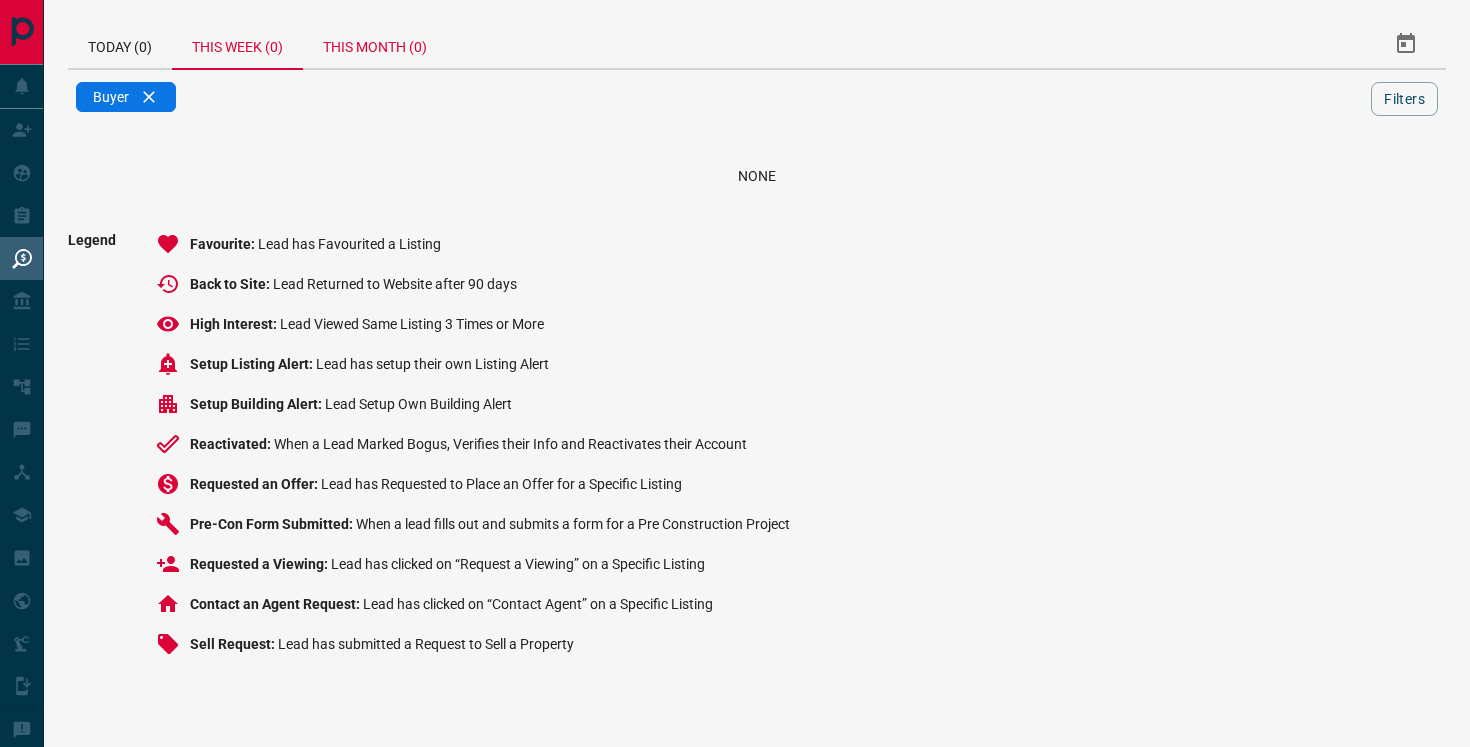 click on "This Month (0)" at bounding box center [375, 44] 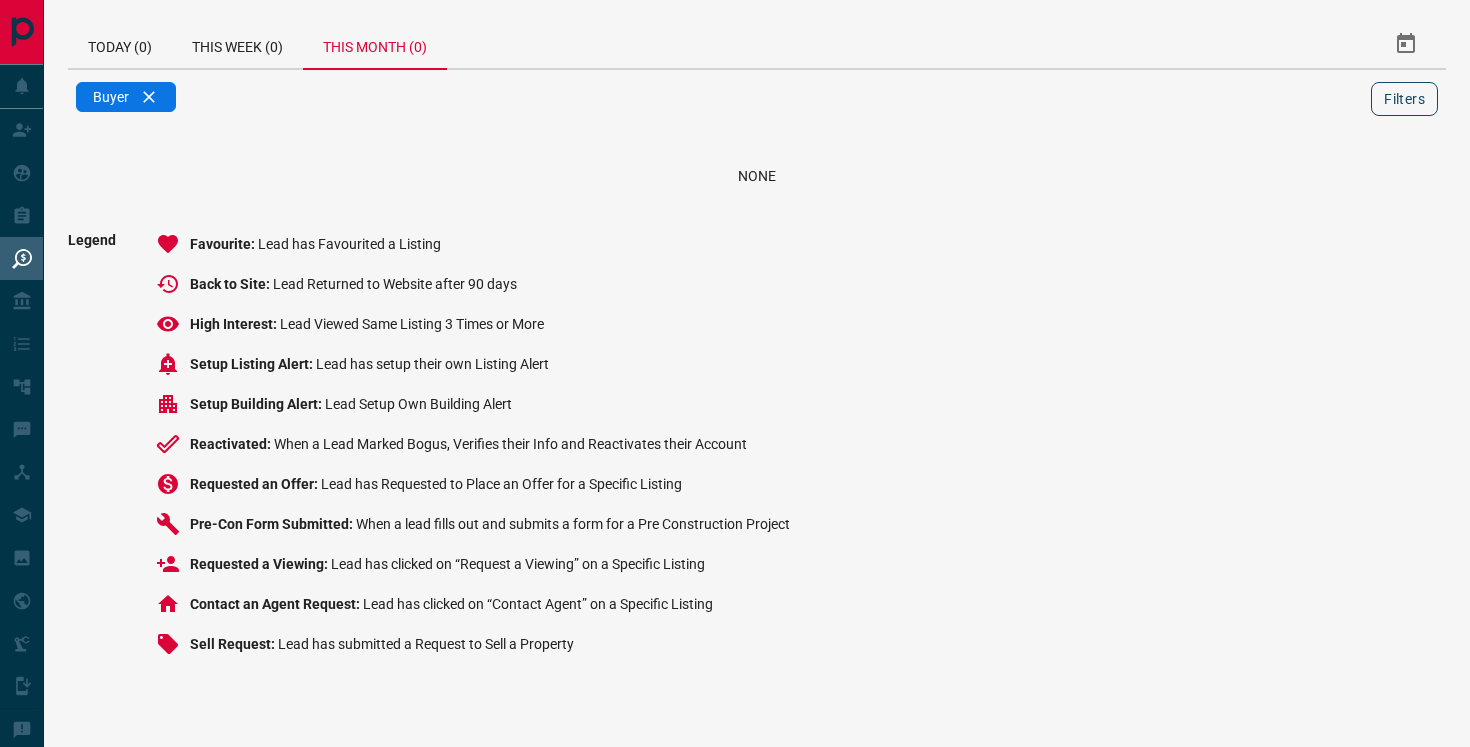 click on "Filters" at bounding box center [1404, 99] 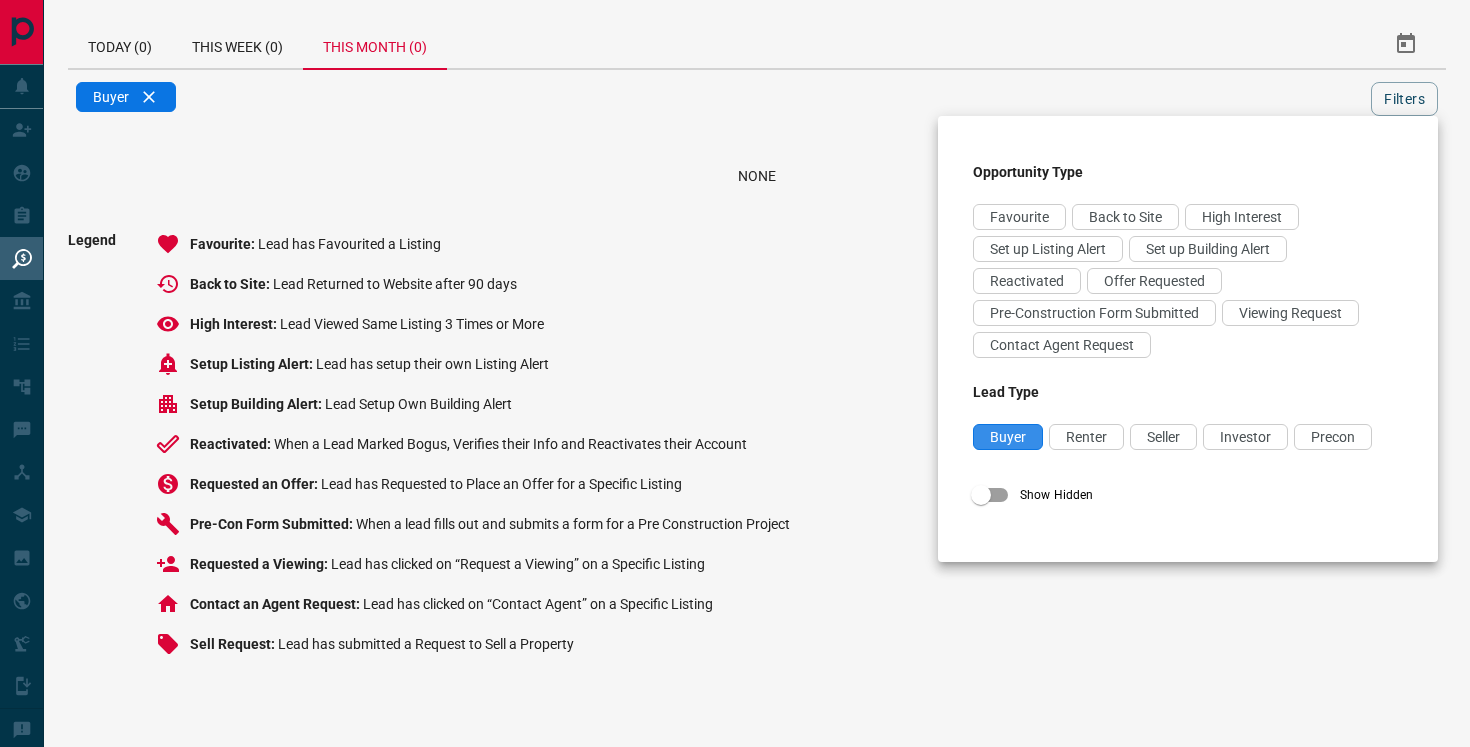 click on "Buyer" at bounding box center [1008, 437] 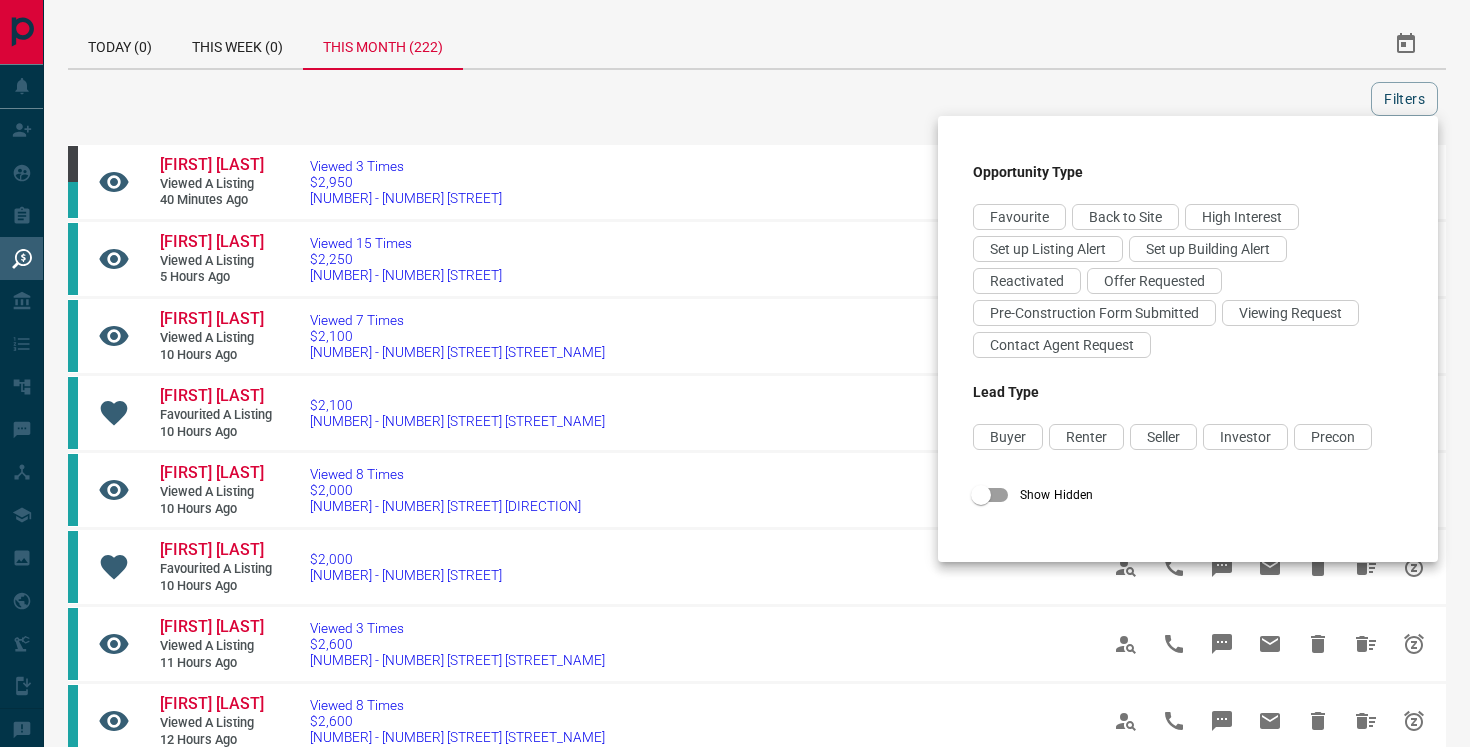 click at bounding box center (735, 373) 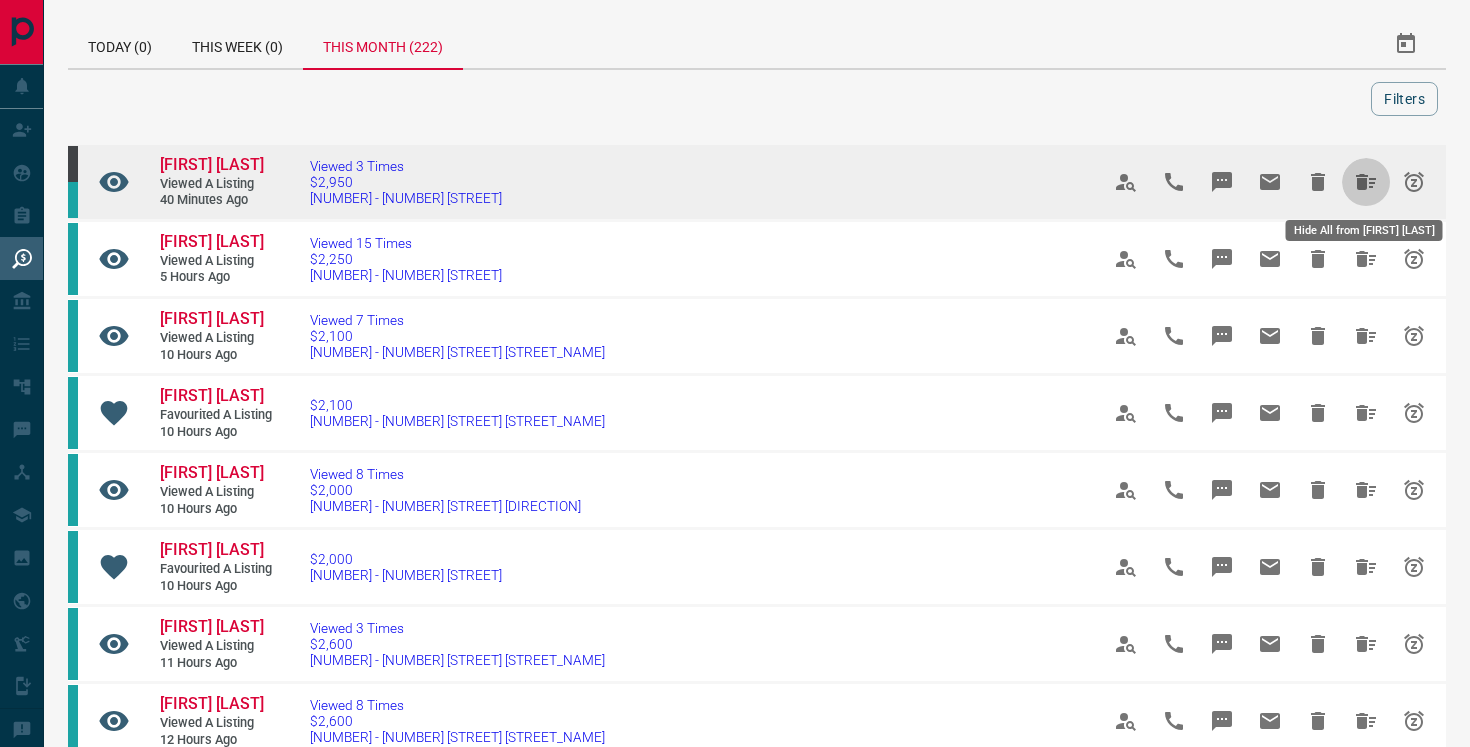 click 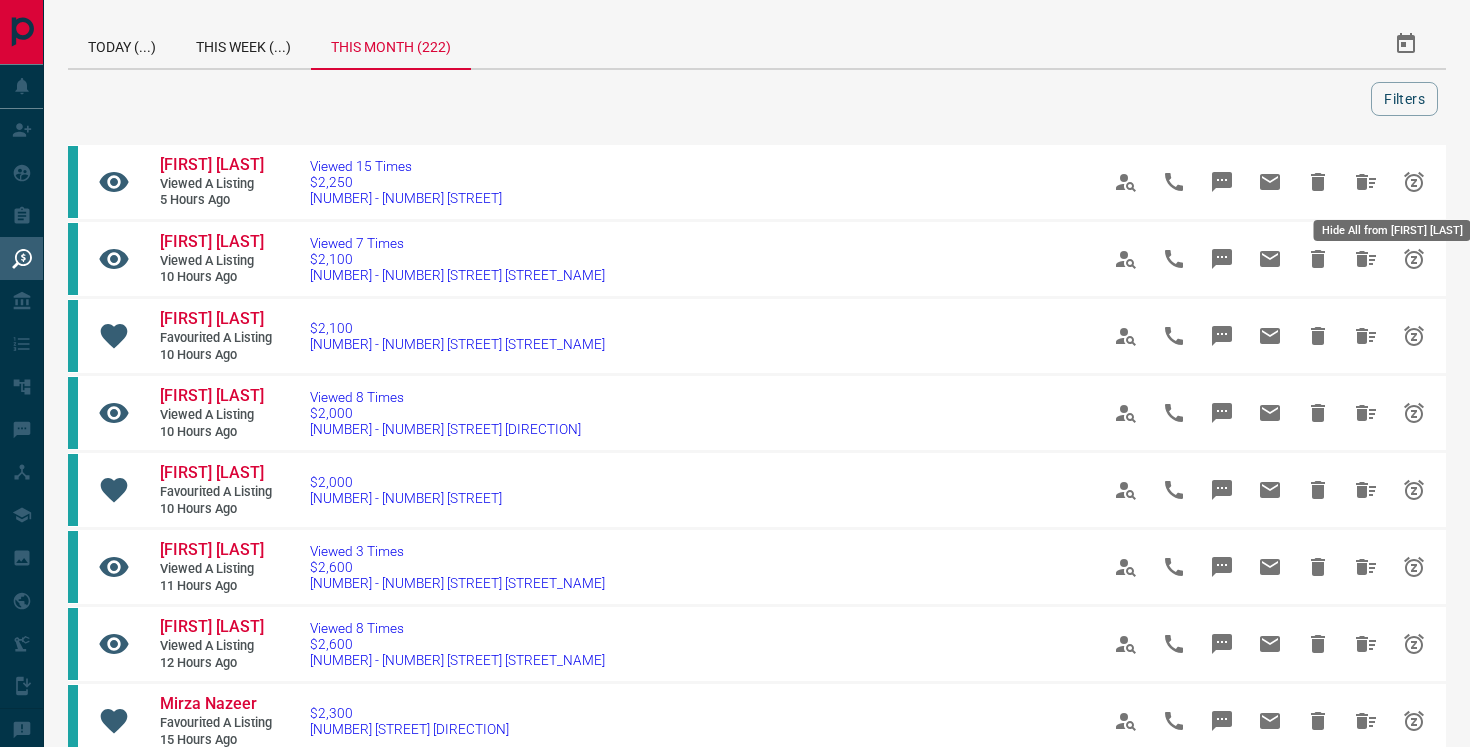 click 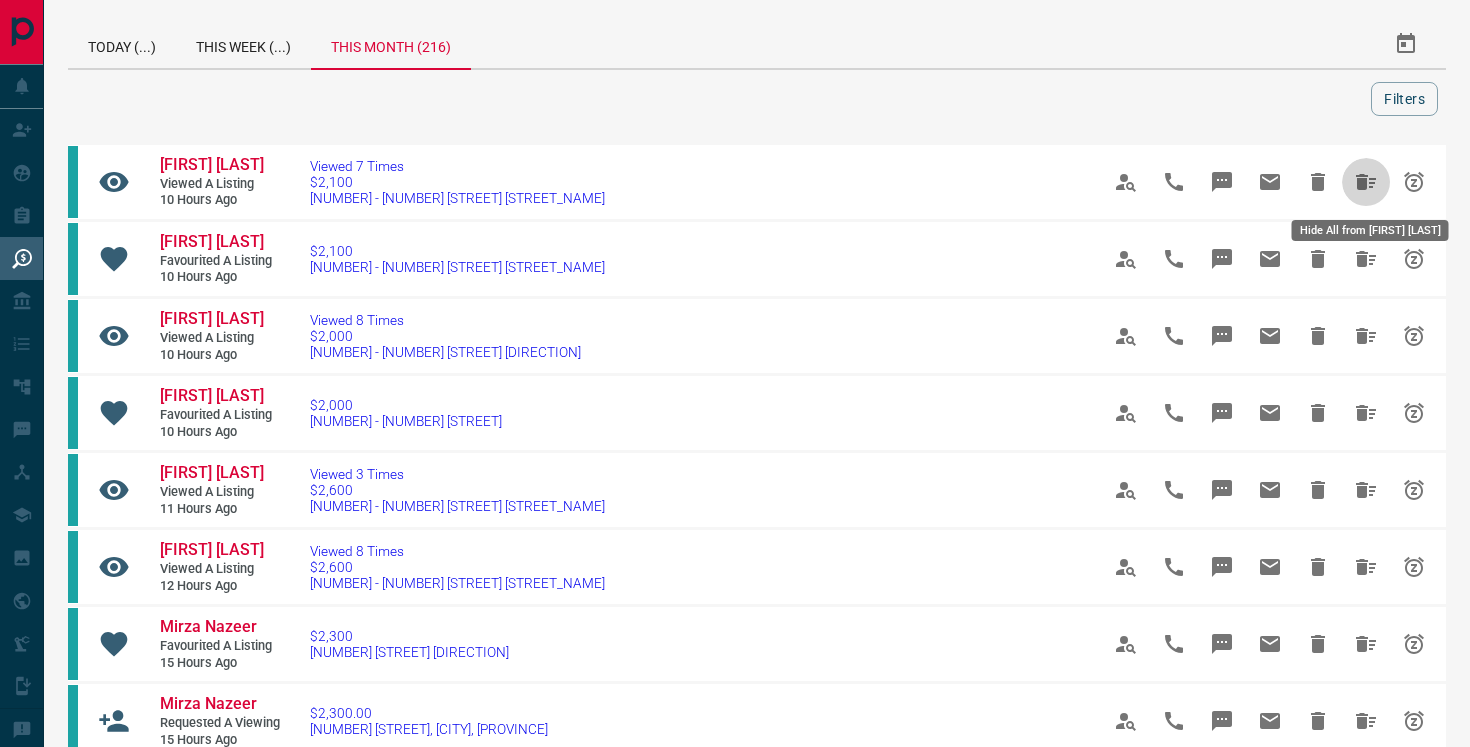 click 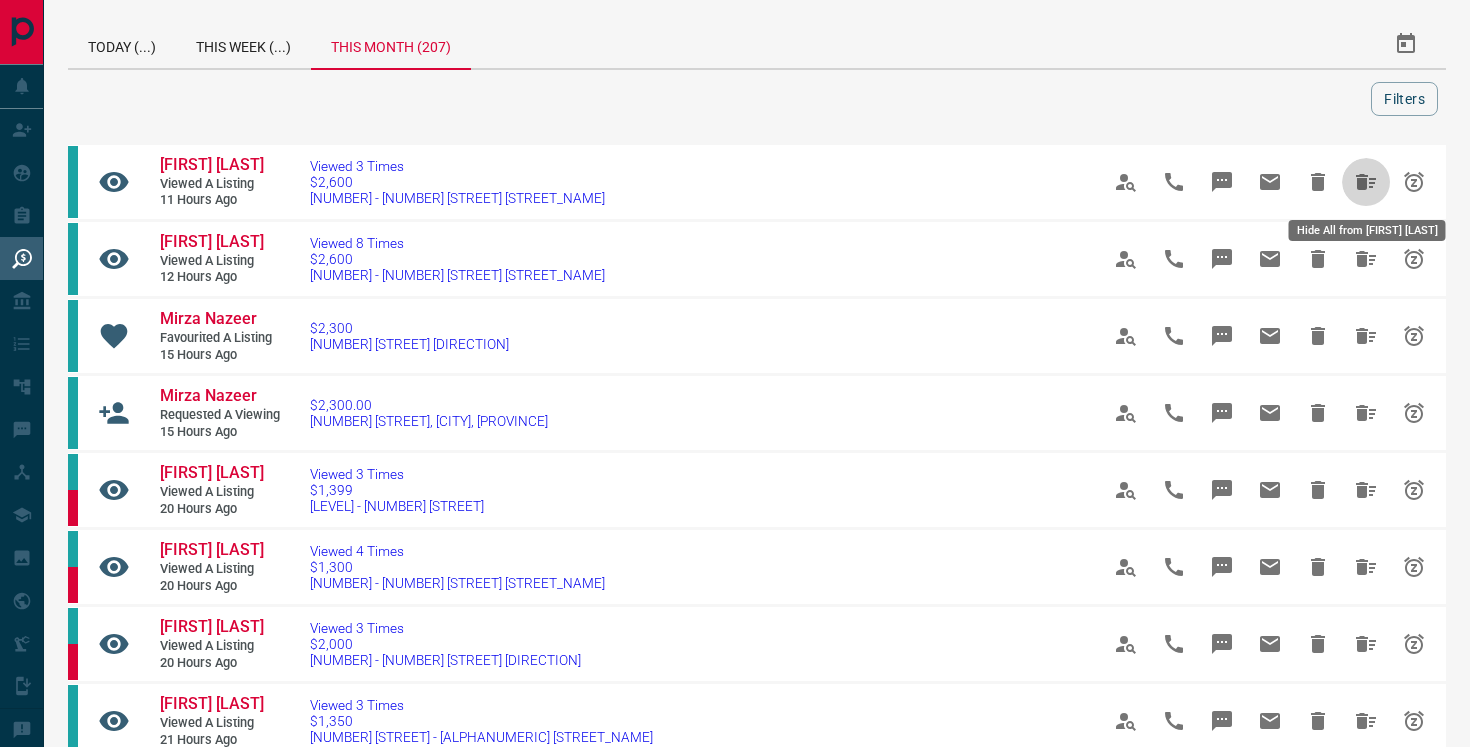 click 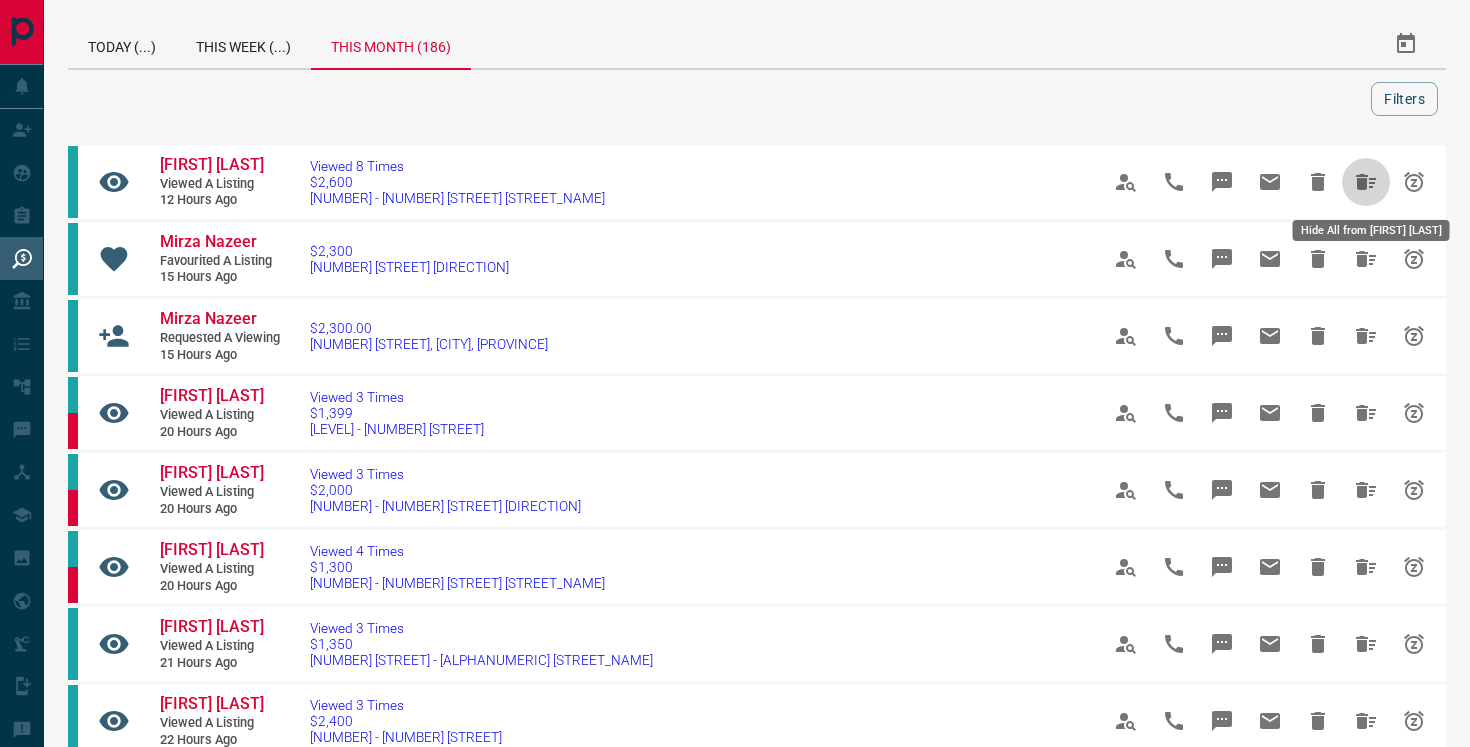 click 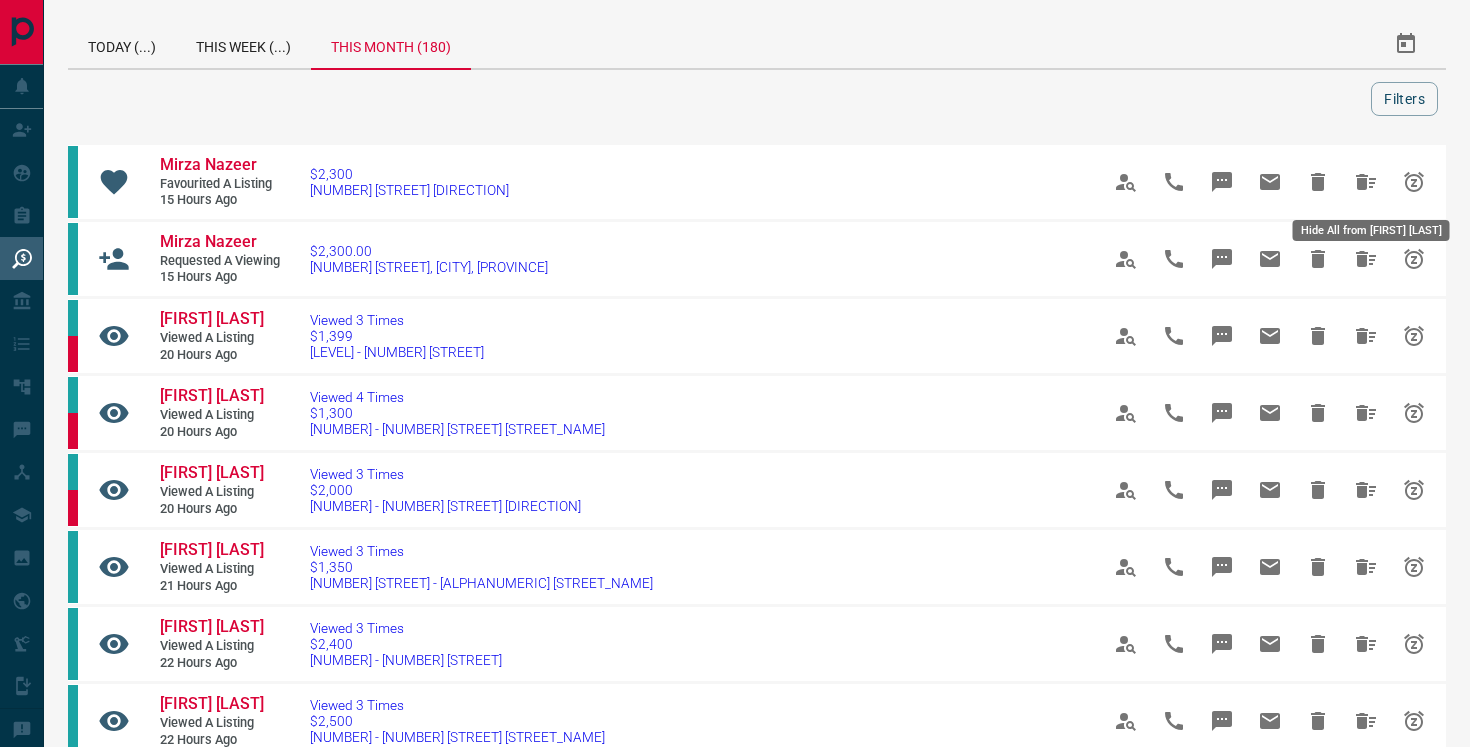 click 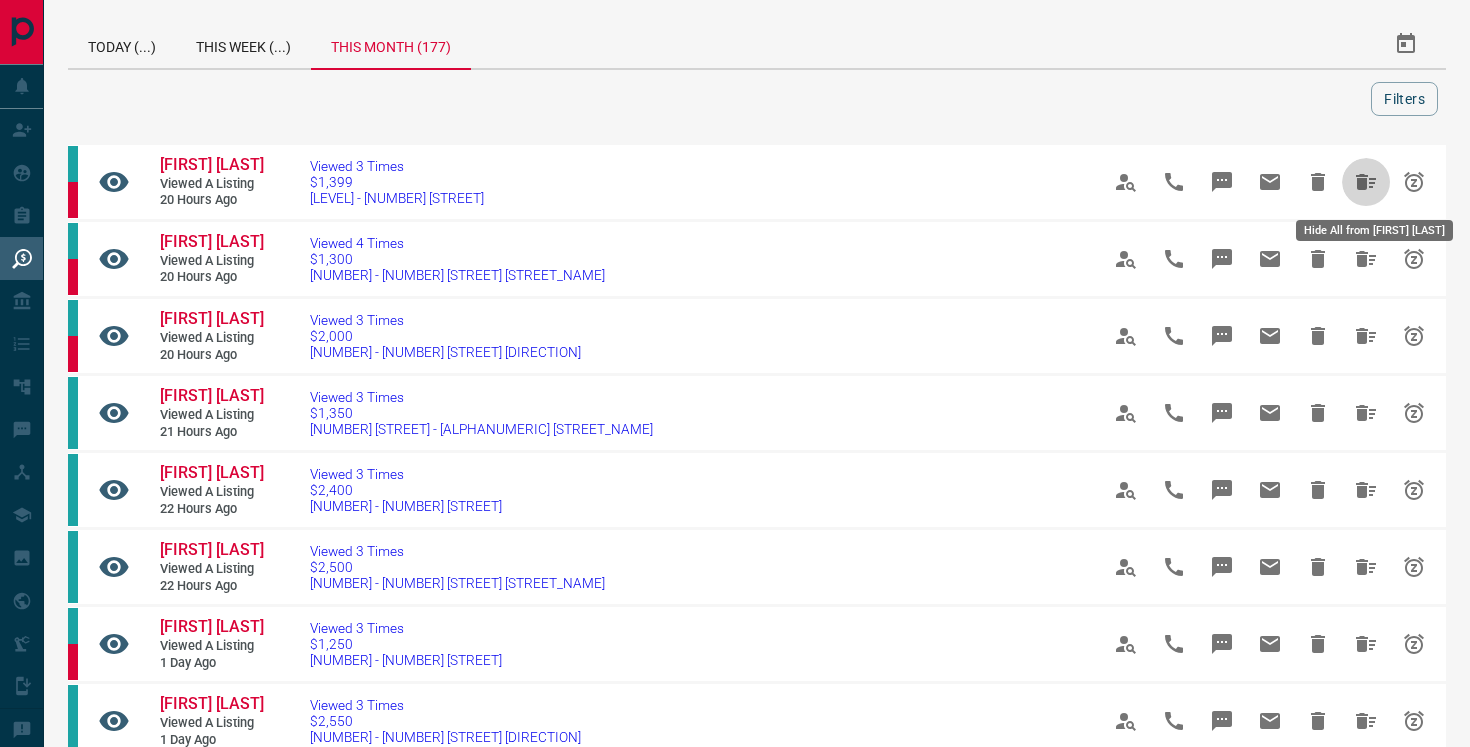 click 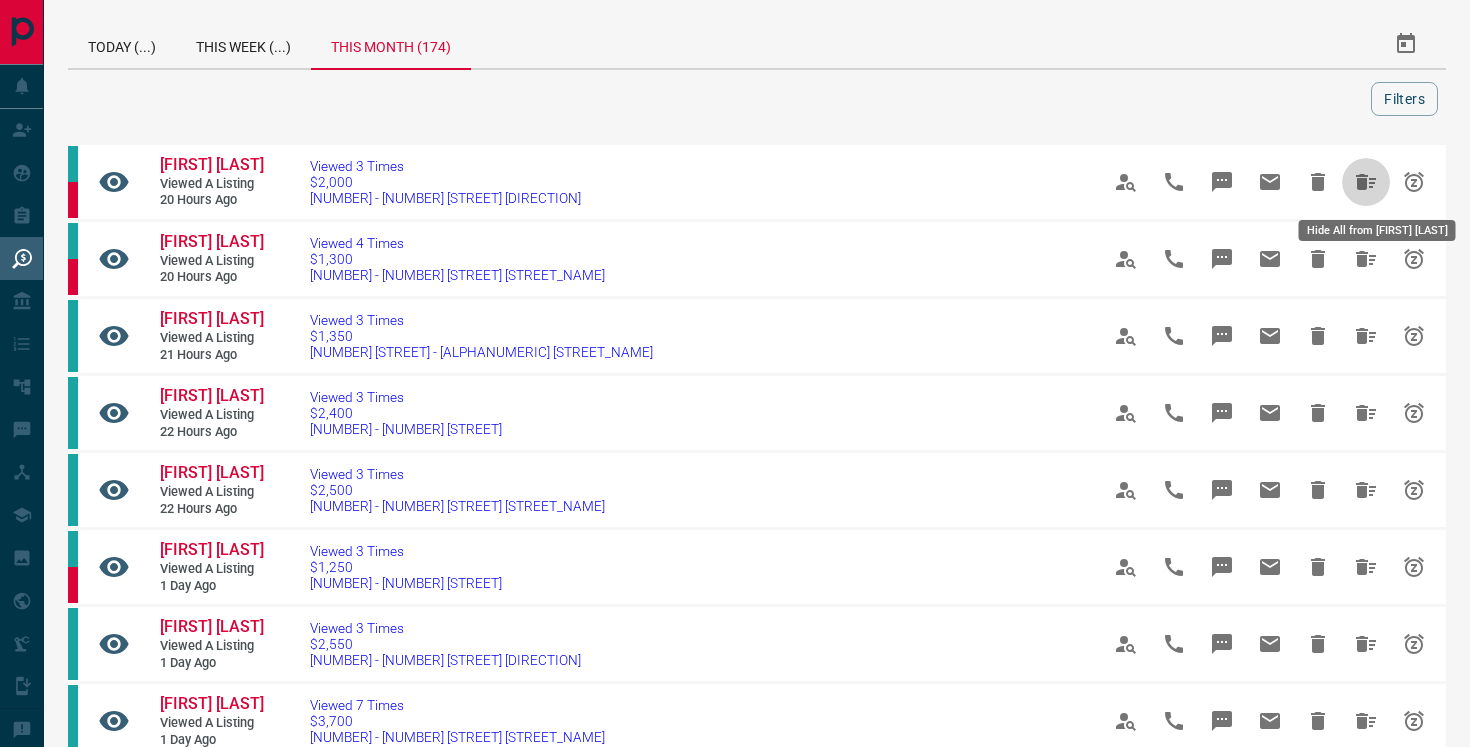 click 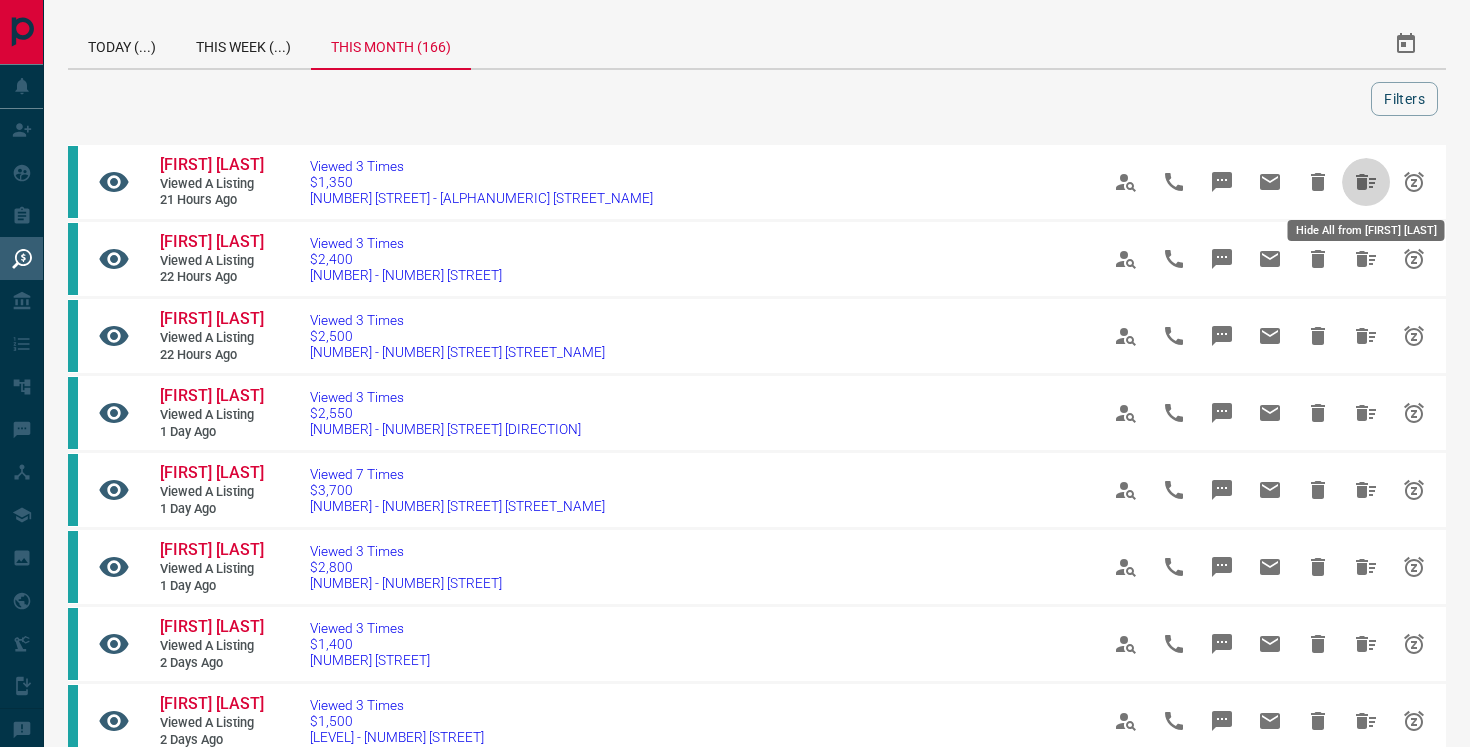click 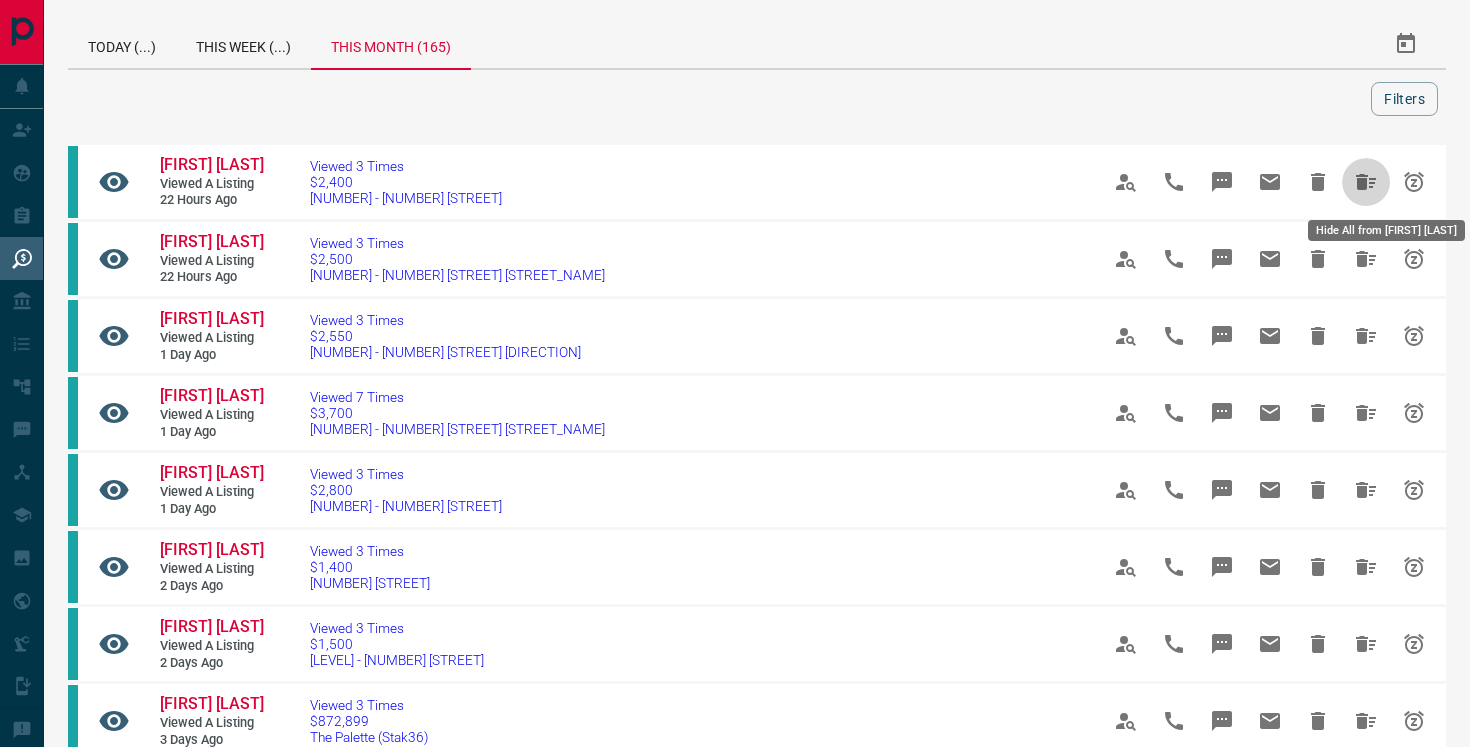click 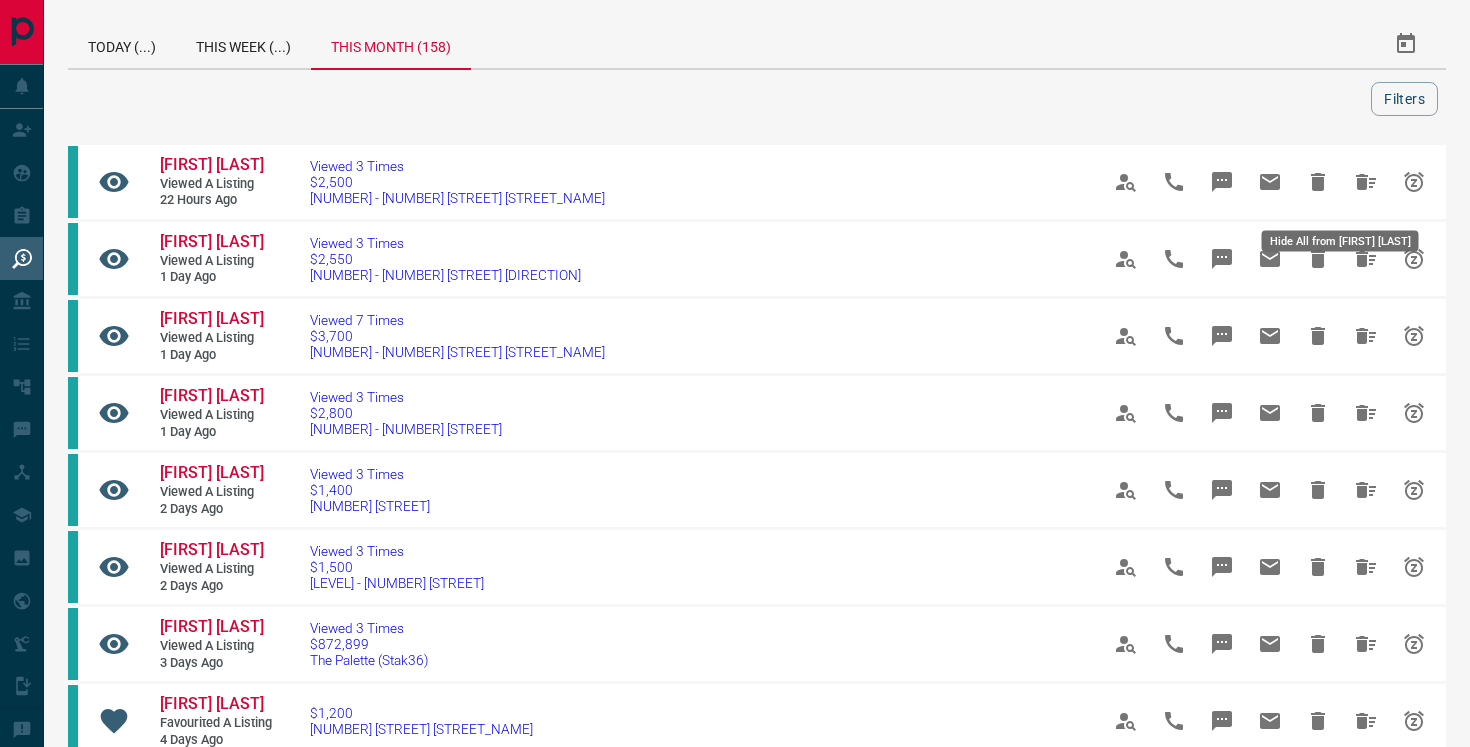 click 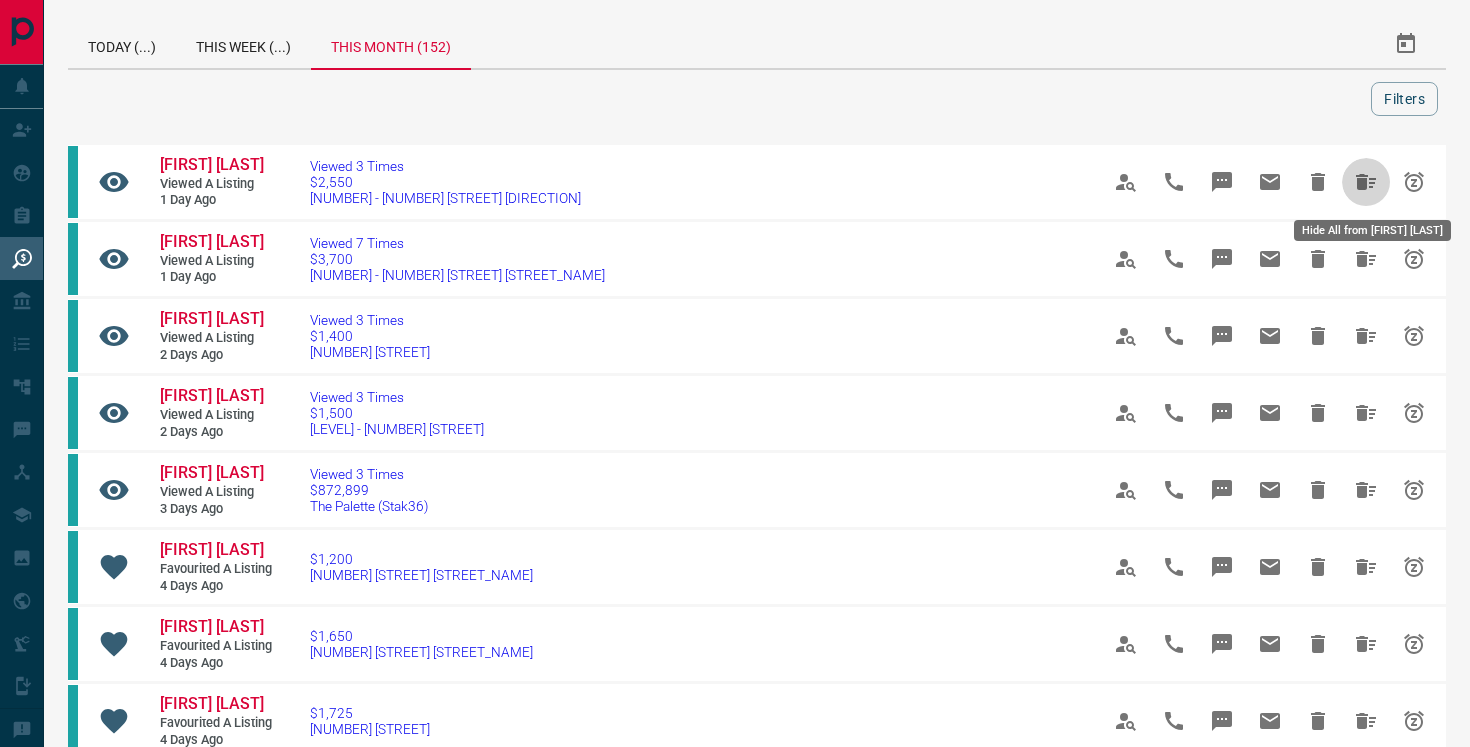 click 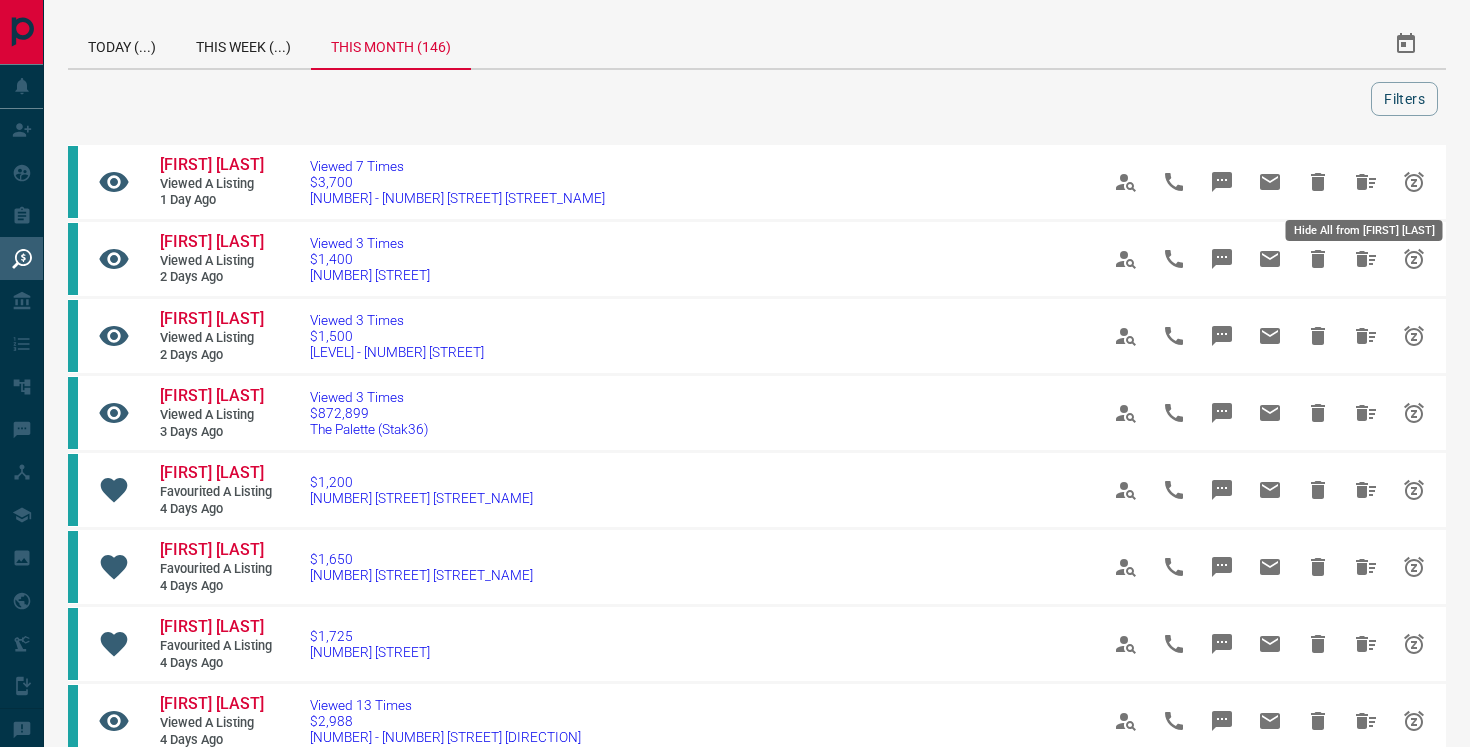 click 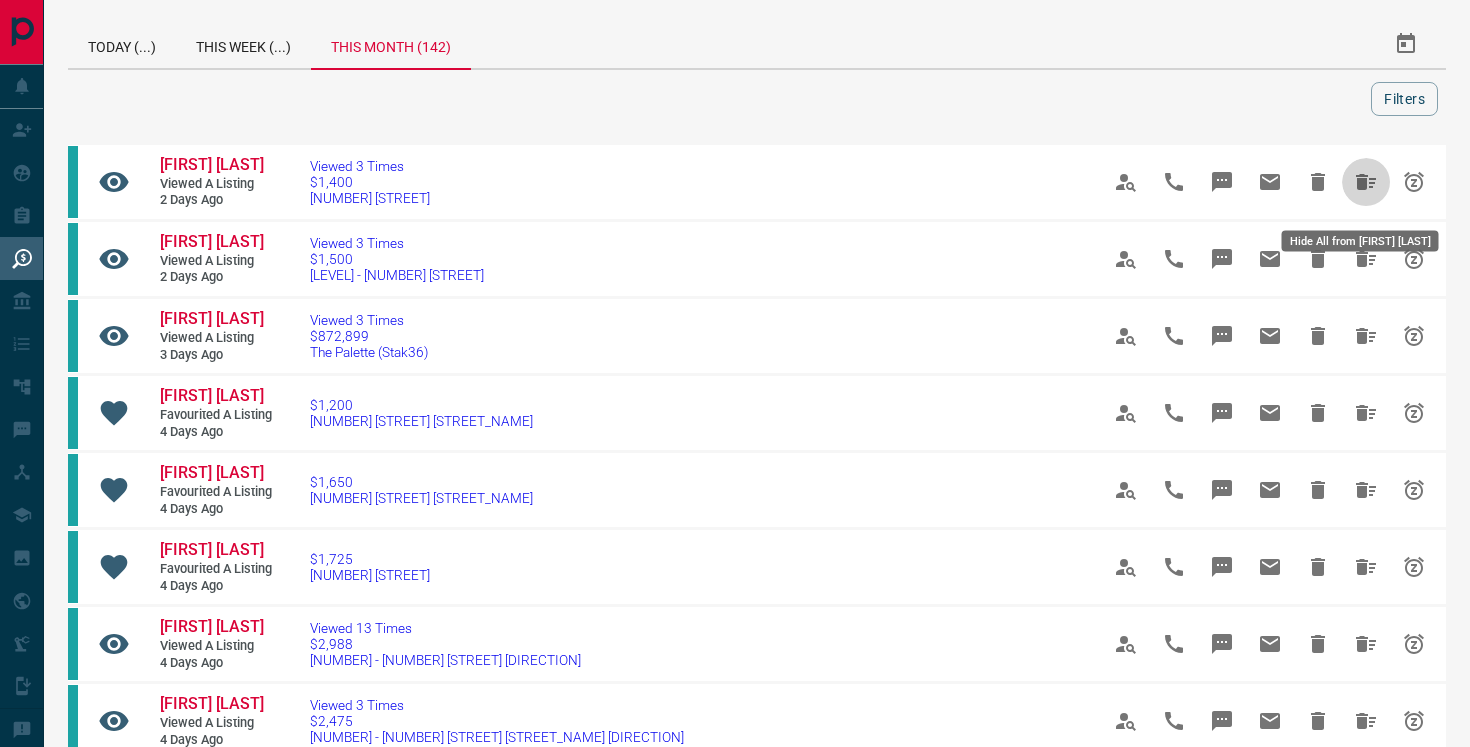 click 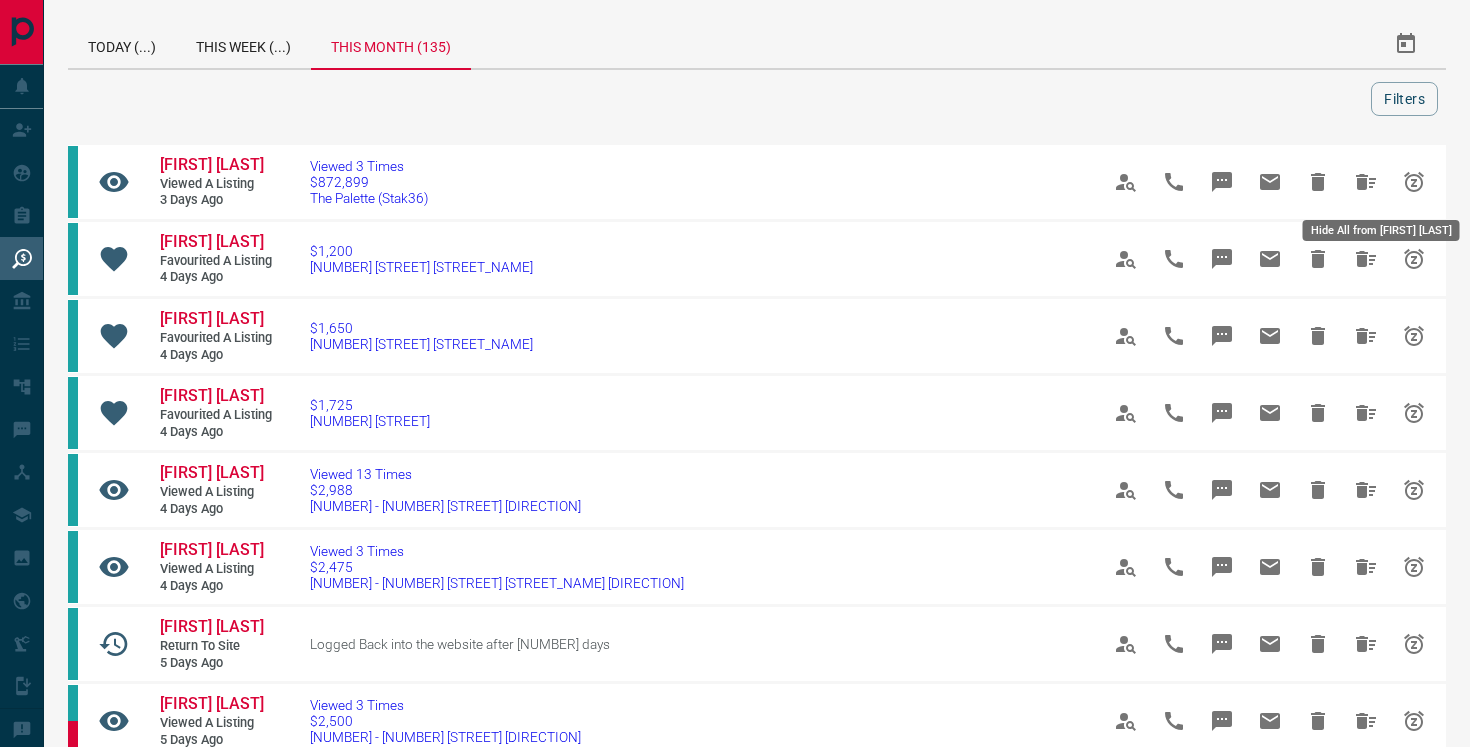 click 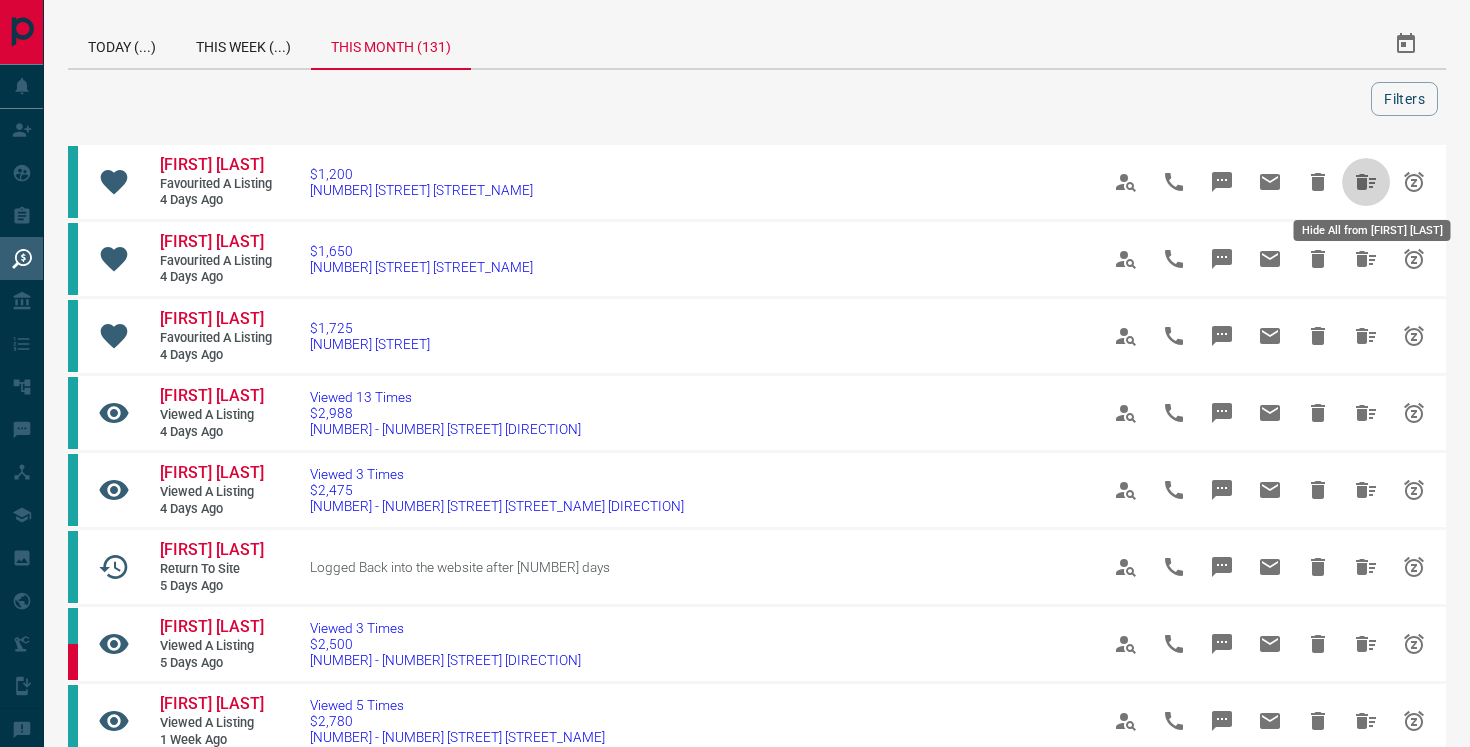 click 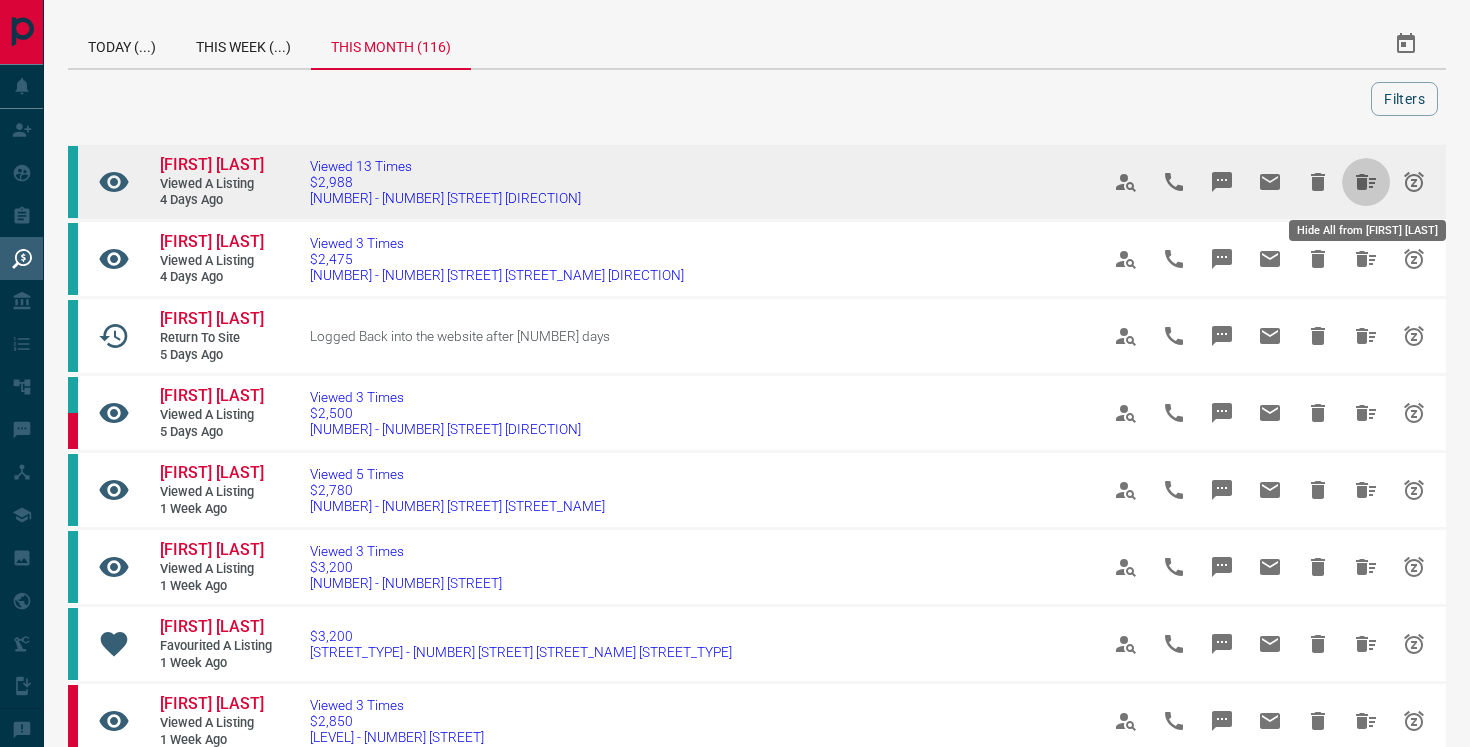 click 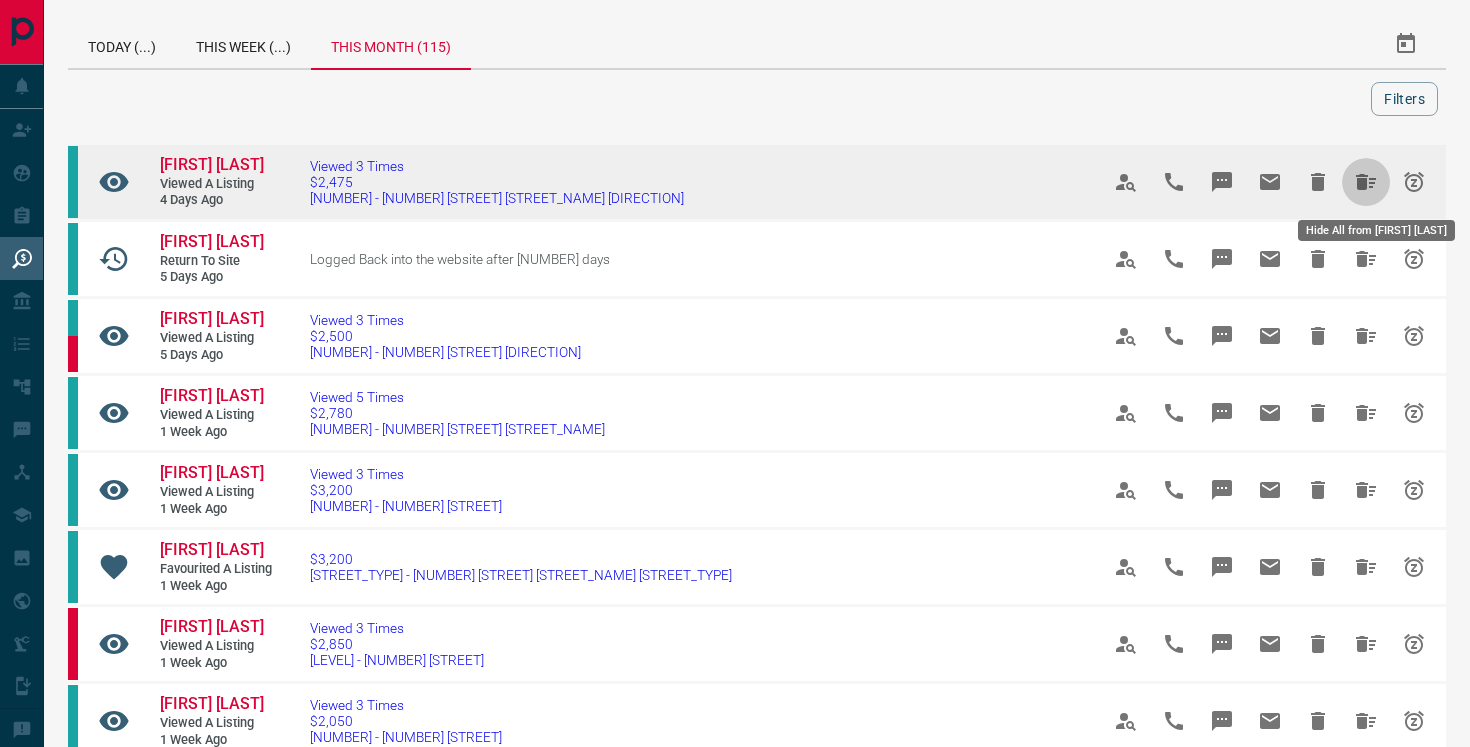 click 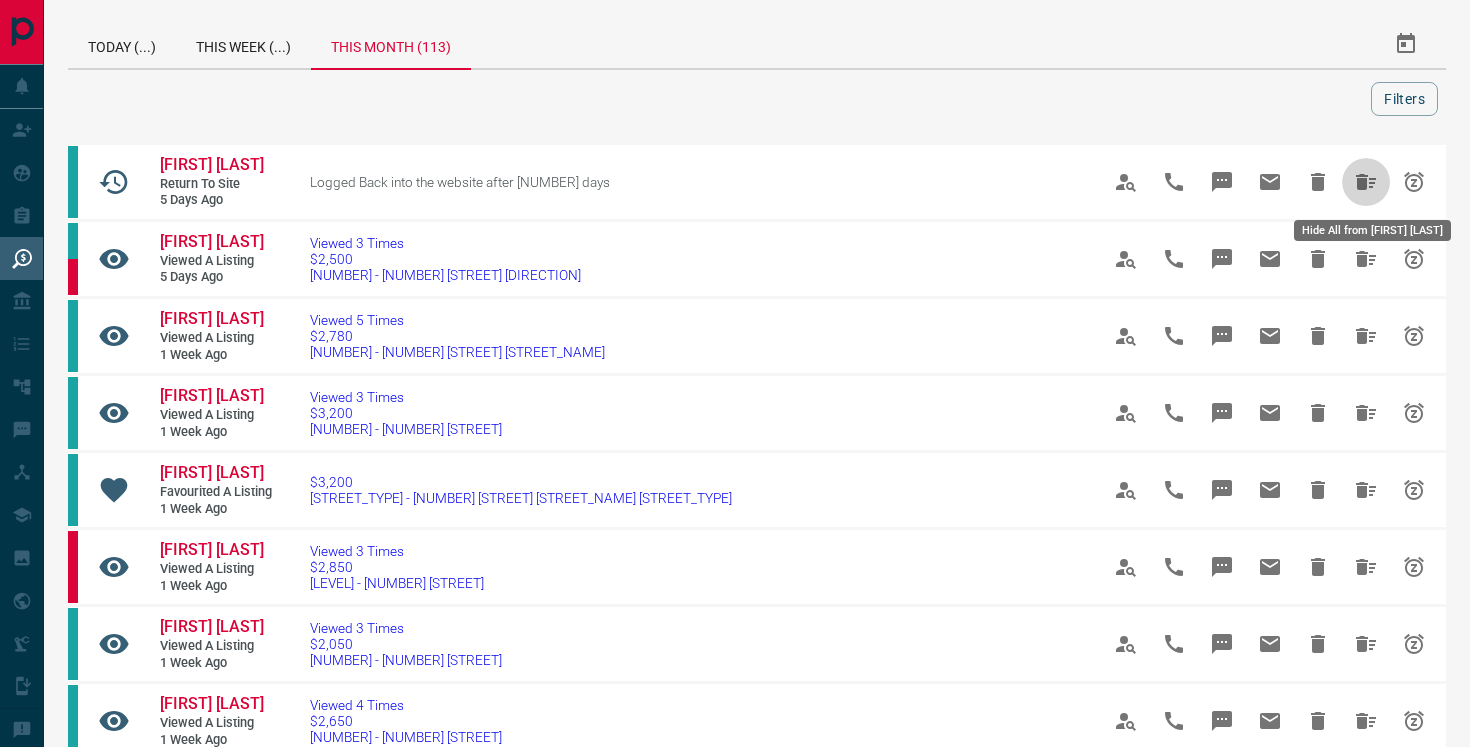 click 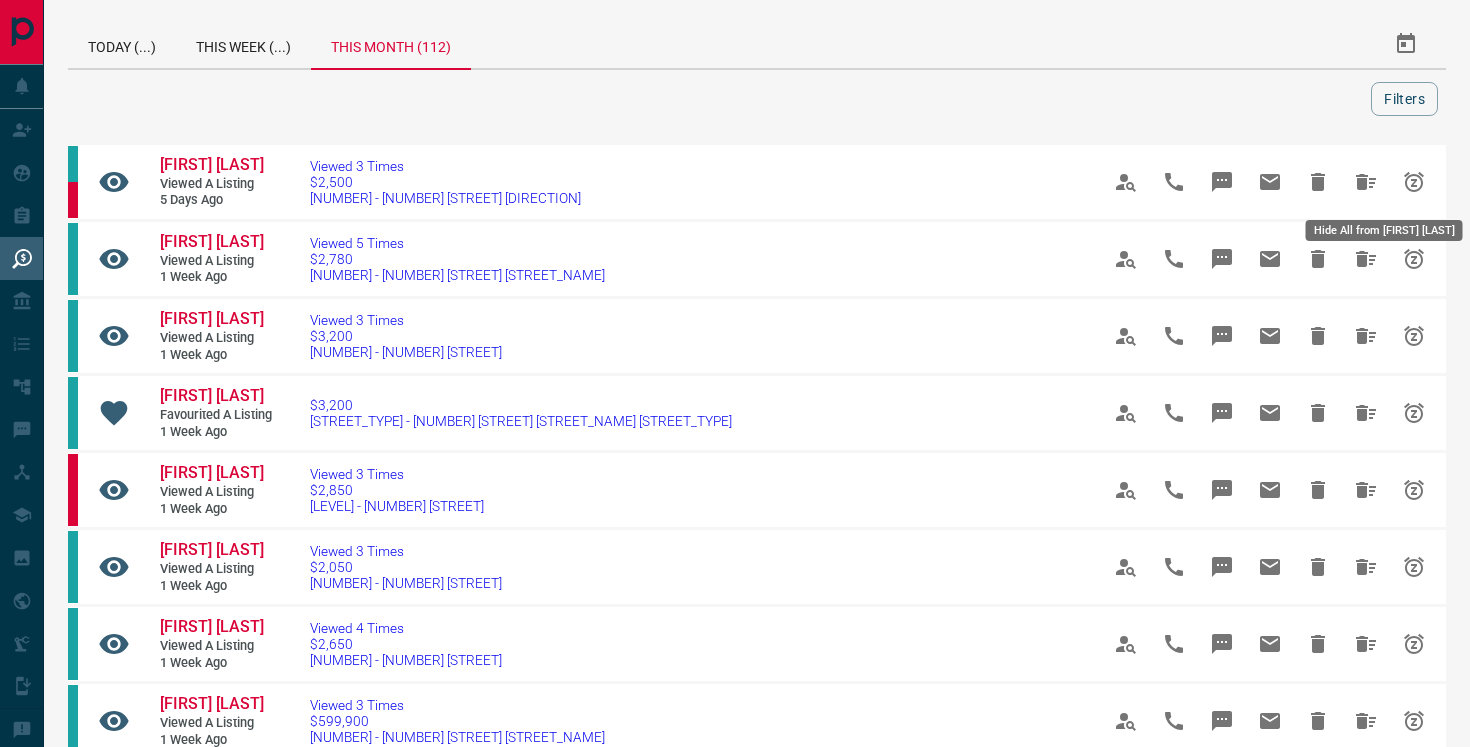 click 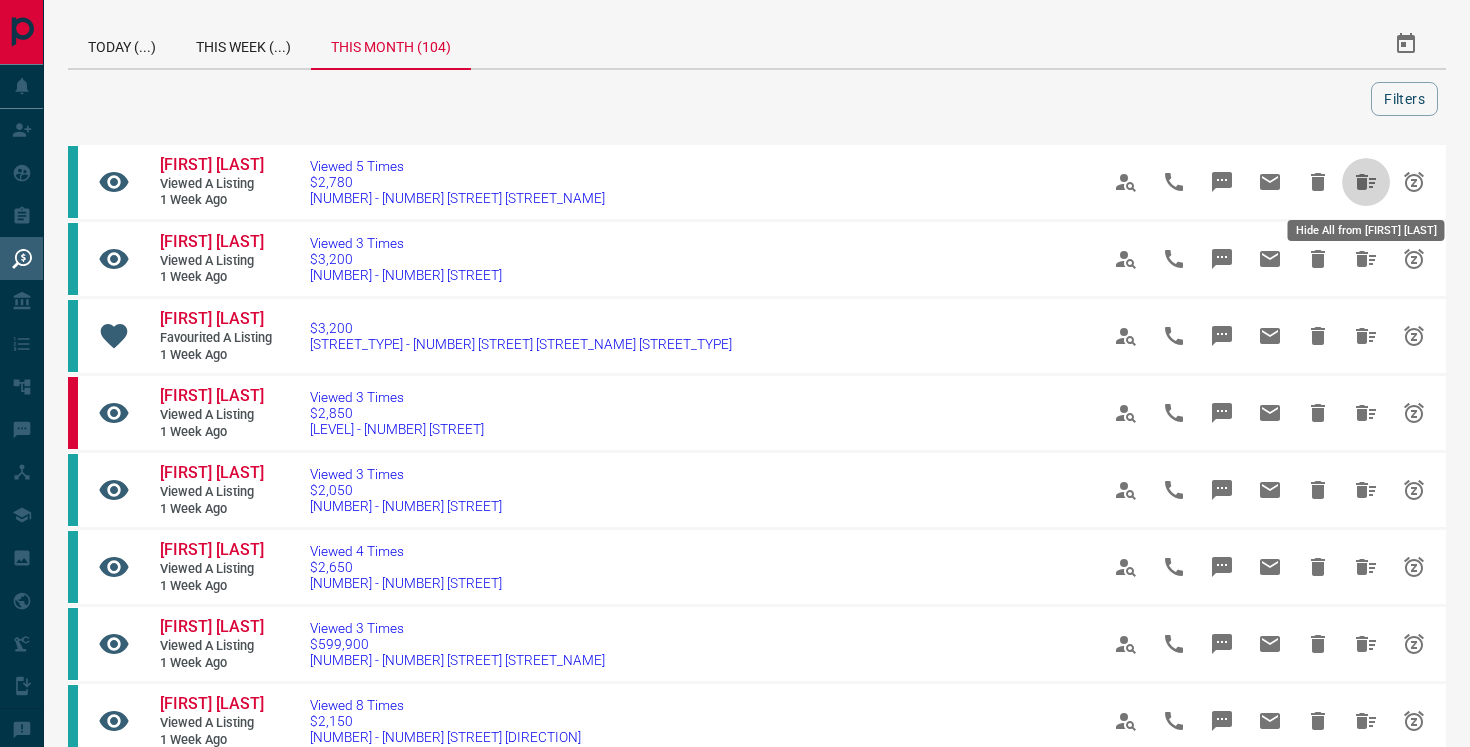 click 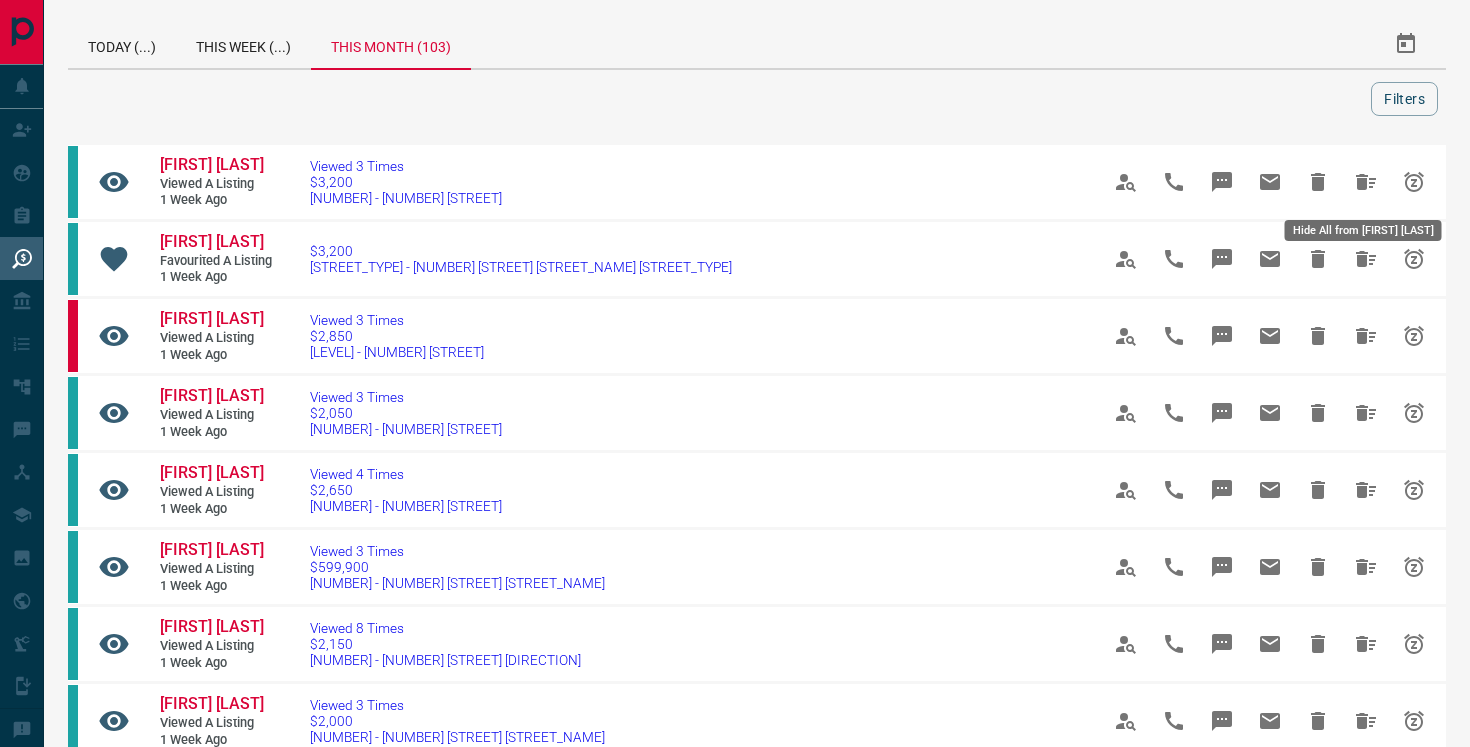 click 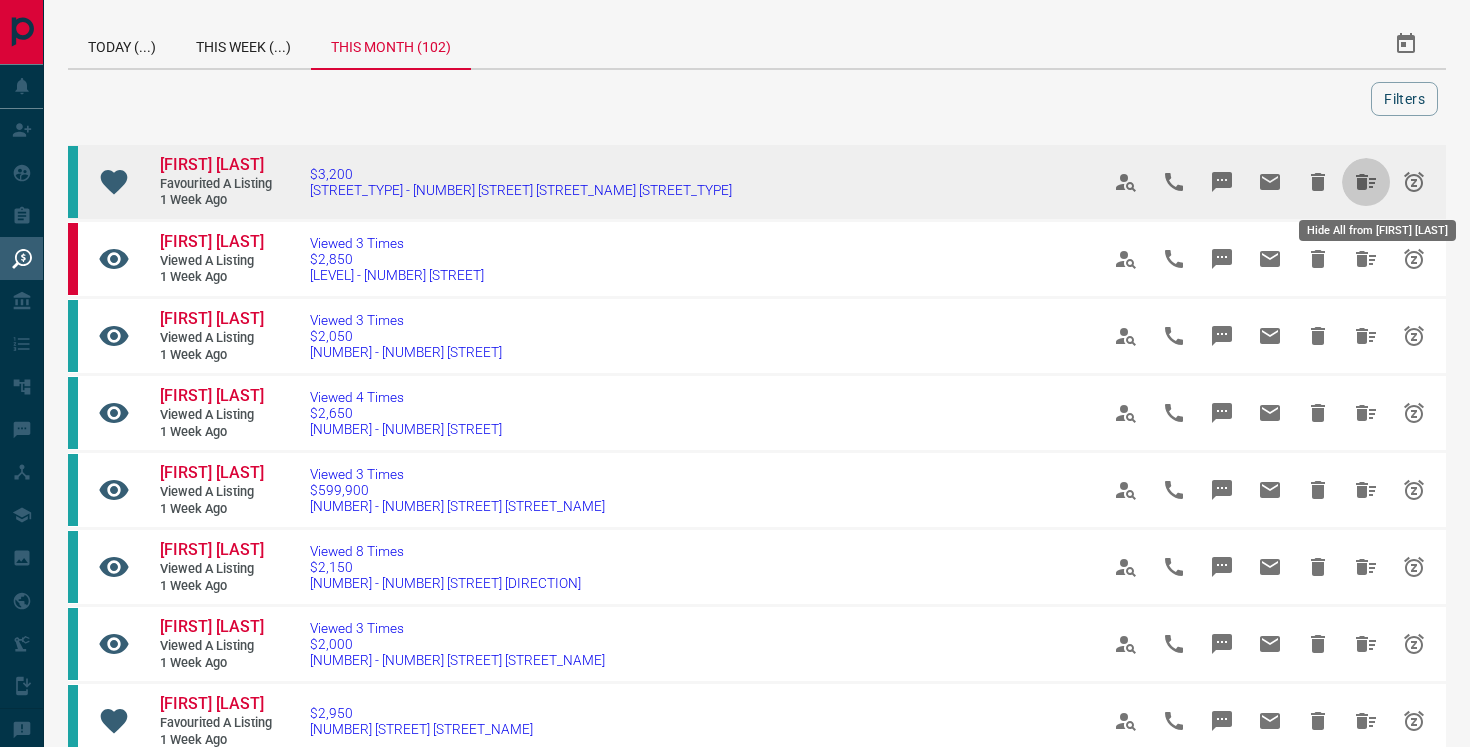 click 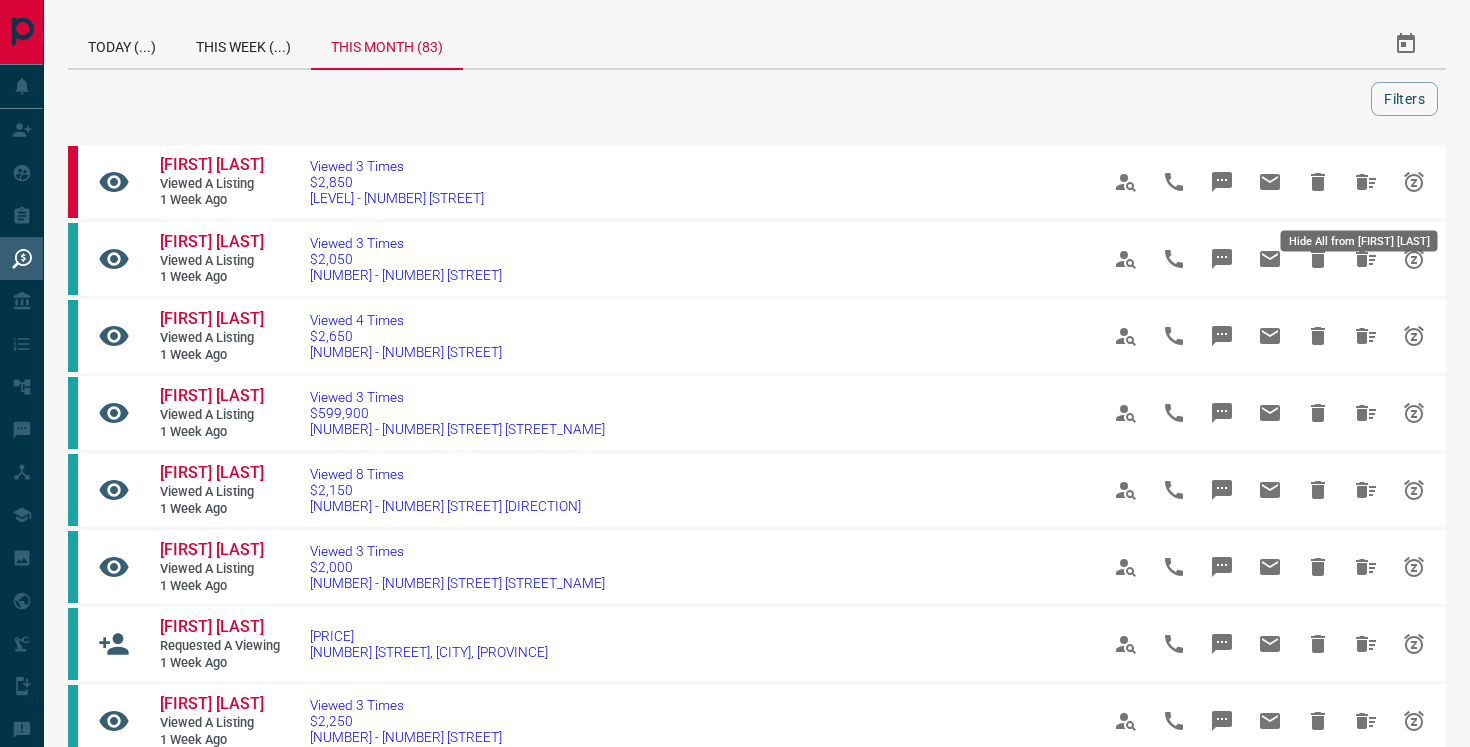 click 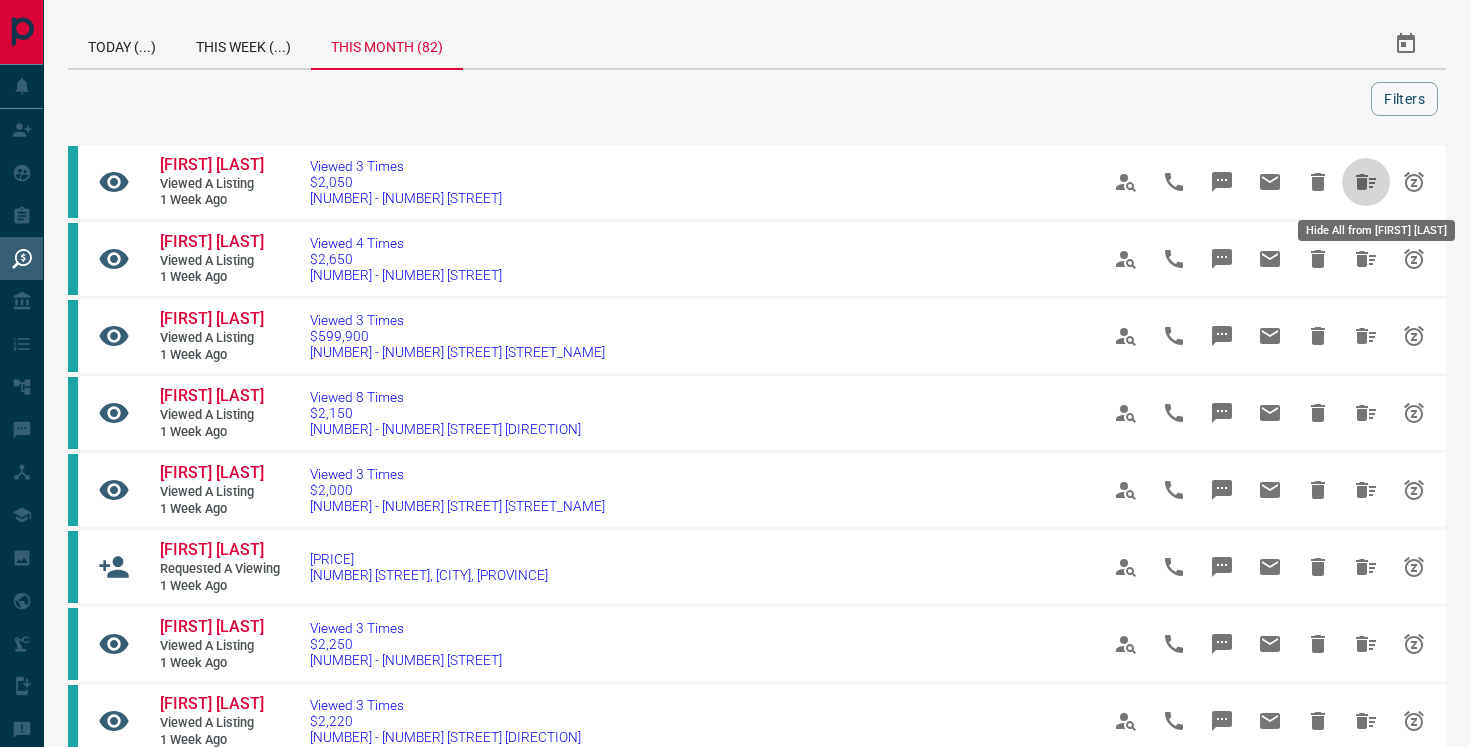 click 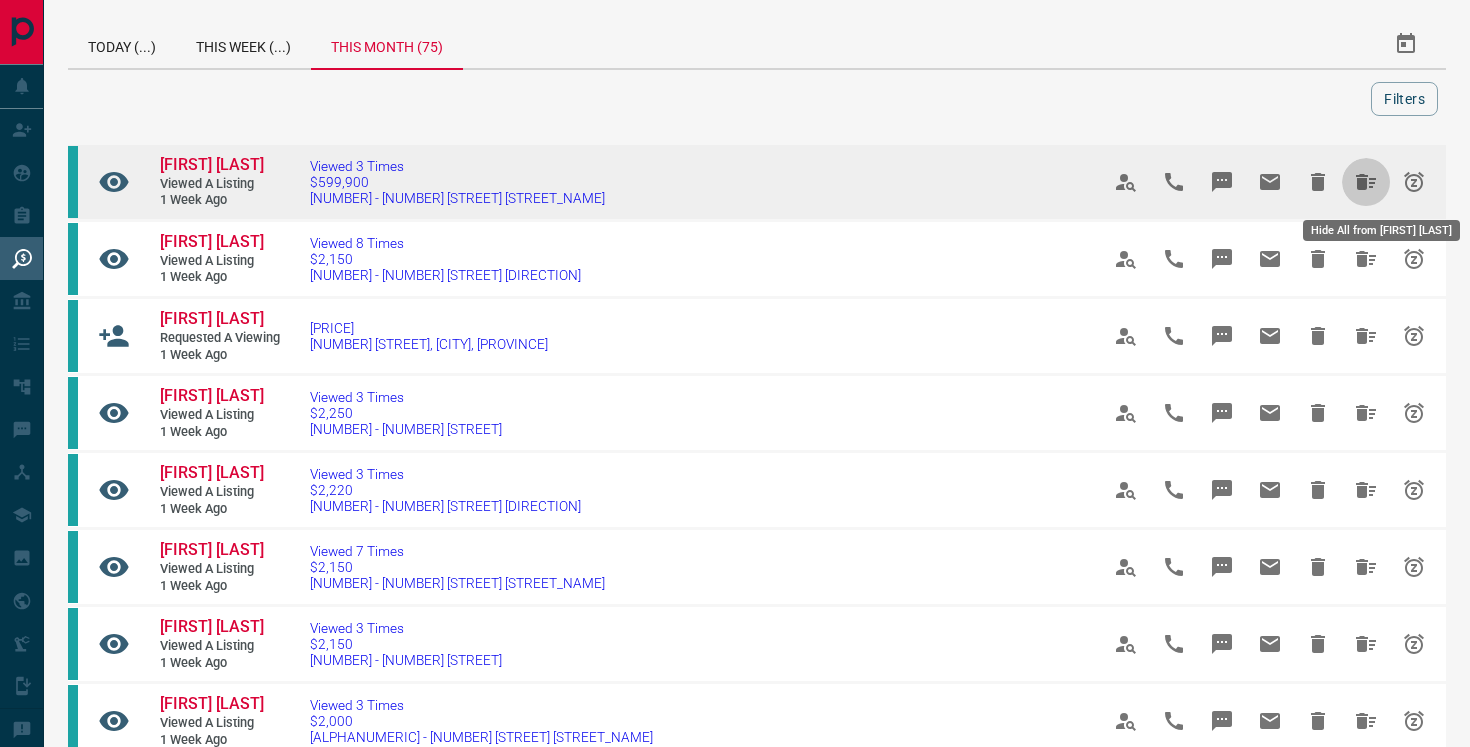 click 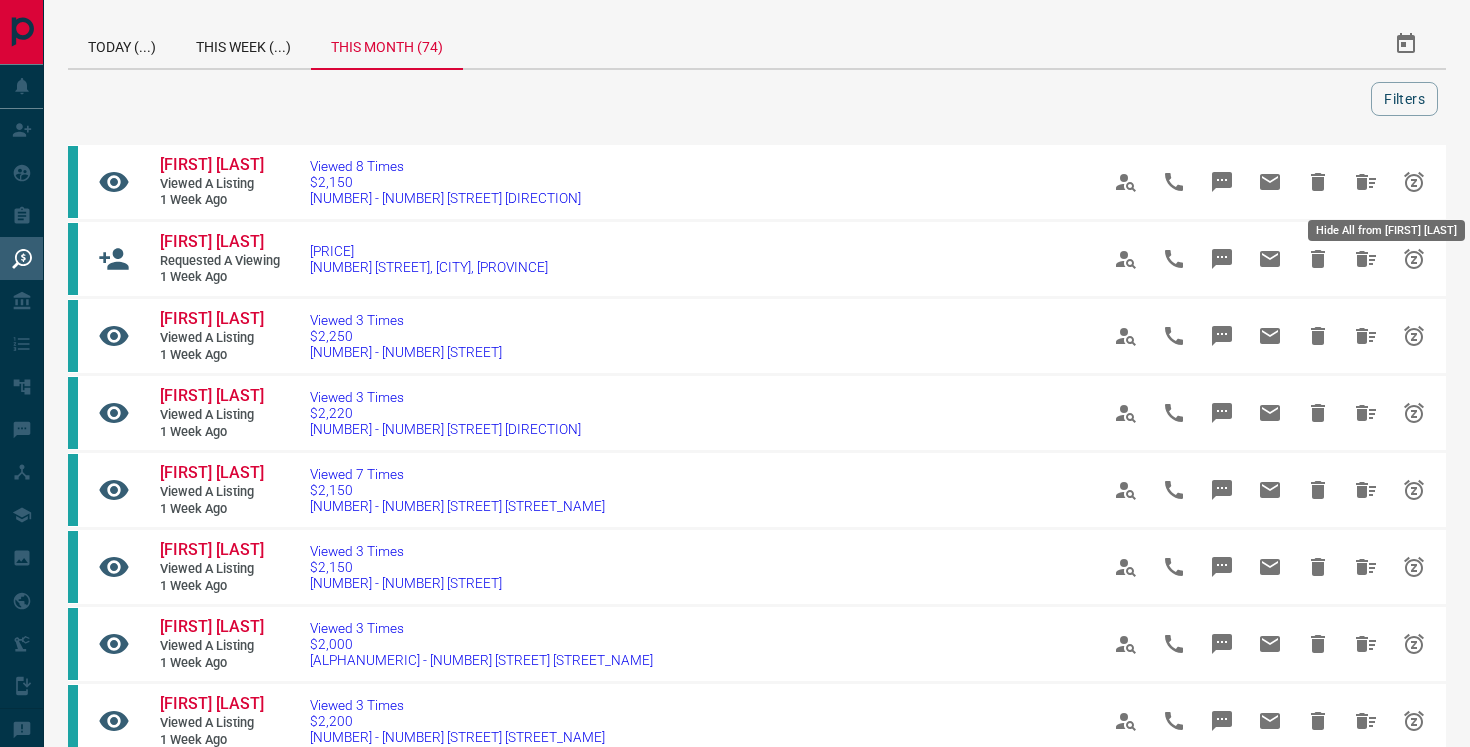 click 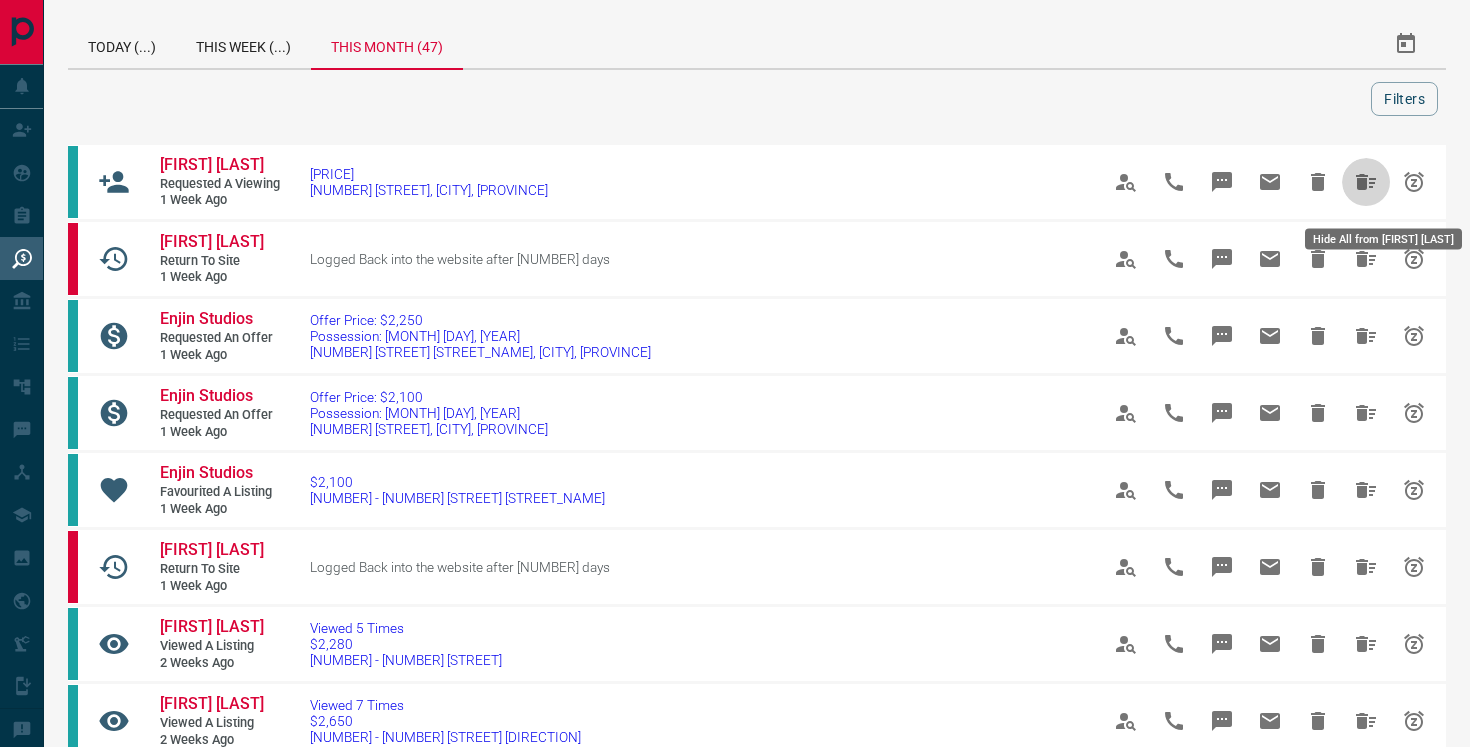 click 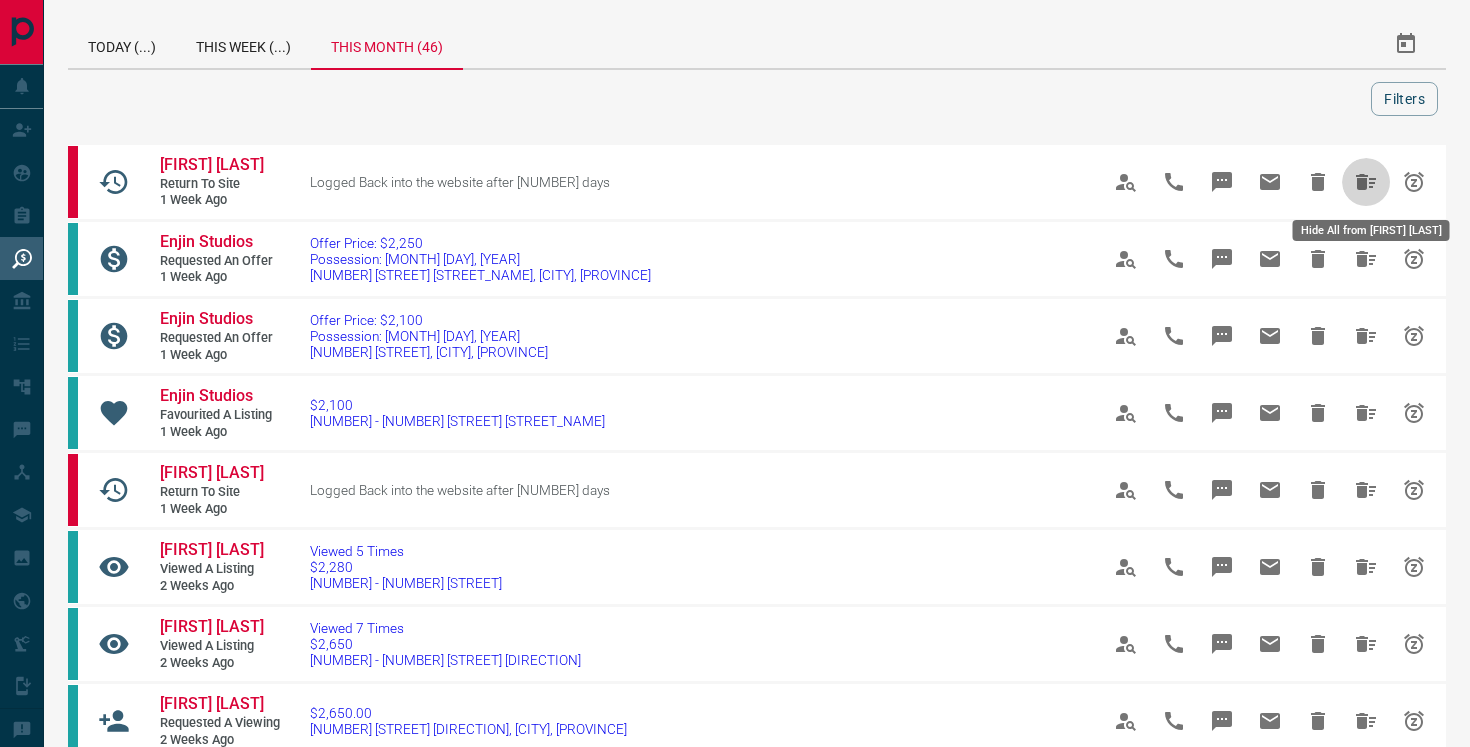 click 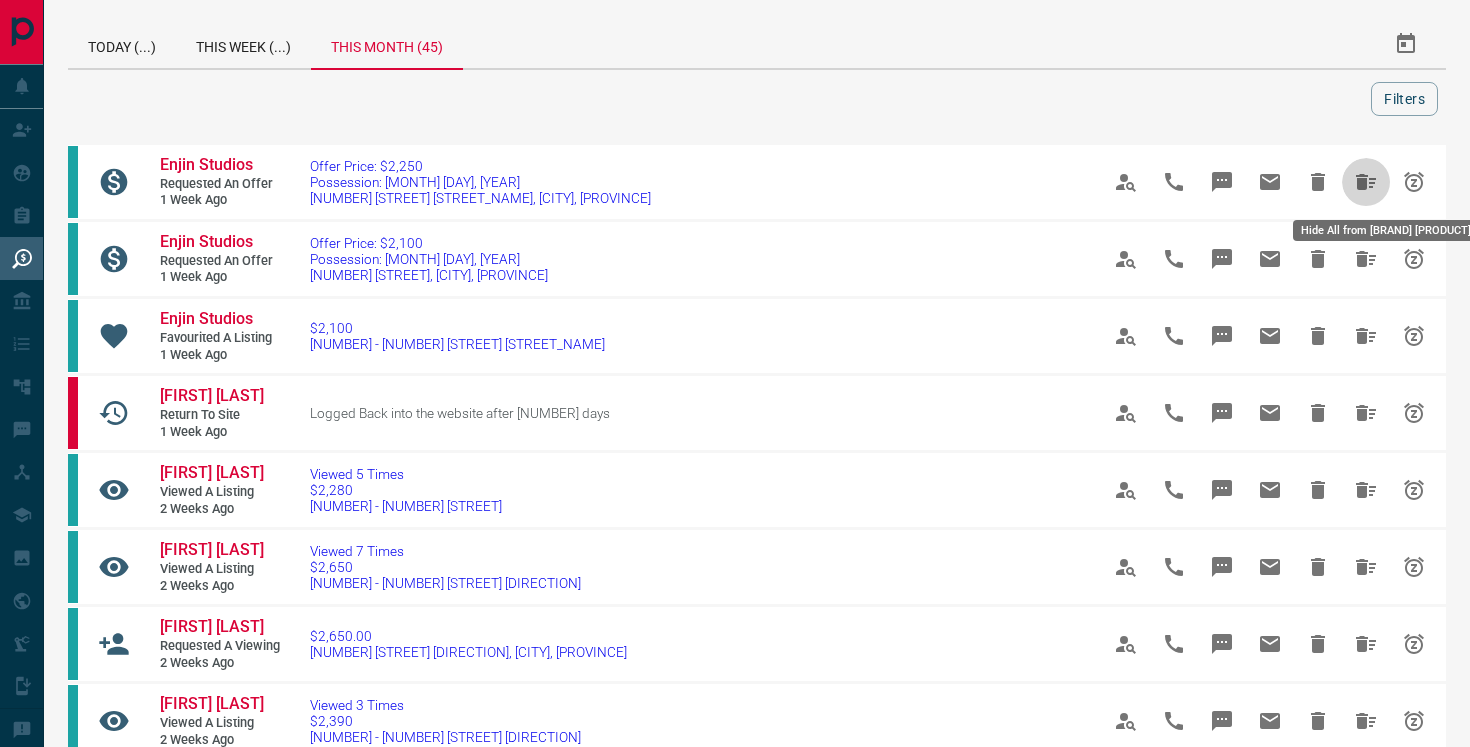 click 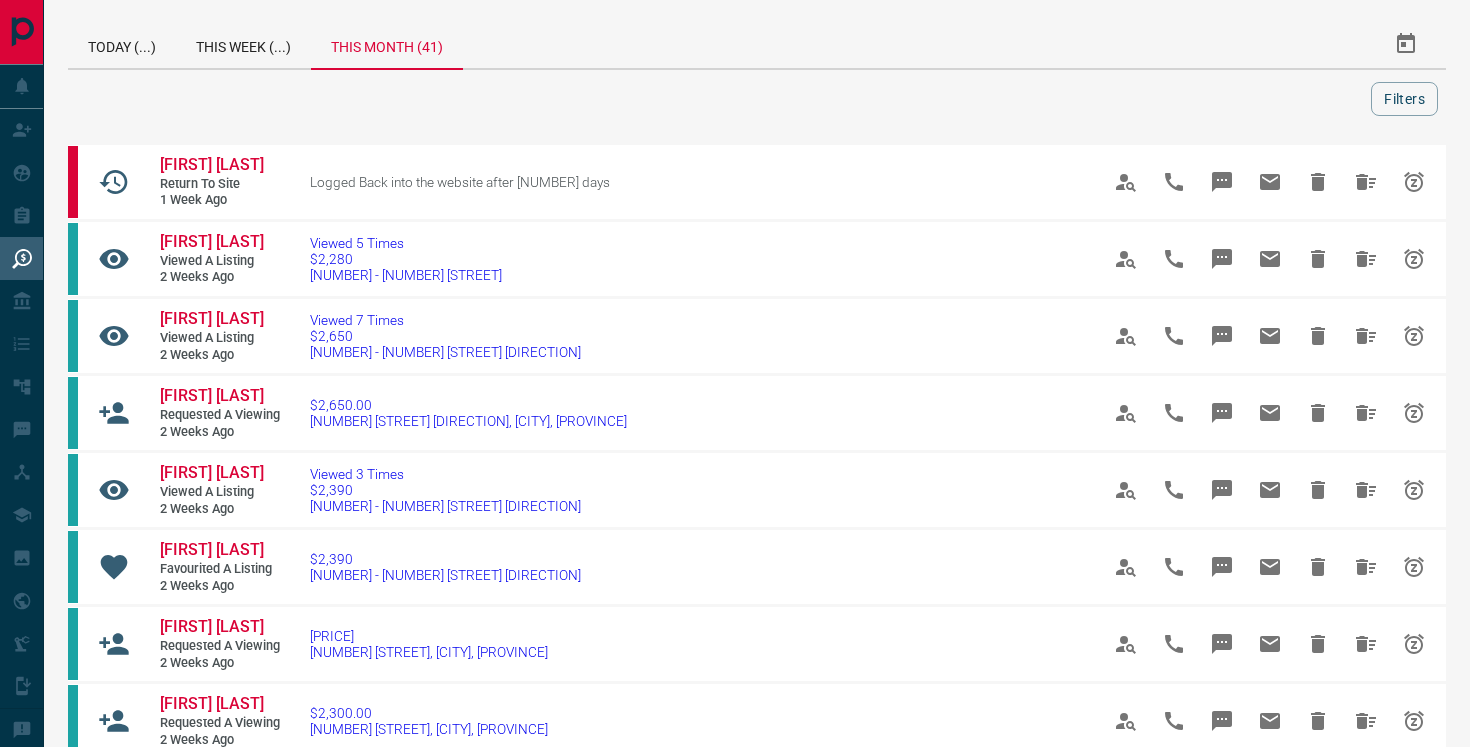 click on "[FIRST] [LAST] Return to Site [TIME] ago Logged Back into the website after [NUMBER] days [FIRST] [LAST] Viewed a Listing [TIME] ago Viewed [NUMBER] Times [PRICE] [NUMBER] - [NUMBER] [STREET] [FIRST] [LAST] Viewed a Listing [TIME] ago Viewed [NUMBER] Times [PRICE] [NUMBER] - [NUMBER] [STREET] [FIRST] [LAST] Requested a Viewing [TIME] ago [PRICE] [NUMBER] [STREET], [CITY], [PROVINCE] [FIRST] [LAST] Viewed a Listing [TIME] ago Viewed [NUMBER] Times [PRICE] [NUMBER] - [NUMBER] [STREET] [FIRST] [LAST] Favourited a Listing [TIME] ago [PRICE] [NUMBER] [STREET], [CITY], [PROVINCE] [FIRST] [LAST] Requested a Viewing [TIME] ago [PRICE] [NUMBER] [STREET], [CITY], [PROVINCE] [FIRST] [LAST] Requested a Viewing [TIME] ago [PRICE] [NUMBER] [STREET], [CITY], [PROVINCE] [FIRST] [LAST] Requested a Viewing [TIME] ago [PRICE] [NUMBER] [STREET], [CITY], [PROVINCE] [FIRST] [LAST] Return to Site [TIME] ago Logged Back into the website after [NUMBER] days [FIRST] [LAST] Favourited a Listing [TIME] ago [PRICE] [NUMBER] - [NUMBER] [STREET] [FIRST] [PRICE]" at bounding box center (757, 960) 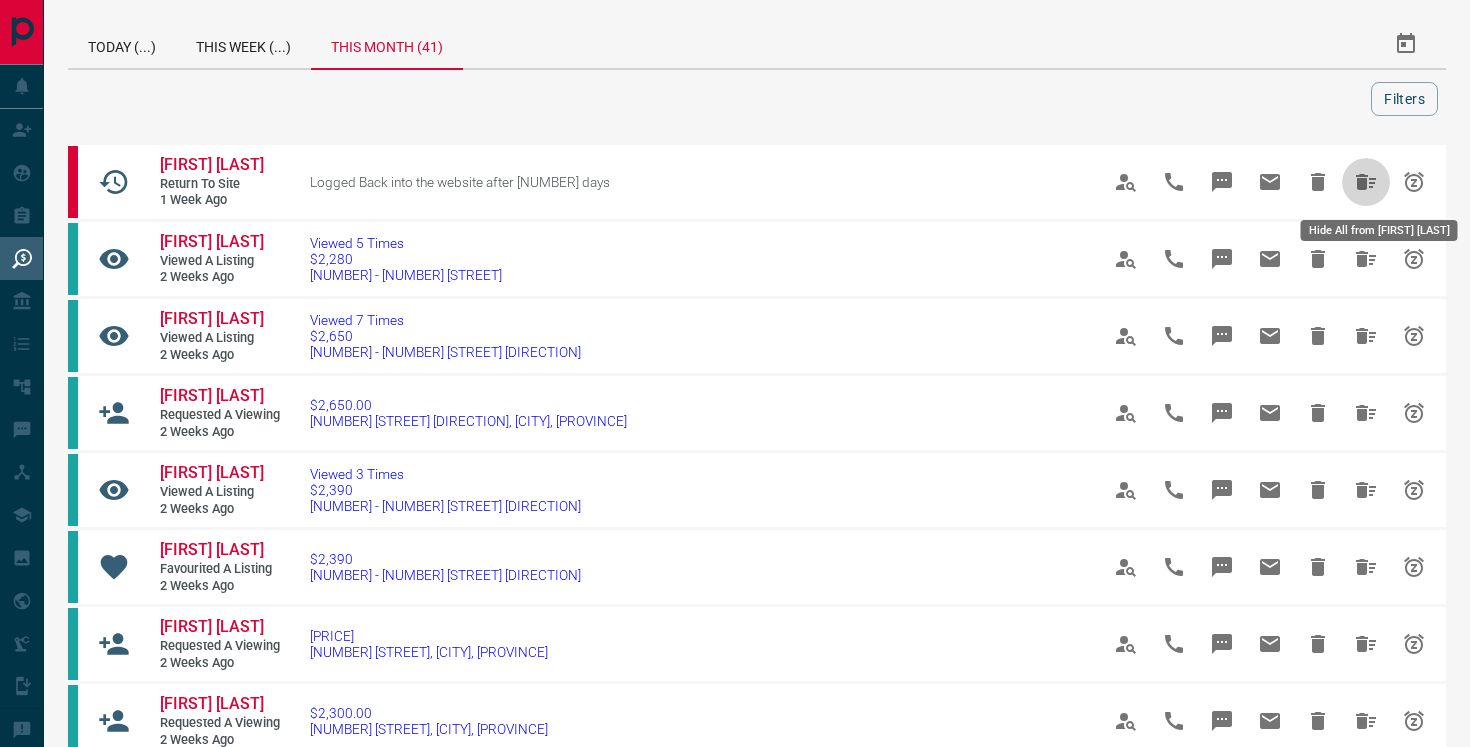 click 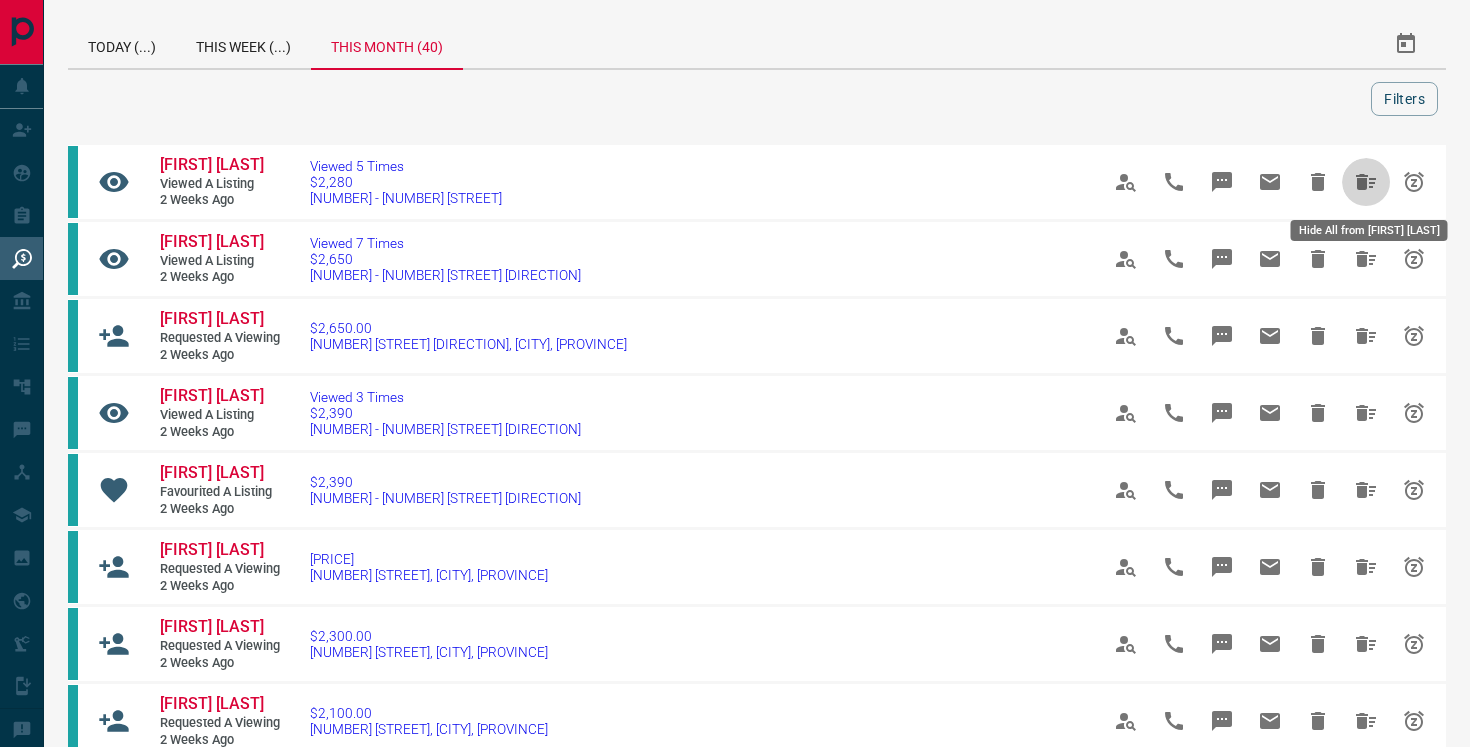 click 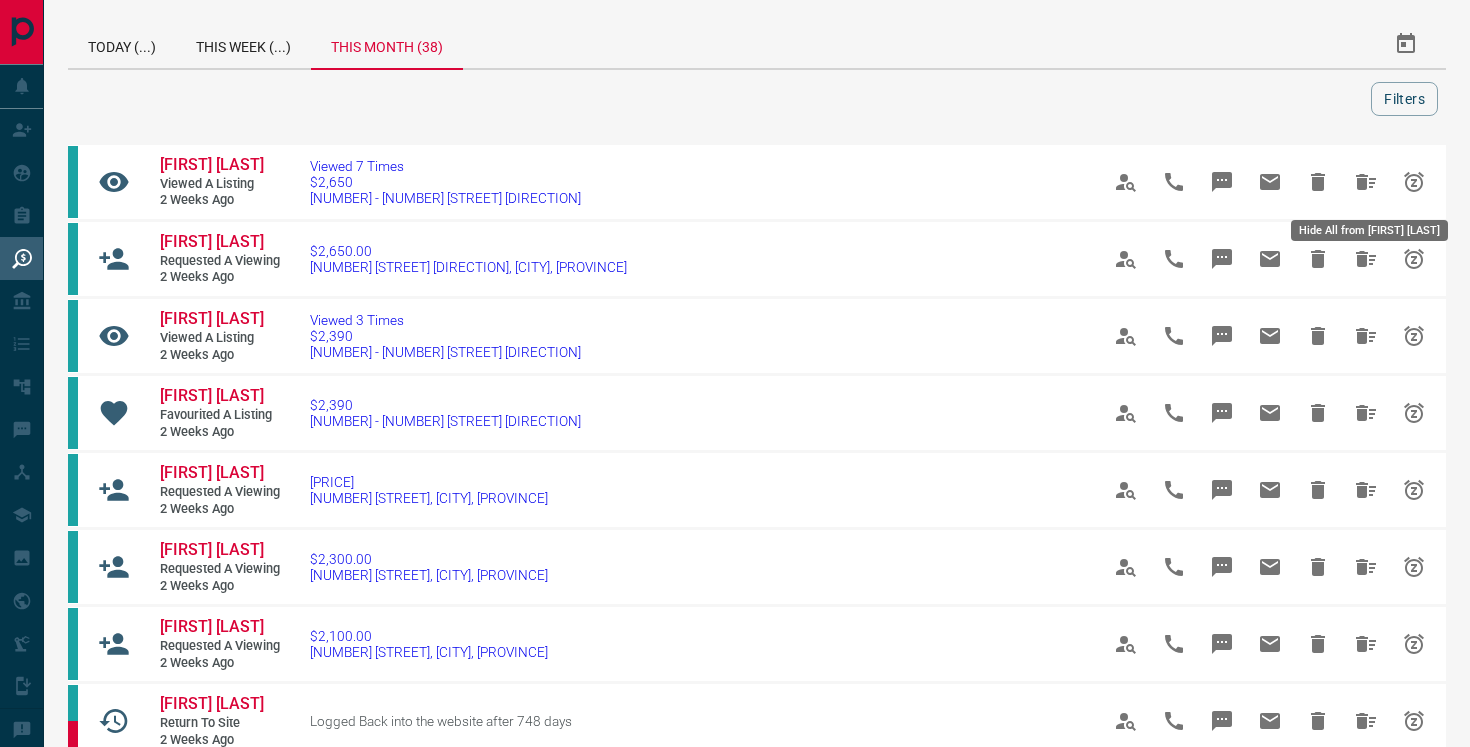 click 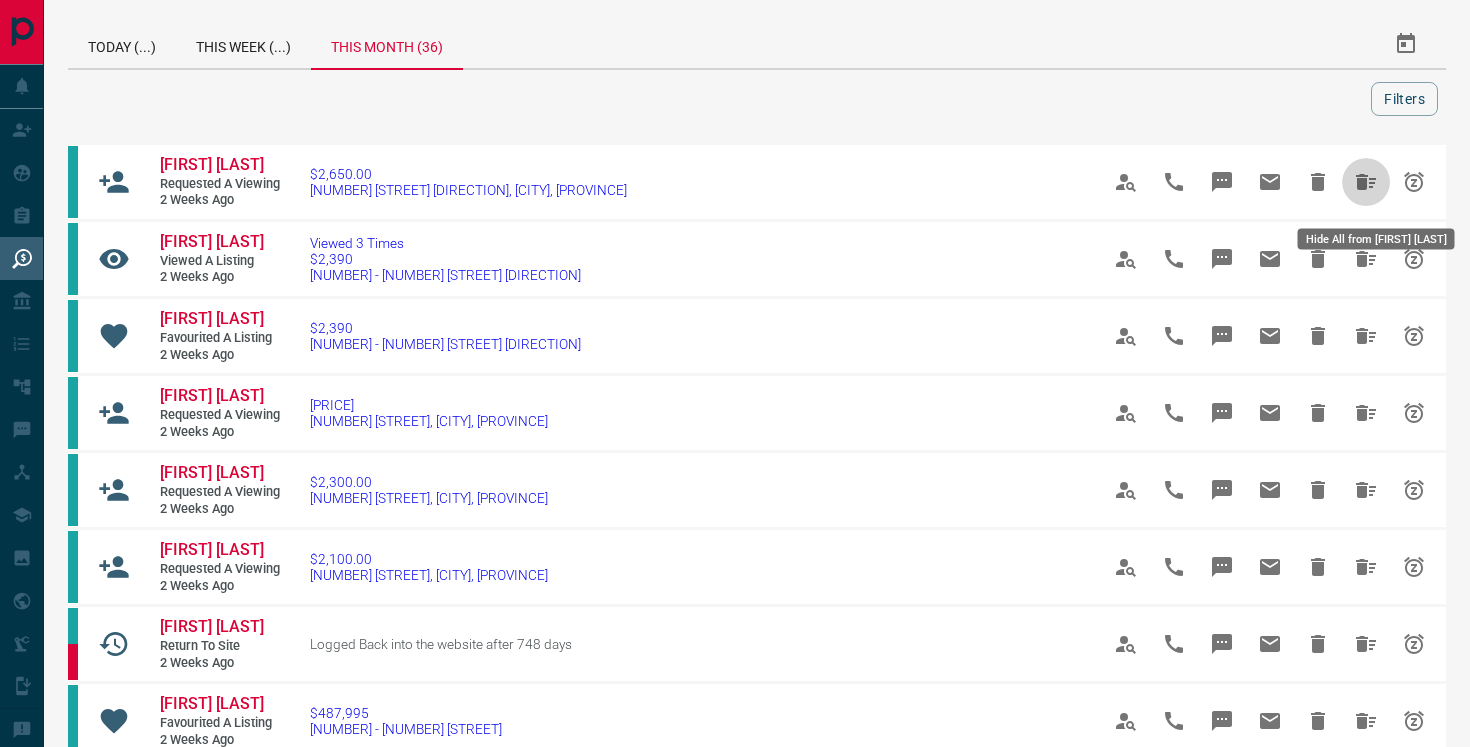 click 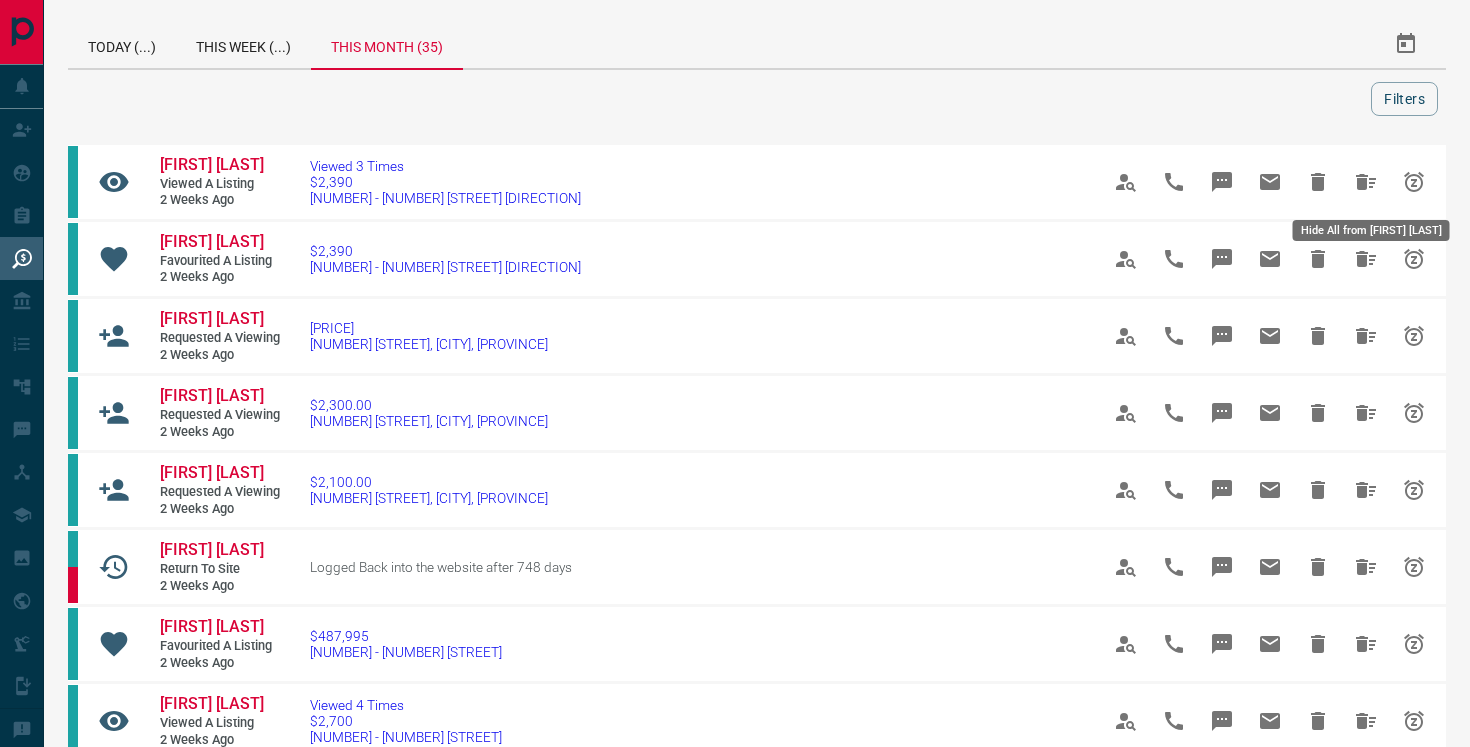 click 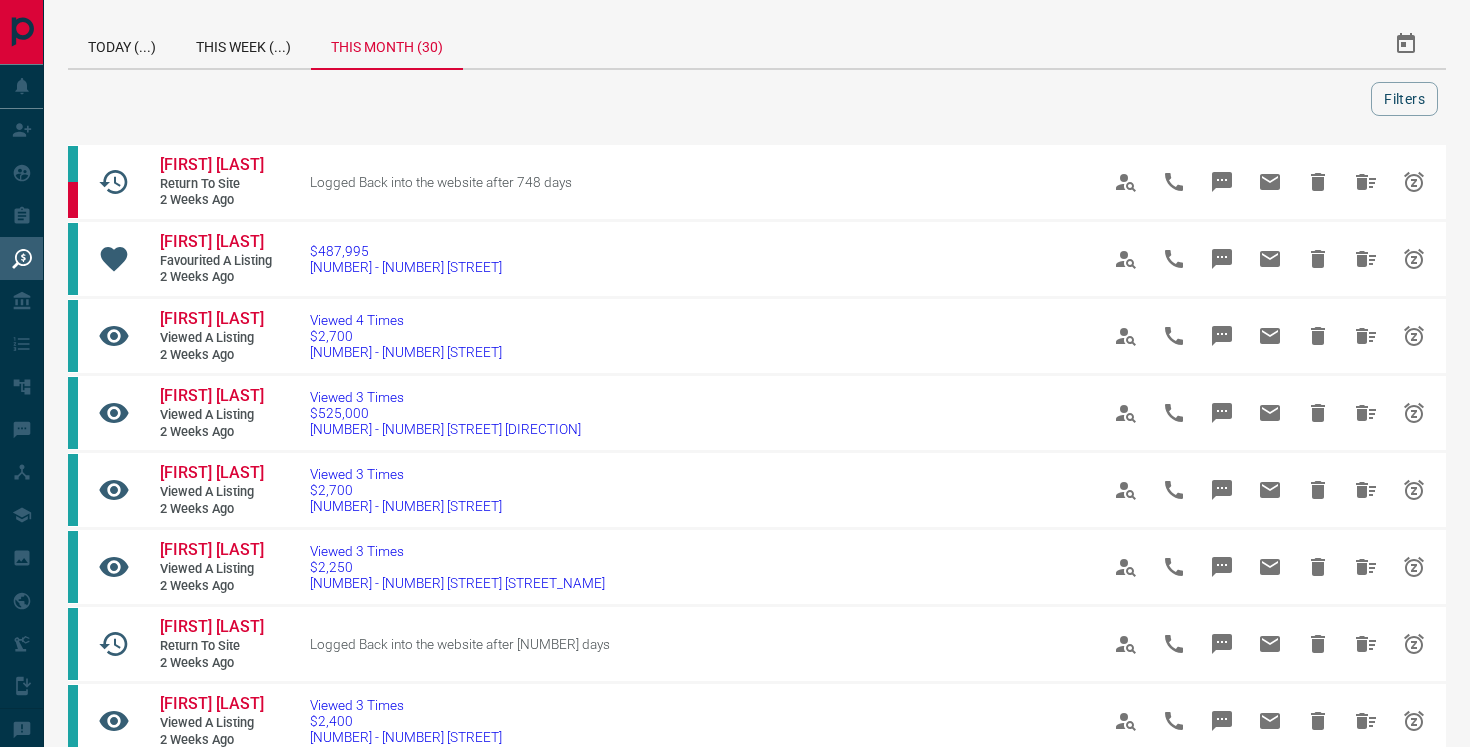 click 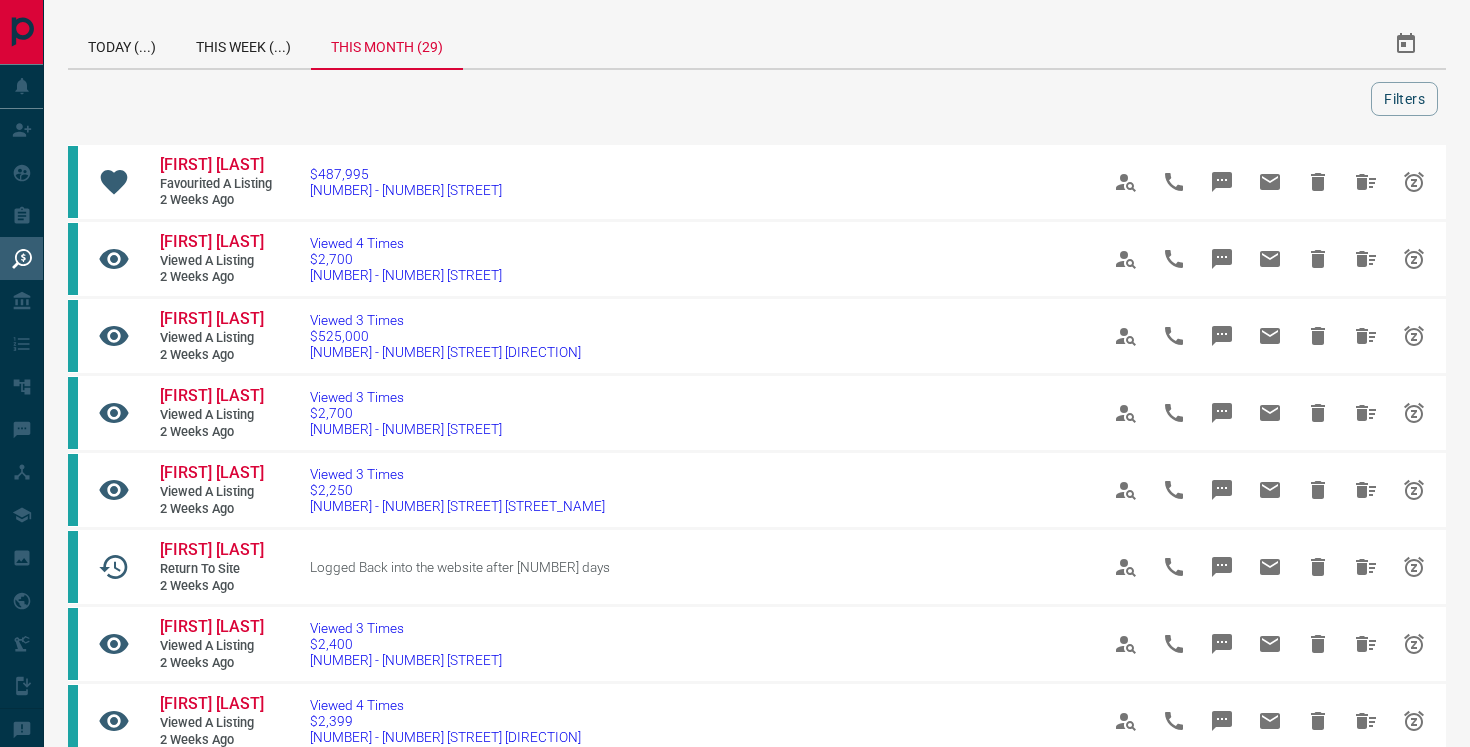 click 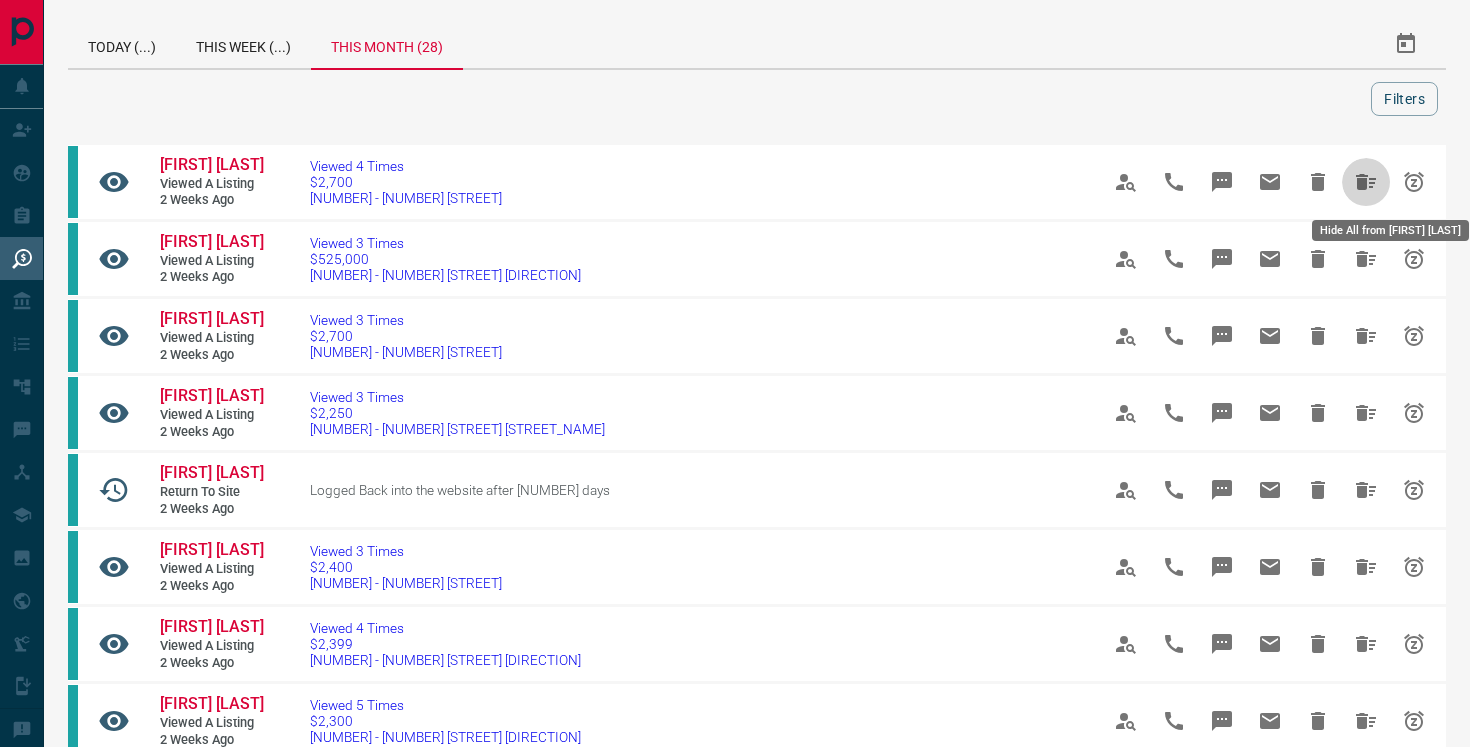 click 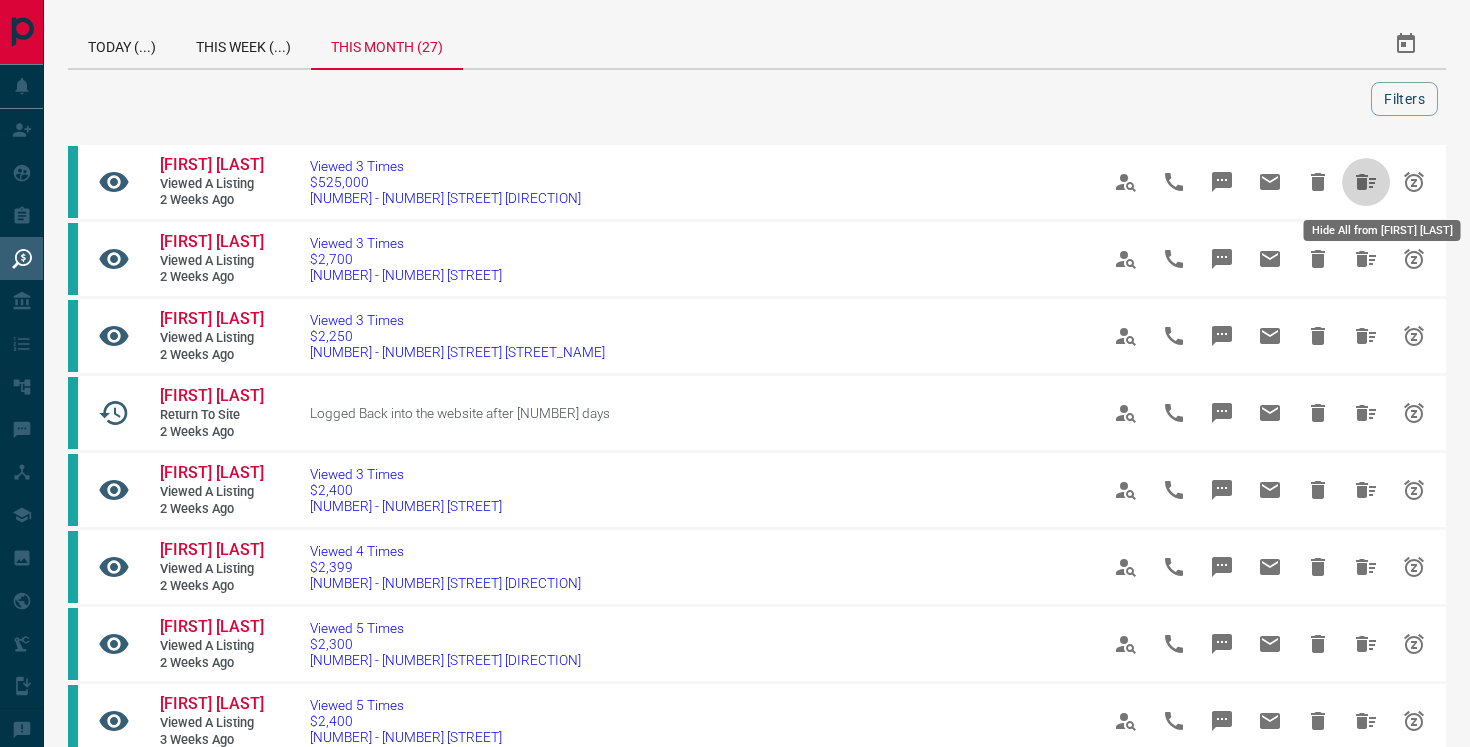 click 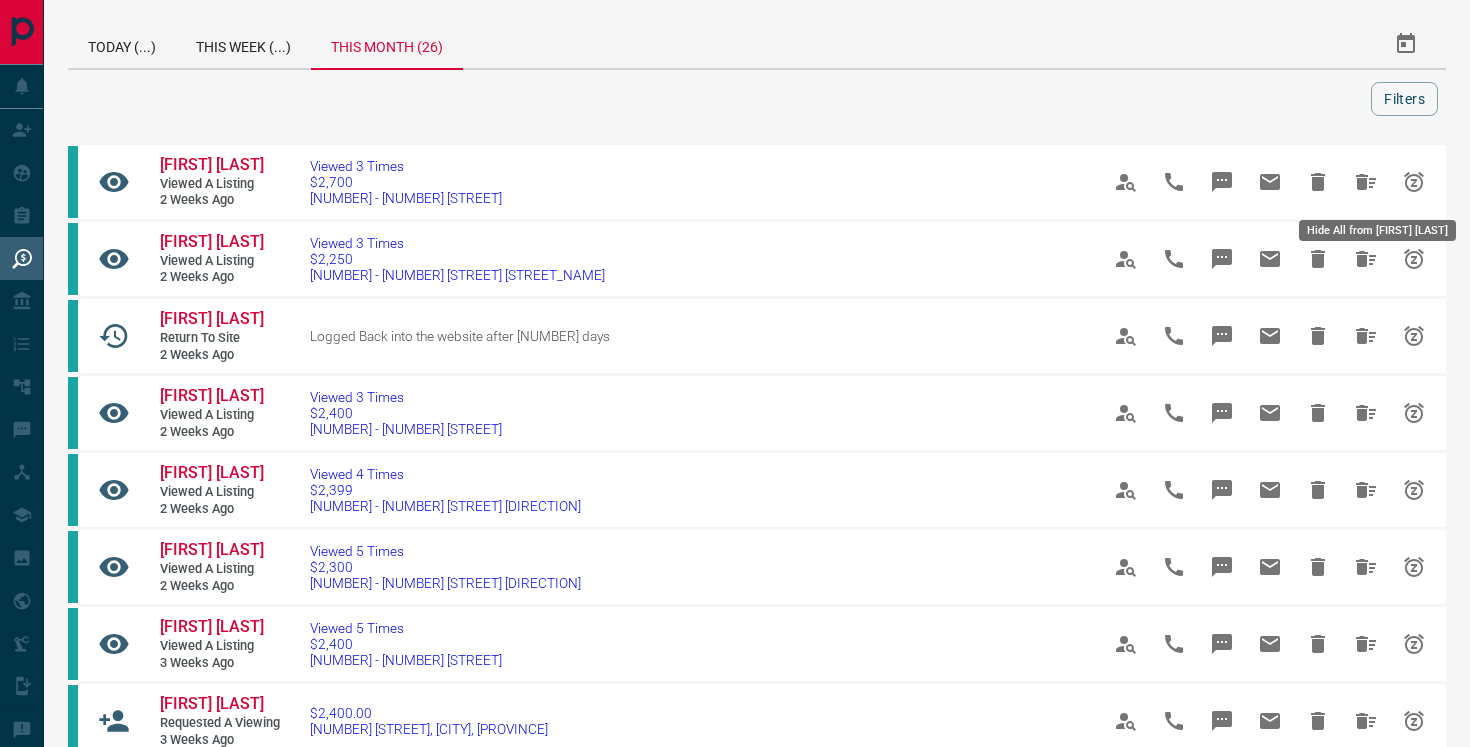 click 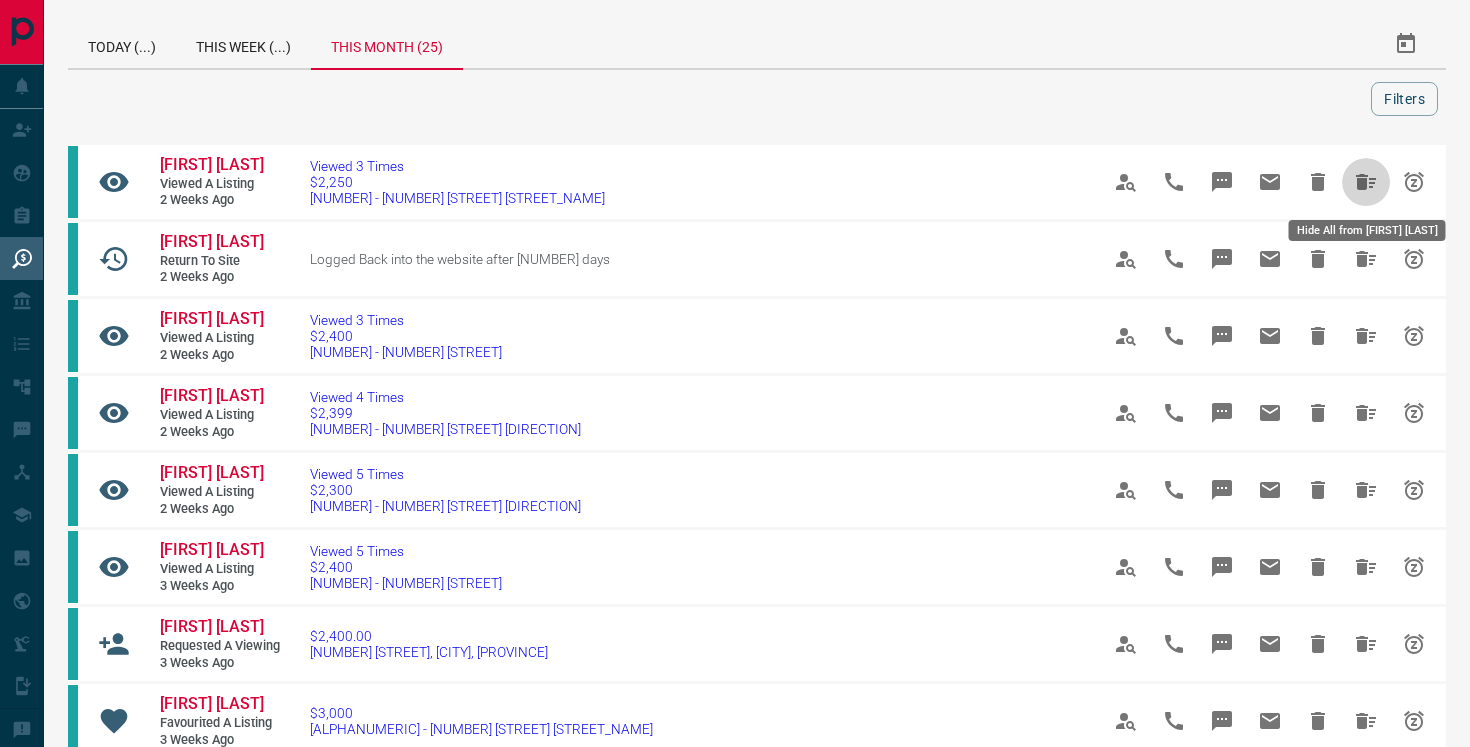 click 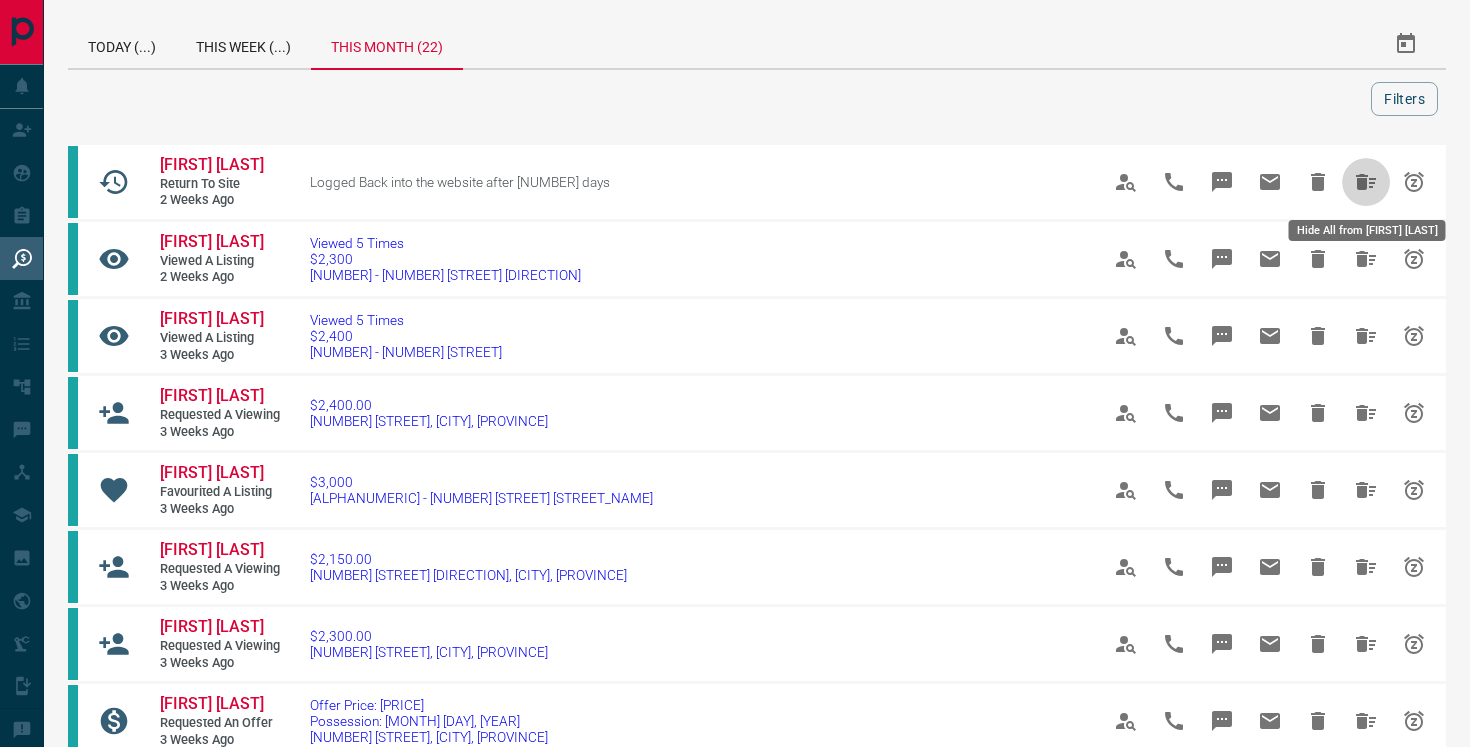 click 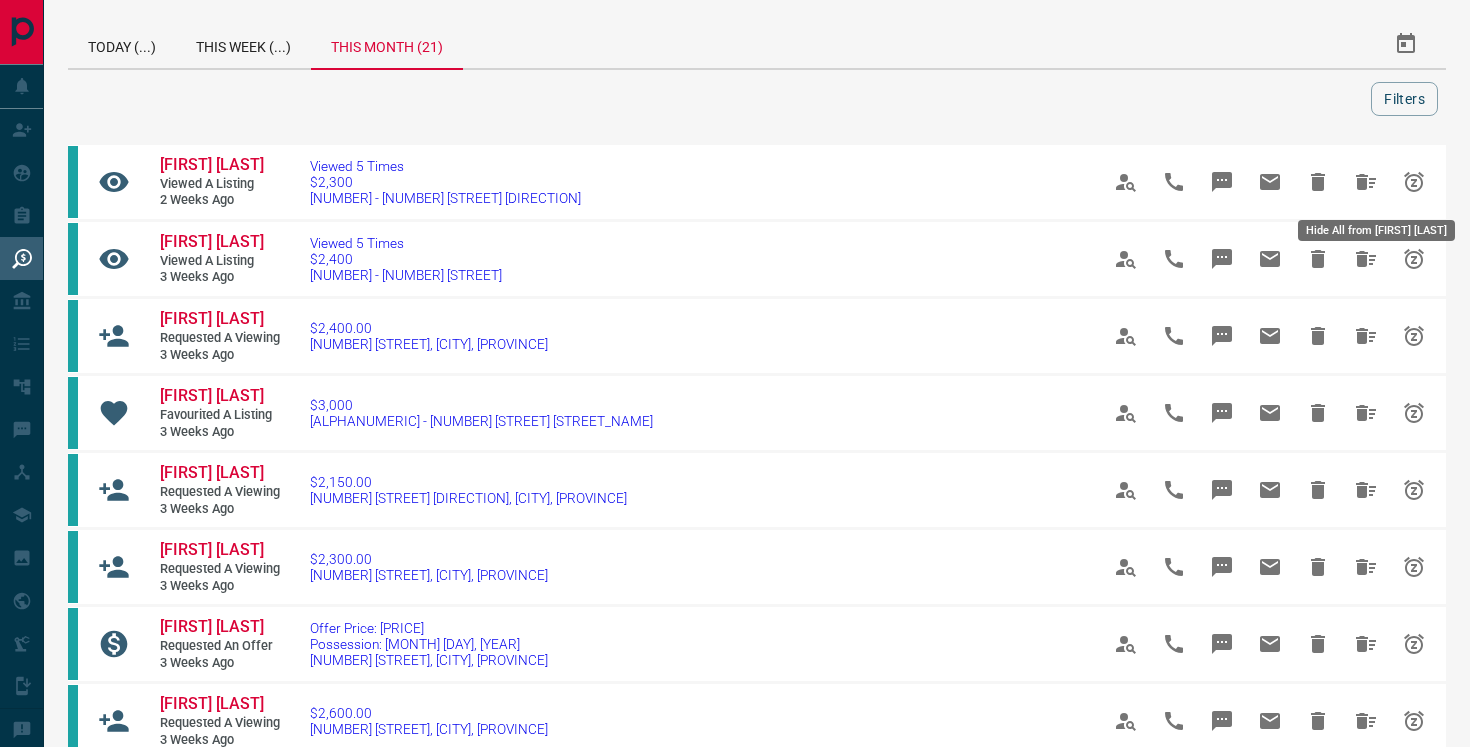 click 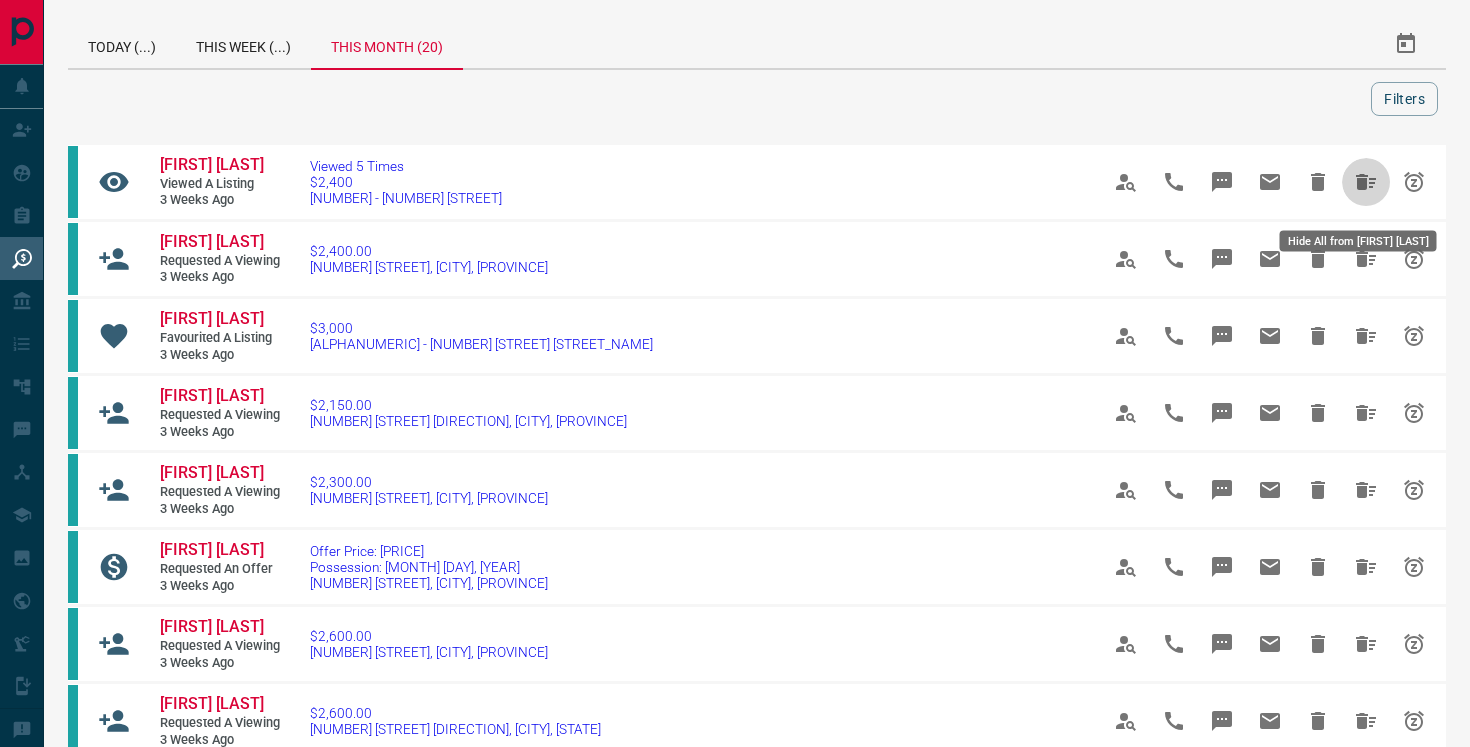 click 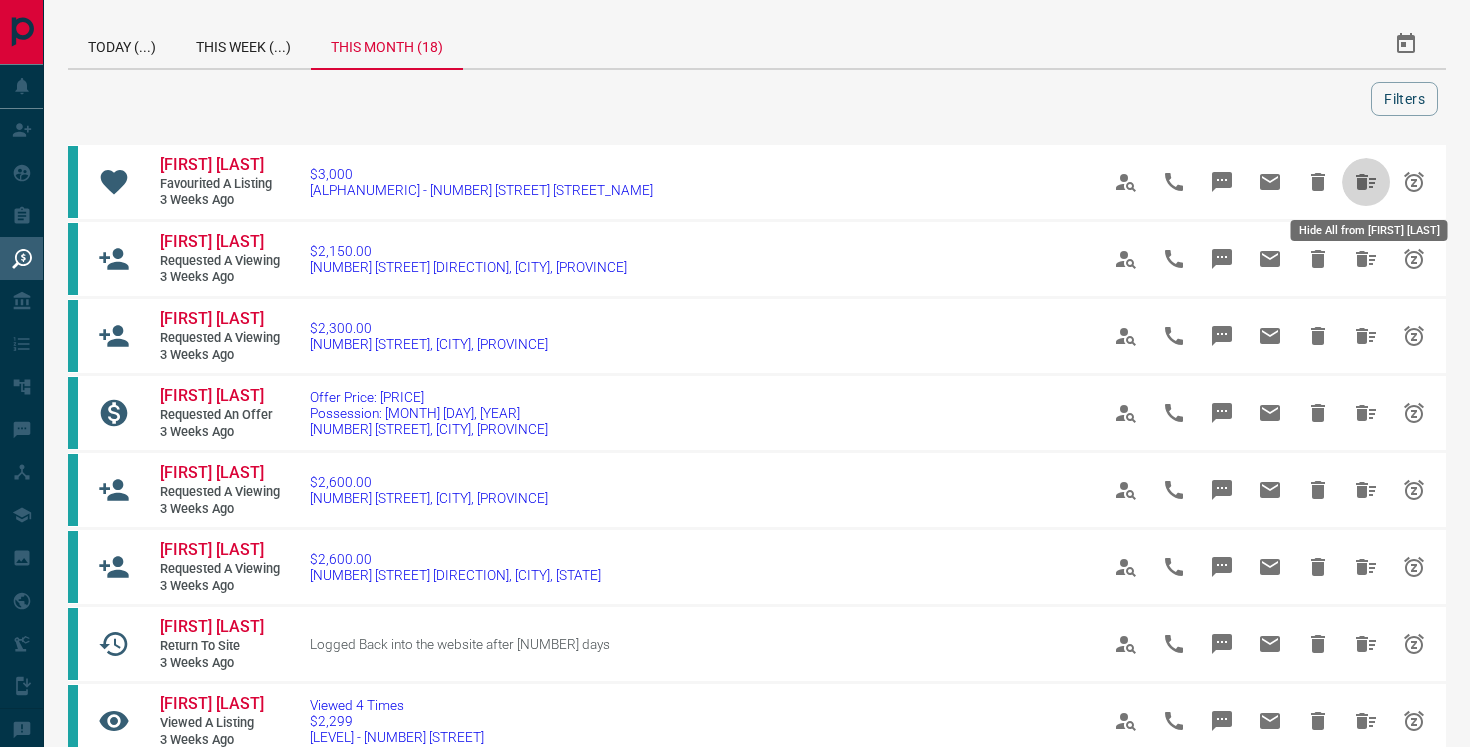 click 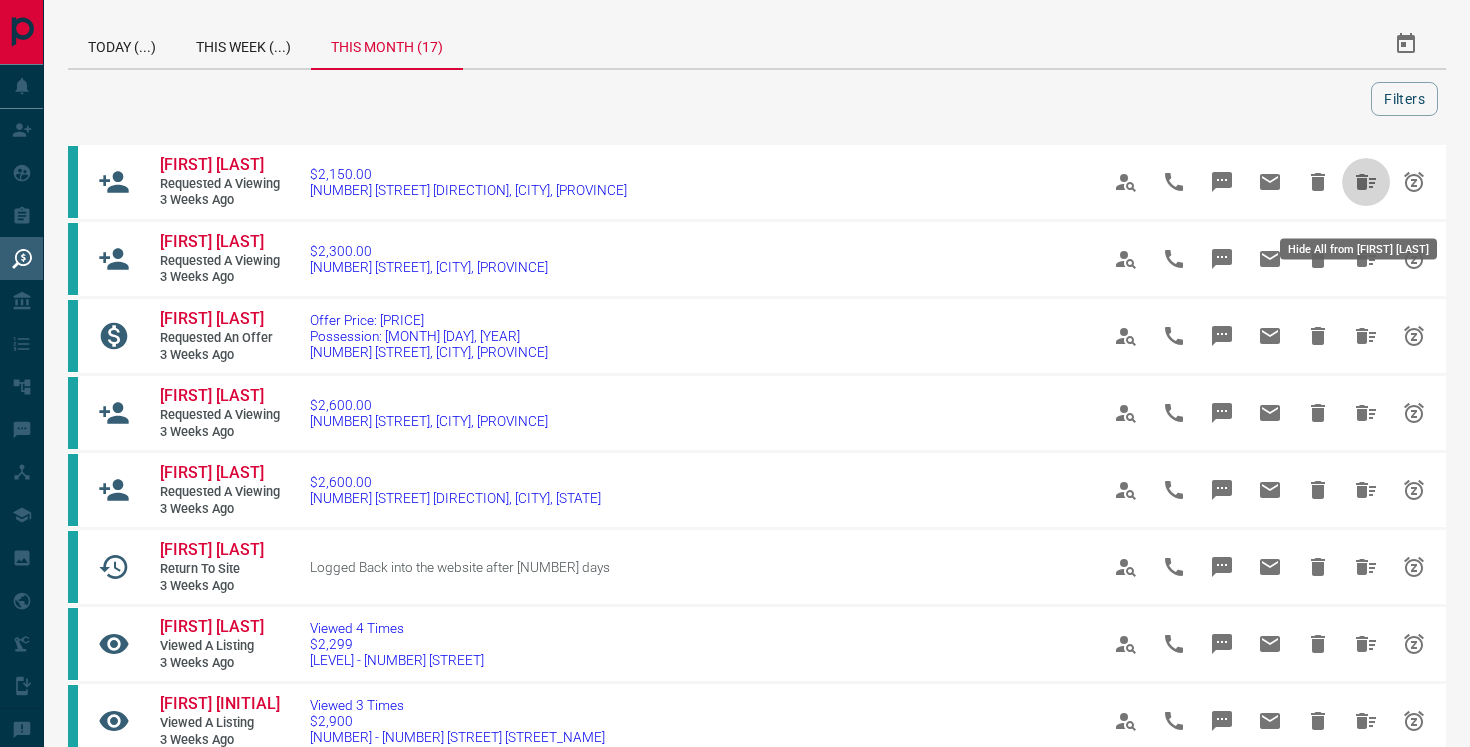 click at bounding box center [1366, 182] 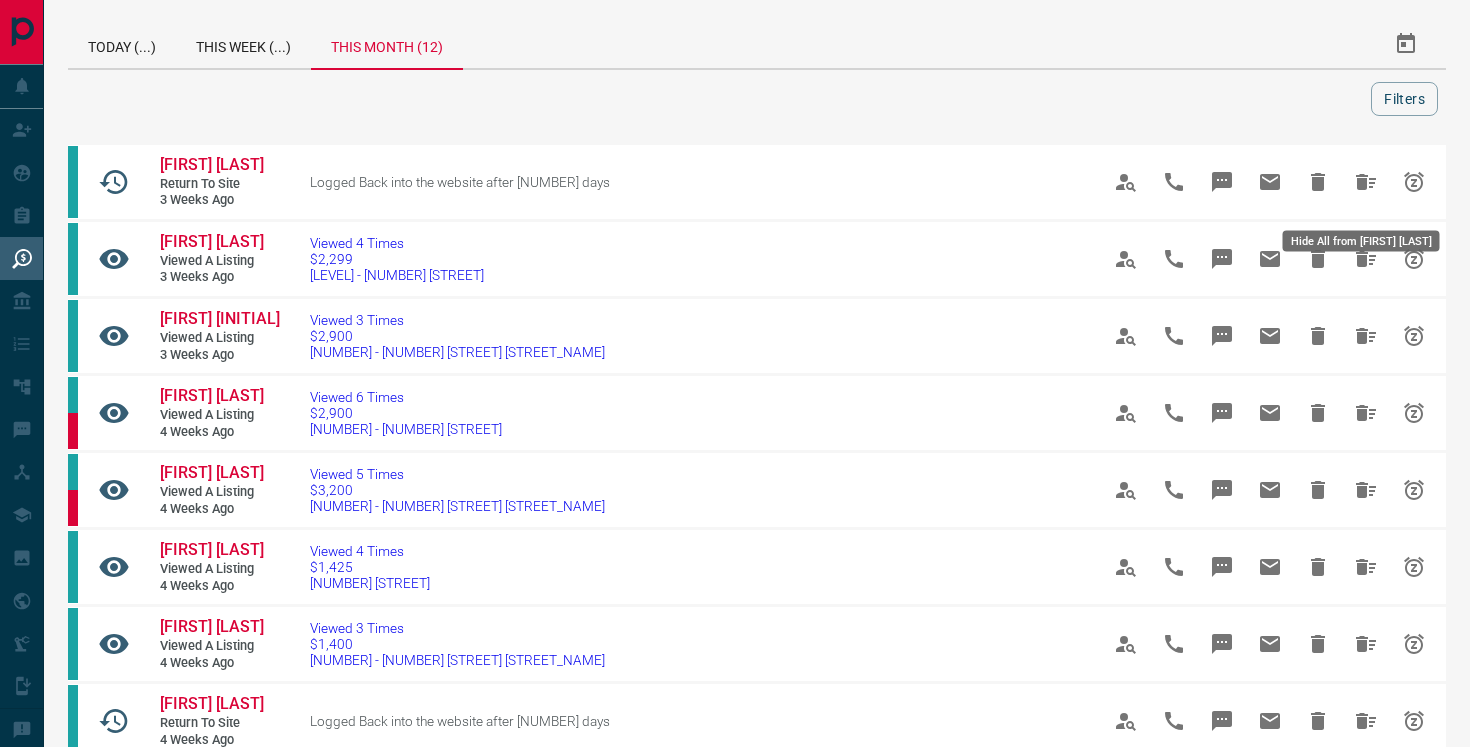 click 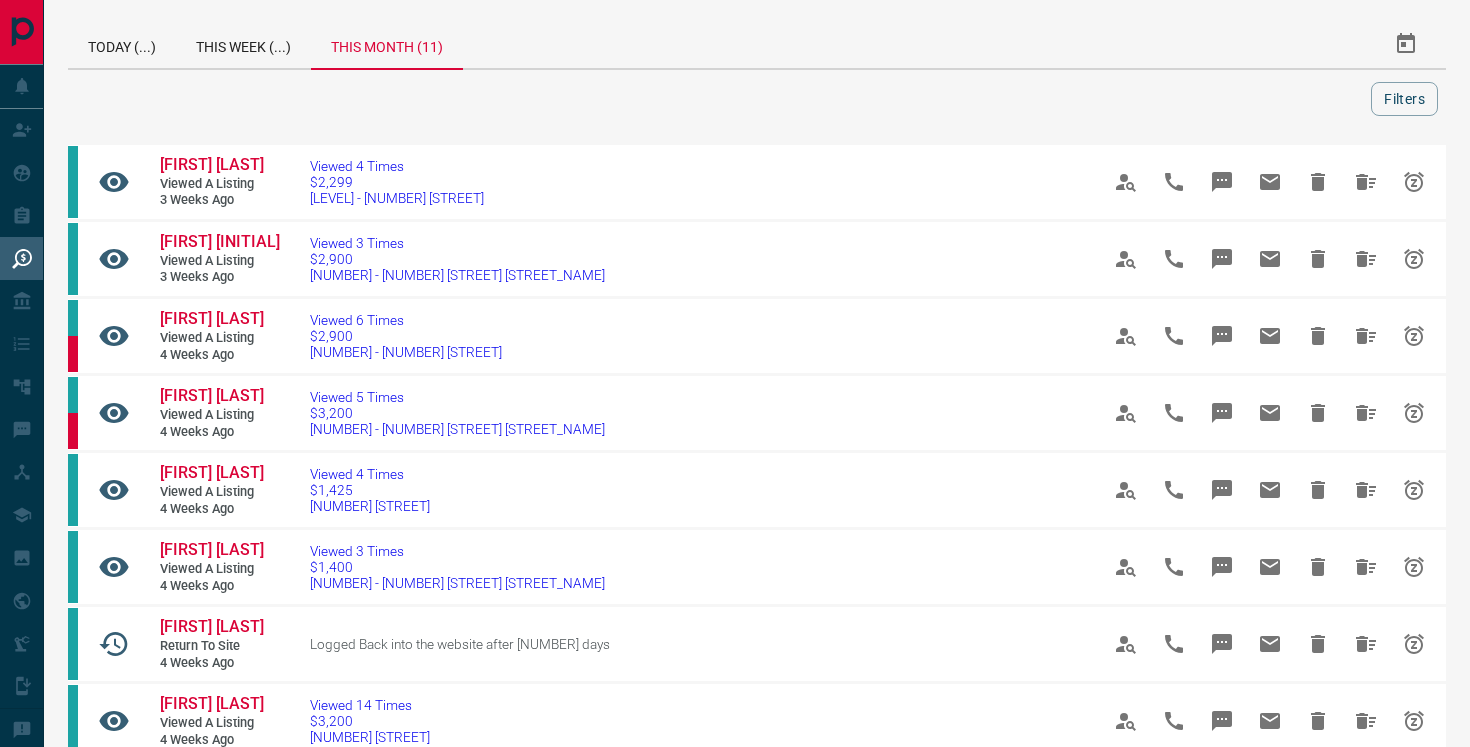 click 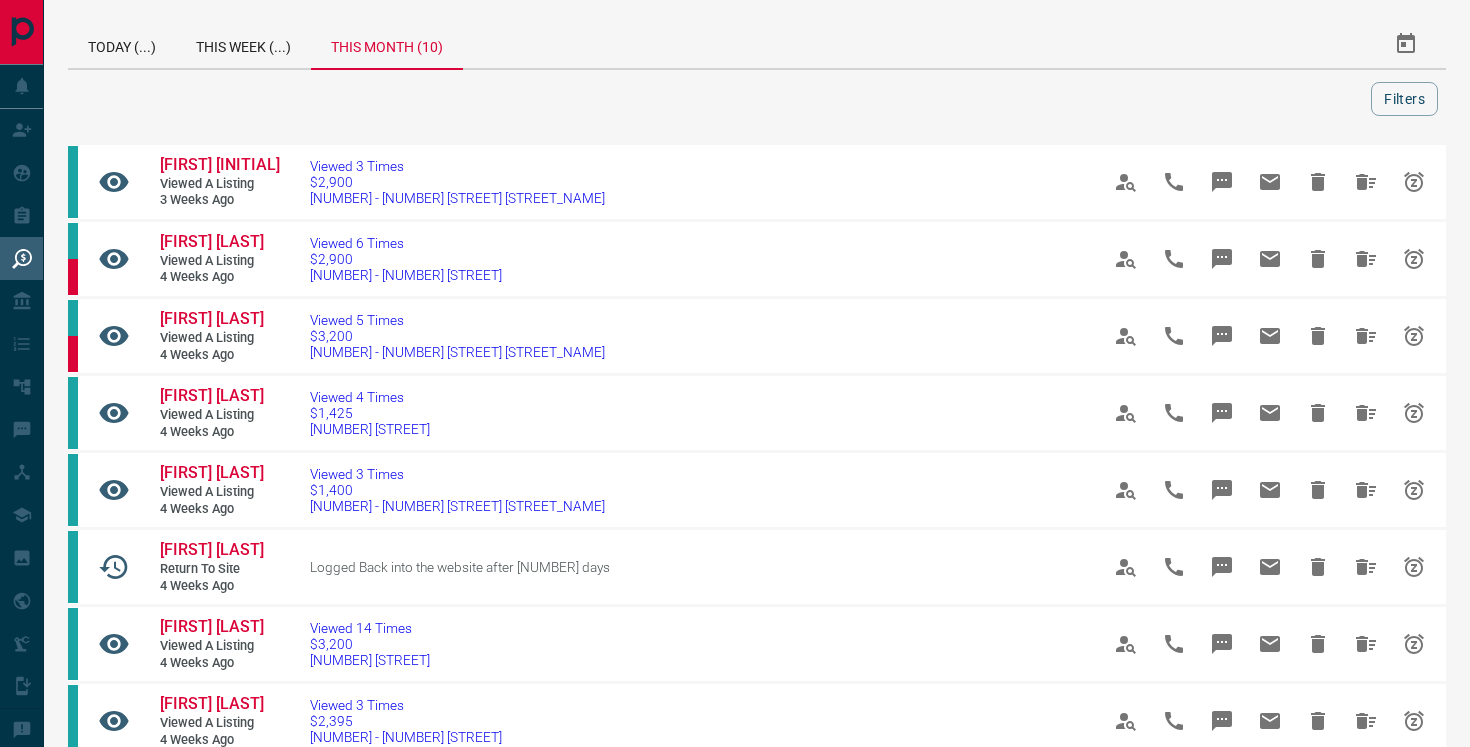 click 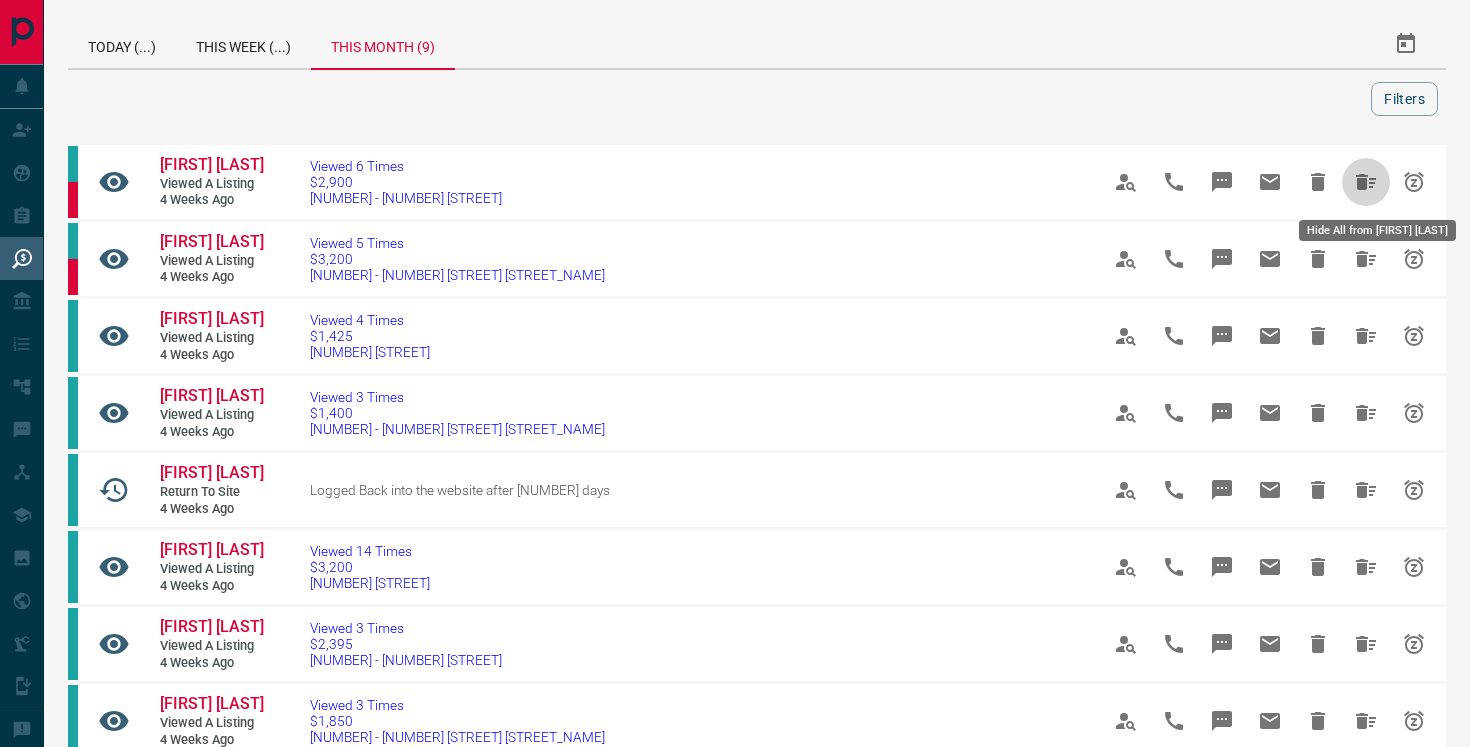click 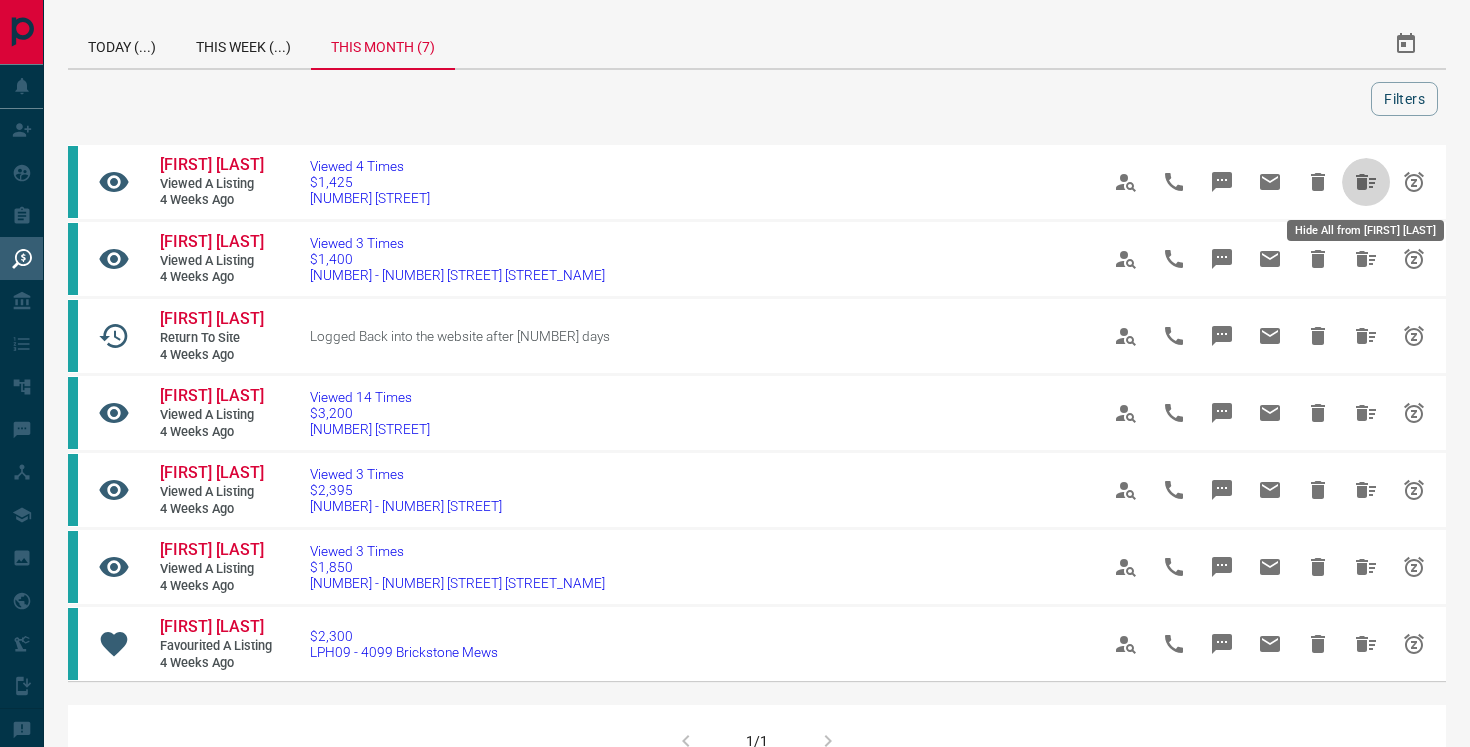 click 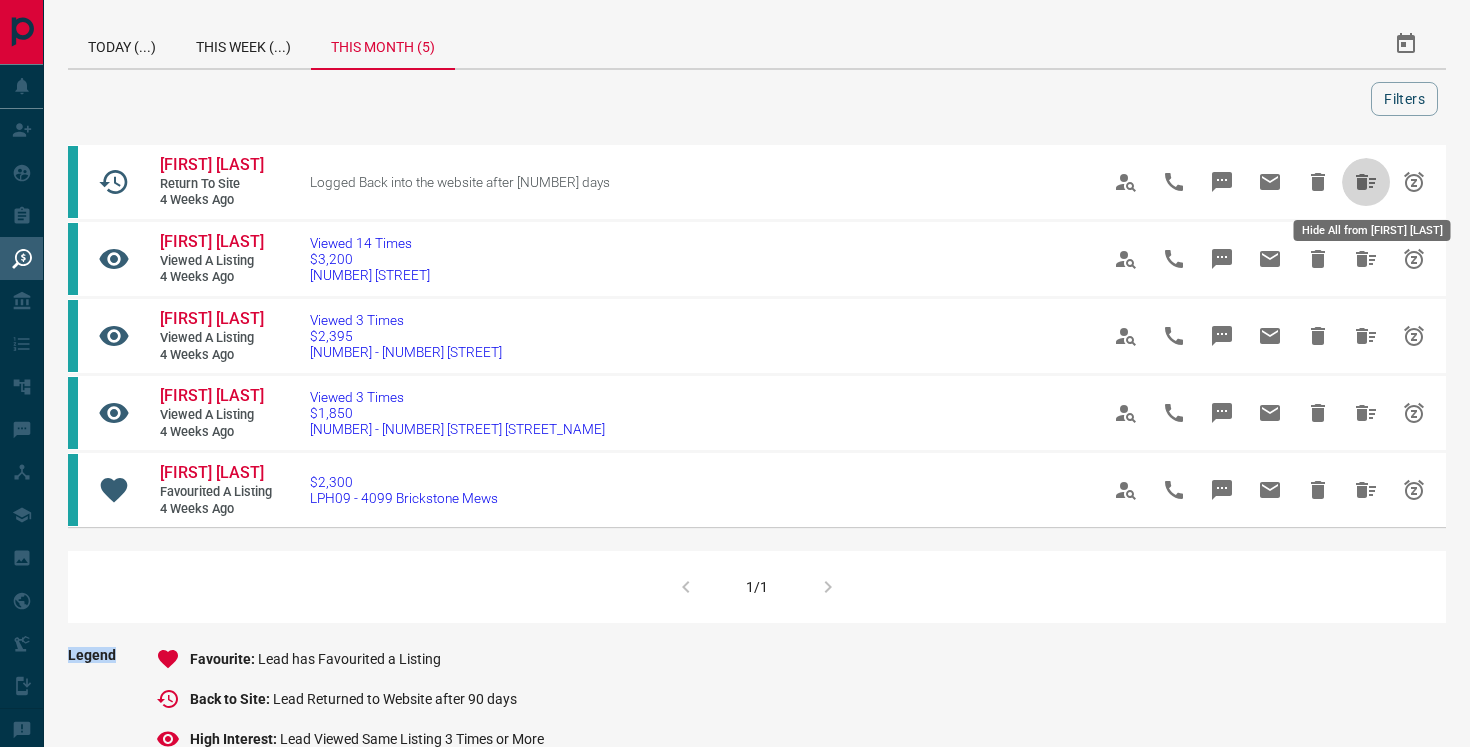 click 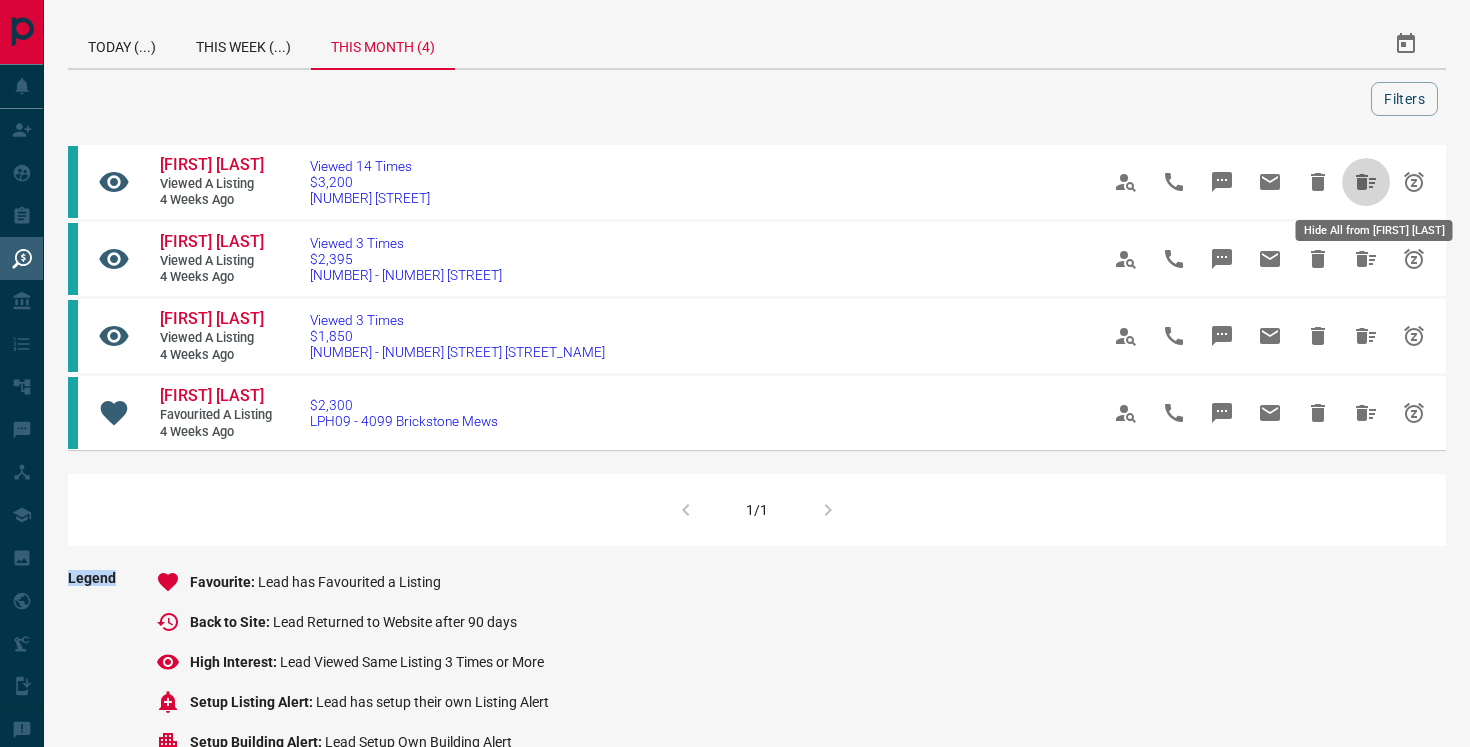 click 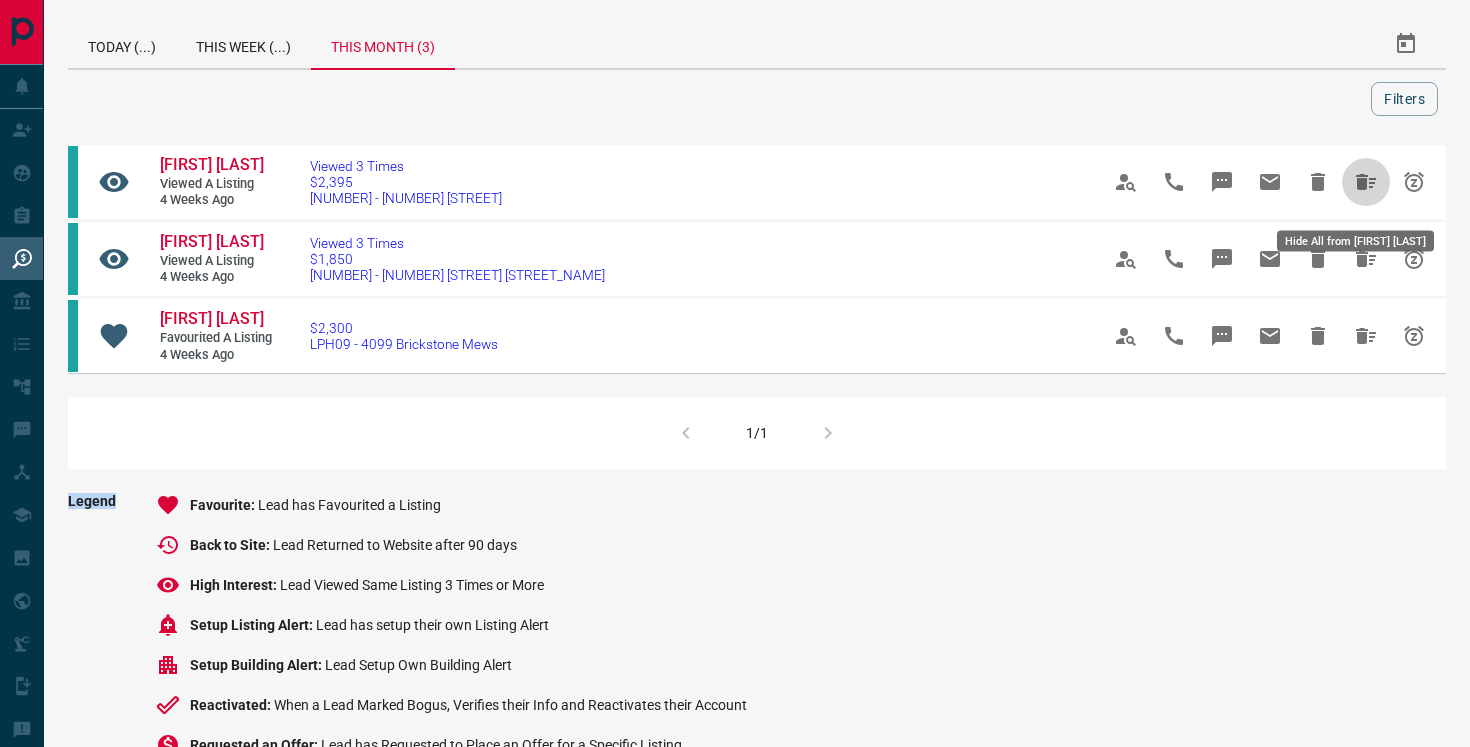 click 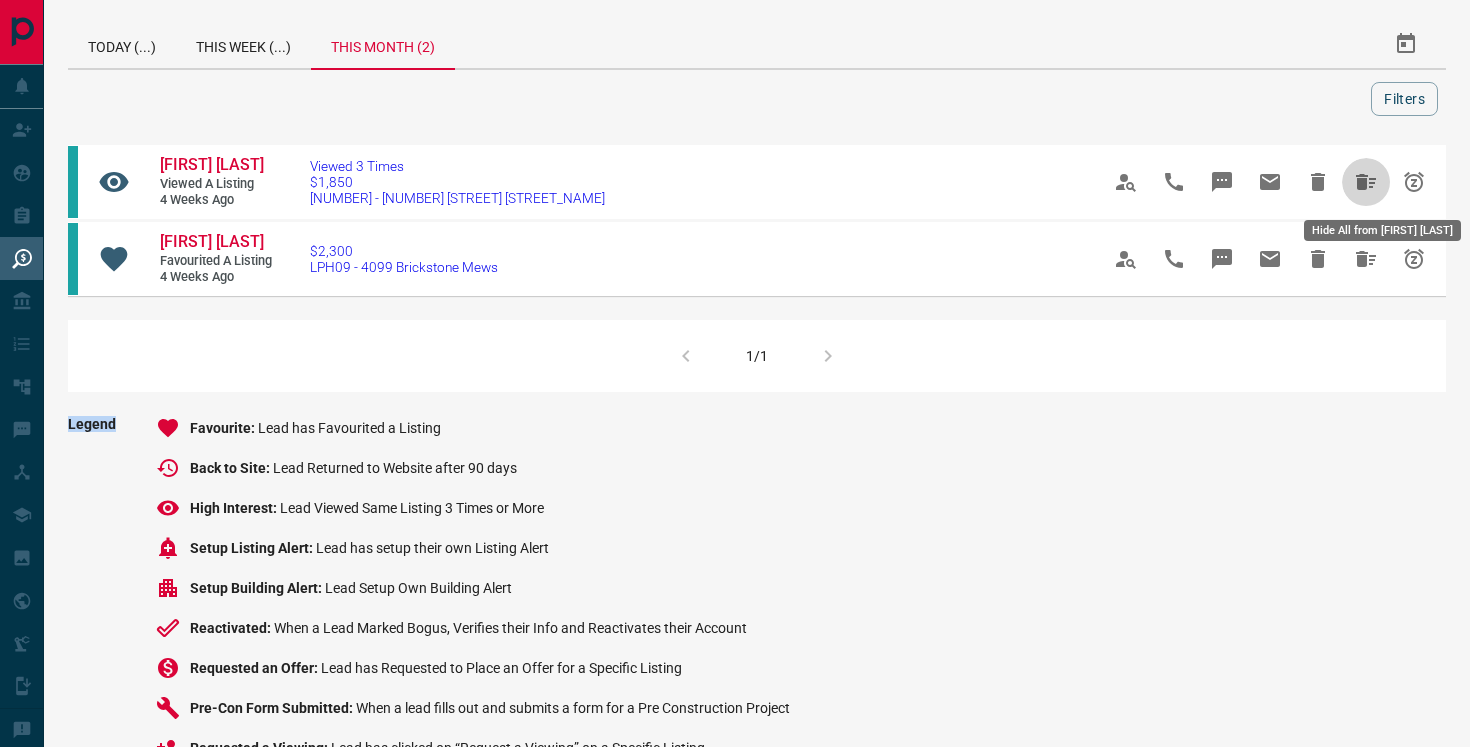 click 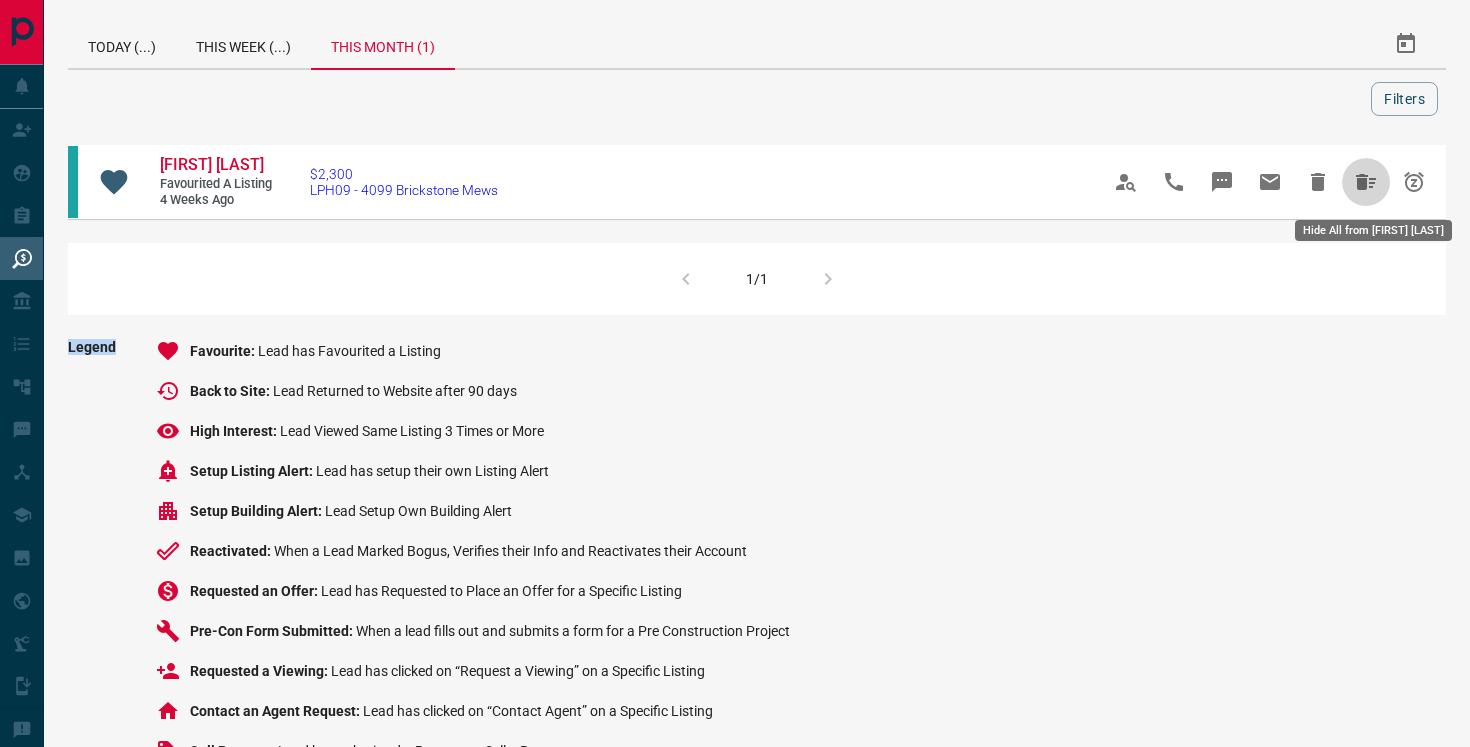 click 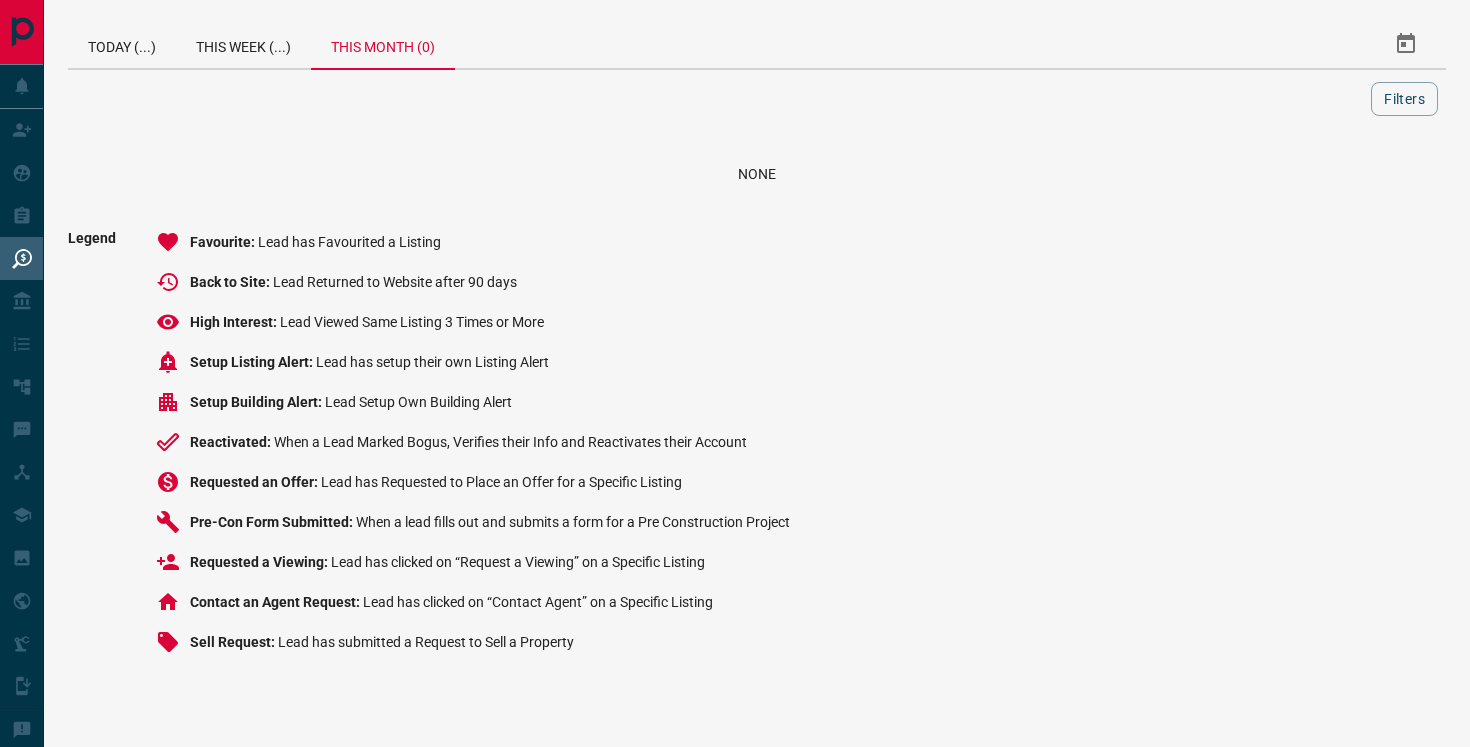 click on "None" at bounding box center (757, 174) 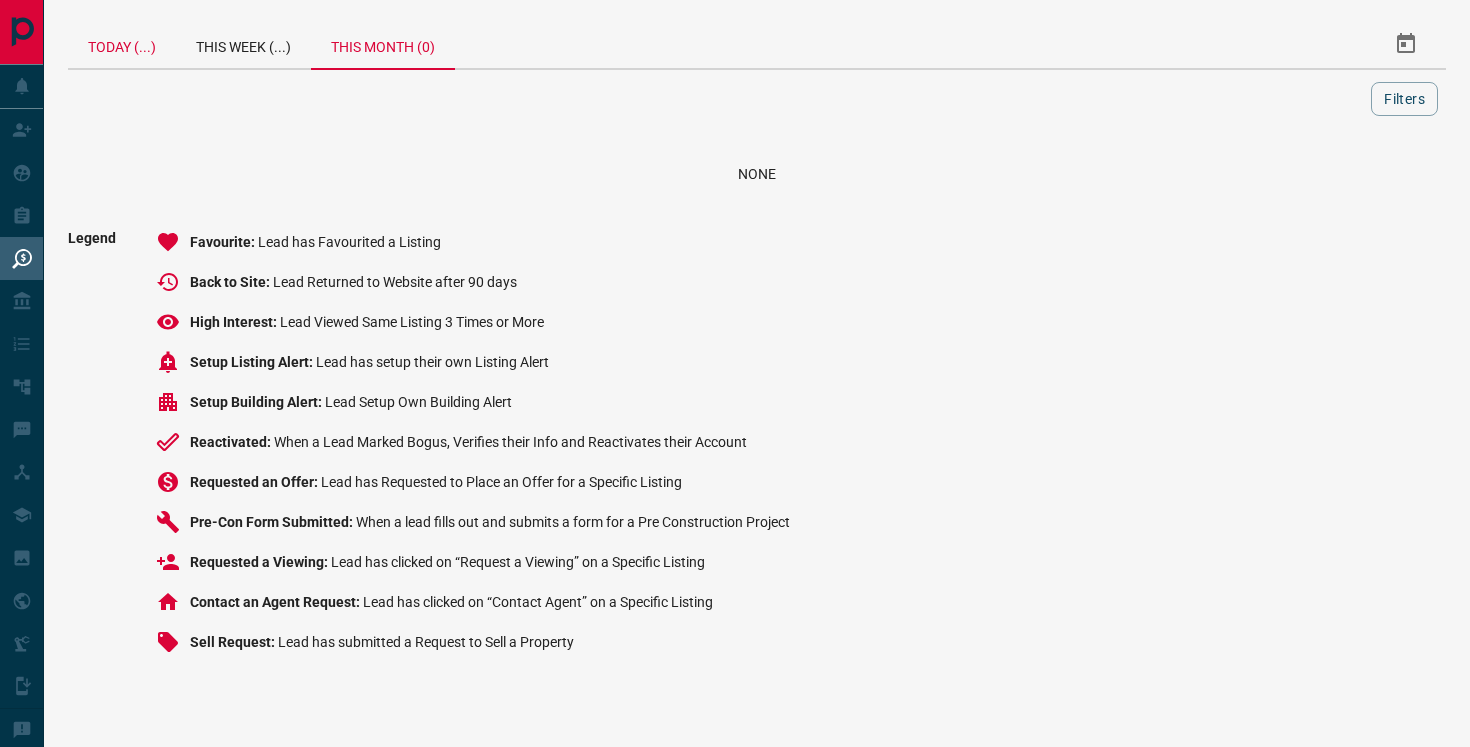 click on "Today (...)" at bounding box center (122, 44) 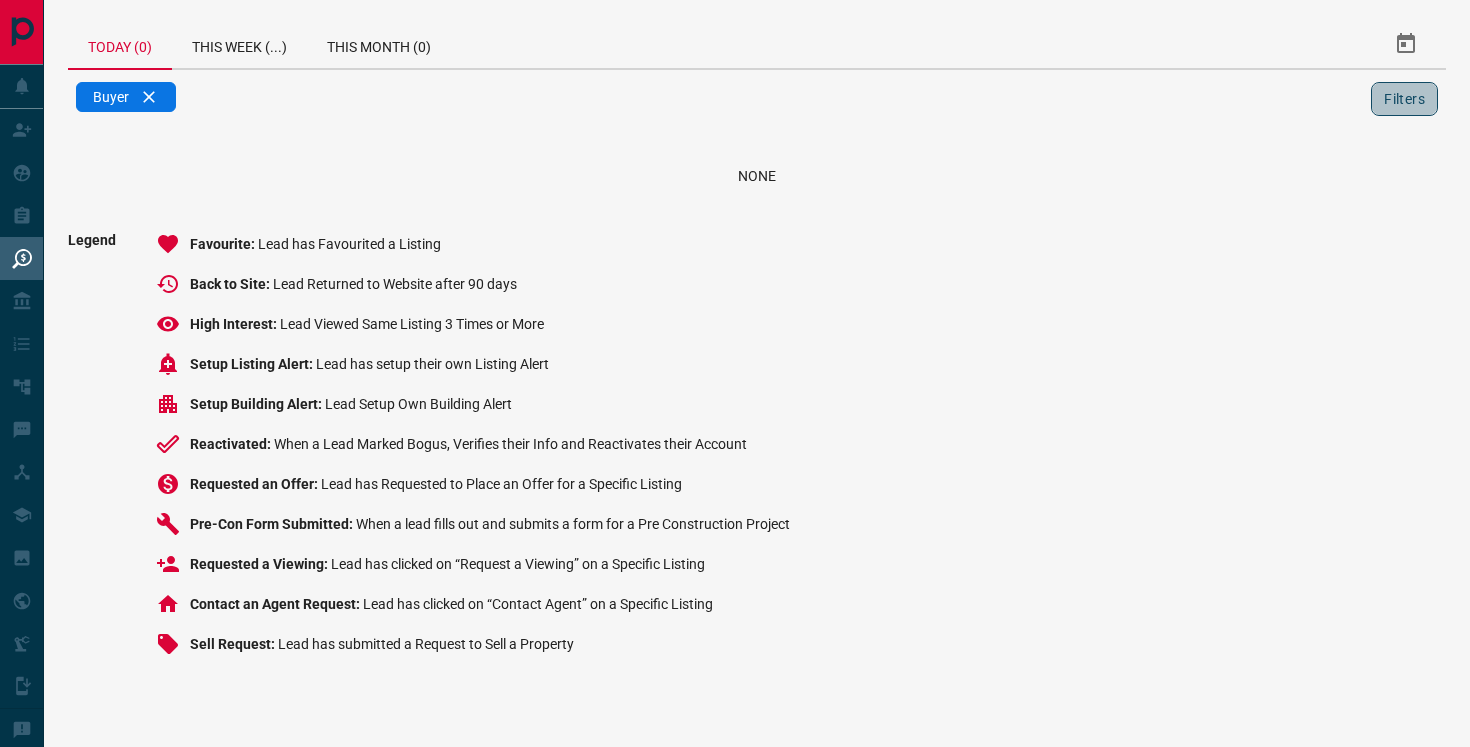 click on "Filters" at bounding box center [1404, 99] 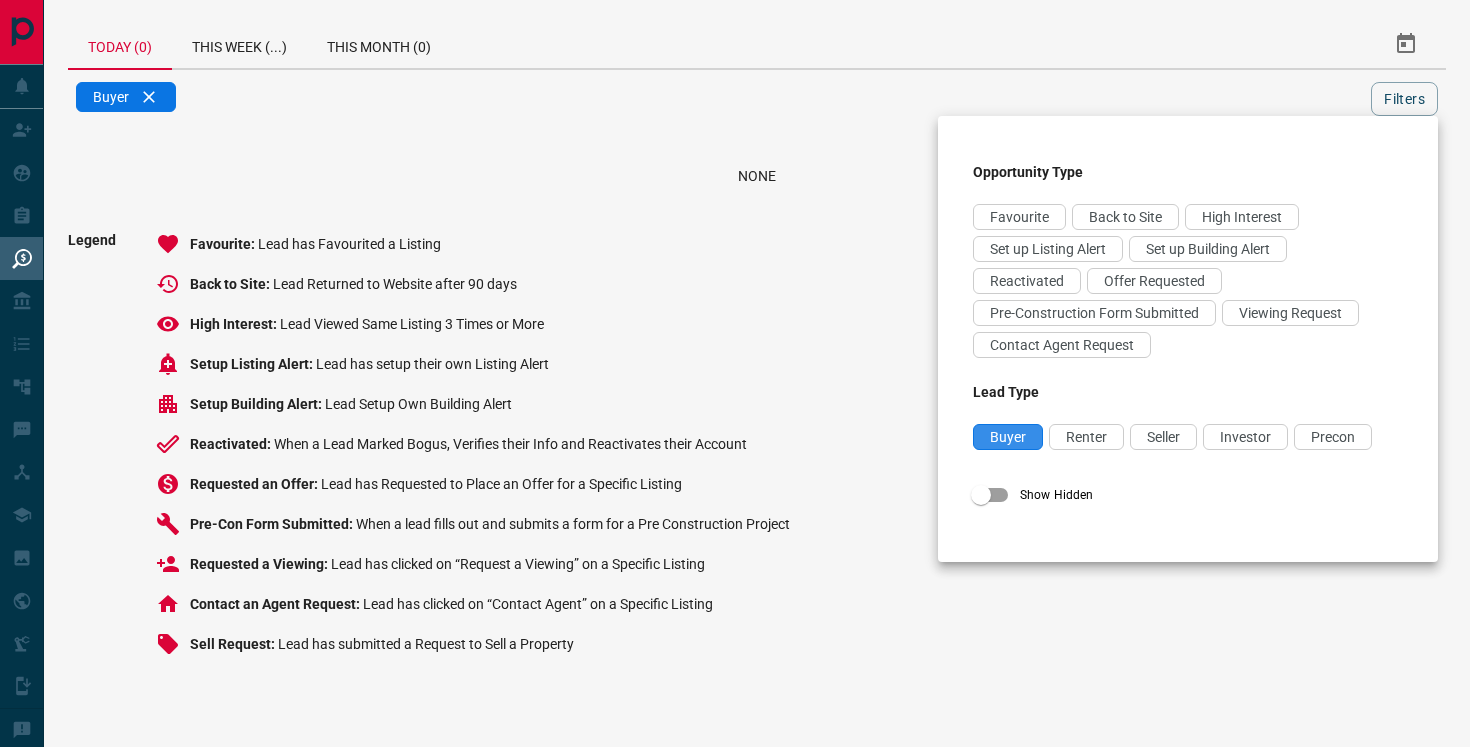 click on "Buyer" at bounding box center [1008, 437] 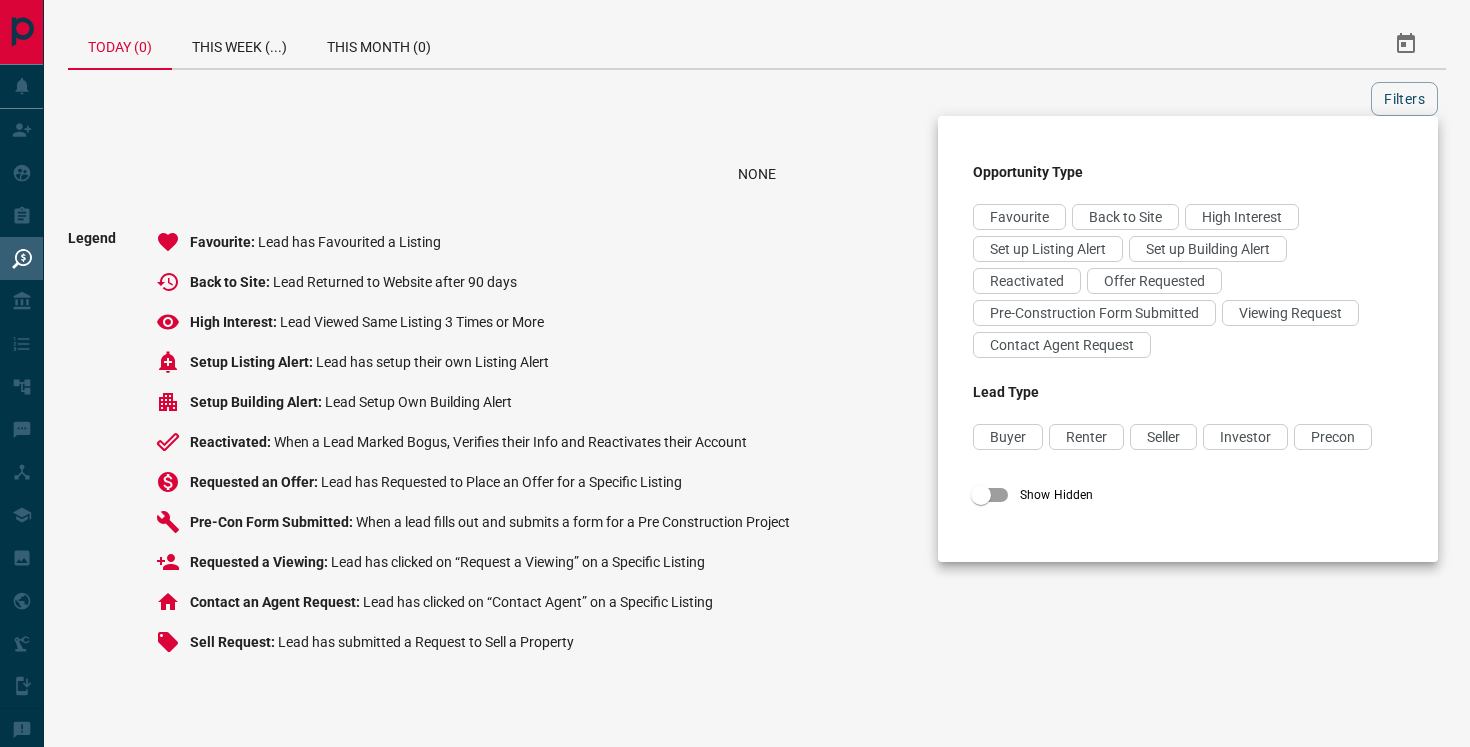 click at bounding box center (735, 373) 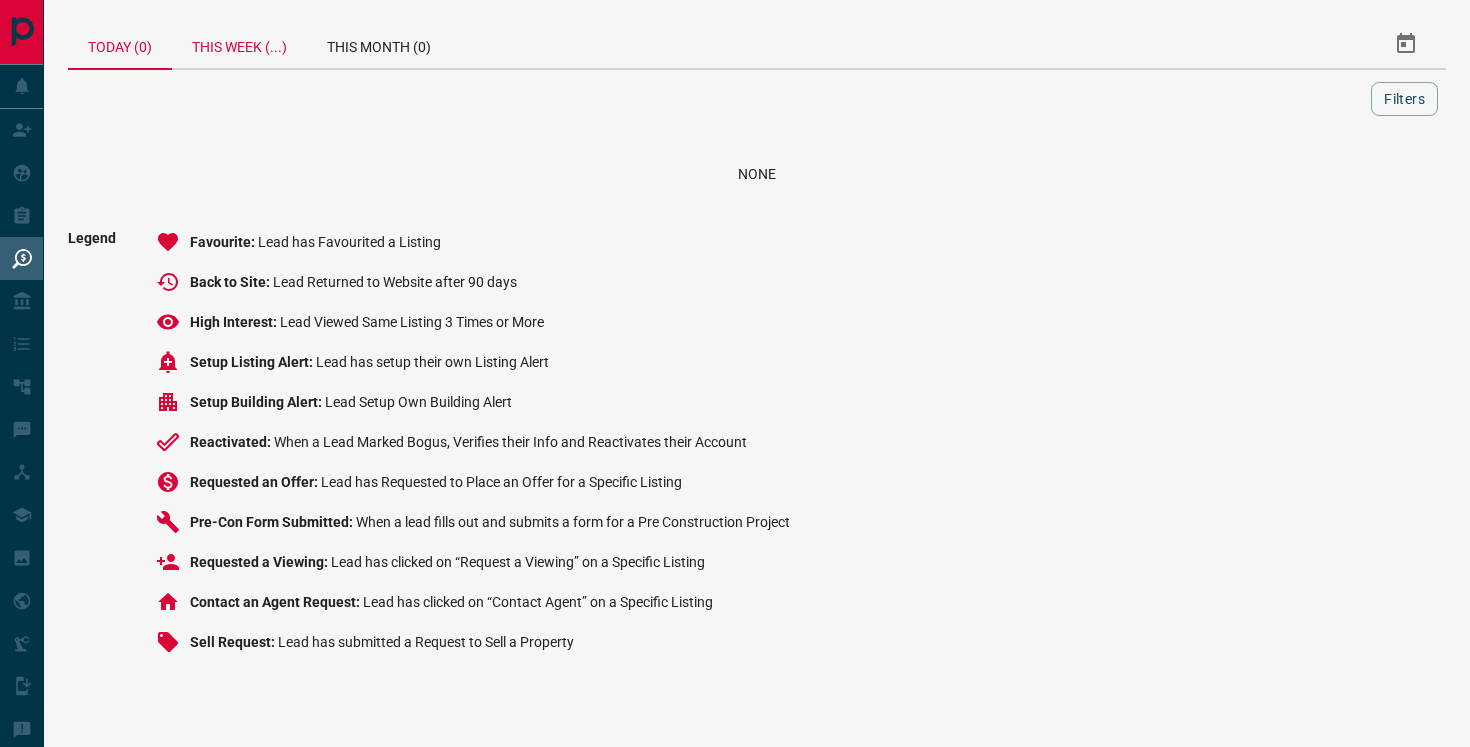 click on "This Week (...)" at bounding box center [239, 44] 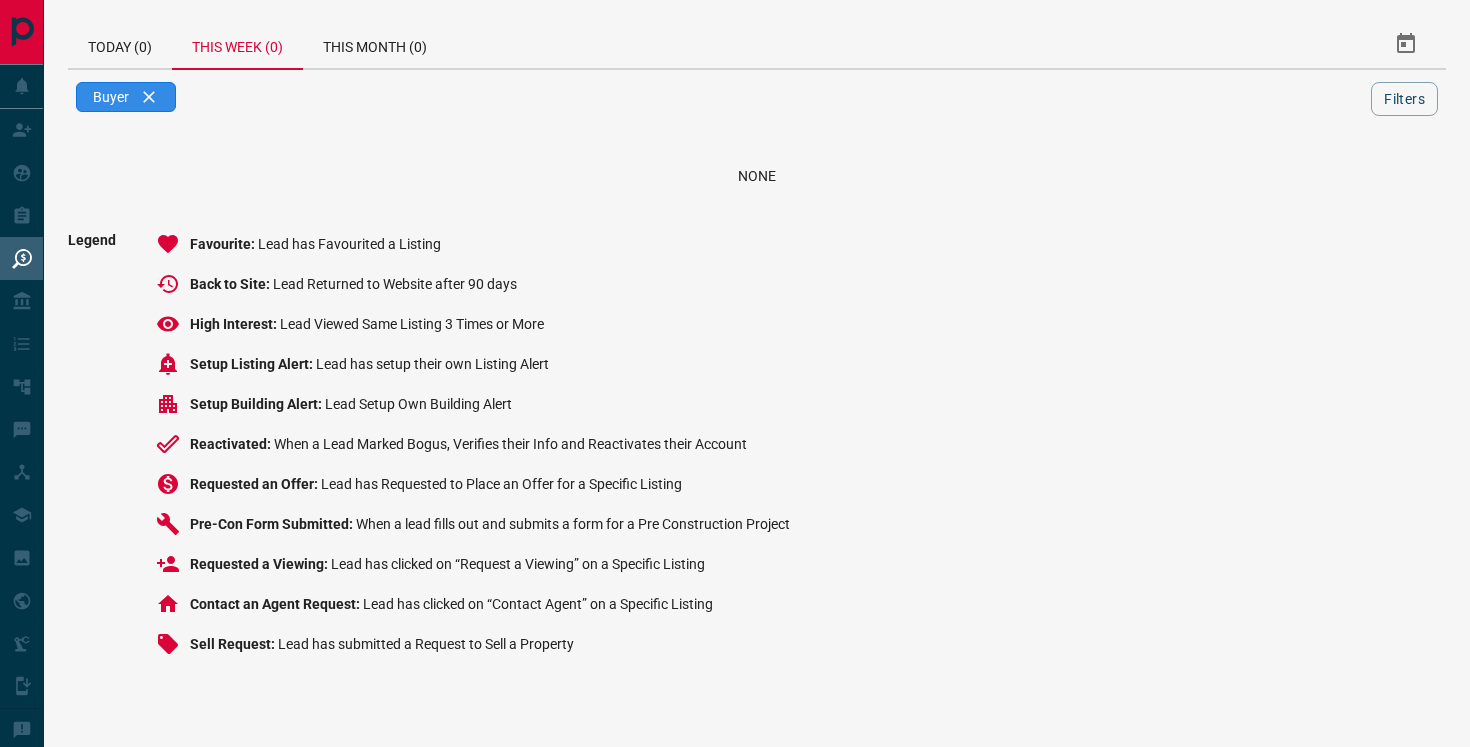 click on "Buyer" at bounding box center [126, 97] 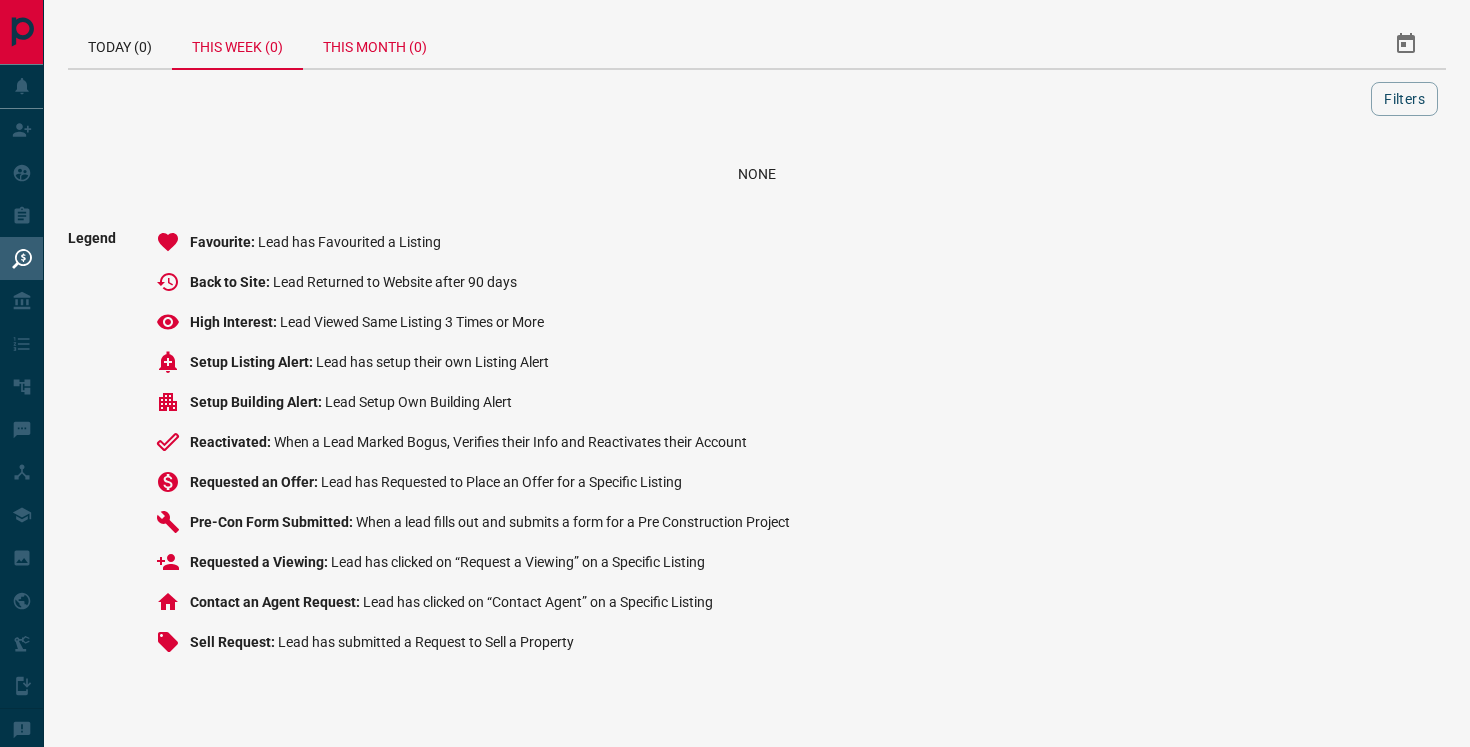 click on "This Month (0)" at bounding box center [375, 44] 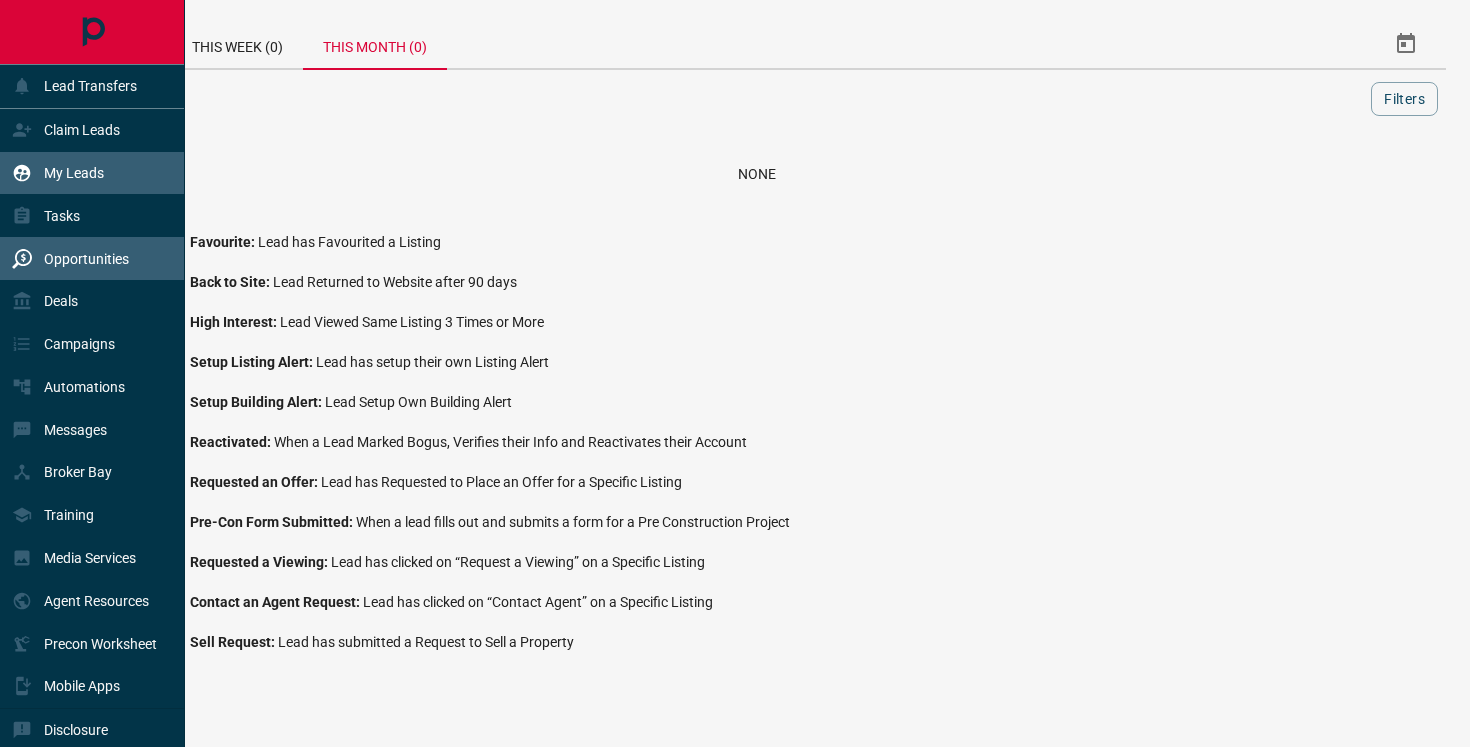 click on "My Leads" at bounding box center [58, 173] 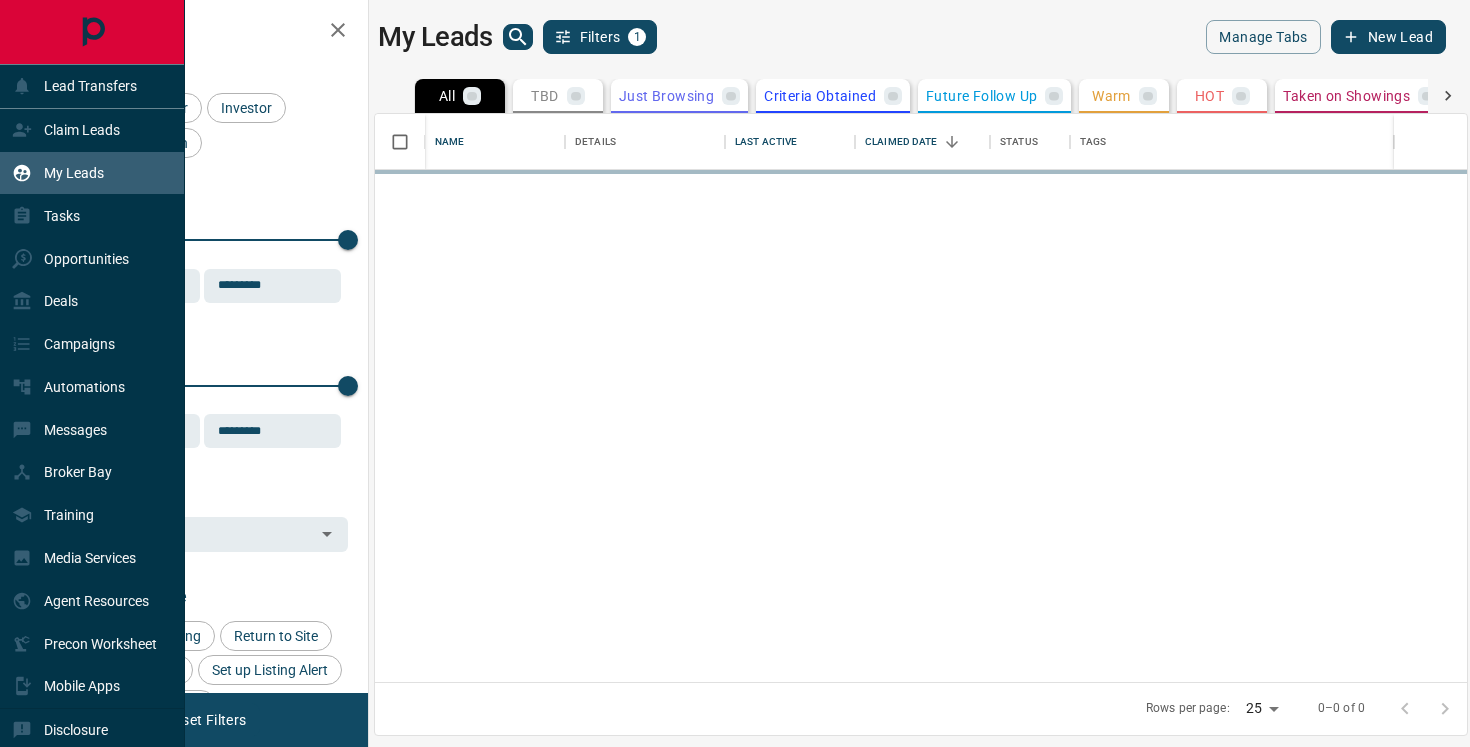 scroll, scrollTop: 1, scrollLeft: 1, axis: both 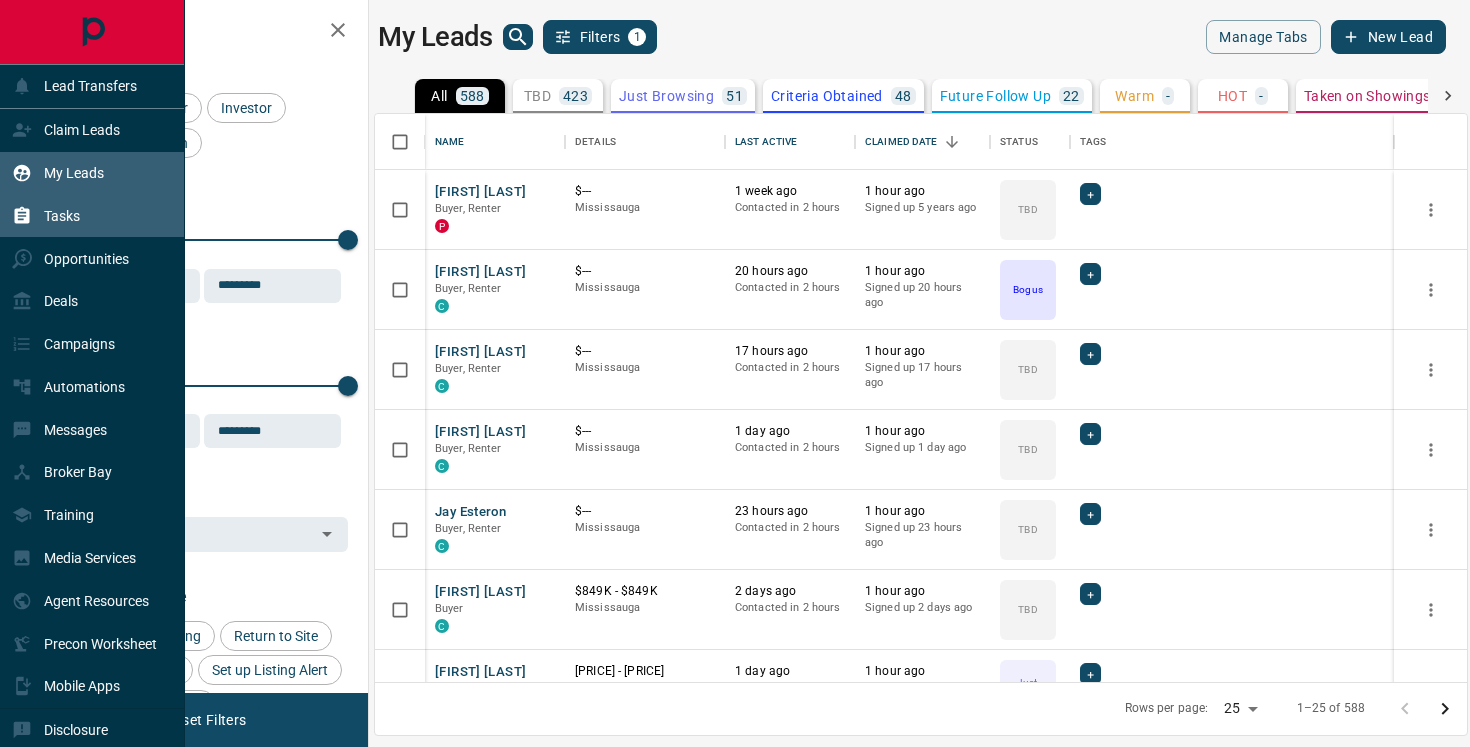 click on "Tasks" at bounding box center (62, 216) 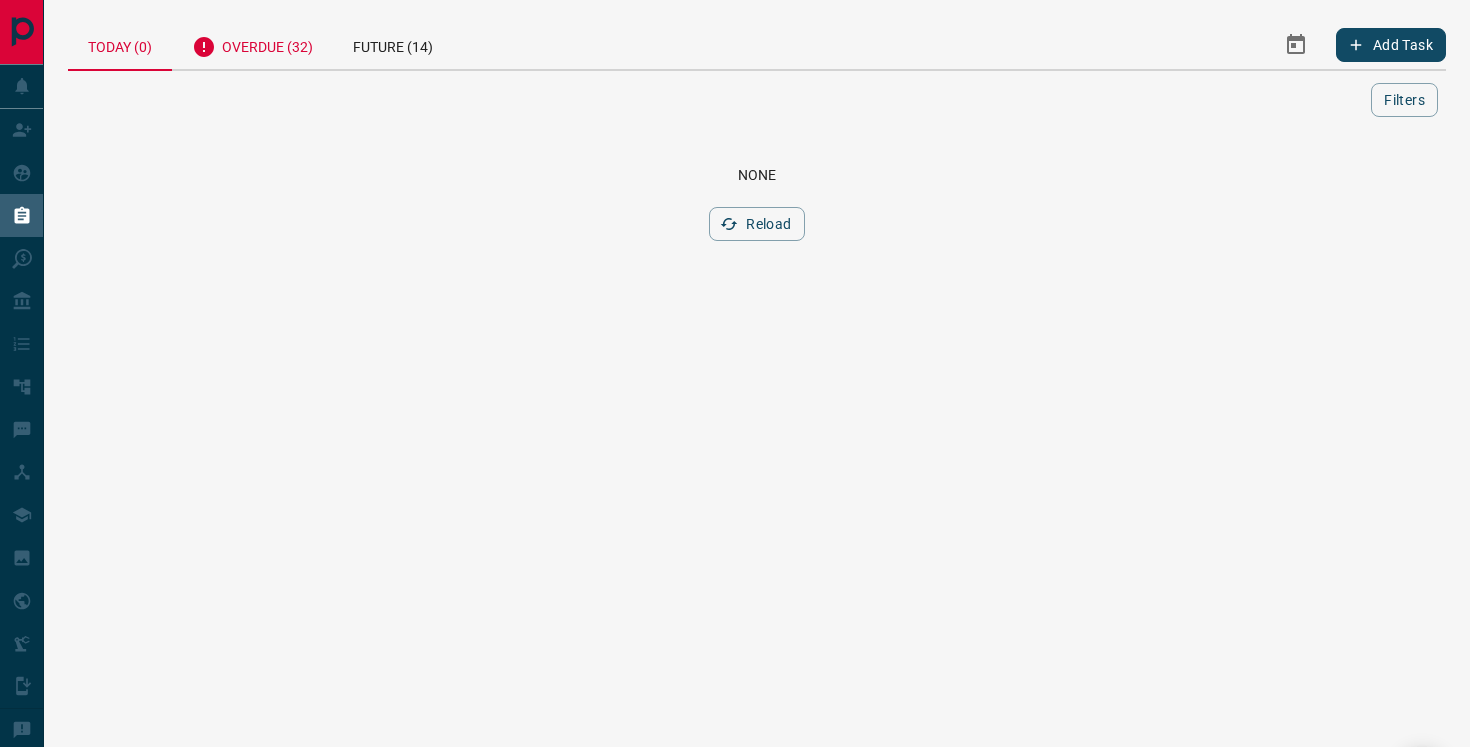 click on "Overdue (32)" at bounding box center (252, 44) 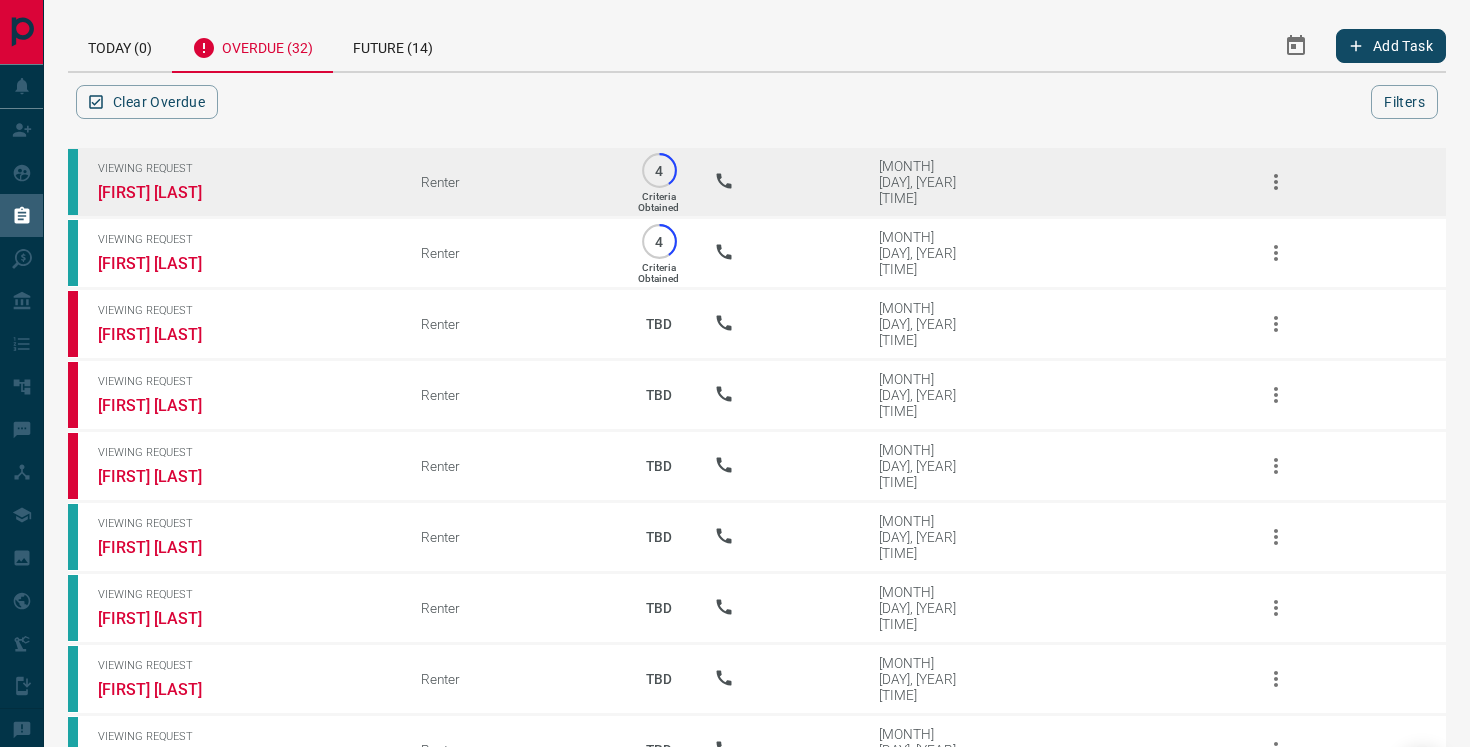 click 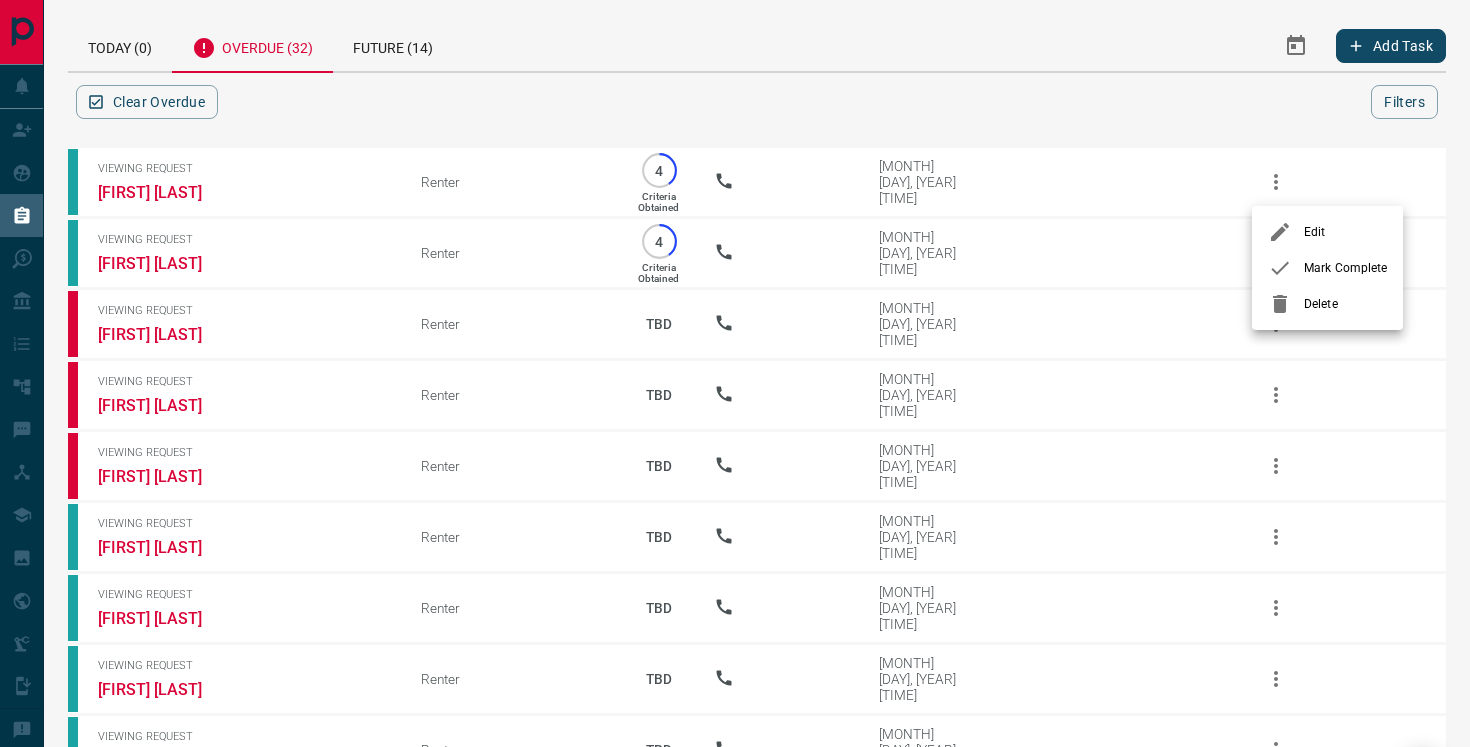 click at bounding box center (735, 373) 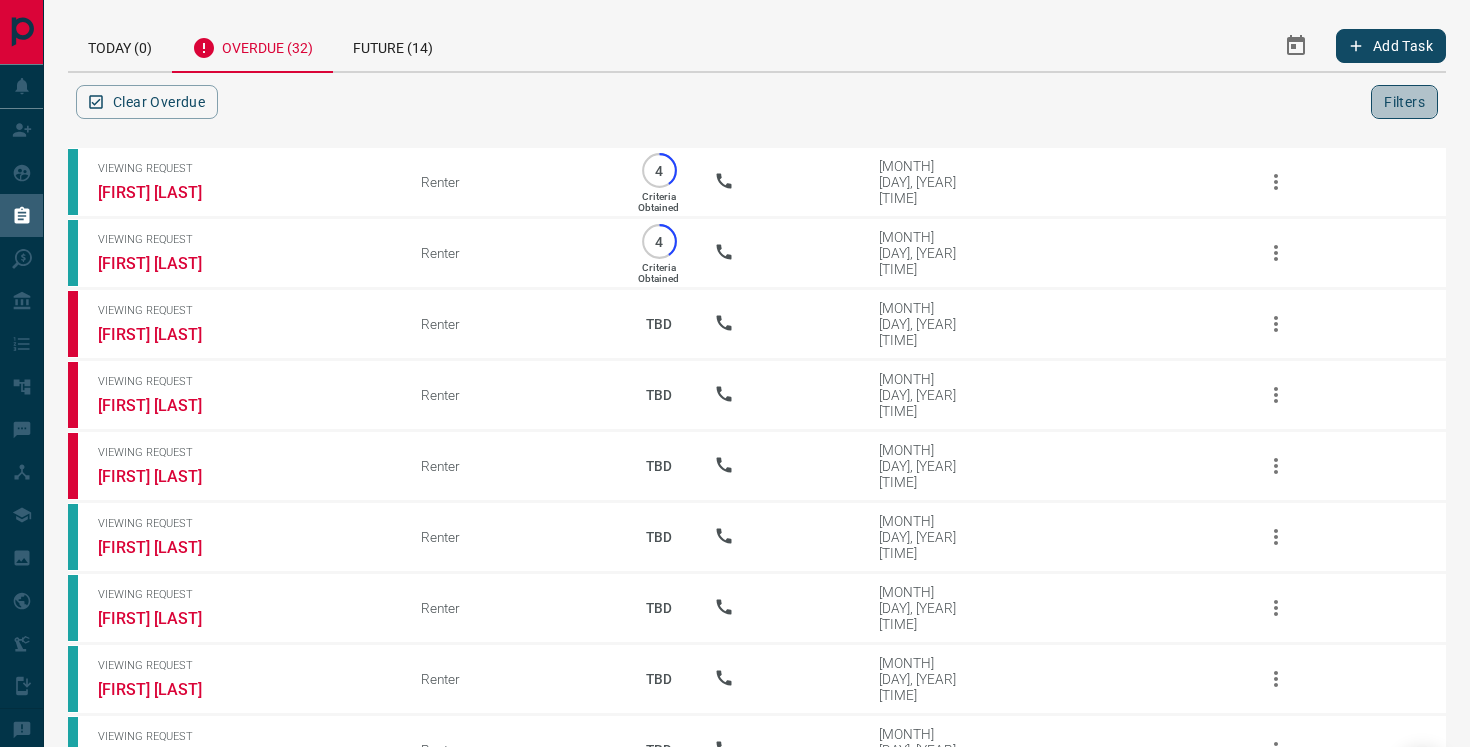 click on "Filters" at bounding box center [1404, 102] 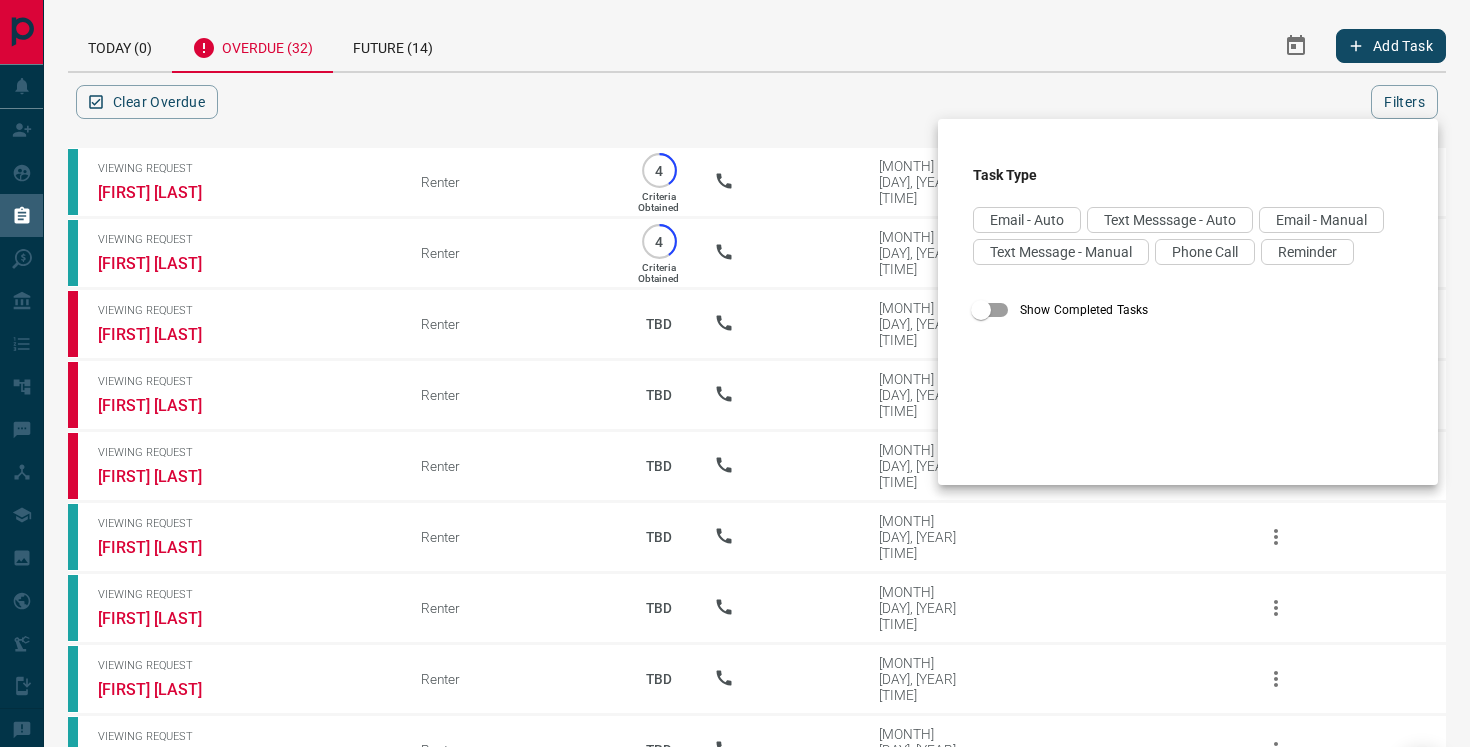 click at bounding box center (735, 373) 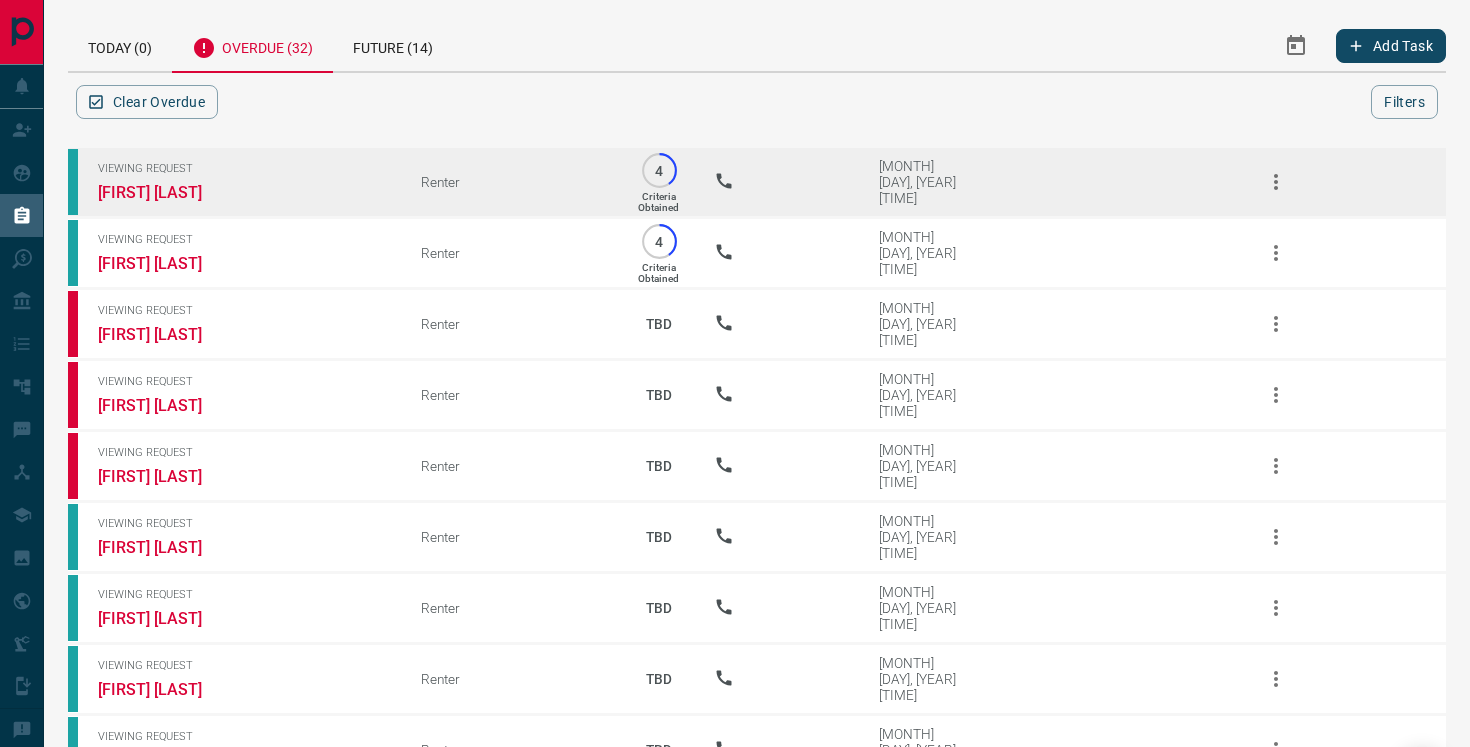 click 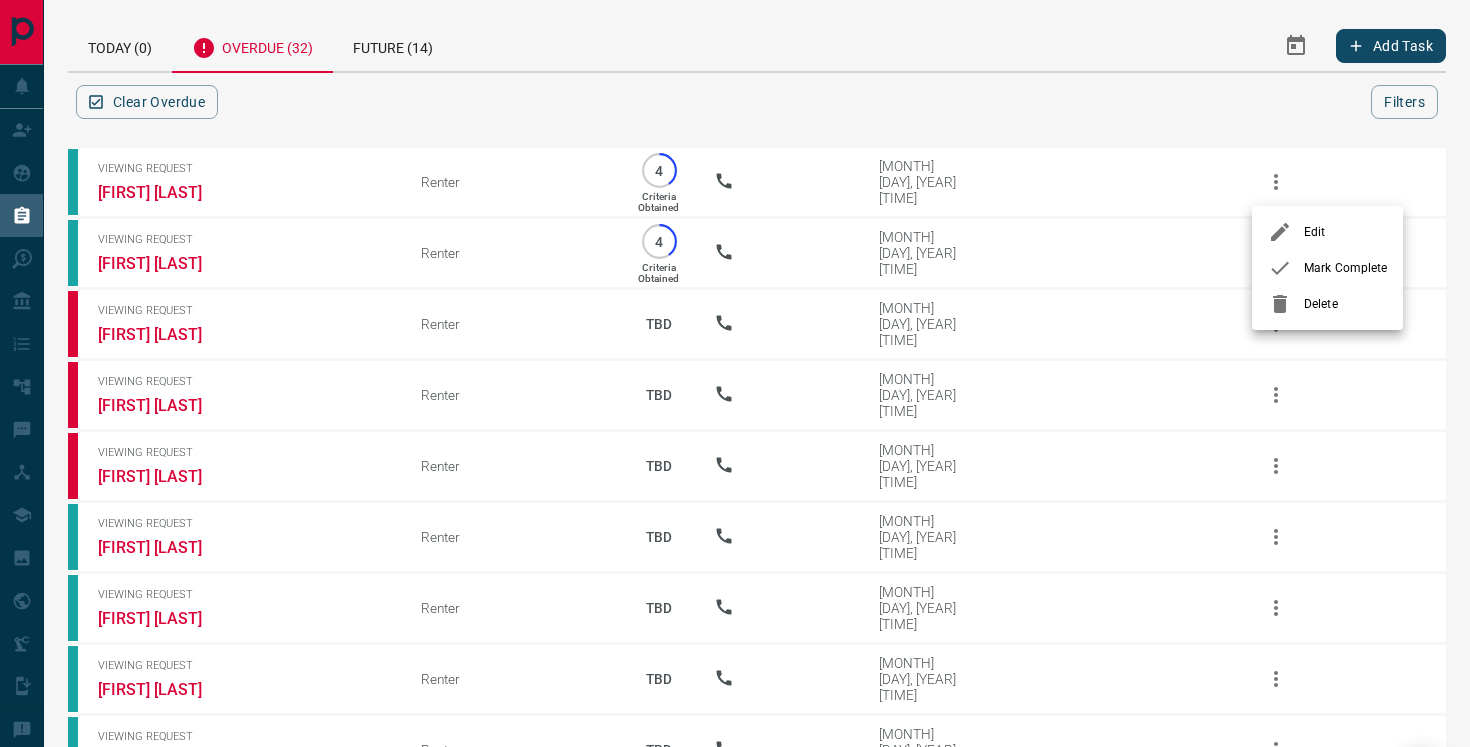 click at bounding box center [735, 373] 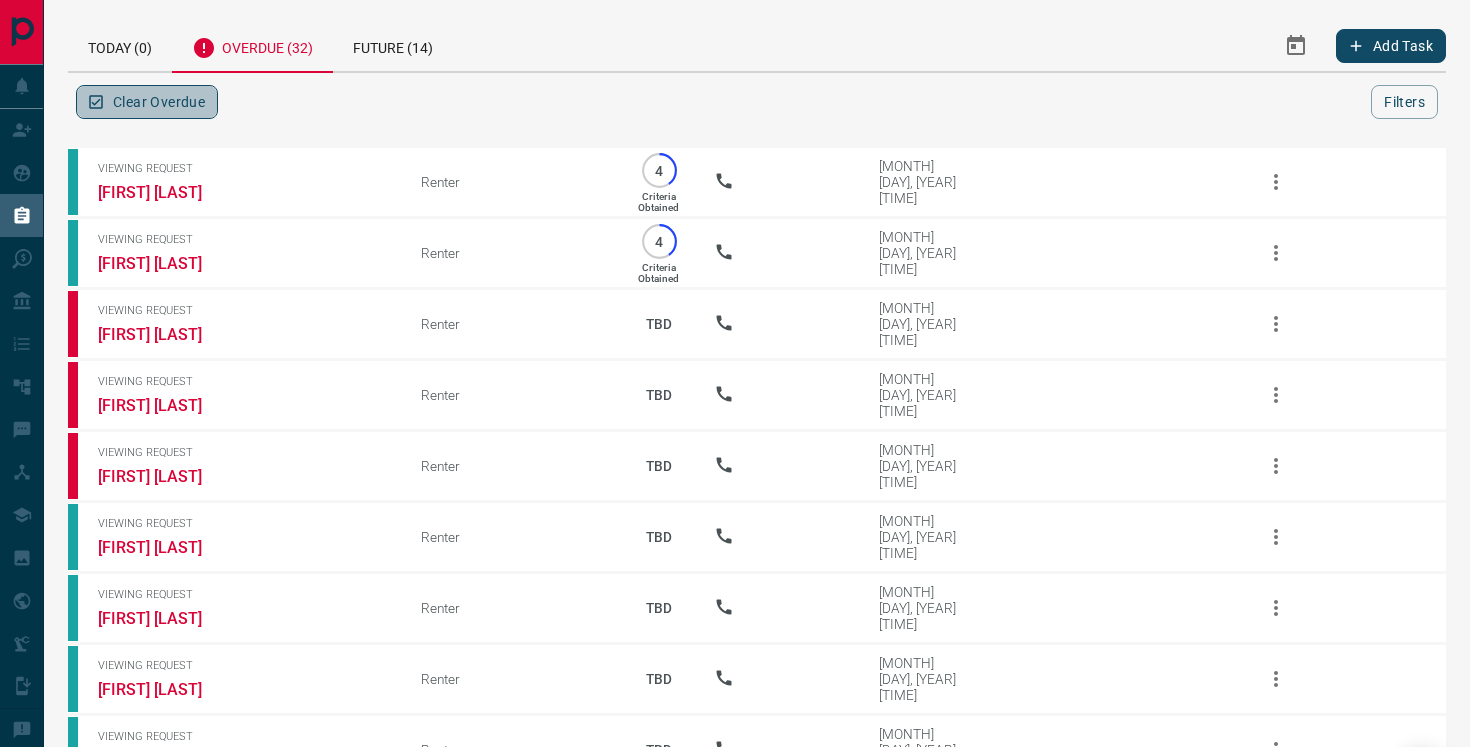 click 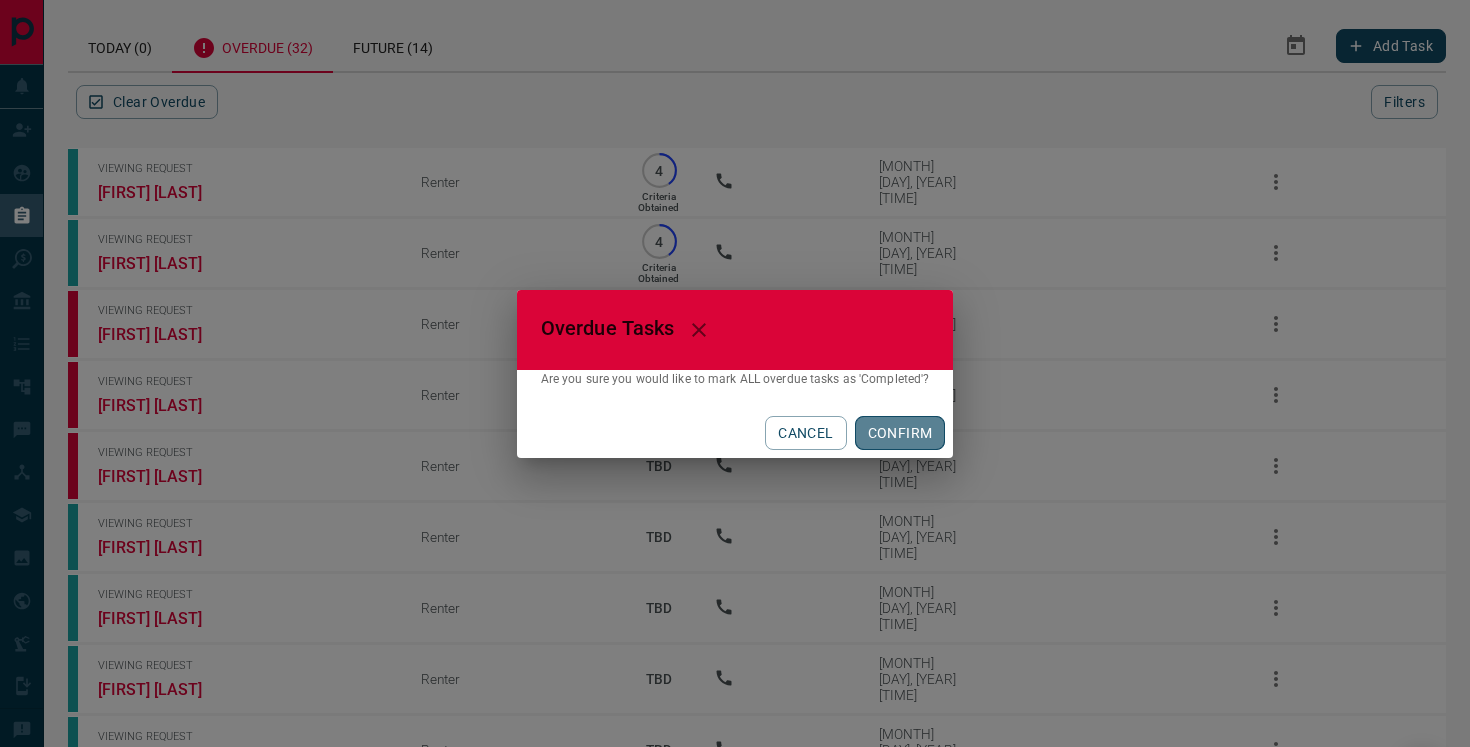 click on "CONFIRM" at bounding box center [900, 433] 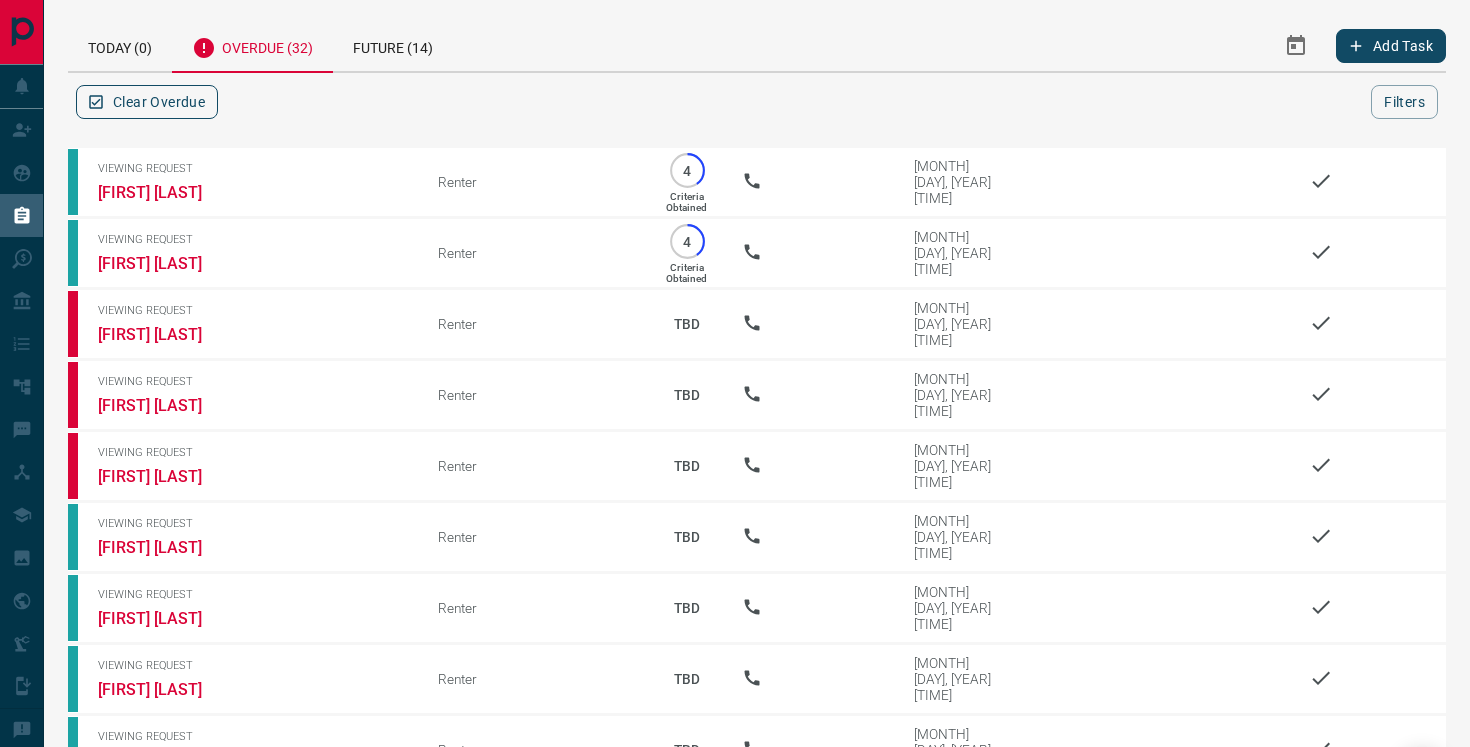 click 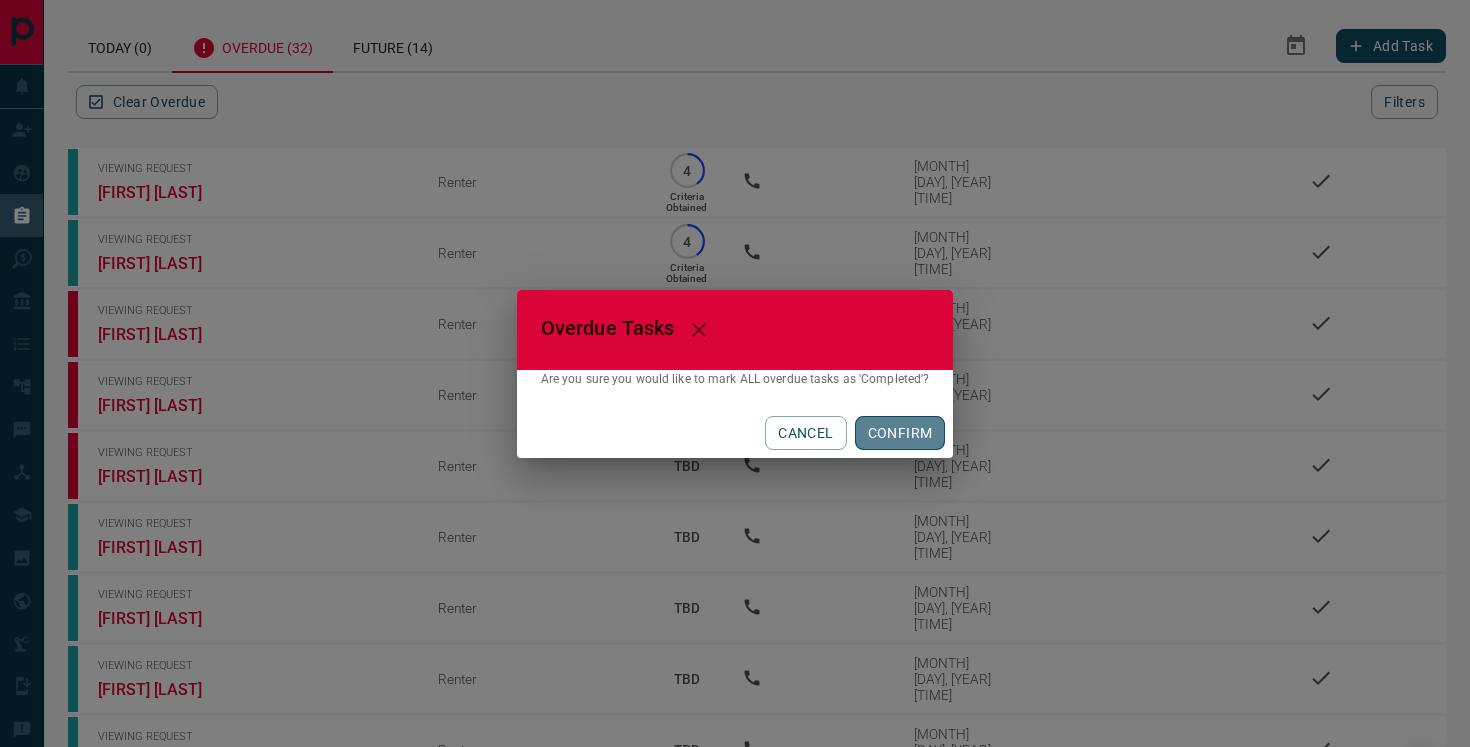 click on "CONFIRM" at bounding box center [900, 433] 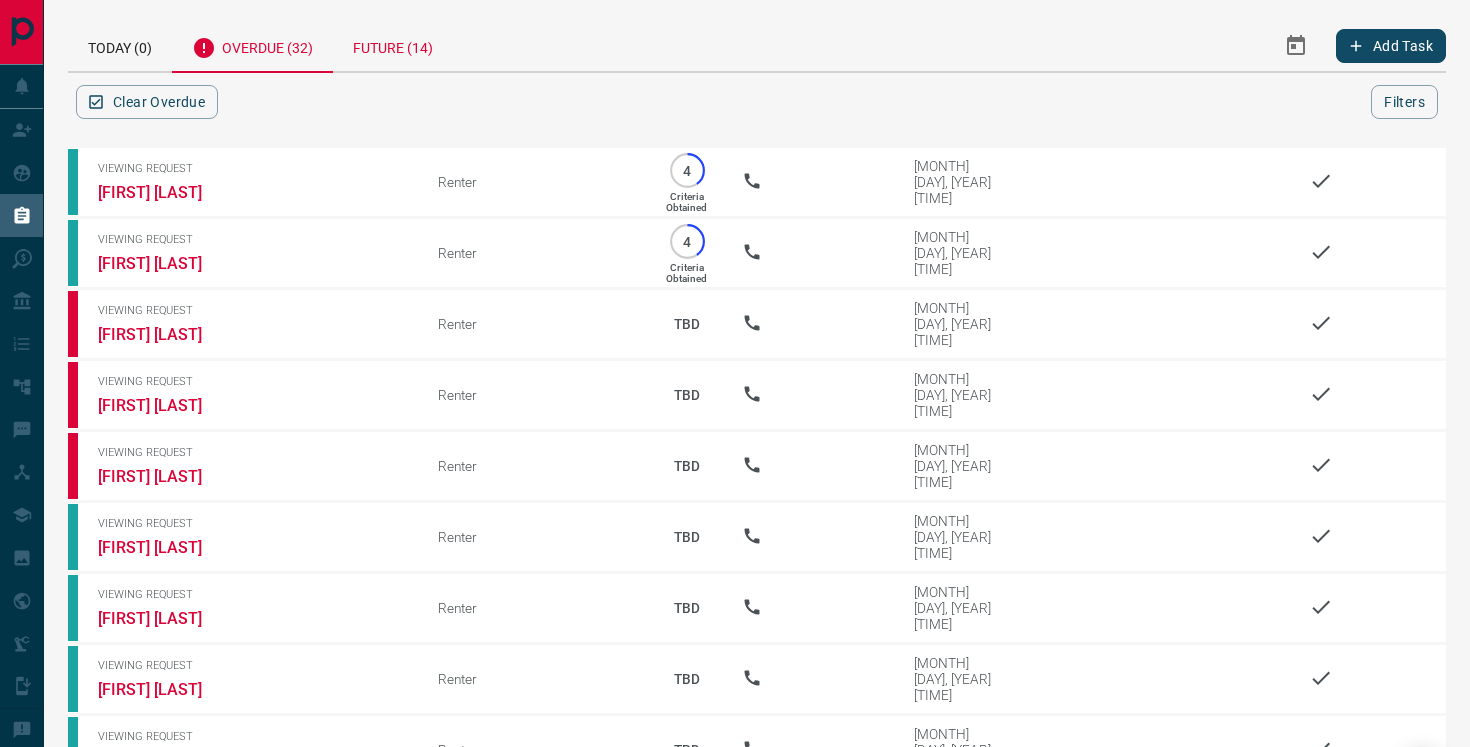 click on "Future (14)" at bounding box center (393, 45) 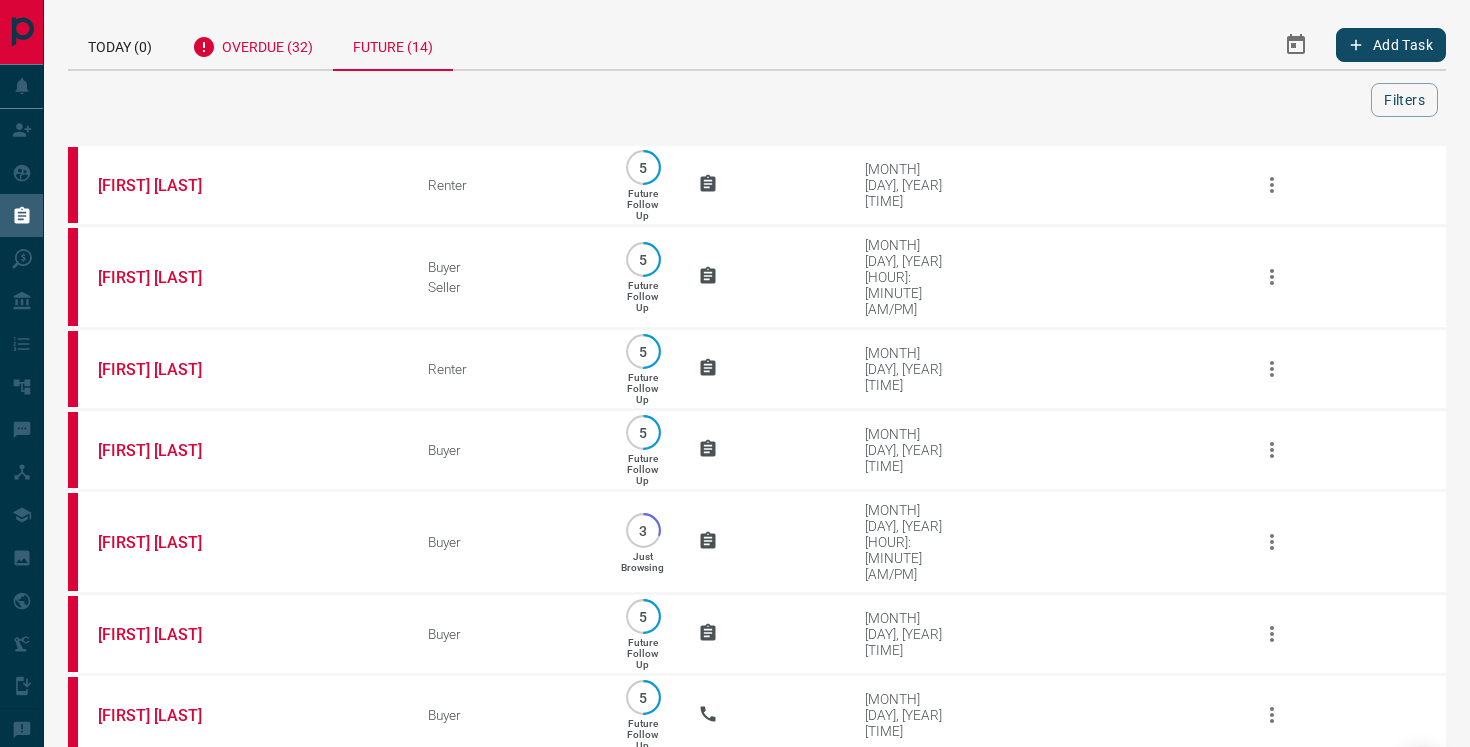 click on "Overdue (32)" at bounding box center (252, 44) 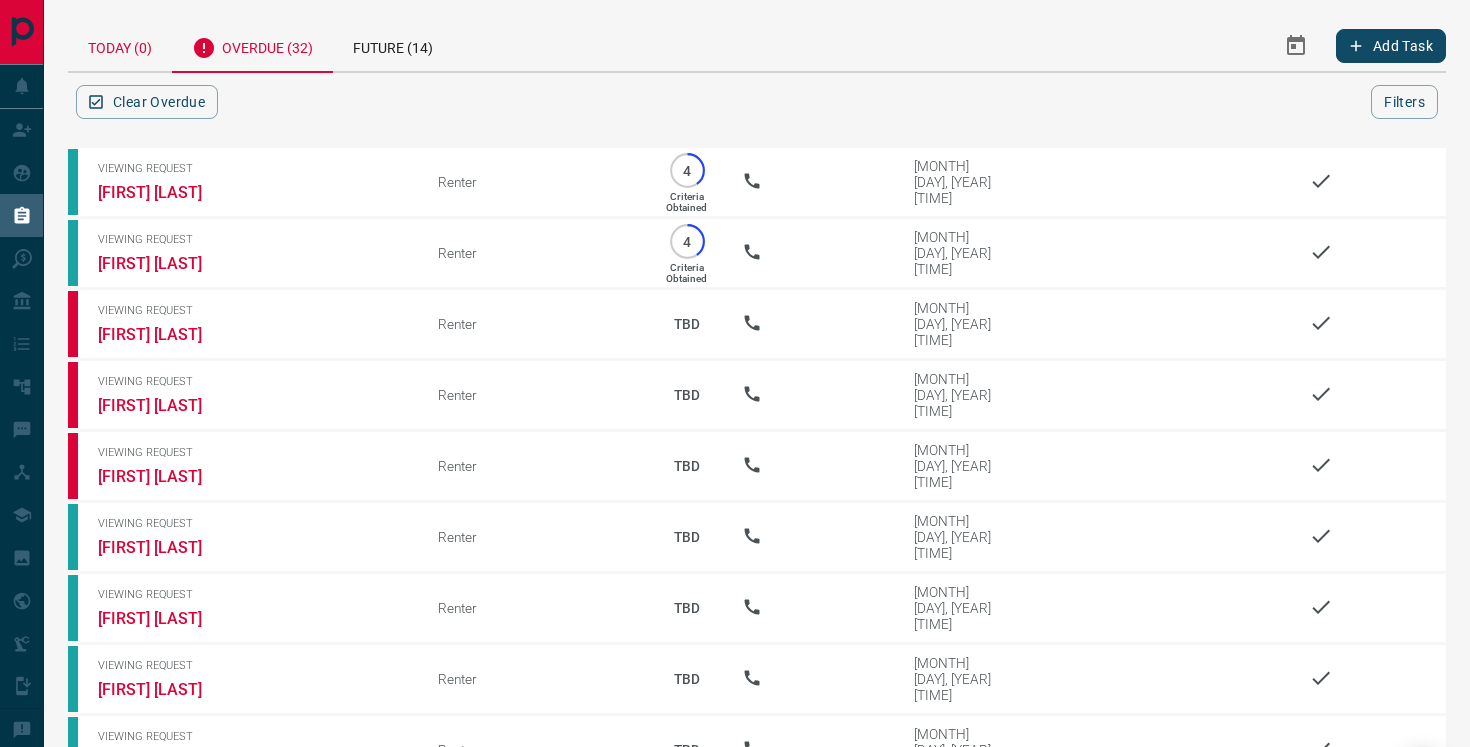 click on "Today (0)" at bounding box center (120, 45) 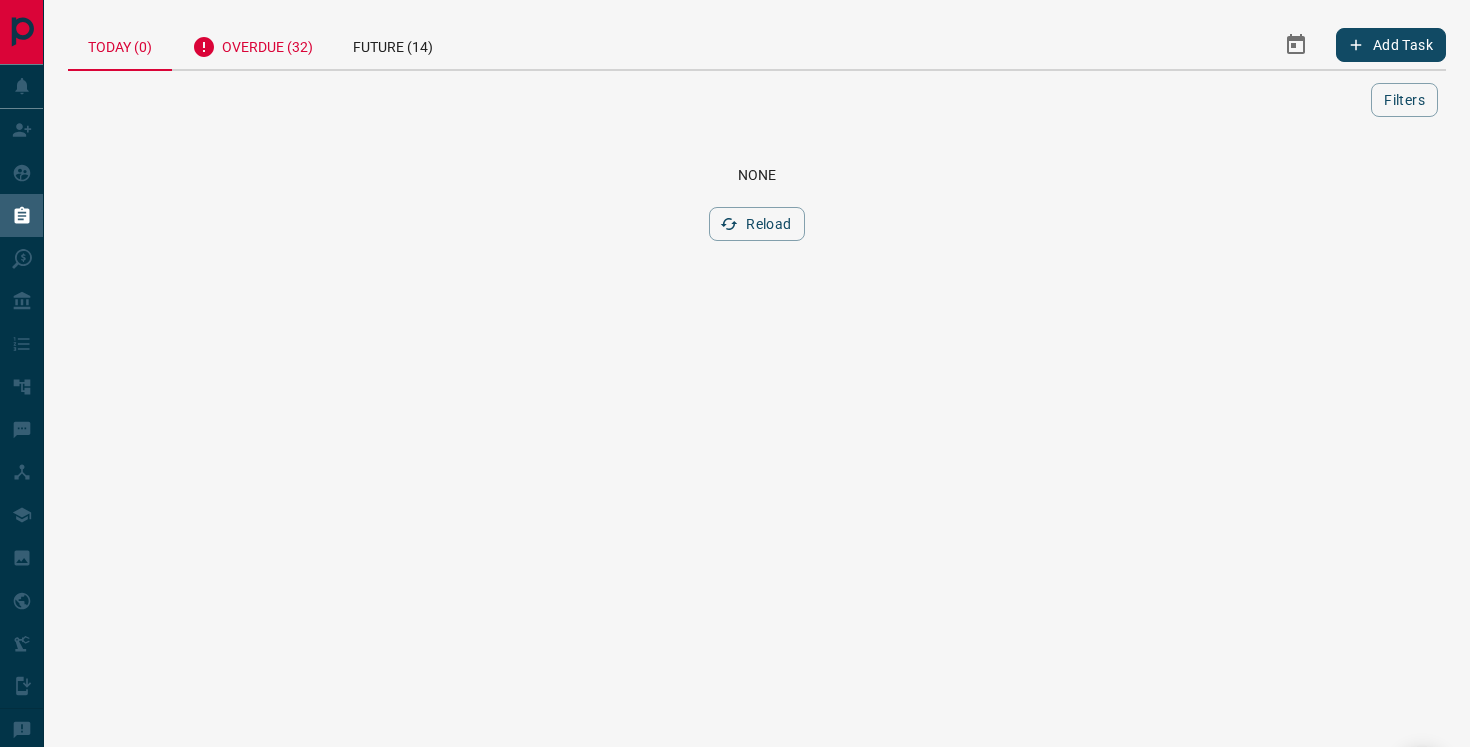 click on "Overdue (32)" at bounding box center [252, 44] 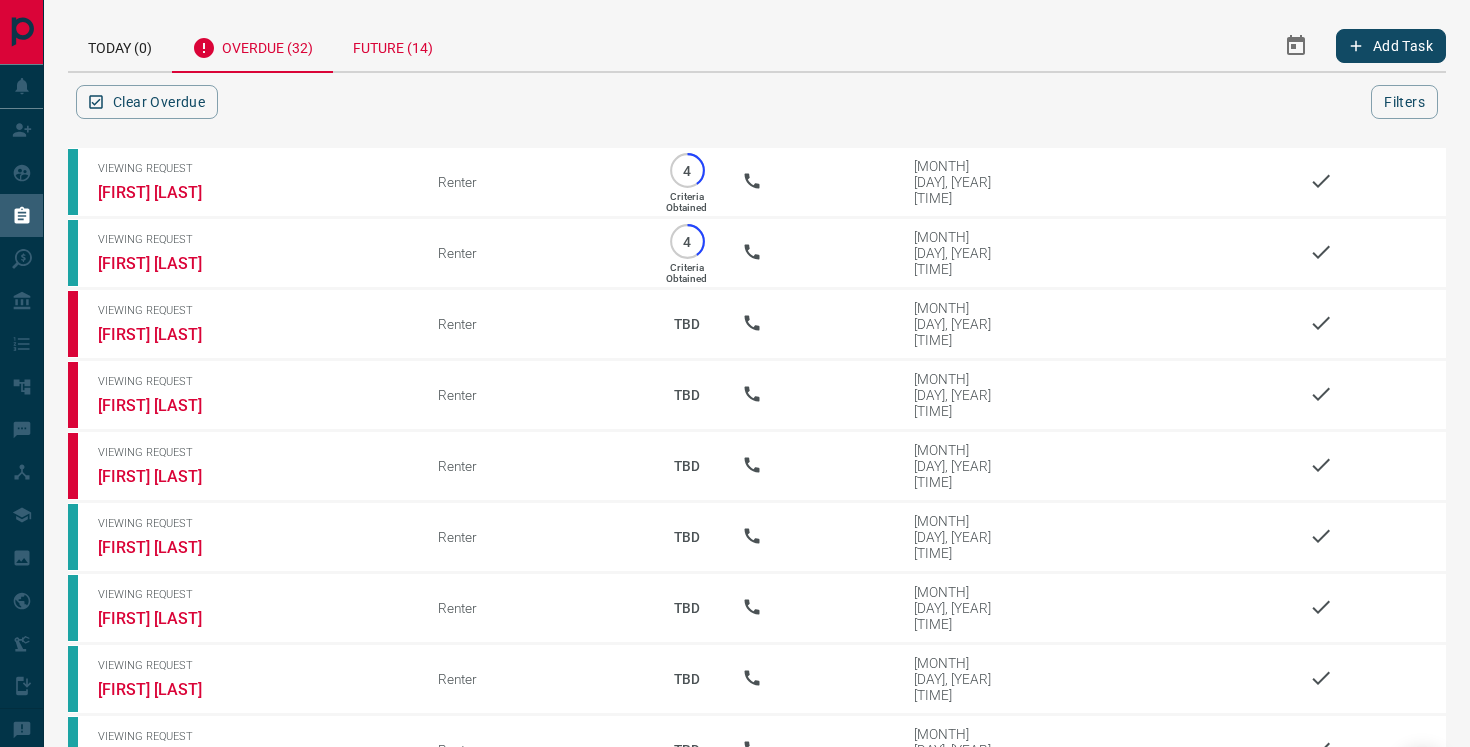 click on "Future (14)" at bounding box center [393, 45] 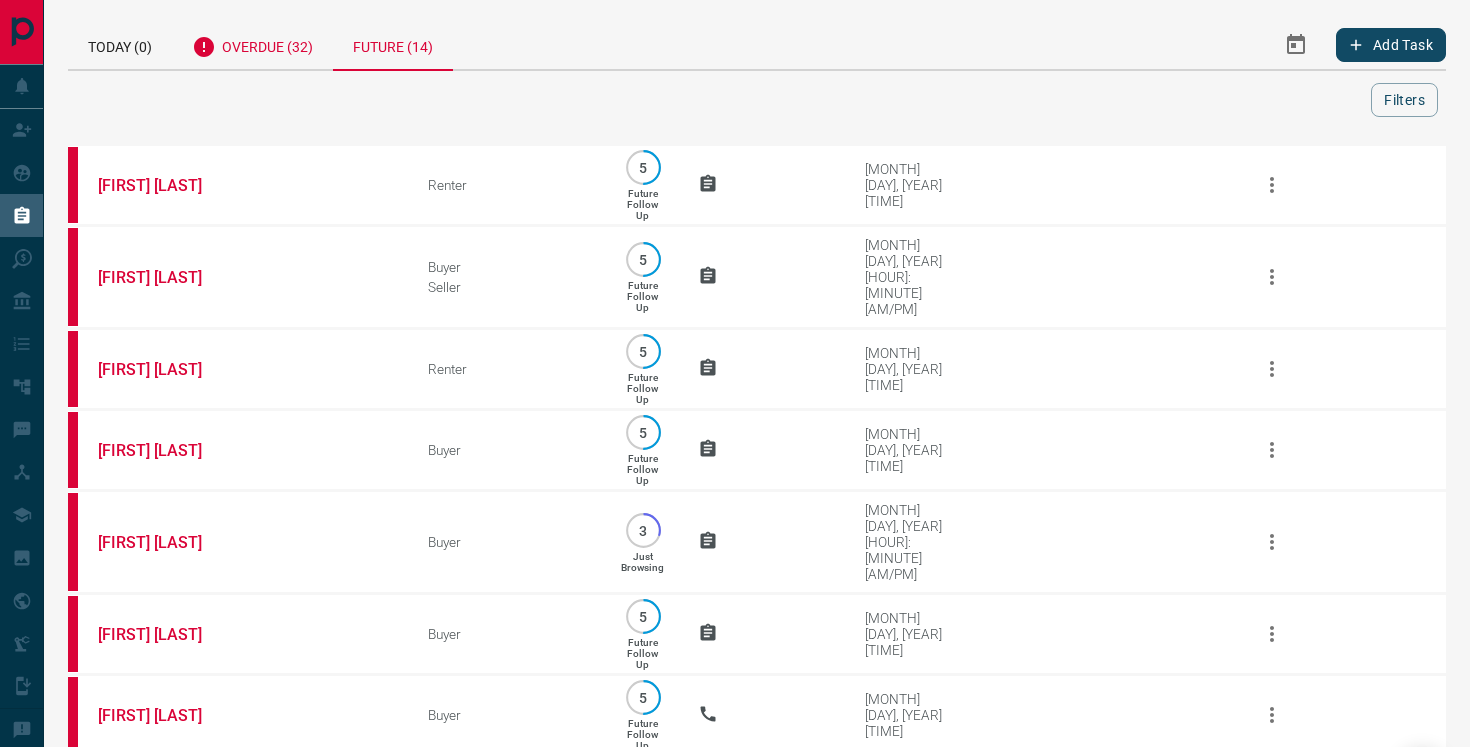 click on "Overdue (32)" at bounding box center (252, 44) 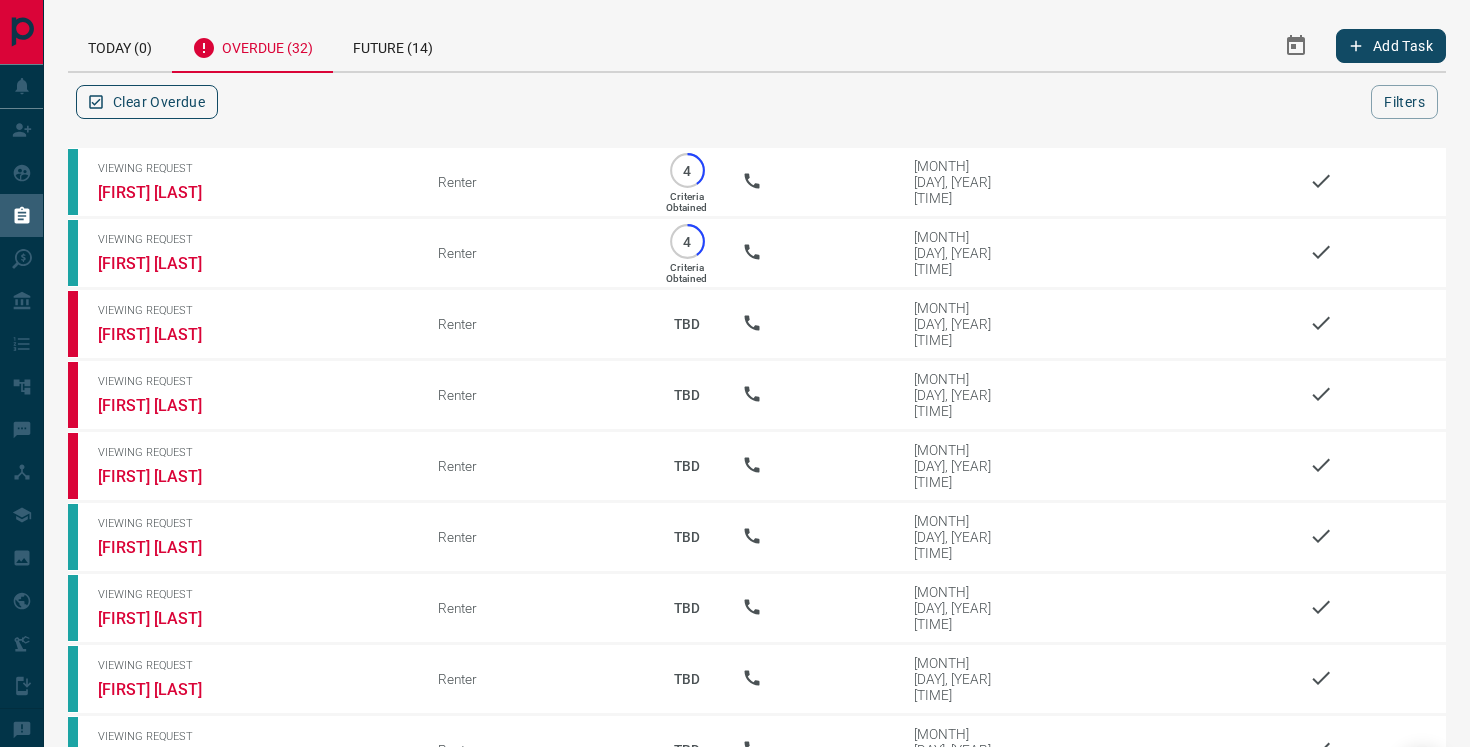 click 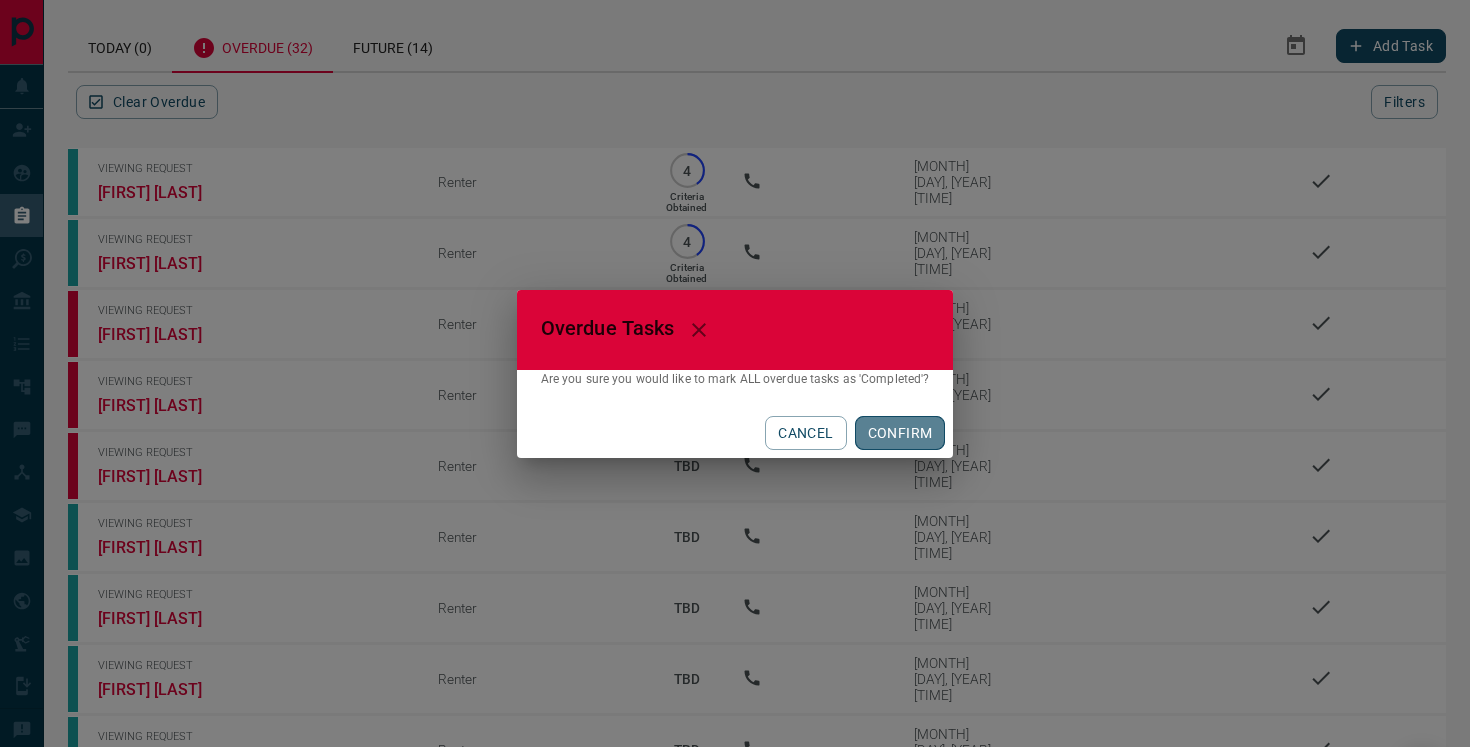 click on "CONFIRM" at bounding box center [900, 433] 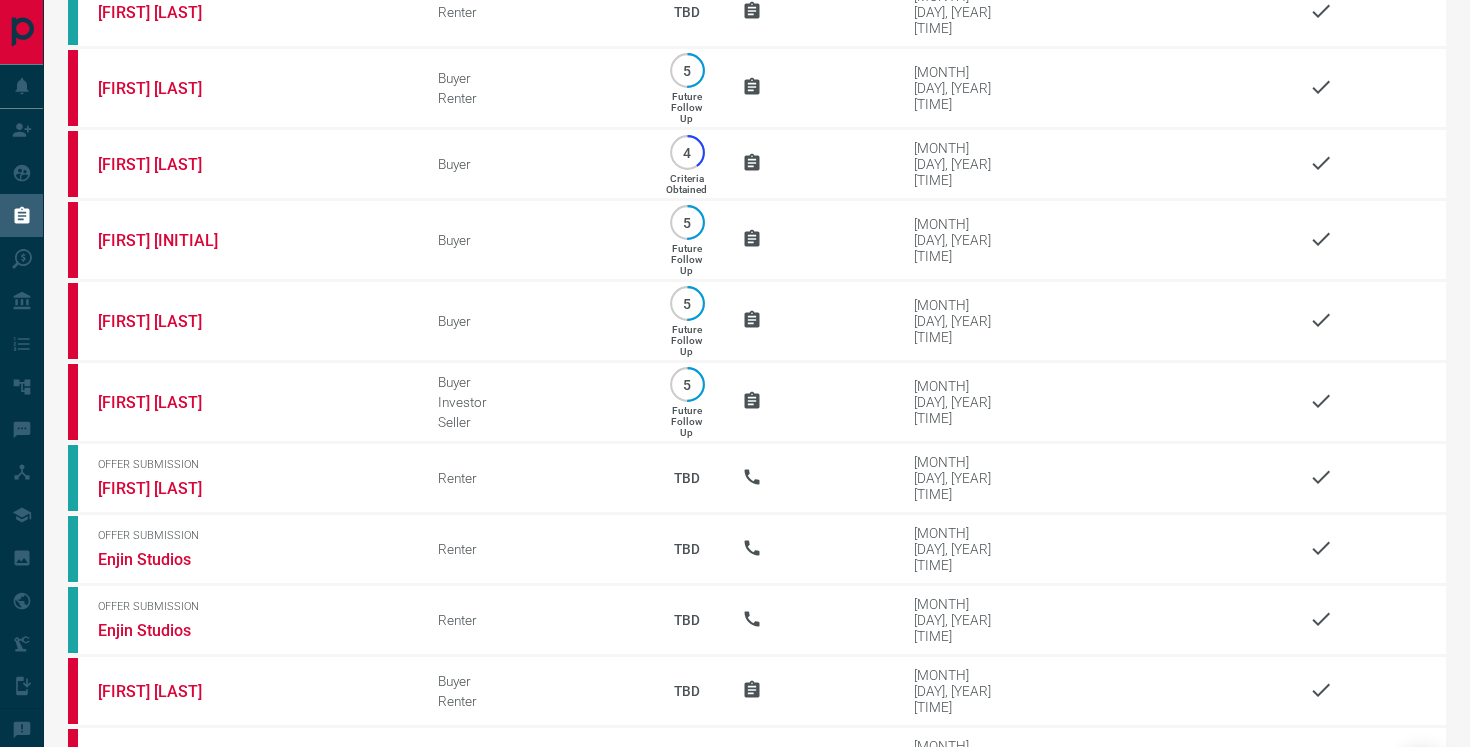 scroll, scrollTop: 0, scrollLeft: 0, axis: both 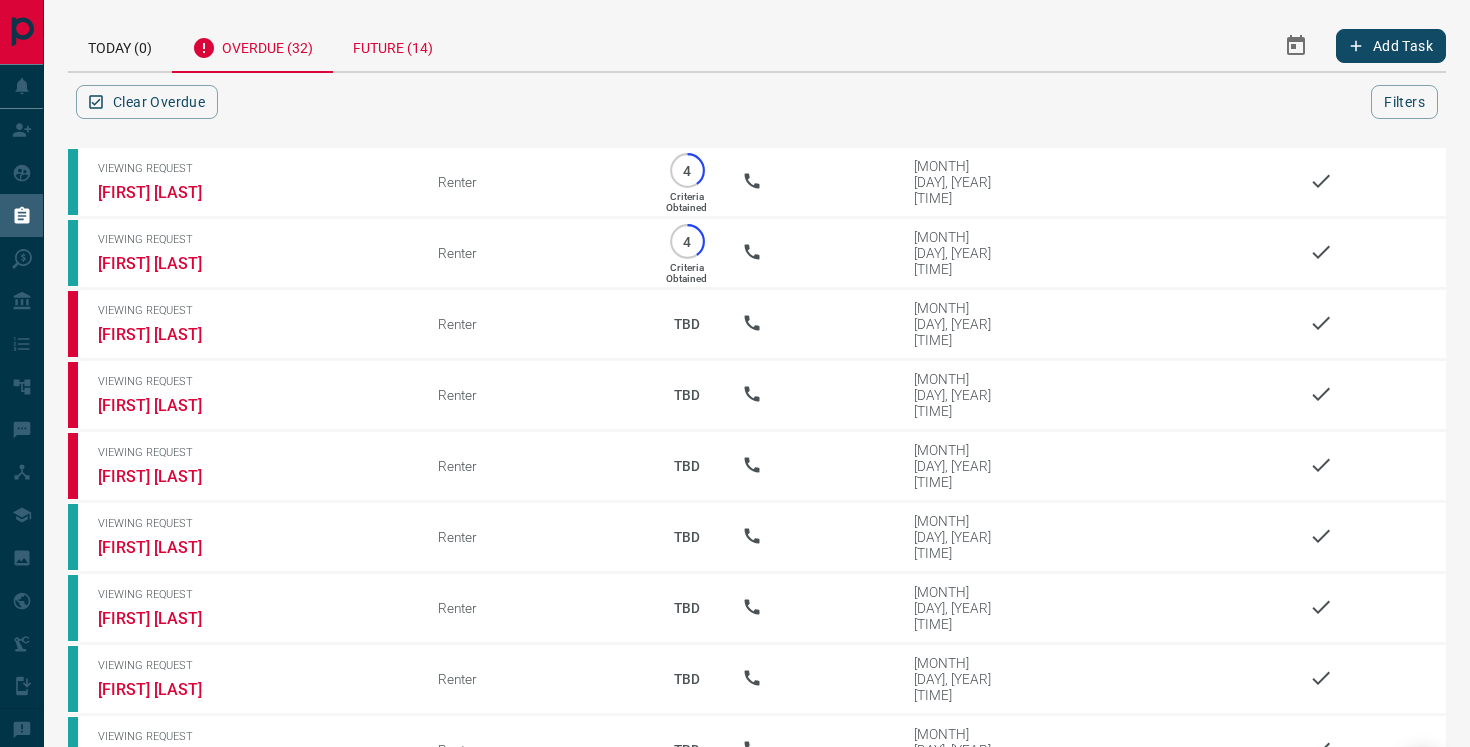 click on "Future (14)" at bounding box center [393, 45] 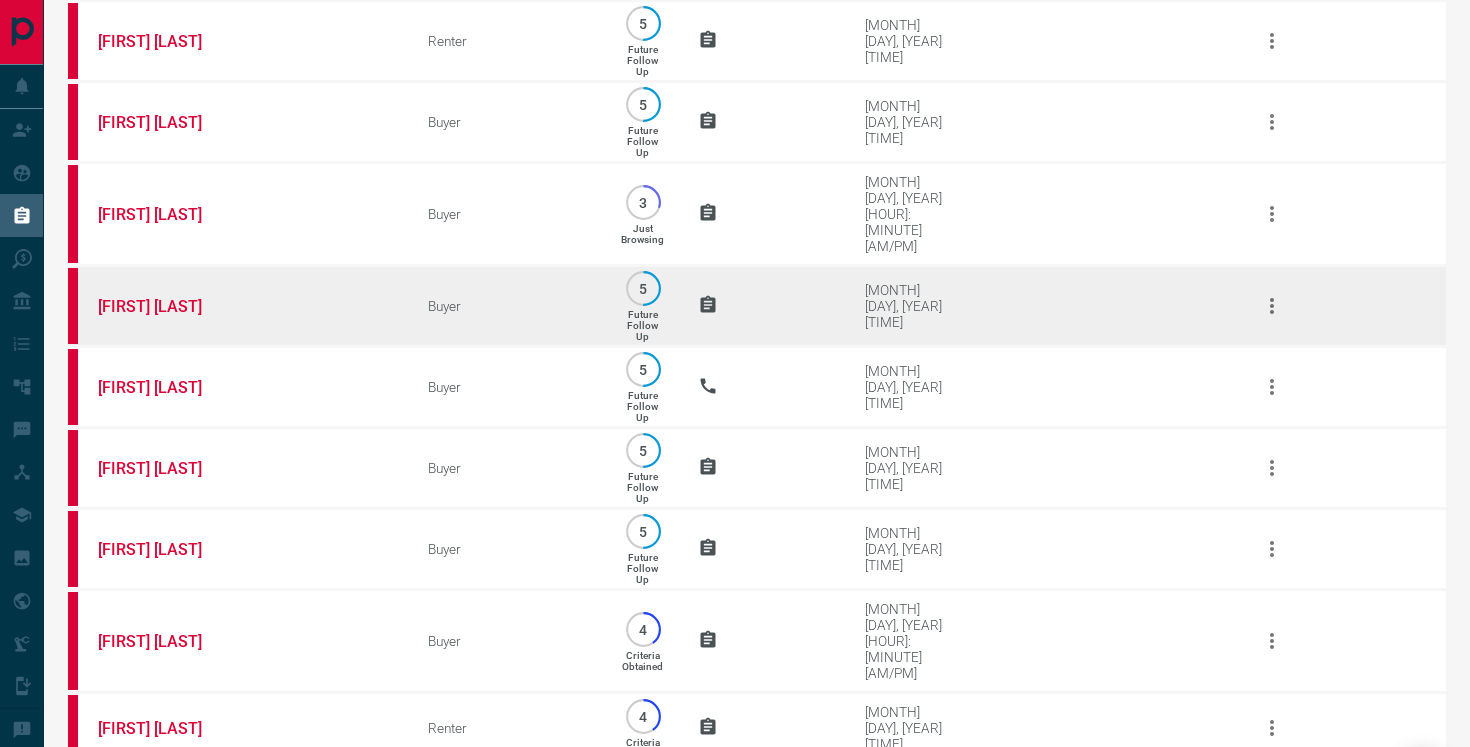 scroll, scrollTop: 0, scrollLeft: 0, axis: both 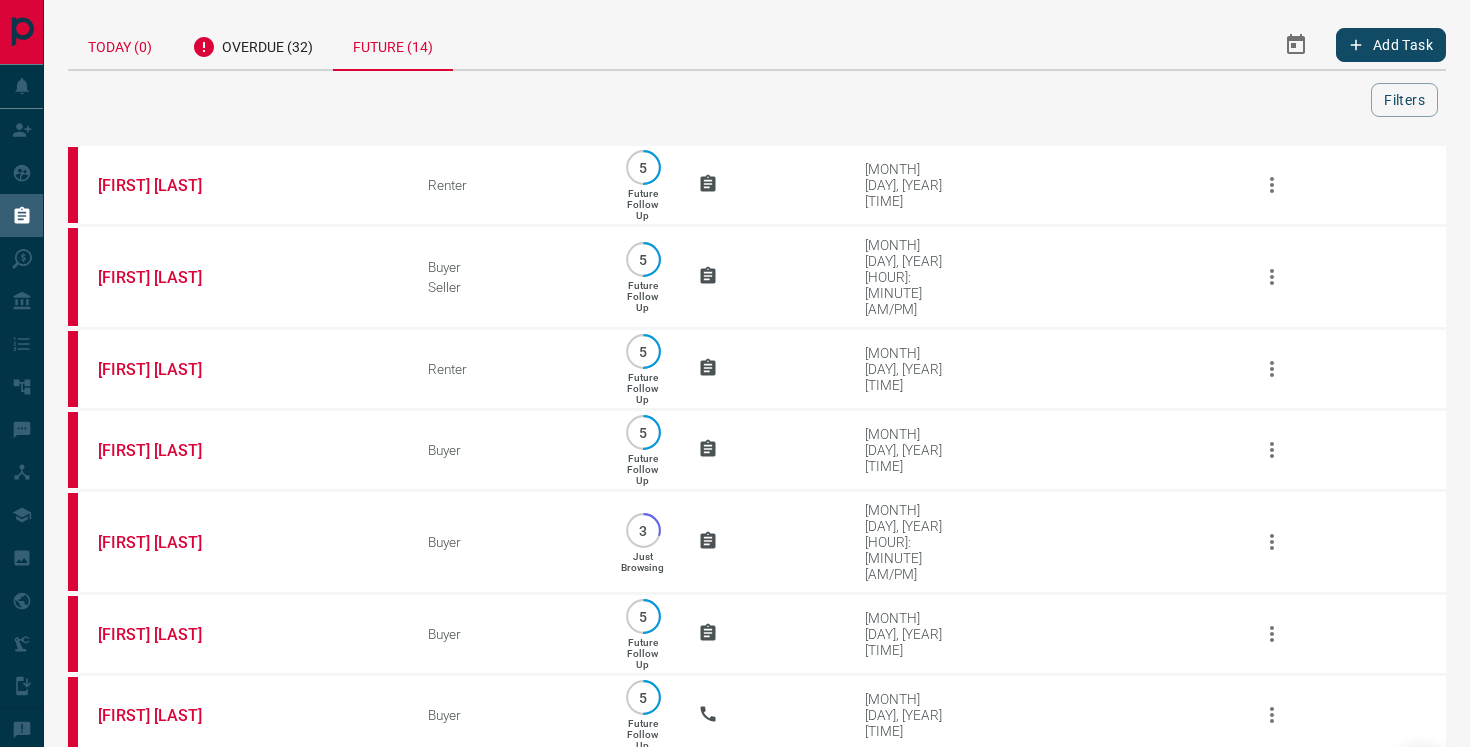 click on "Today (0)" at bounding box center (120, 44) 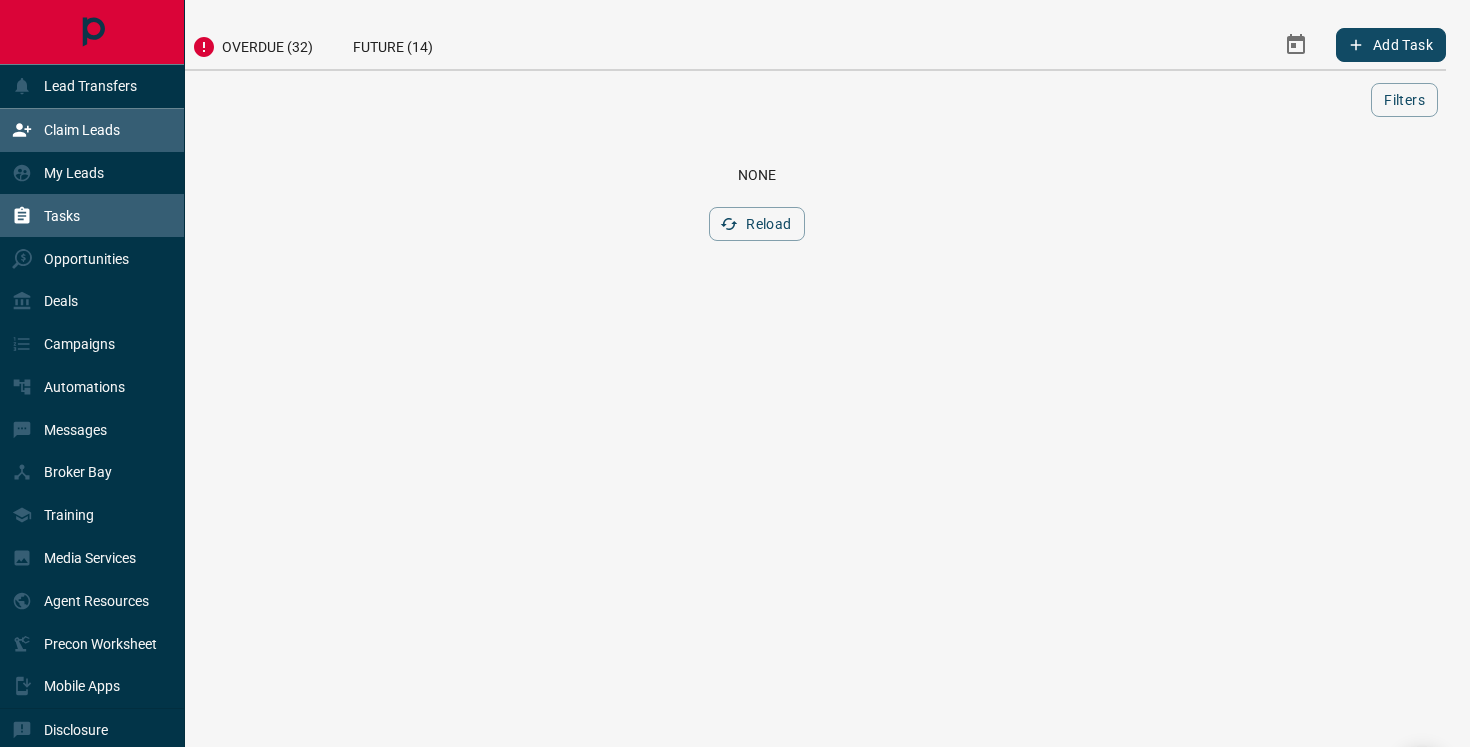 click on "Claim Leads" at bounding box center [82, 130] 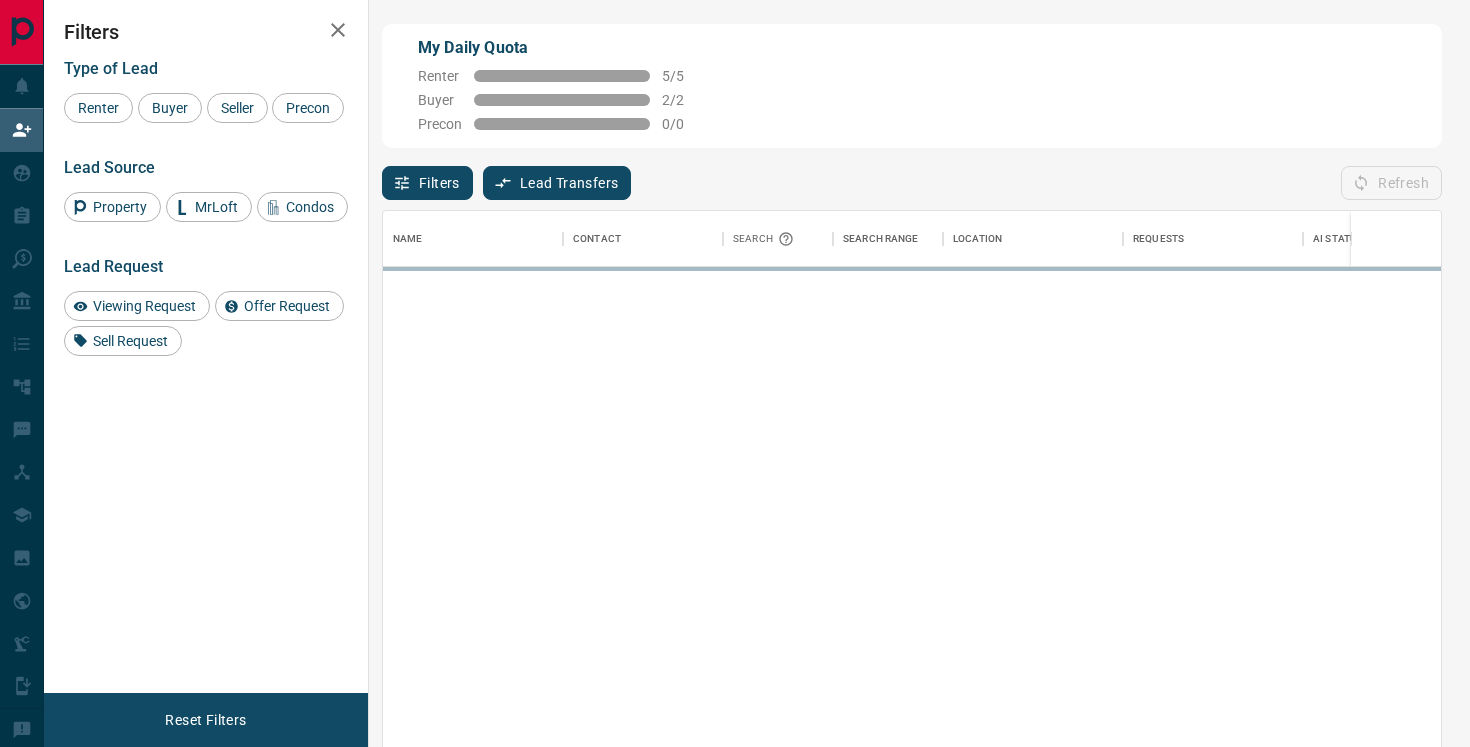 scroll, scrollTop: 1, scrollLeft: 1, axis: both 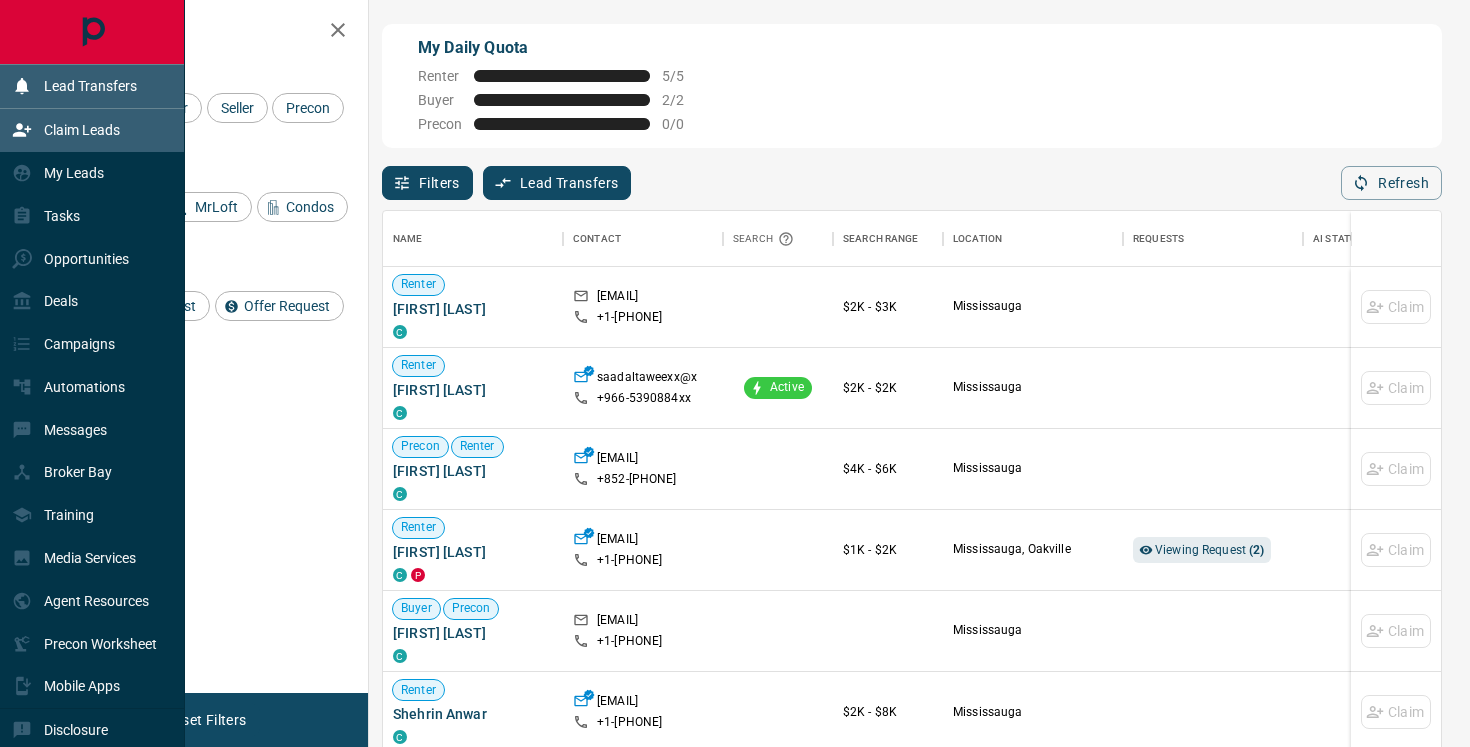 click on "Lead Transfers" at bounding box center [90, 86] 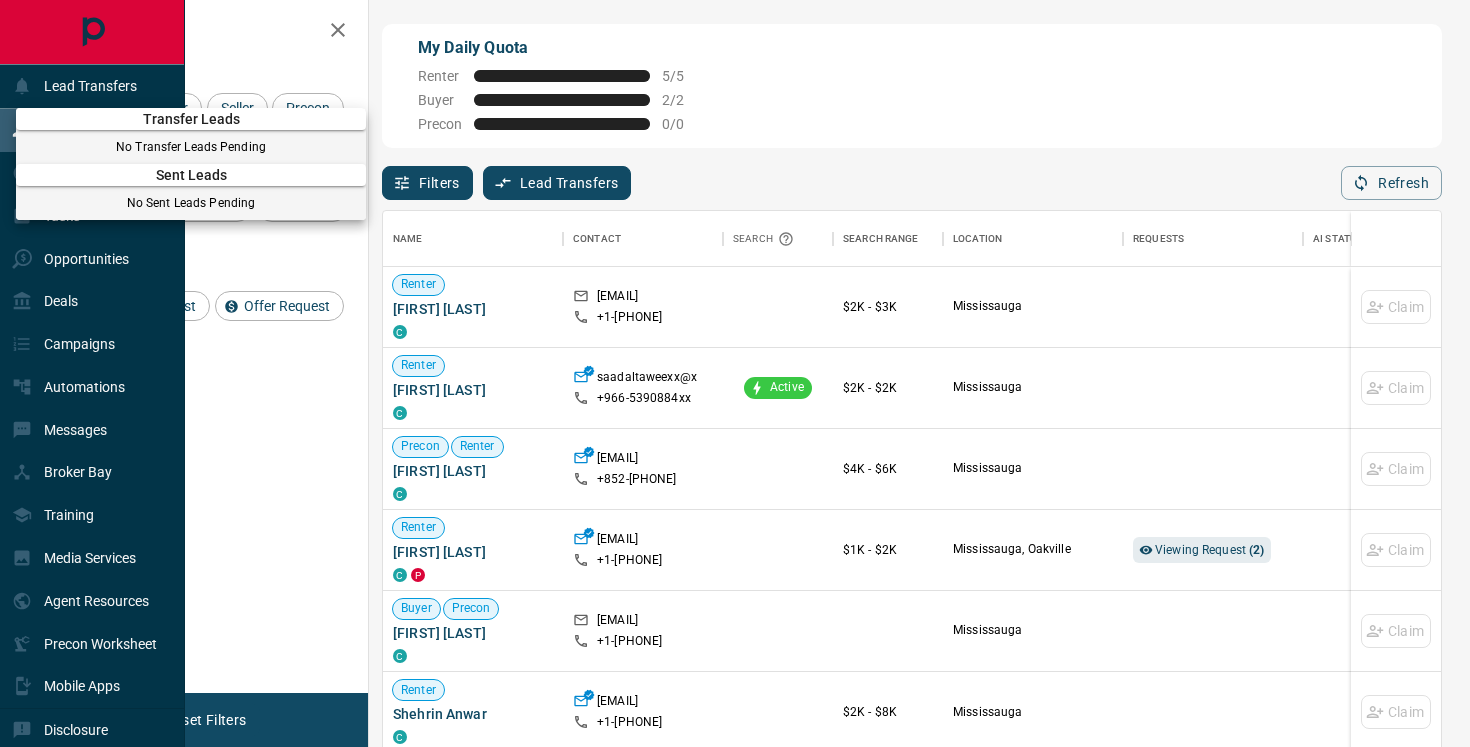 click at bounding box center (735, 373) 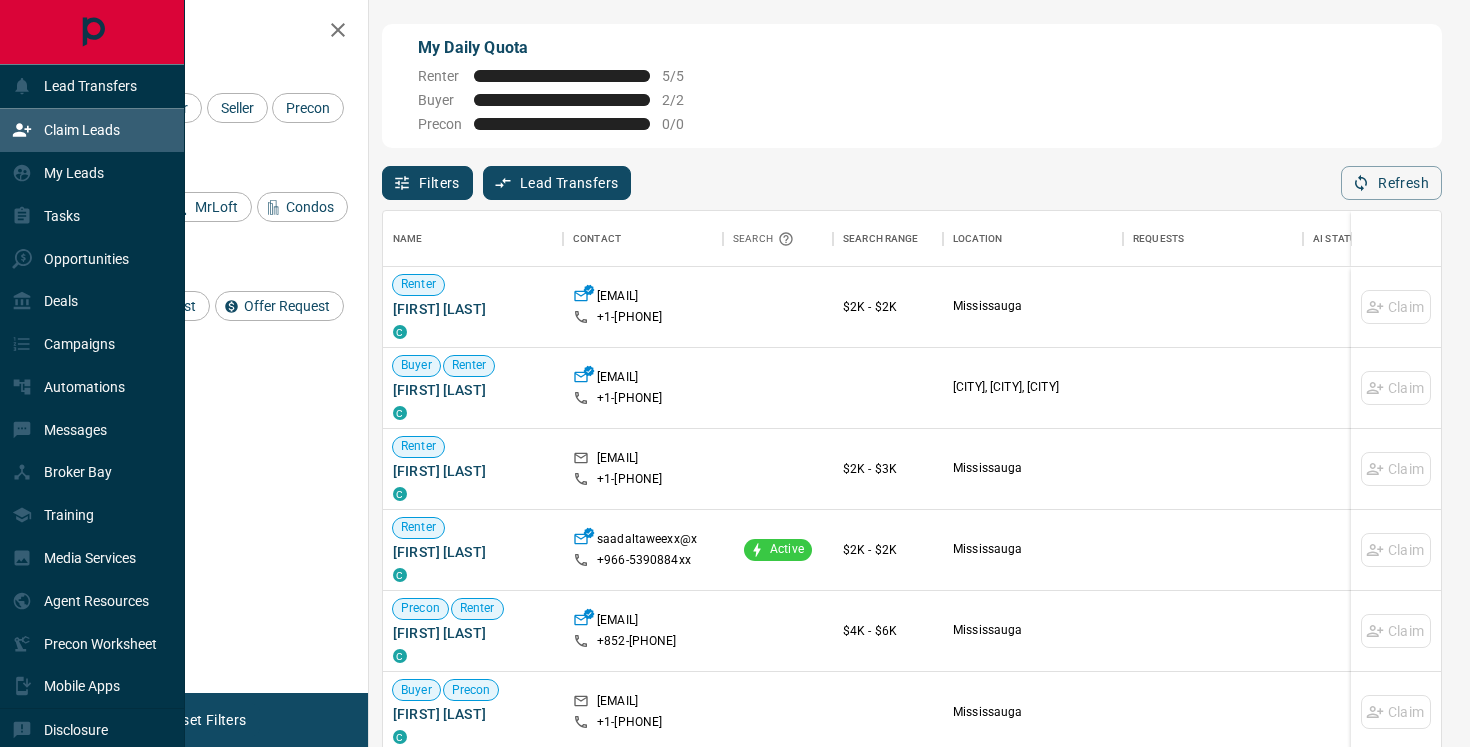 scroll, scrollTop: 565, scrollLeft: 1058, axis: both 